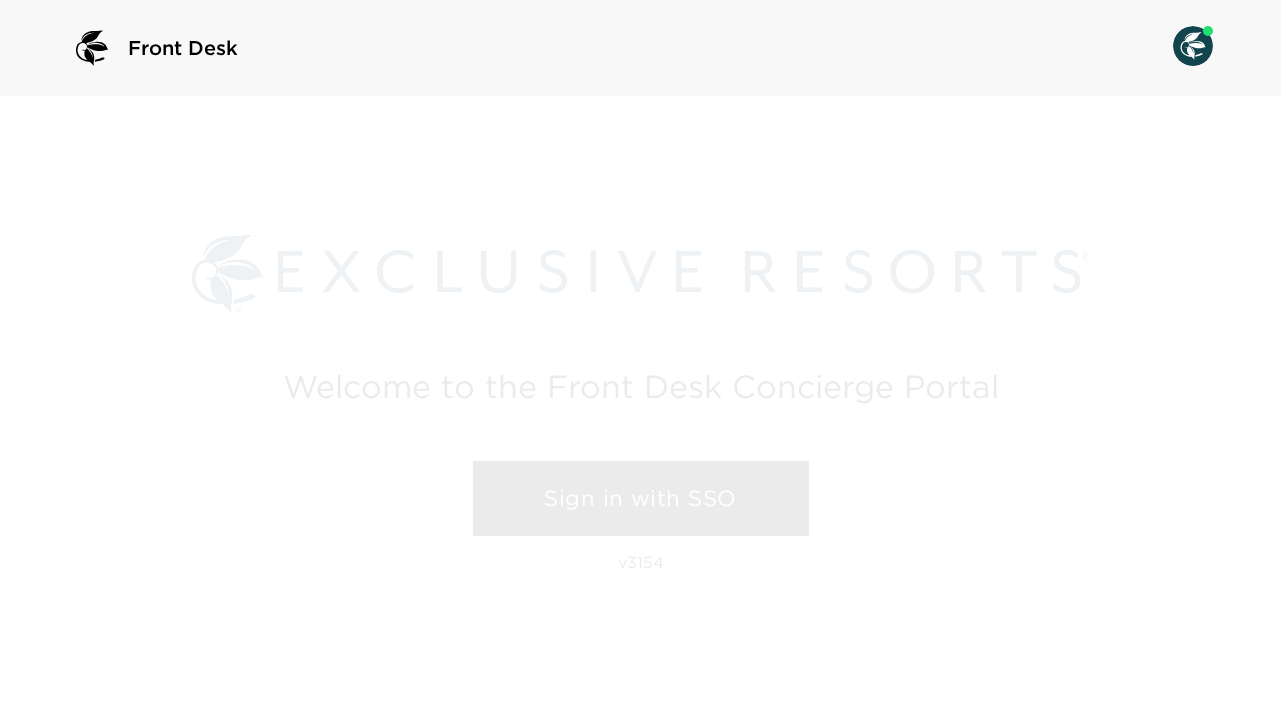 scroll, scrollTop: 0, scrollLeft: 0, axis: both 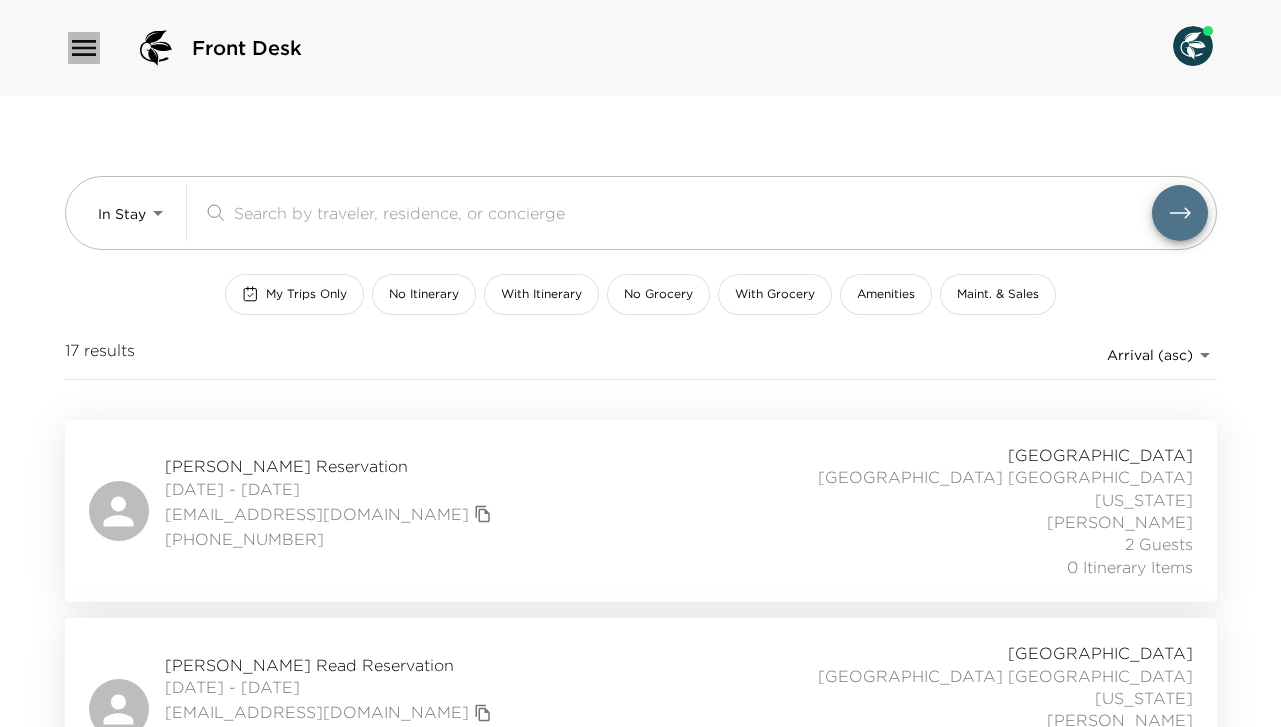 click 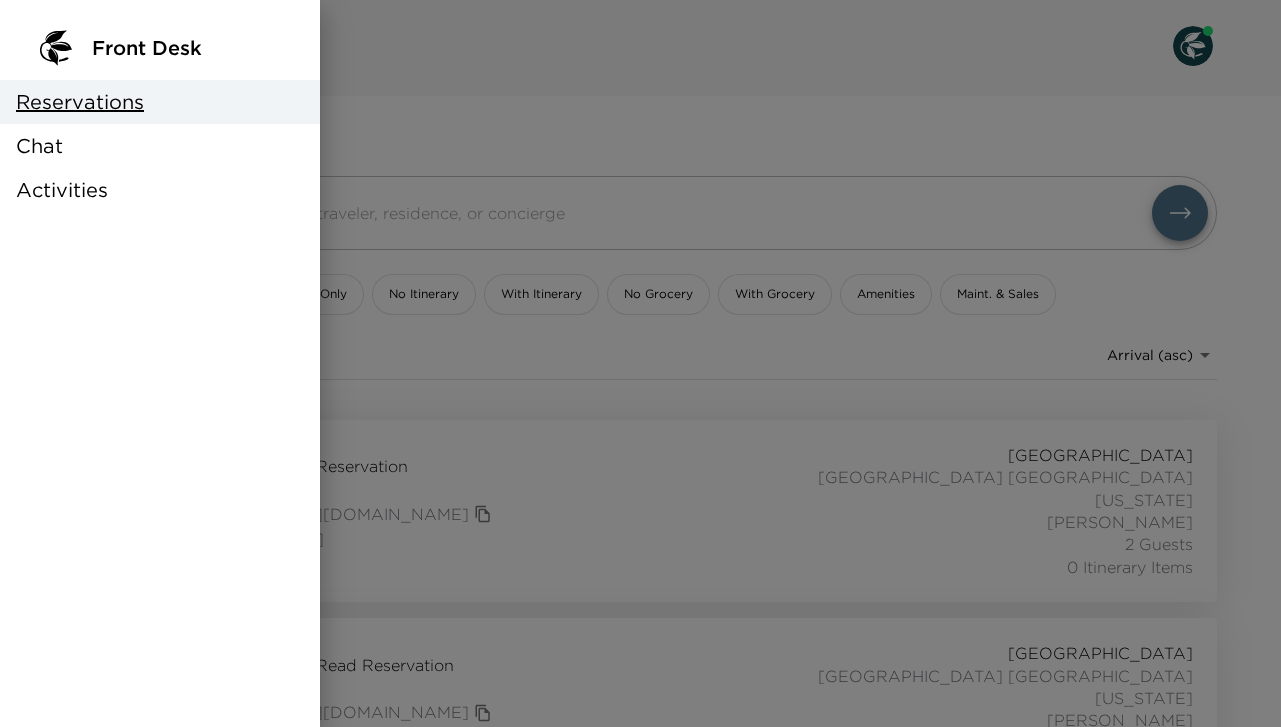 click at bounding box center [640, 363] 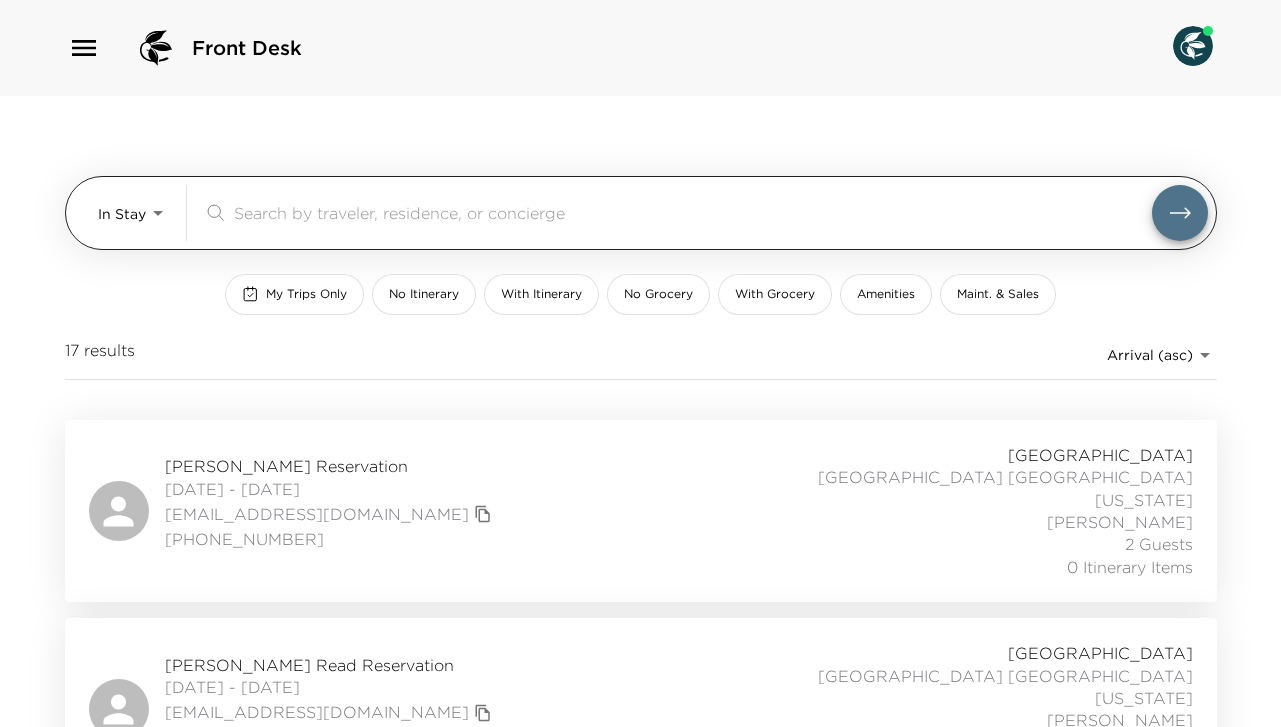 click on "Front Desk In Stay In-Stay ​ My Trips Only No Itinerary With Itinerary No Grocery With Grocery Amenities Maint. & Sales 17 results Arrival (asc) reservations_prod_arrival_asc [PERSON_NAME][GEOGRAPHIC_DATA] [DATE] - [DATE] [EMAIL_ADDRESS][DOMAIN_NAME] (650) 906-[STREET_ADDRESS][GEOGRAPHIC_DATA] [GEOGRAPHIC_DATA][US_STATE][PERSON_NAME] 2 Guests 0 Itinerary Items [PERSON_NAME] Read Reservation [DATE] - [DATE] [EMAIL_ADDRESS][DOMAIN_NAME] (413) 362-[STREET_ADDRESS][GEOGRAPHIC_DATA] 28B [US_STATE][GEOGRAPHIC_DATA] [GEOGRAPHIC_DATA] 1 Guest 0 Itinerary Items [PERSON_NAME][GEOGRAPHIC_DATA] [DATE] - [DATE] [PERSON_NAME][EMAIL_ADDRESS][PERSON_NAME][DOMAIN_NAME] [PHONE_NUMBER][STREET_ADDRESS] Place 26B [US_STATE][GEOGRAPHIC_DATA] [GEOGRAPHIC_DATA] 5 Guests 0 Itinerary Items [PERSON_NAME][GEOGRAPHIC_DATA] [DATE] - [DATE] [EMAIL_ADDRESS][DOMAIN_NAME] [PHONE_NUMBER] [GEOGRAPHIC_DATA] 34B [US_STATE][GEOGRAPHIC_DATA] [PERSON_NAME] 1 Guest 0 Itinerary Items [PERSON_NAME][GEOGRAPHIC_DATA] [DATE] - [DATE] Vip Ultra" at bounding box center (640, 363) 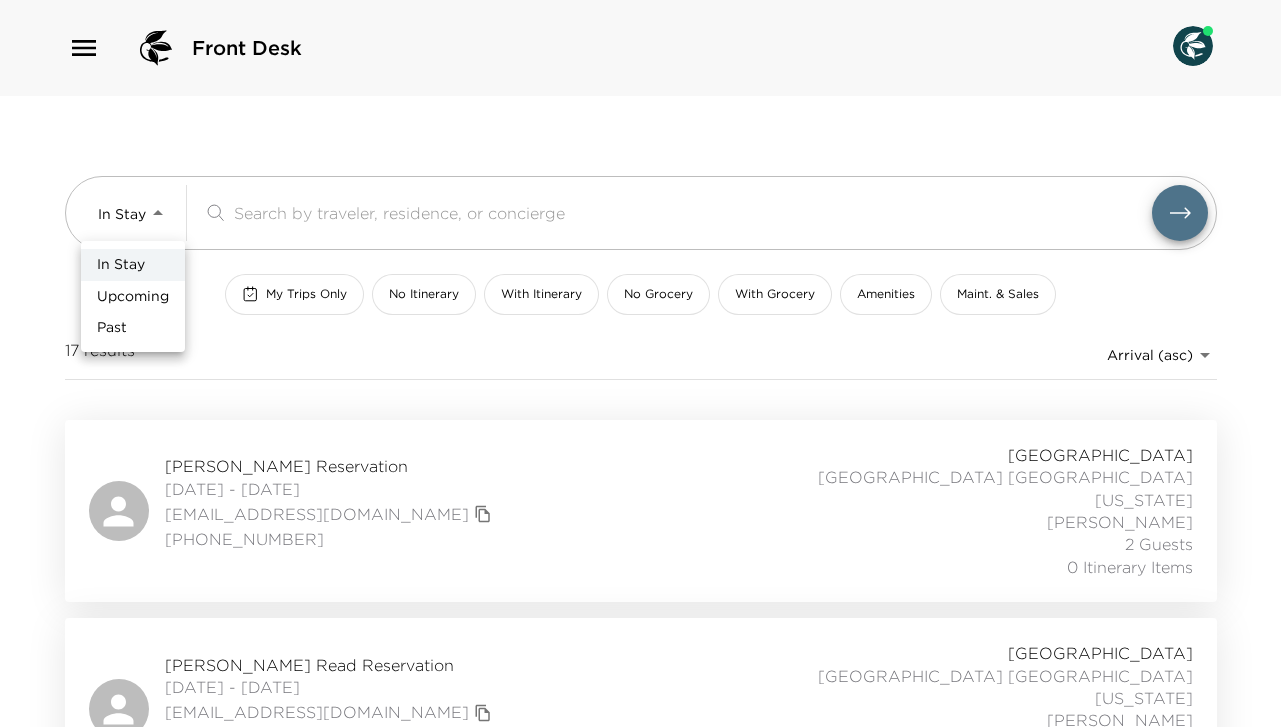 click on "Upcoming" at bounding box center [133, 297] 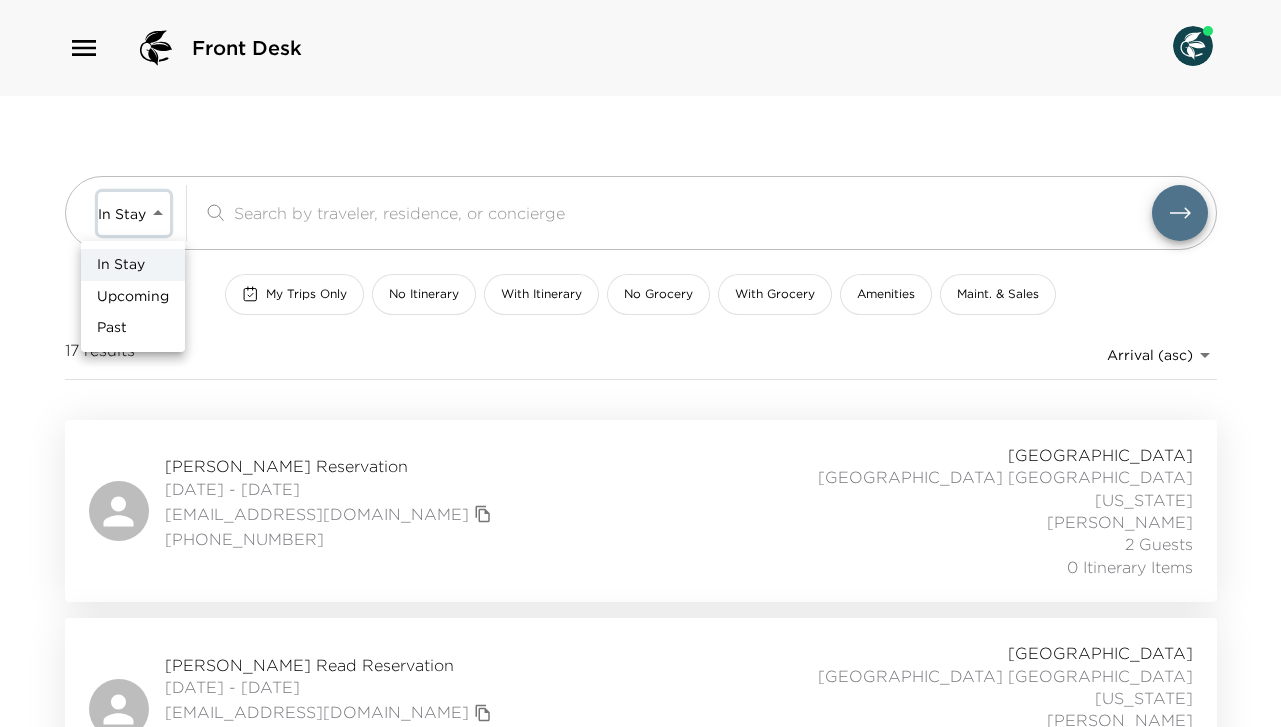 type on "Upcoming" 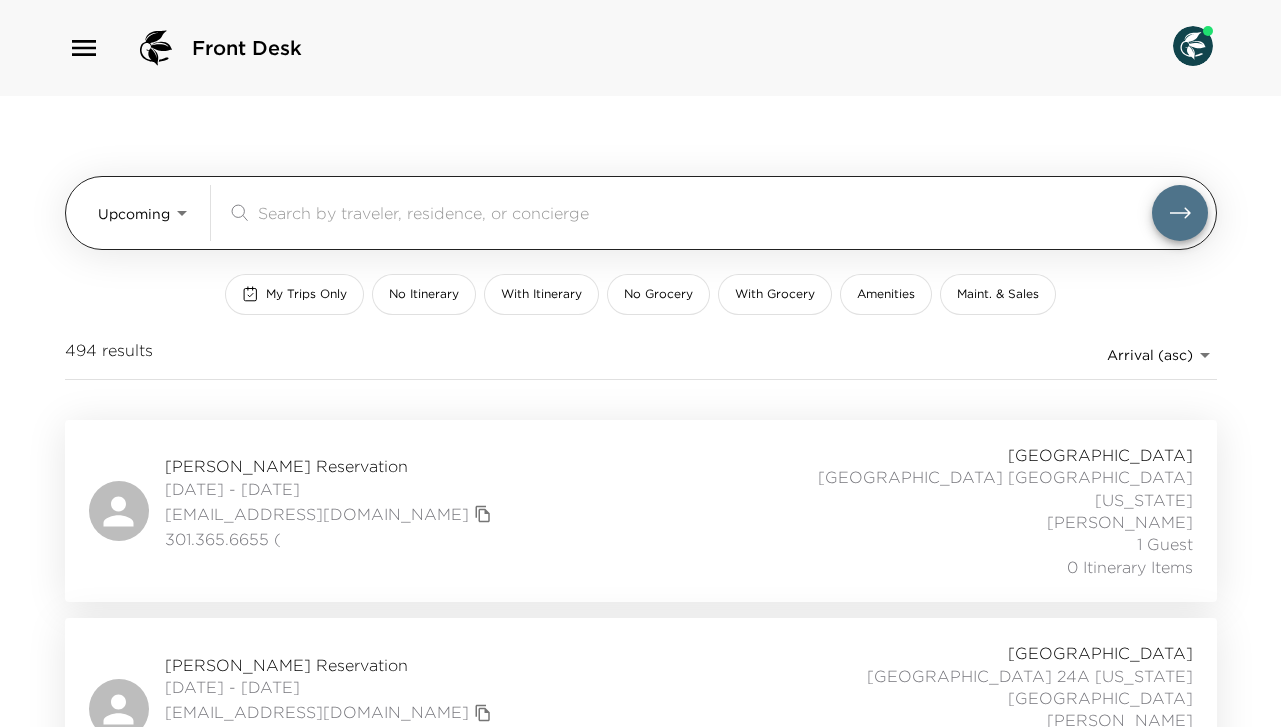 click at bounding box center (705, 212) 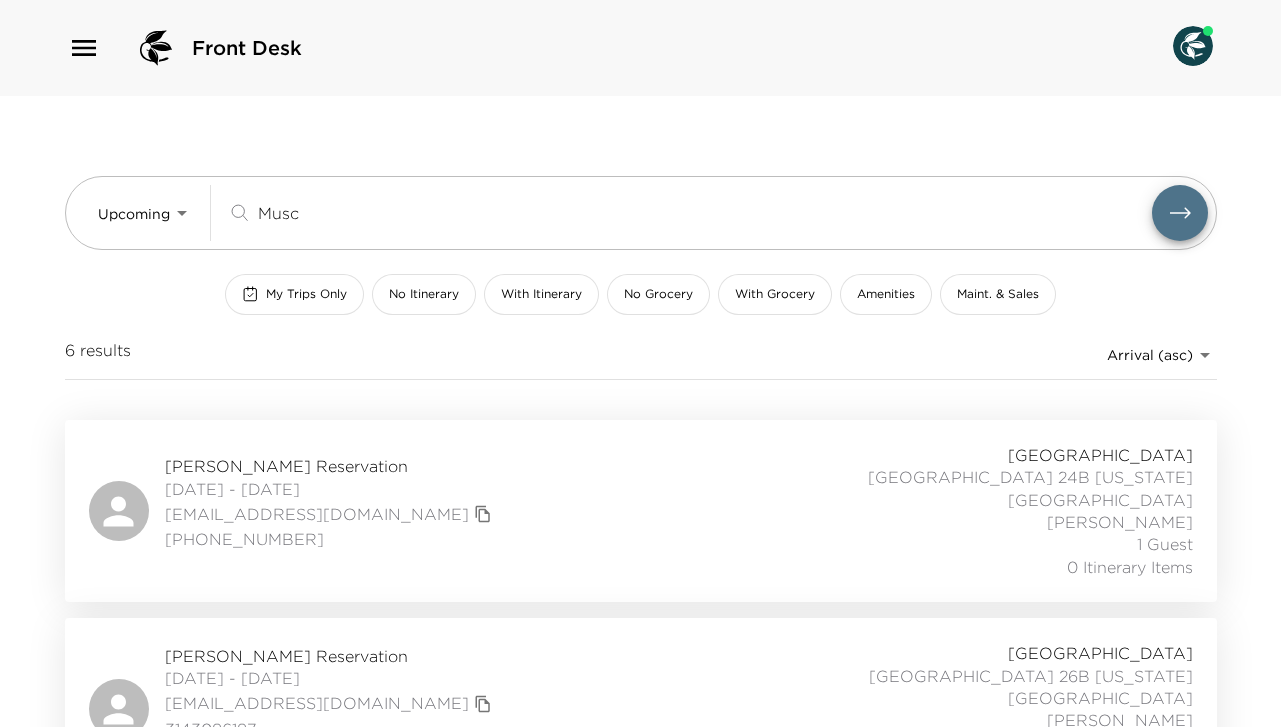 type on "Musc" 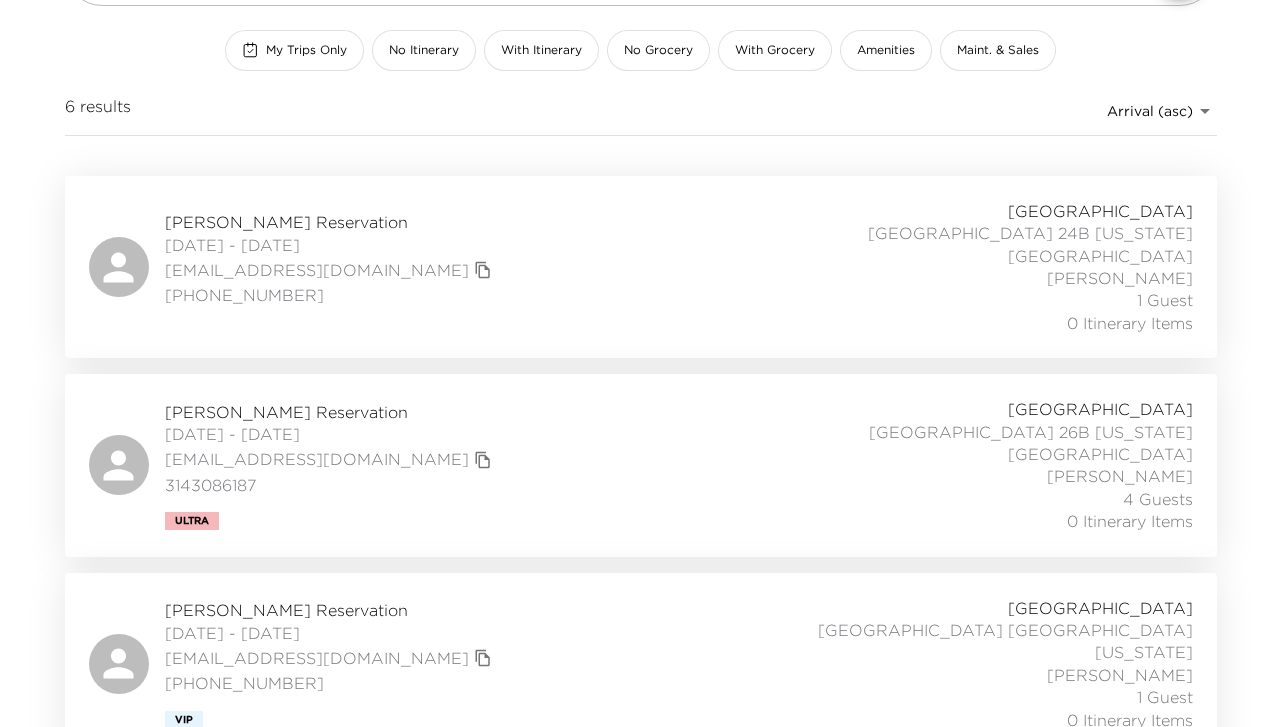 scroll, scrollTop: 0, scrollLeft: 0, axis: both 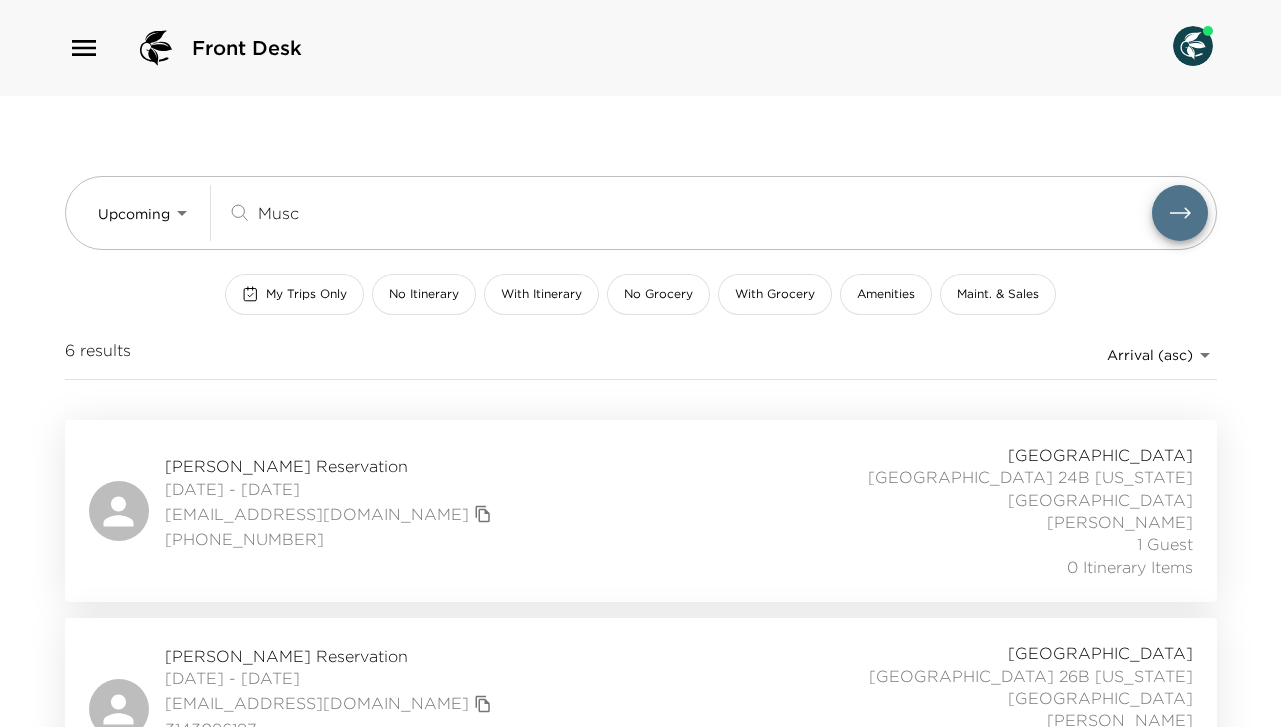 click on "Lisa Muscato Reservation 07/24/2025 - 07/26/2025 lmuscato@zoominternet.net 724-882-7460 Park Avenue Place Park Avenue Place 24B New York - Park Avenue Place Iris Miiaeva 1 Guest 0 Itinerary Items" at bounding box center [641, 511] 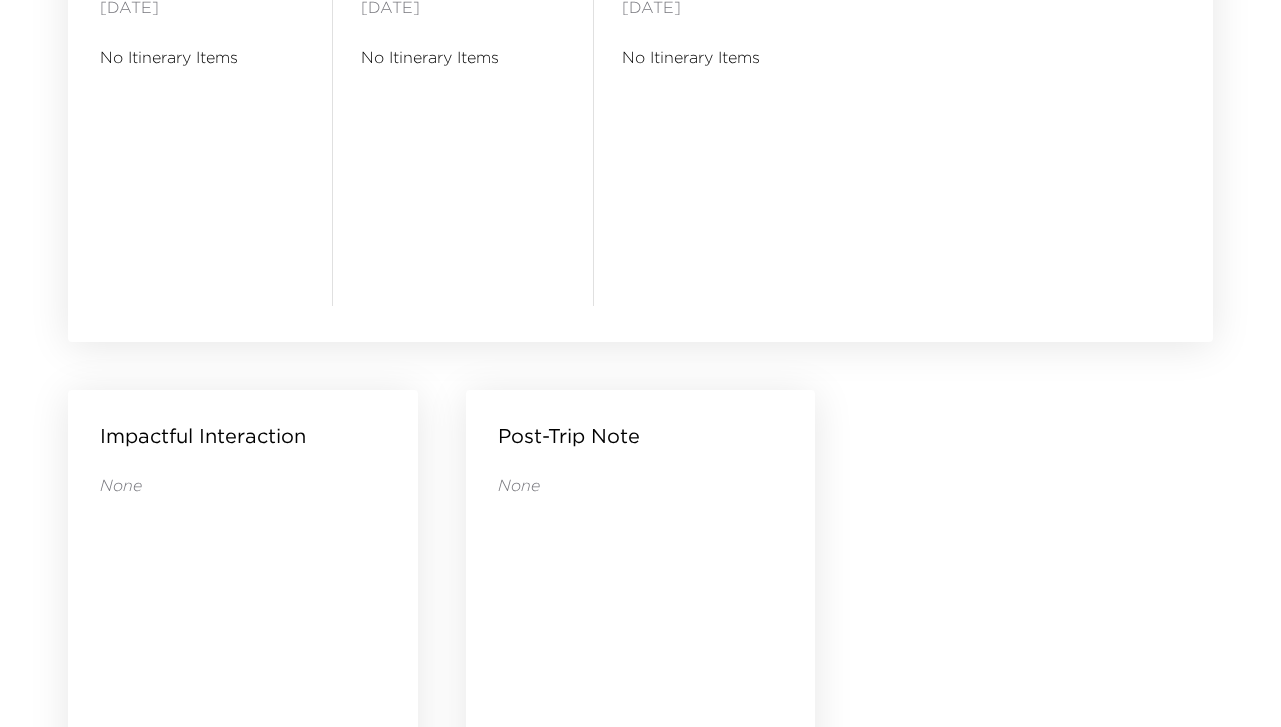 scroll, scrollTop: 1463, scrollLeft: 0, axis: vertical 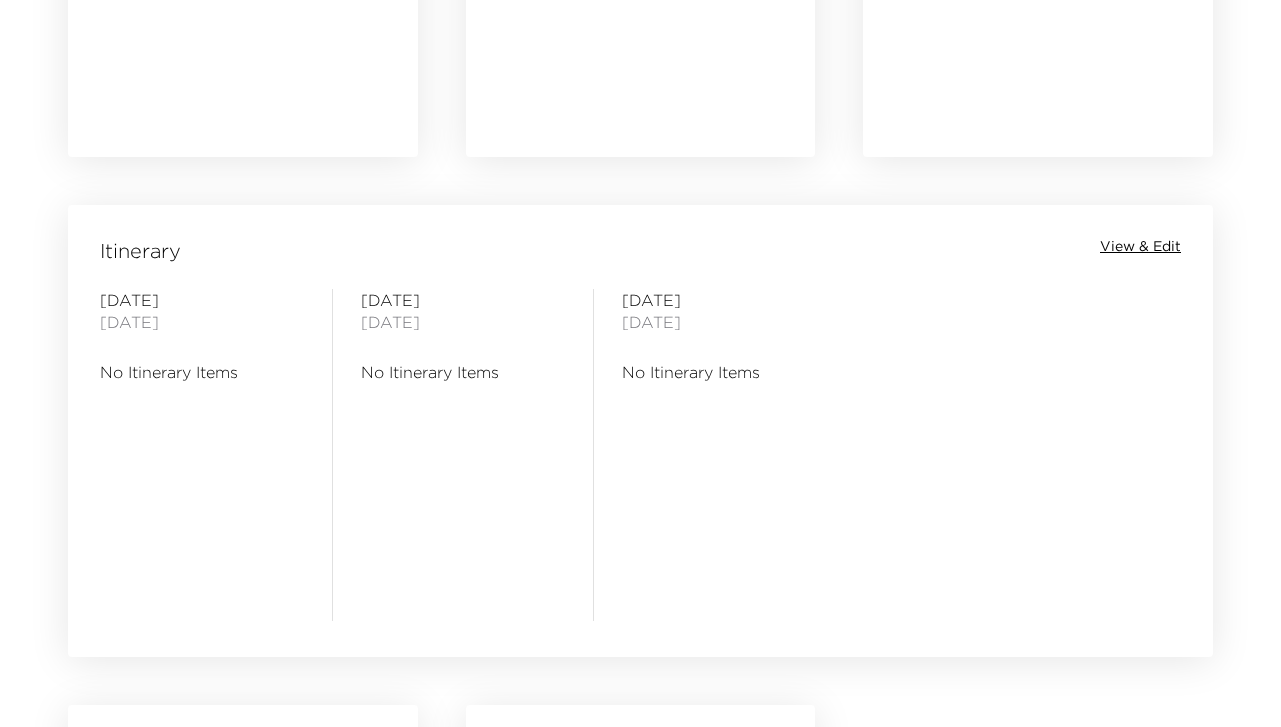 click on "View & Edit" at bounding box center [1140, 247] 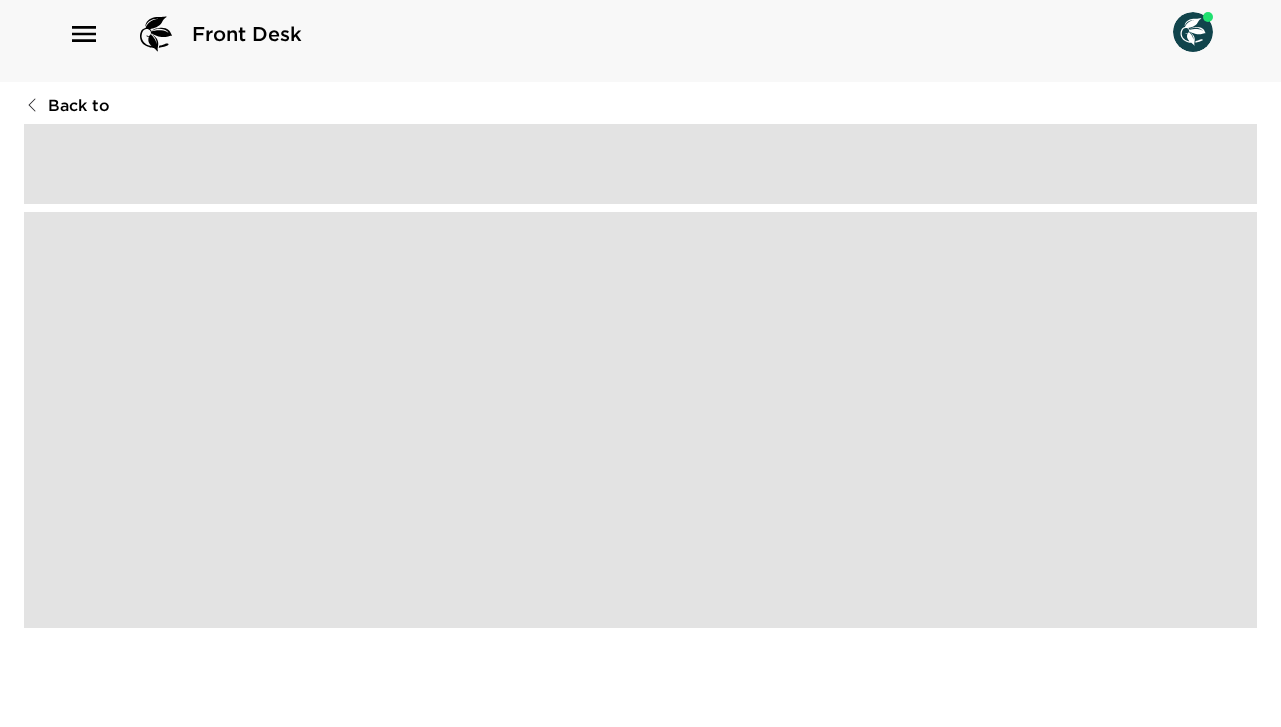 scroll, scrollTop: 0, scrollLeft: 0, axis: both 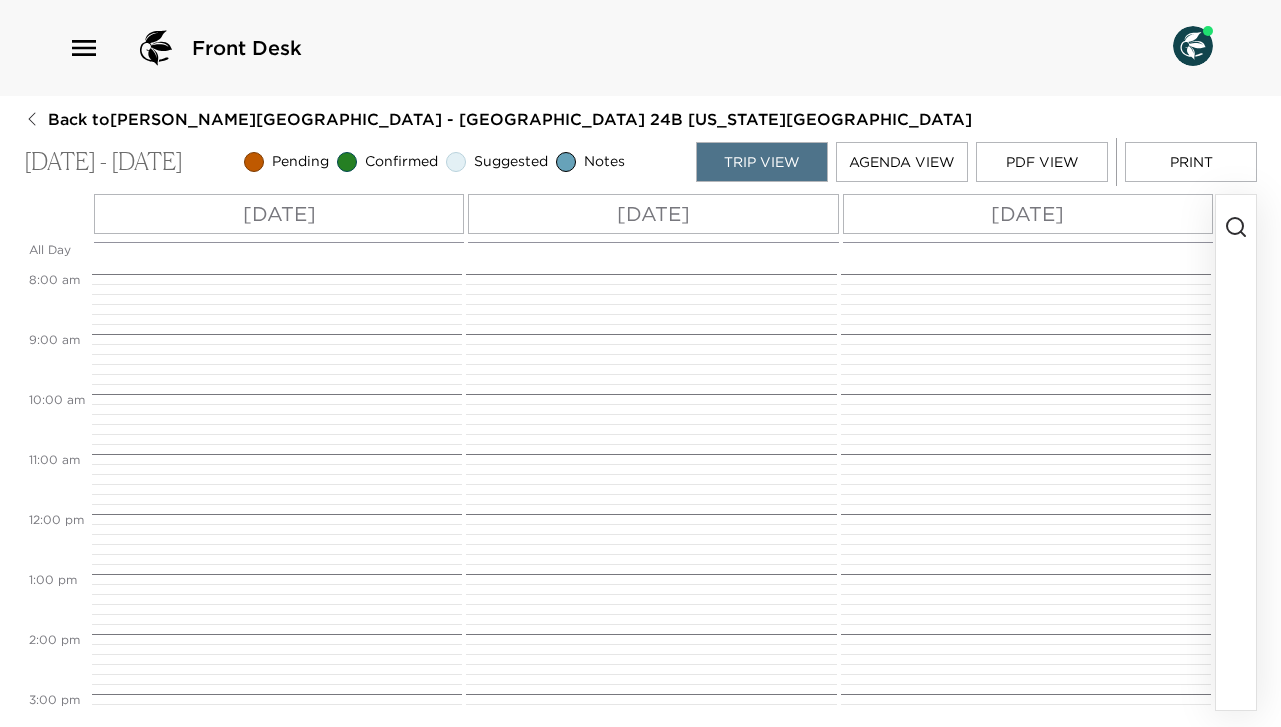 click at bounding box center (1236, 452) 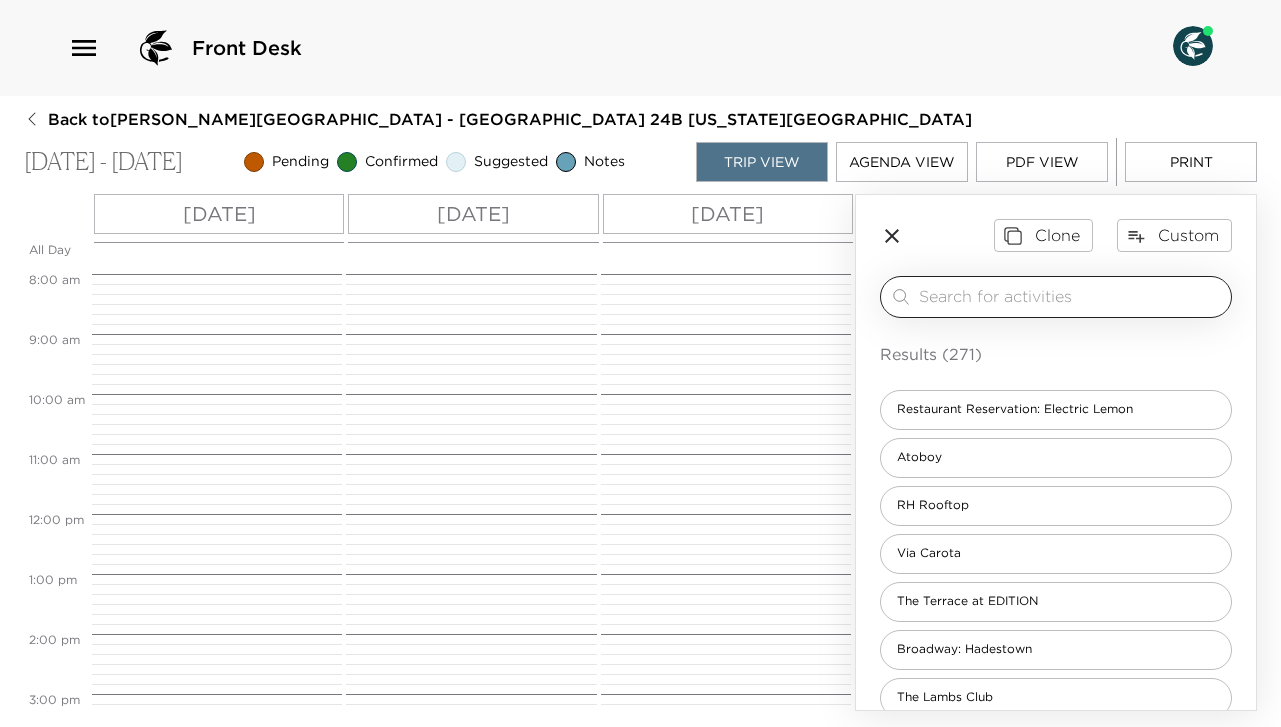 click at bounding box center (1071, 296) 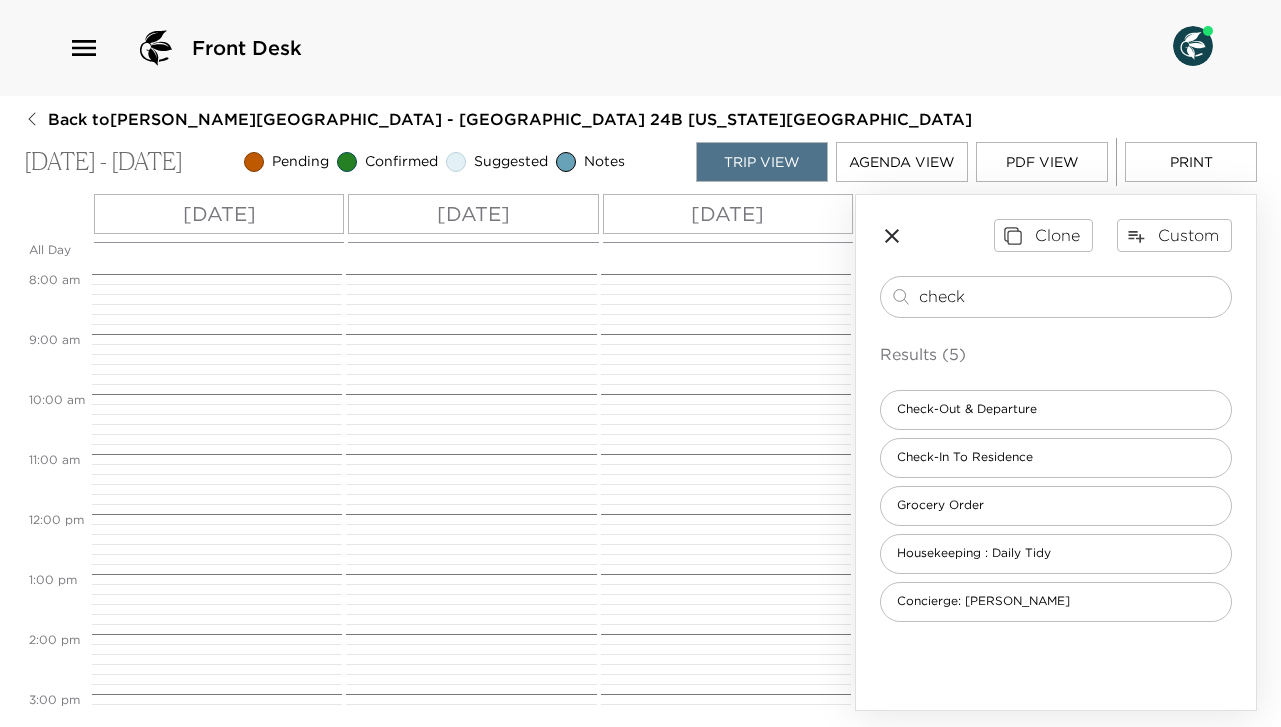 type on "check" 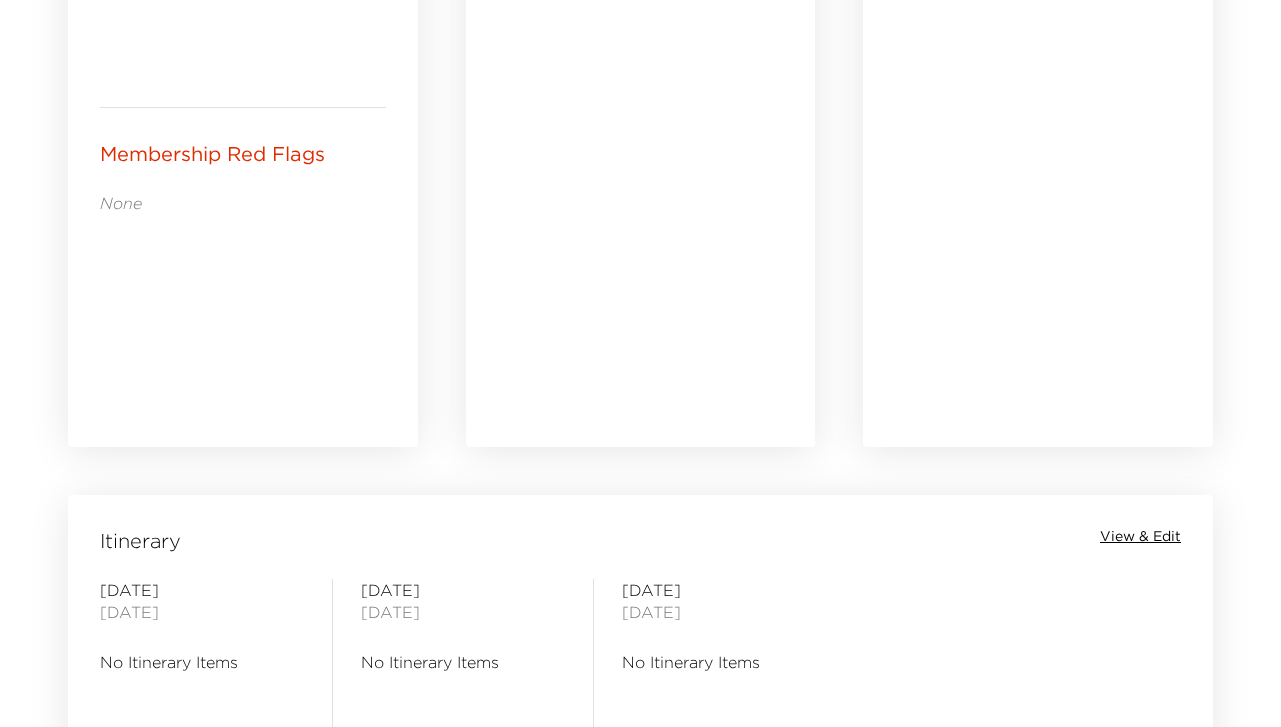 scroll, scrollTop: 1535, scrollLeft: 0, axis: vertical 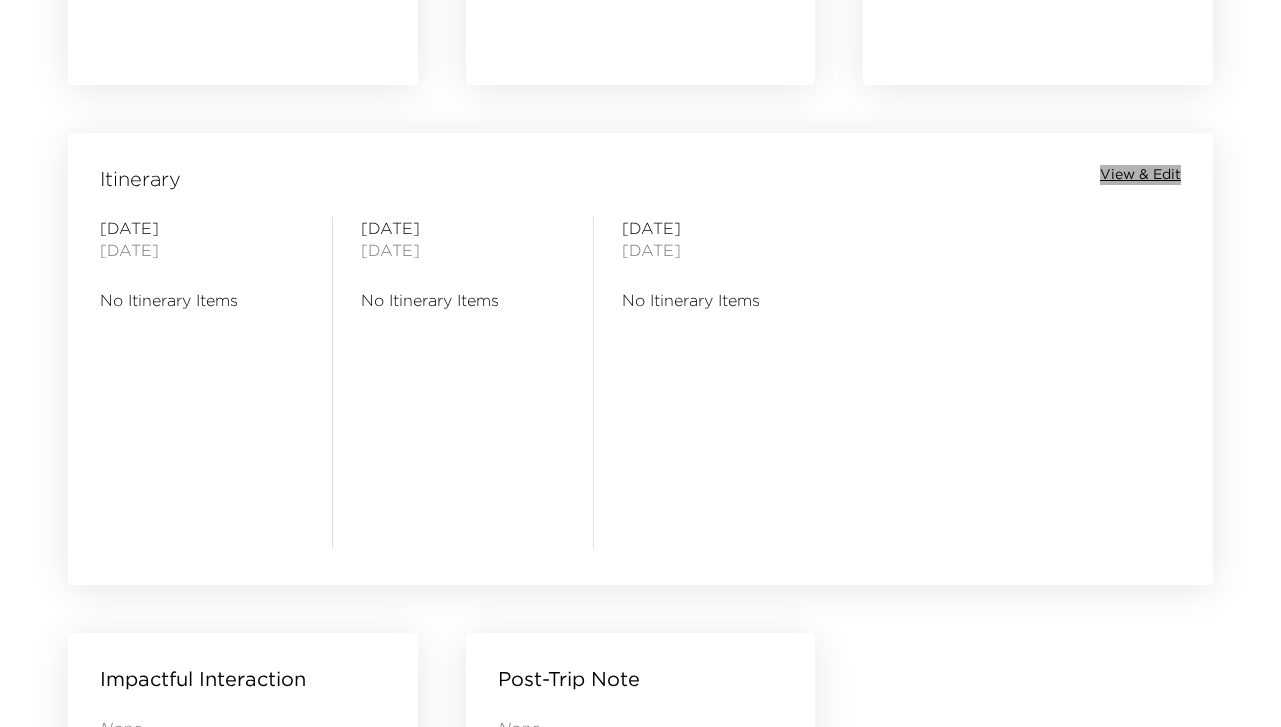 click on "View & Edit" at bounding box center (1140, 175) 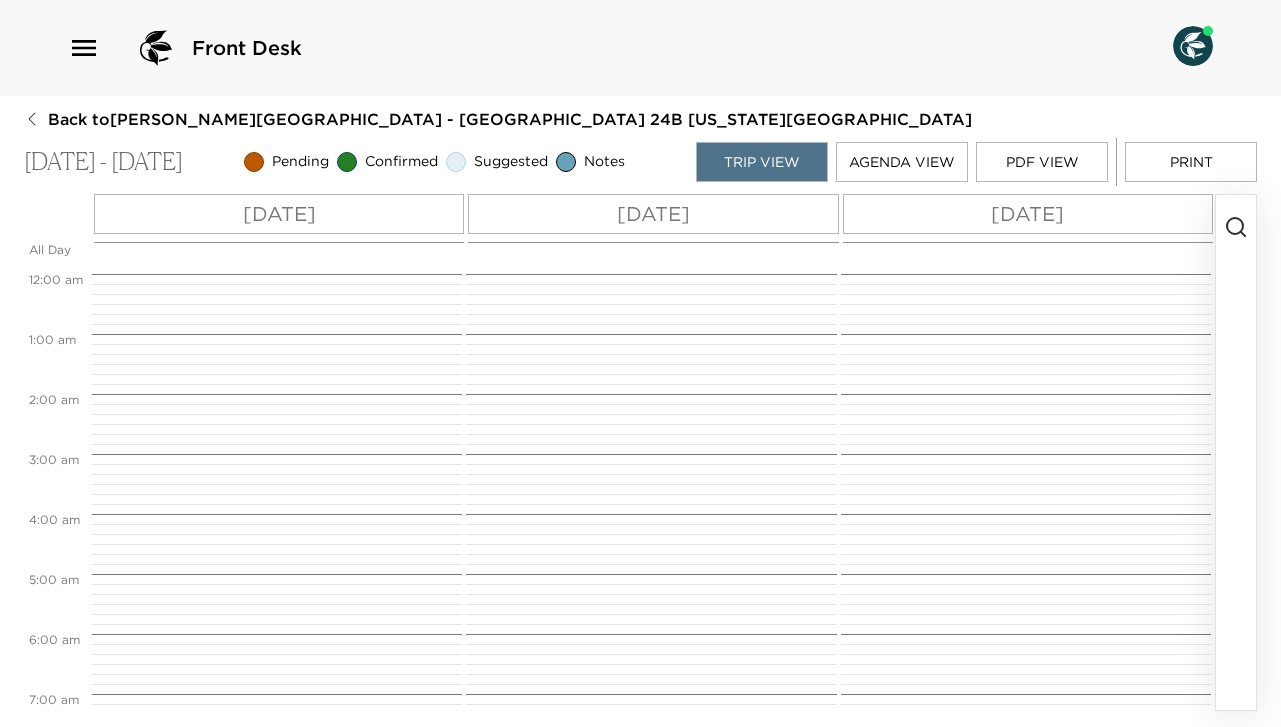 scroll, scrollTop: 0, scrollLeft: 0, axis: both 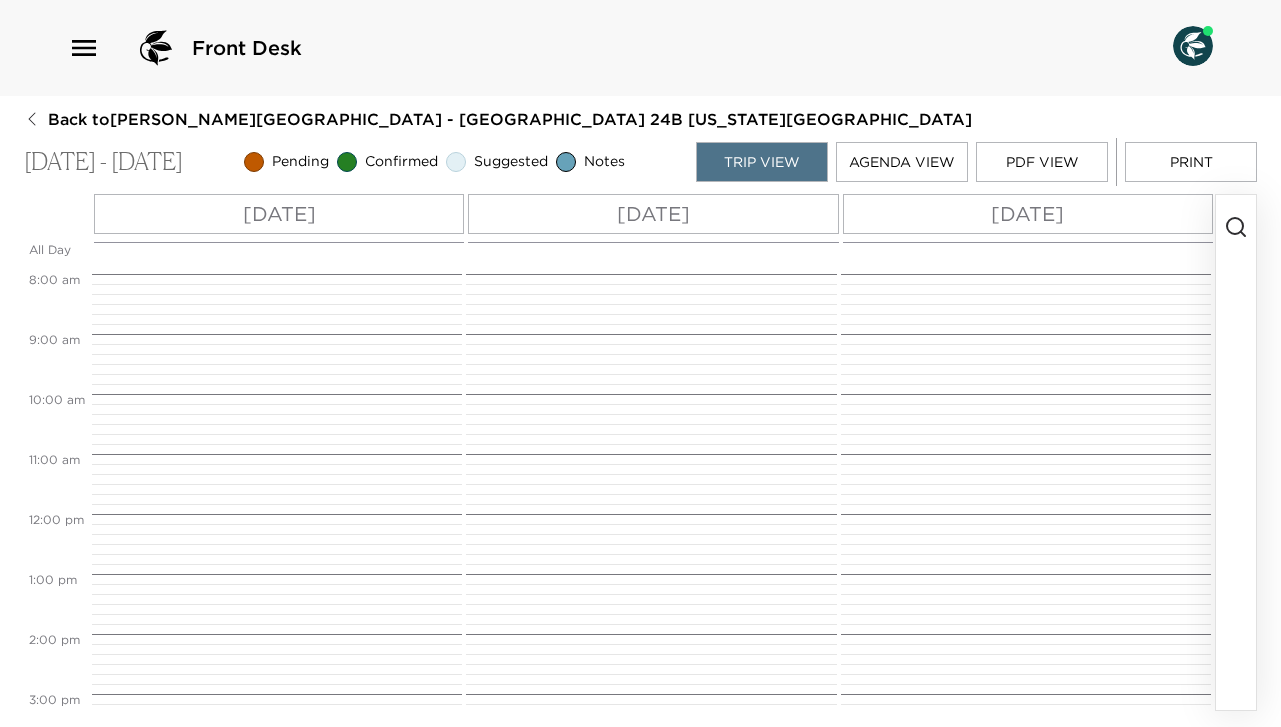 click at bounding box center (1236, 452) 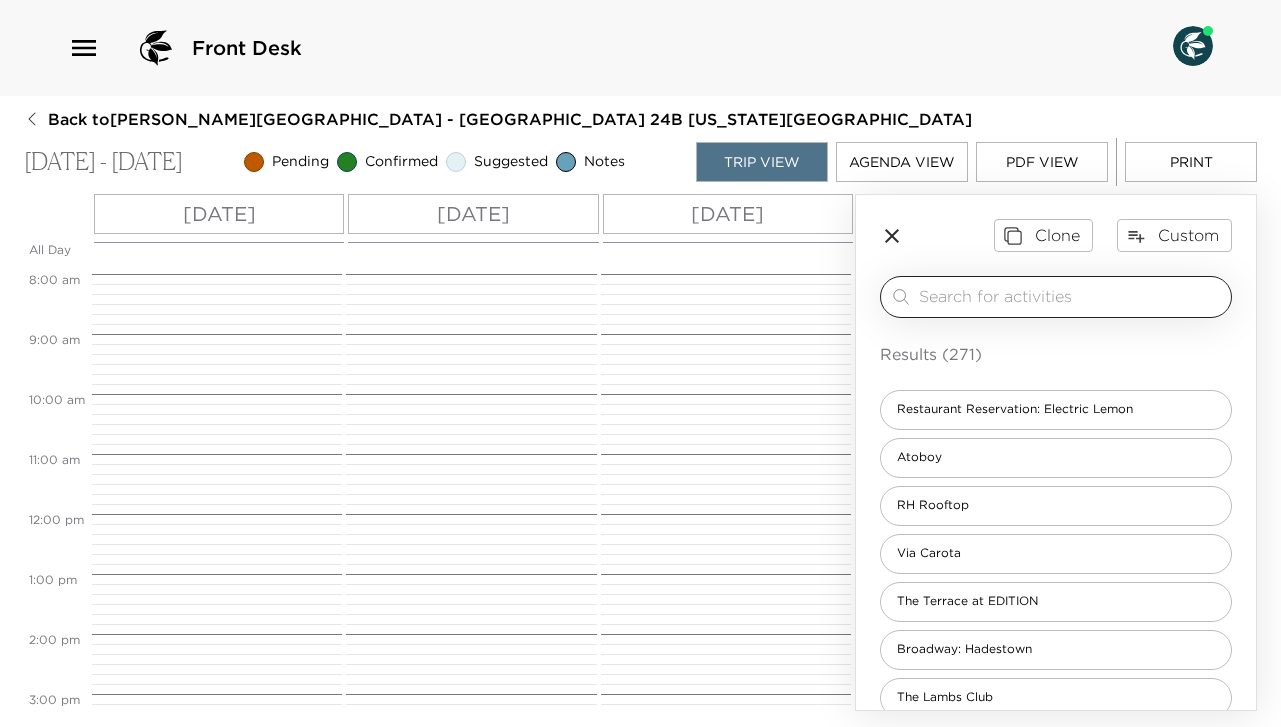 click at bounding box center [1071, 296] 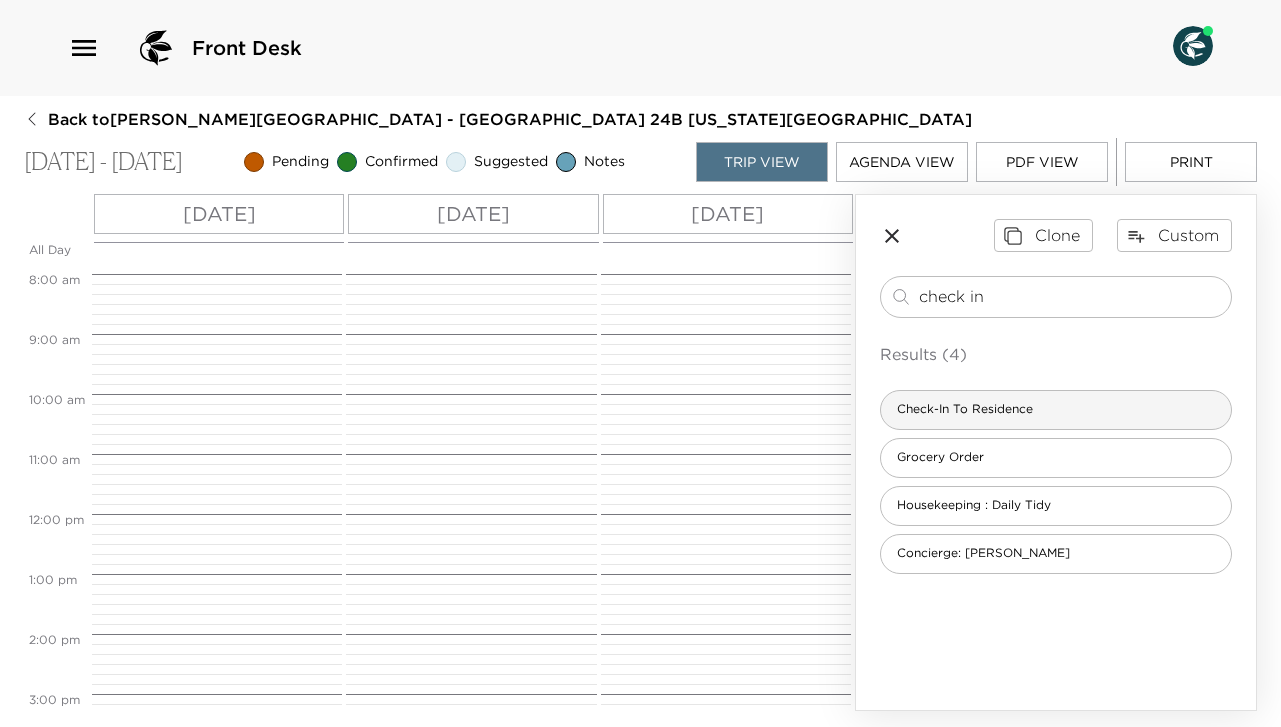 type on "check in" 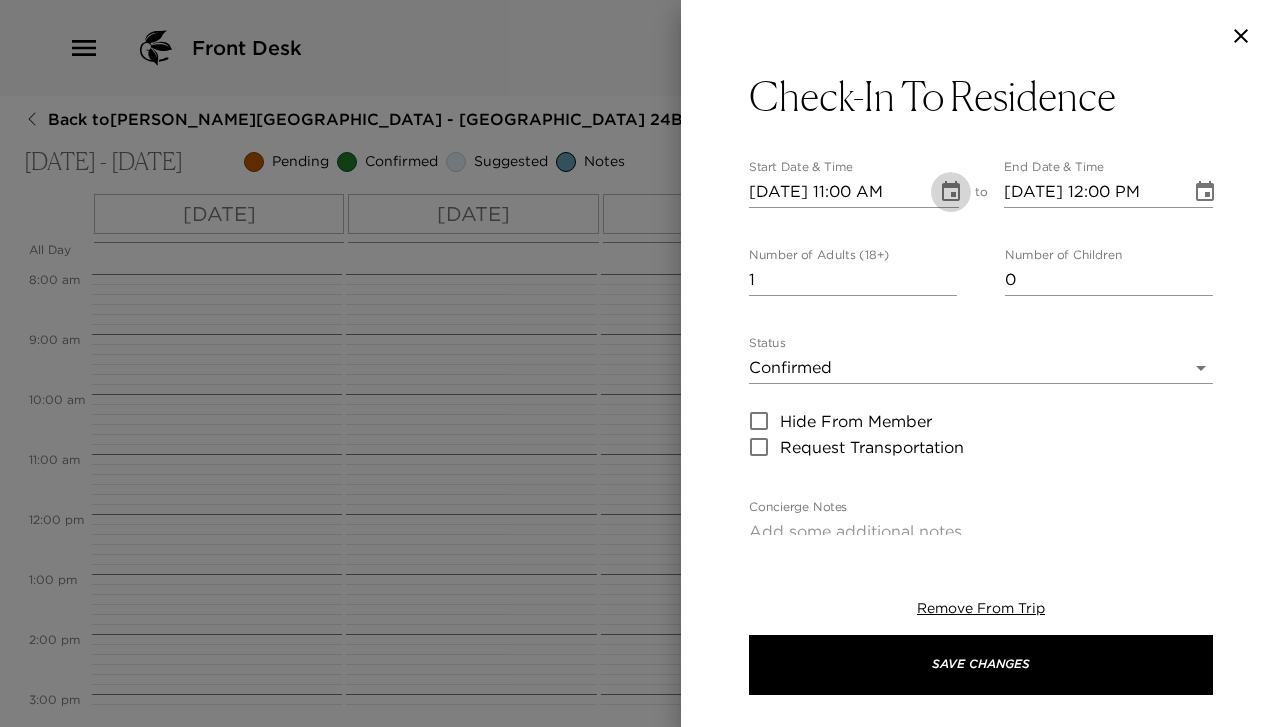 click 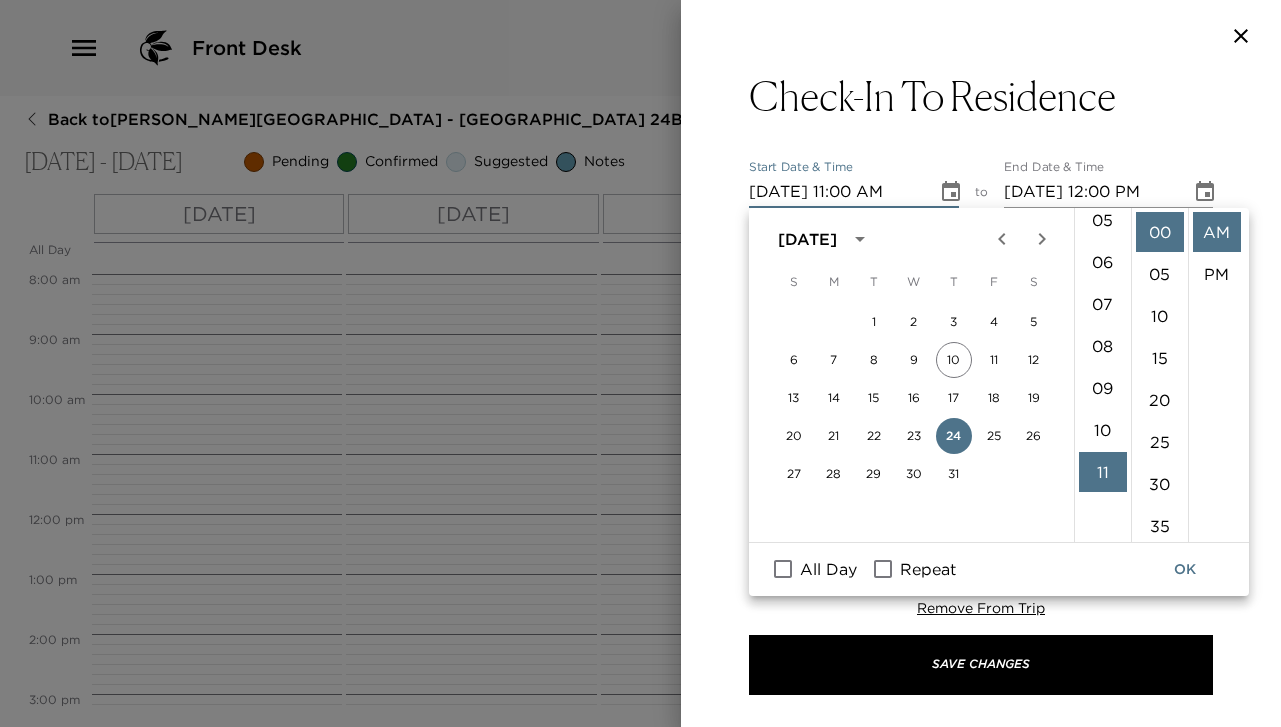 scroll, scrollTop: 176, scrollLeft: 0, axis: vertical 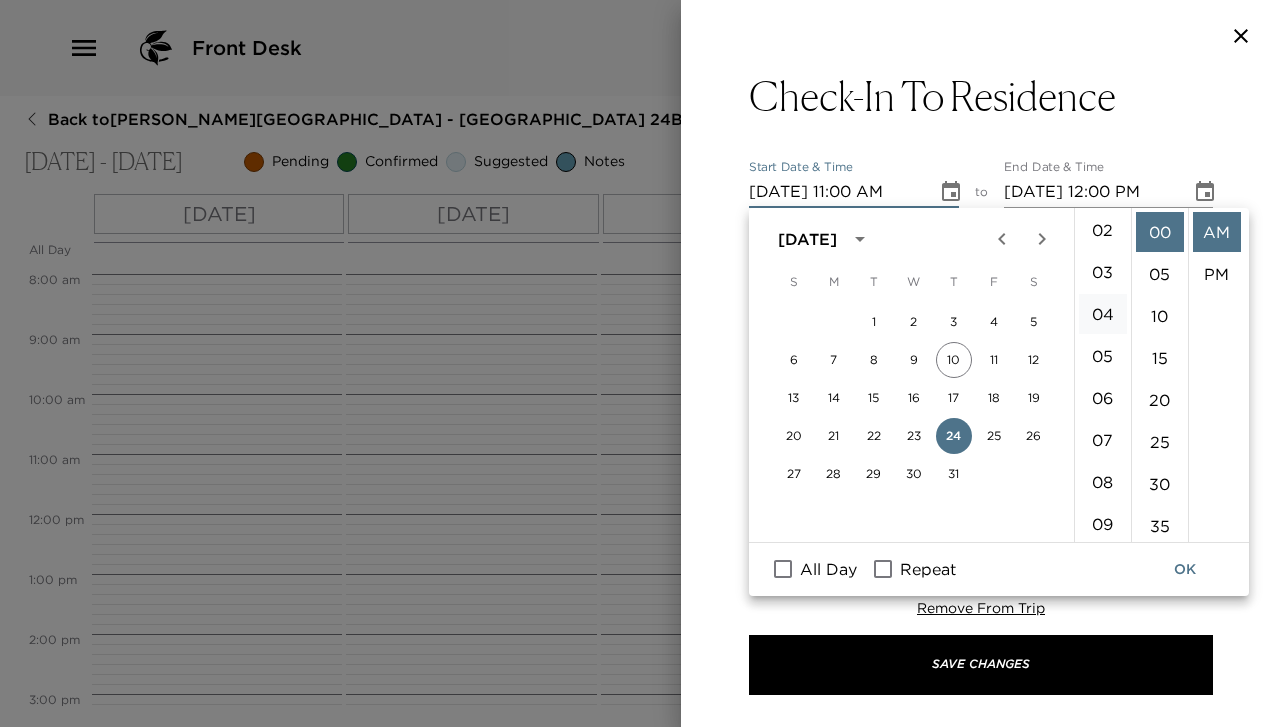 click on "04" at bounding box center (1103, 314) 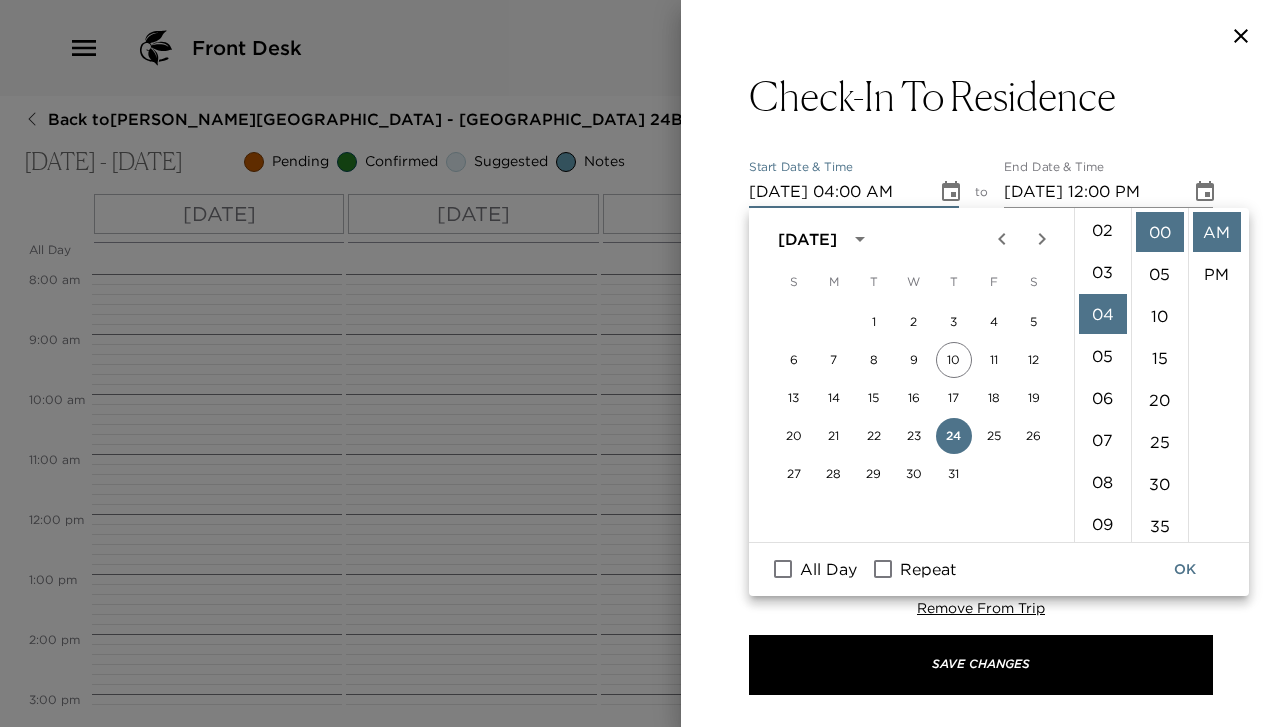 scroll, scrollTop: 168, scrollLeft: 0, axis: vertical 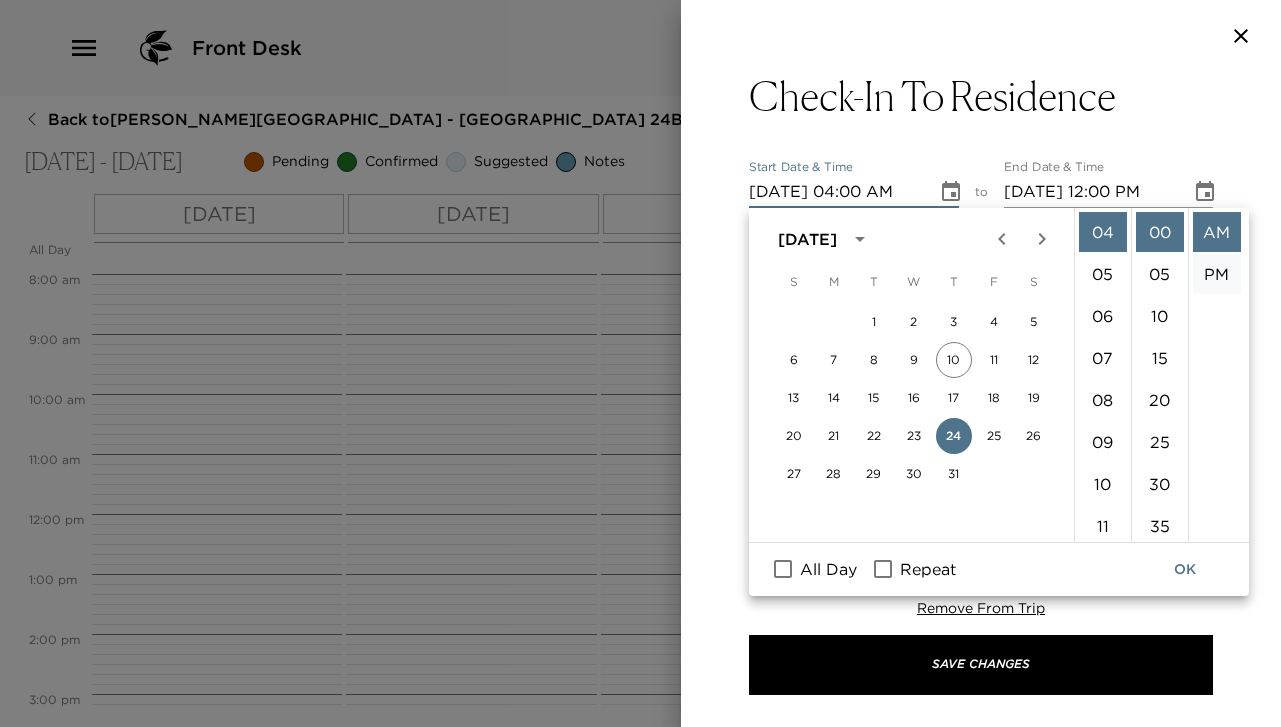 click on "PM" at bounding box center (1217, 274) 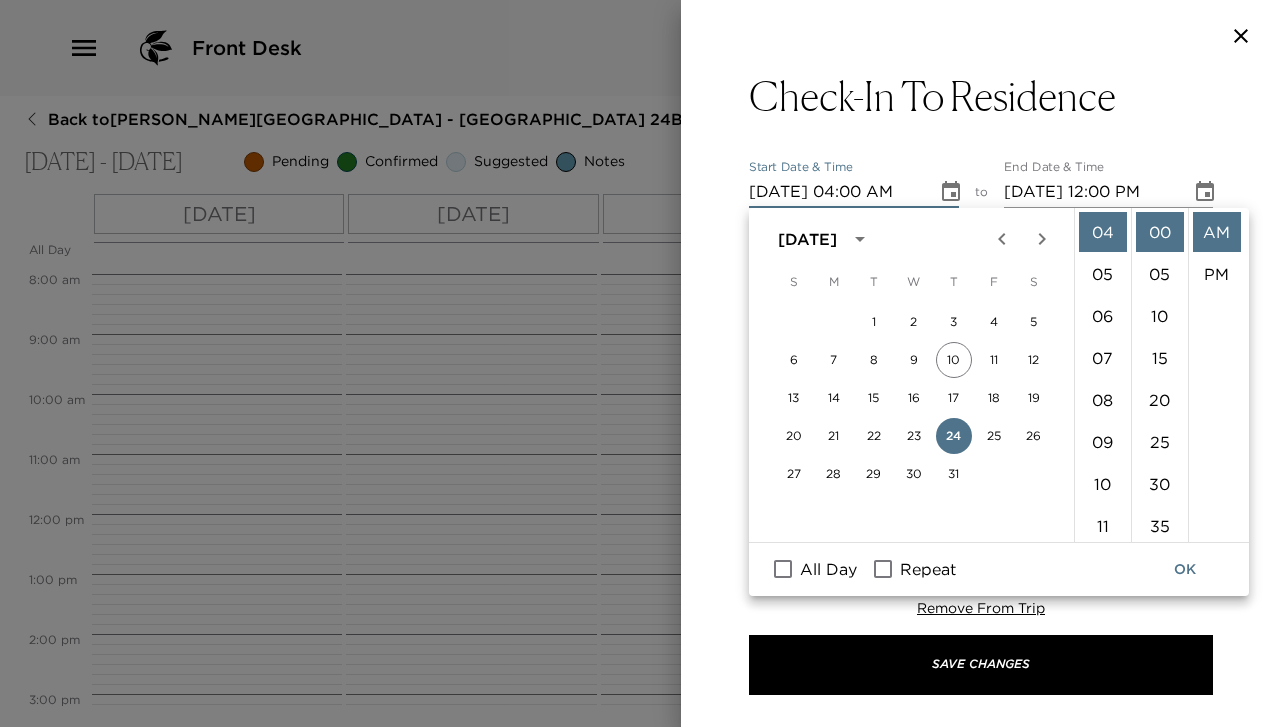 type on "07/24/2025 04:00 PM" 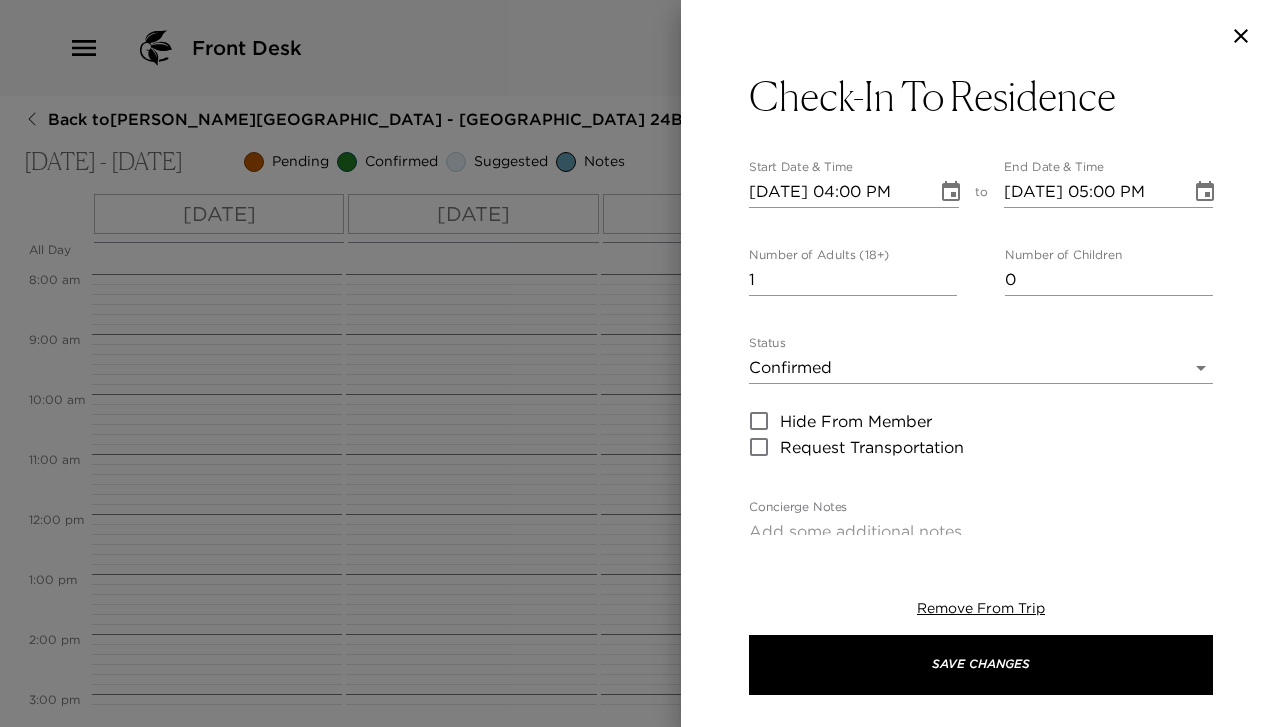 scroll, scrollTop: 42, scrollLeft: 0, axis: vertical 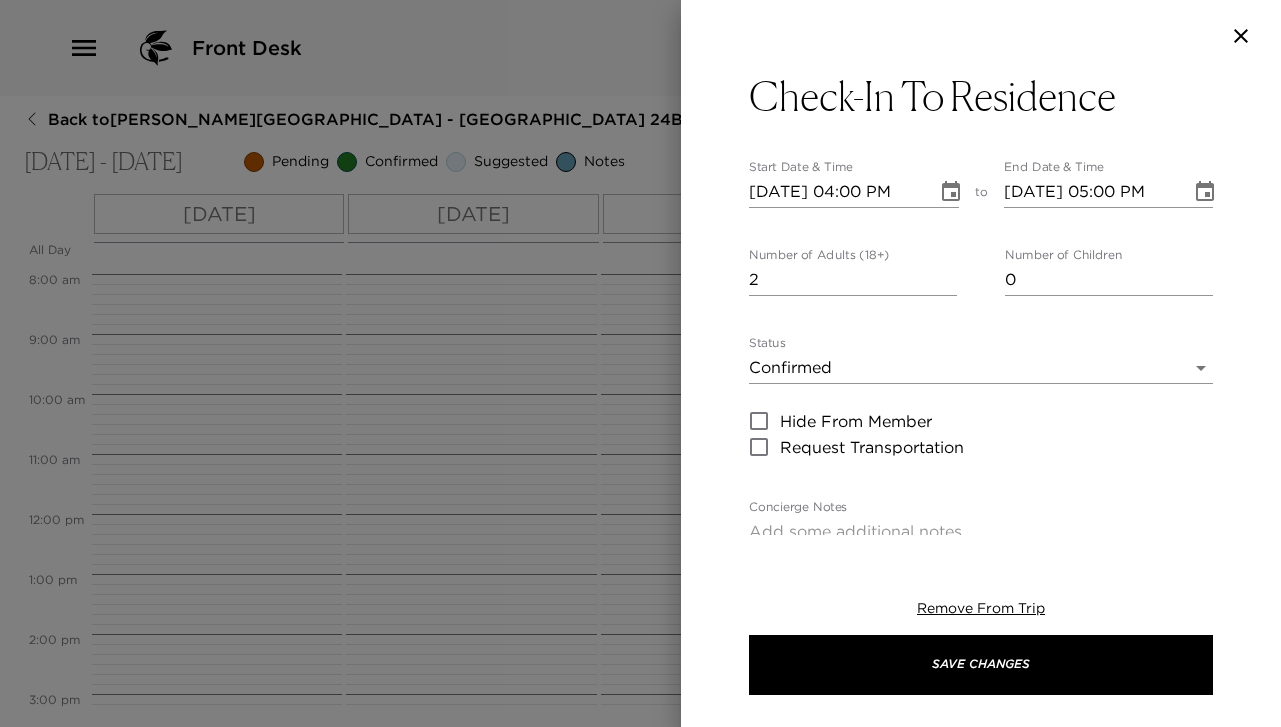type on "2" 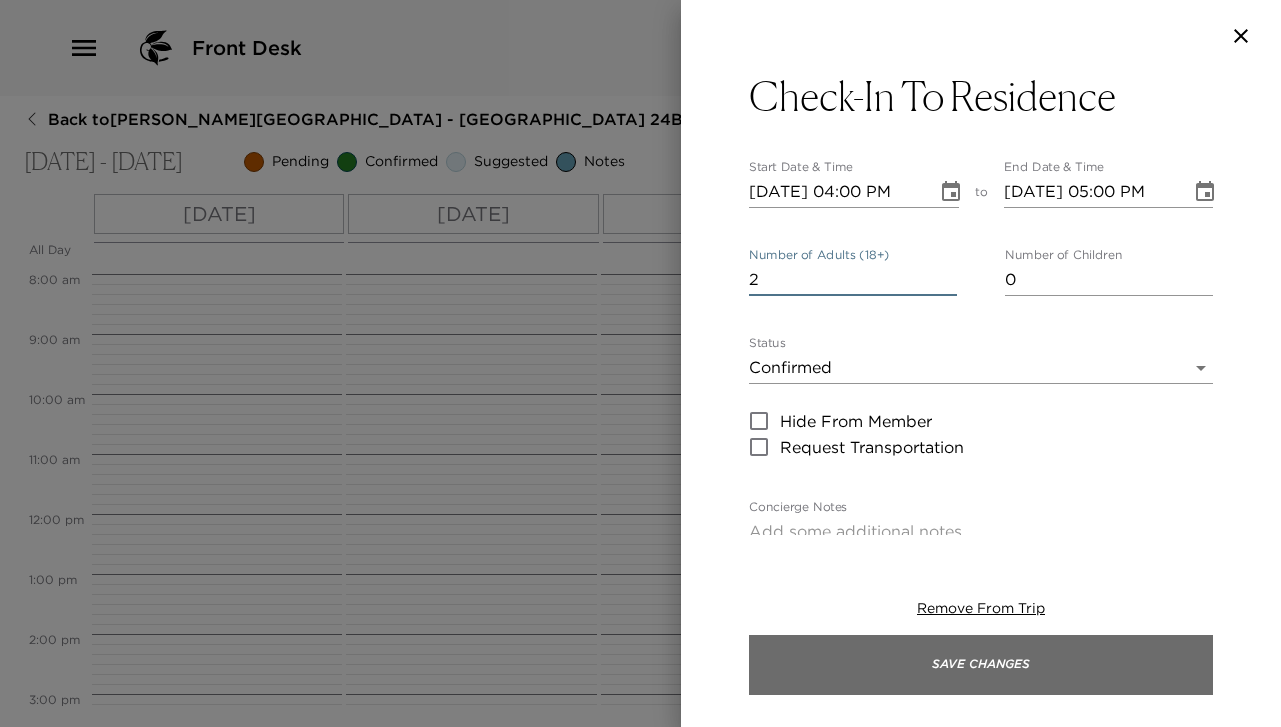 click on "Save Changes" at bounding box center [981, 665] 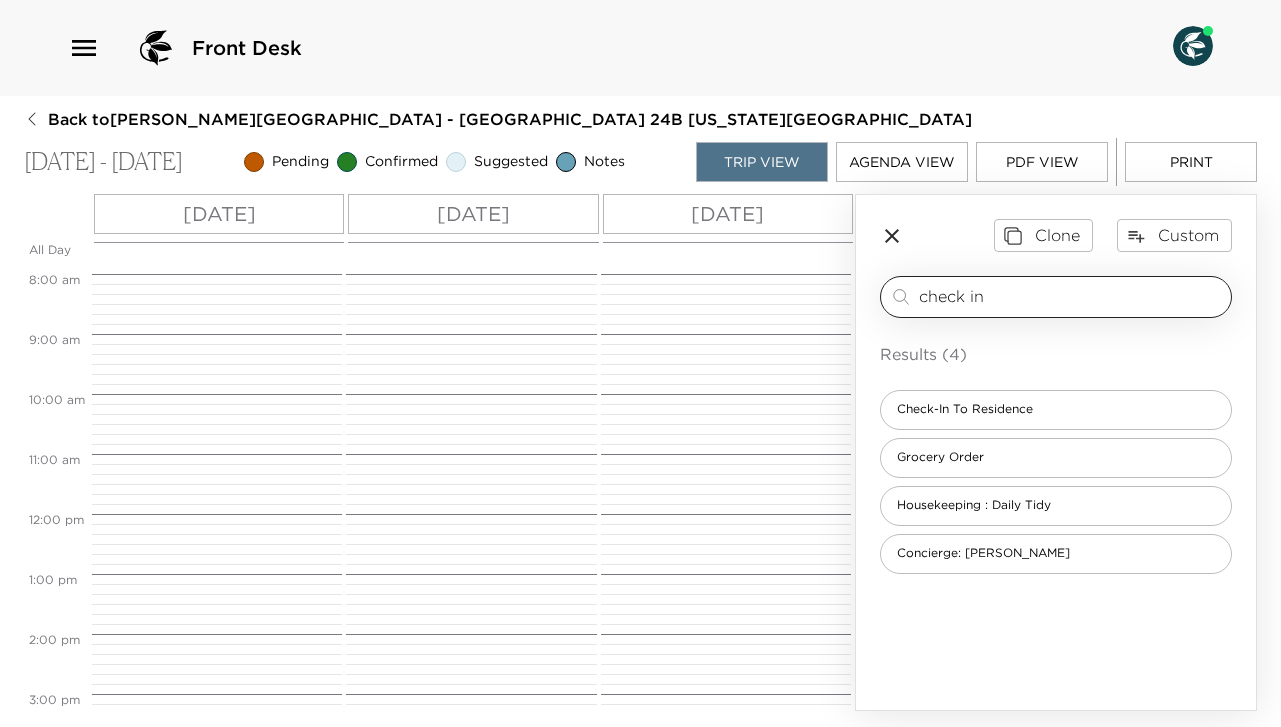 click on "check in" at bounding box center (1071, 296) 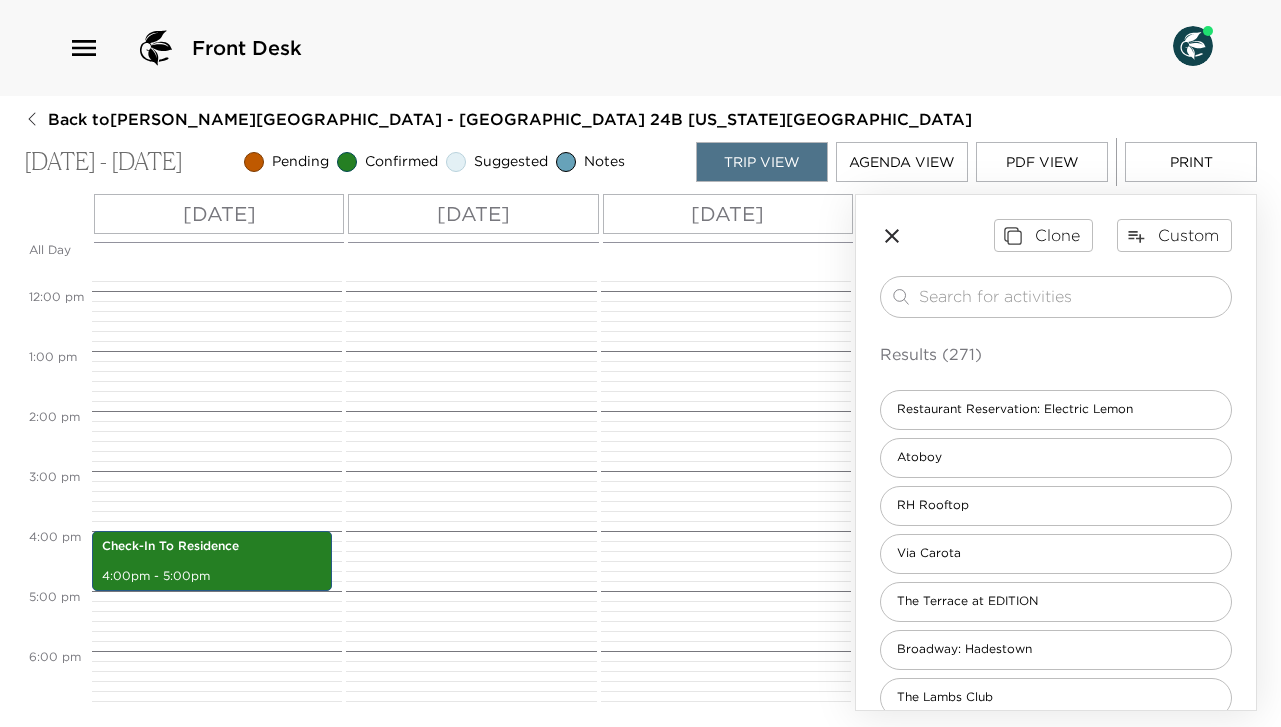 scroll, scrollTop: 831, scrollLeft: 0, axis: vertical 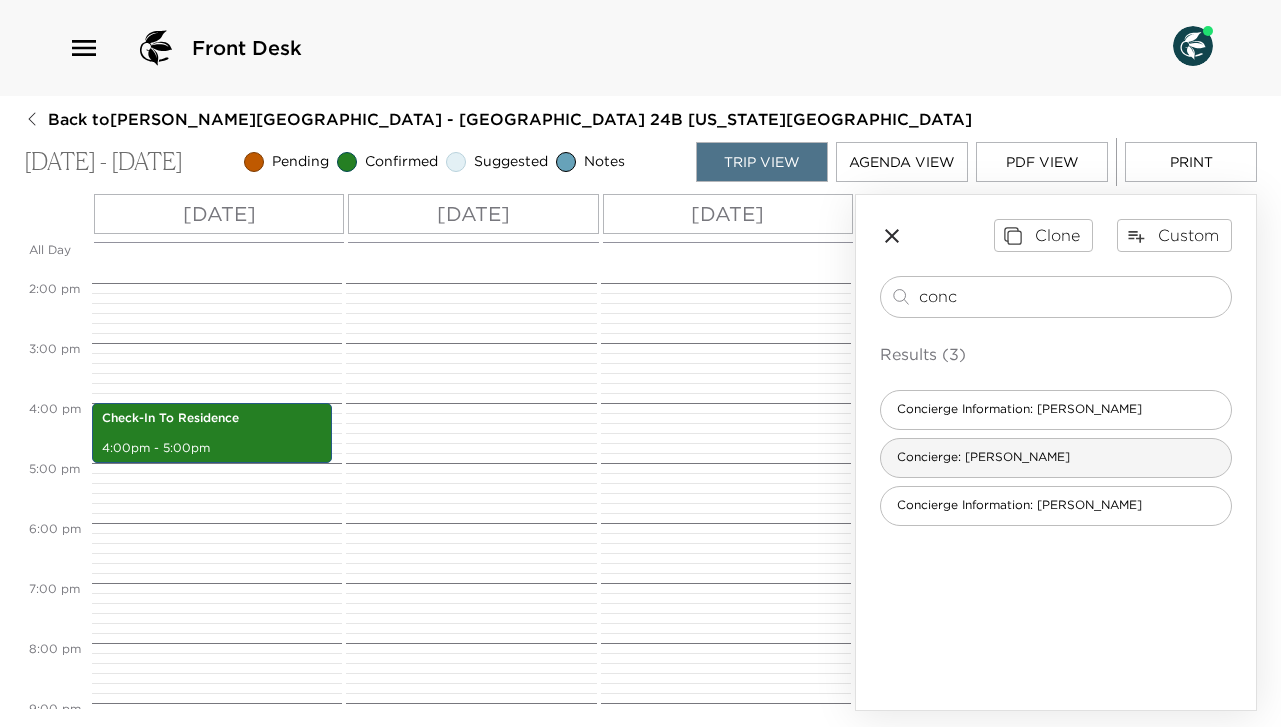 type on "conc" 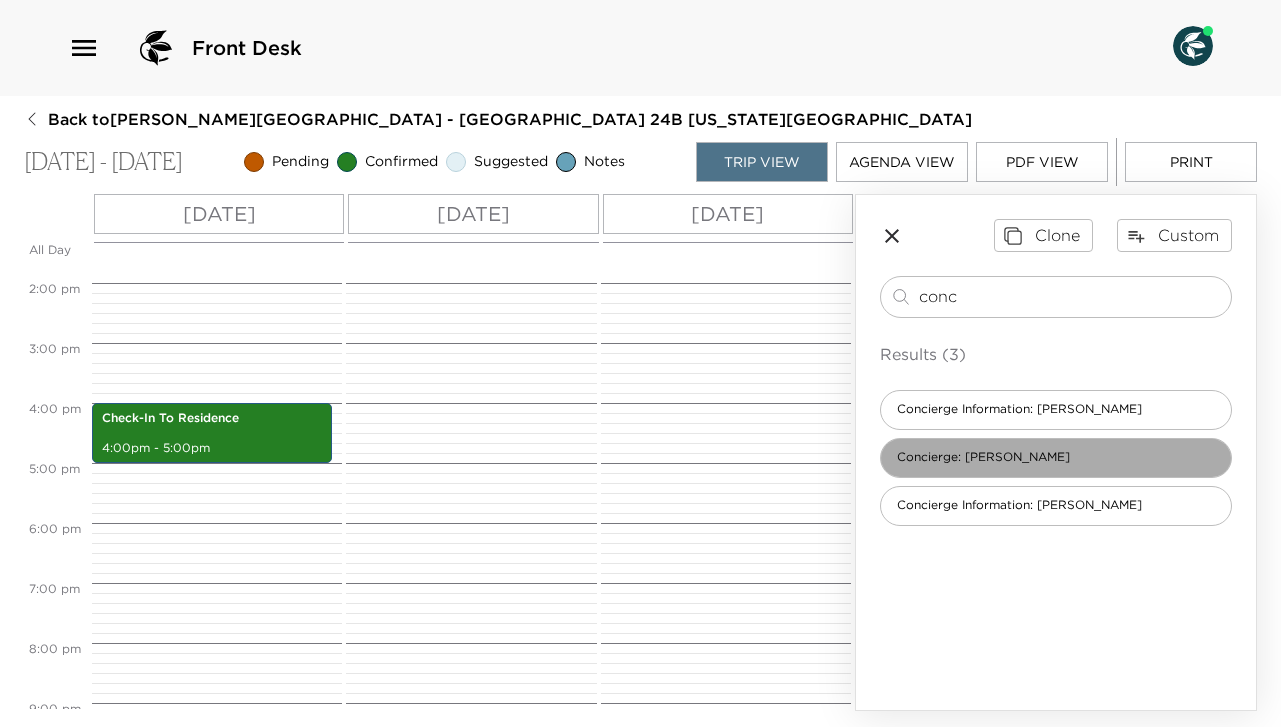 click on "Concierge: Iris Miiaeva" at bounding box center [983, 457] 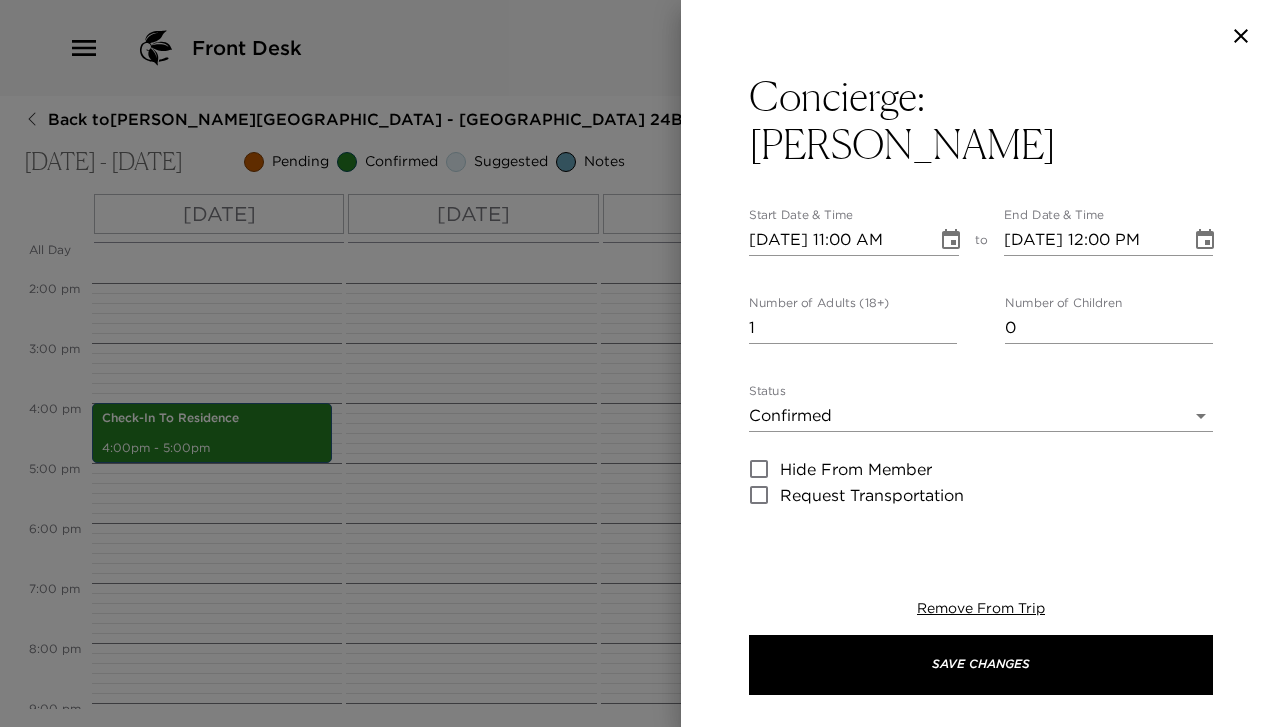 type on "Dearest Exclusive Resorts members. I am delighted to be your assigned concierge on this trip. Please do not hesitate to email, text or call me at 929-656-1484. I am happy to help with any questions/requests you may have prior or during your check in. Have a safe trip and I am looking forward to welcoming you soon!" 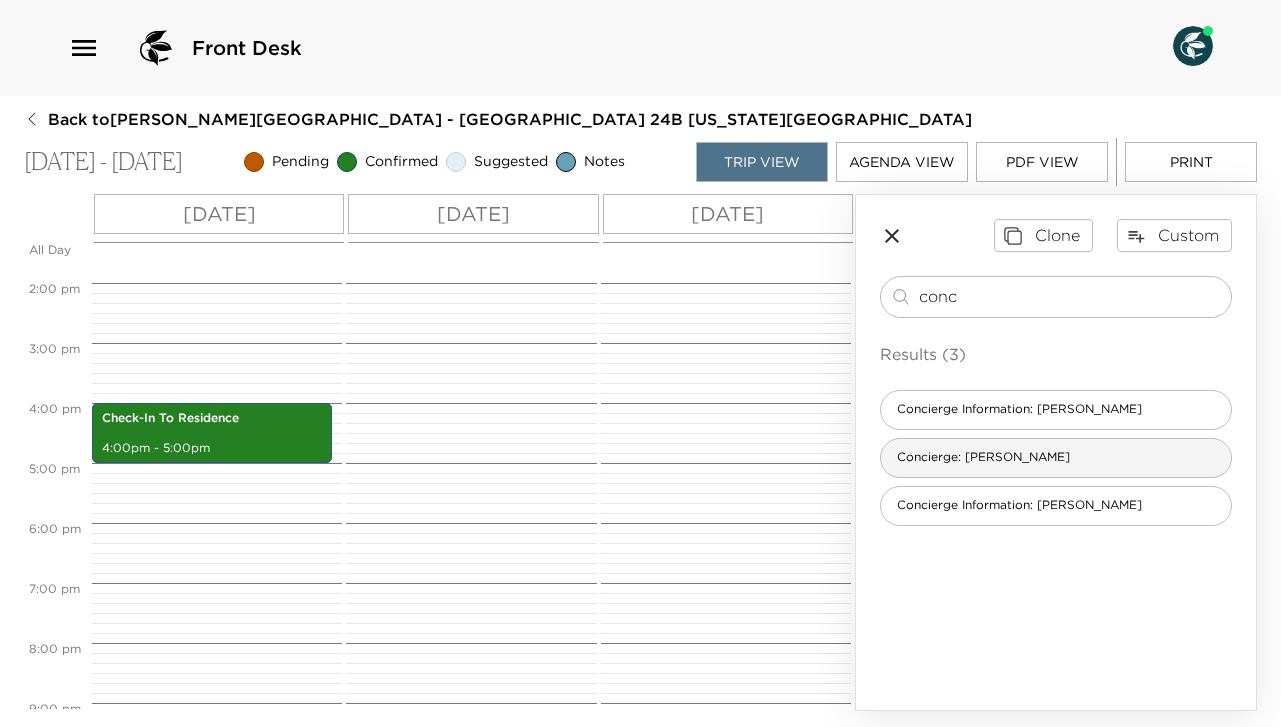 click on "Concierge: Iris Miiaeva" at bounding box center (1056, 458) 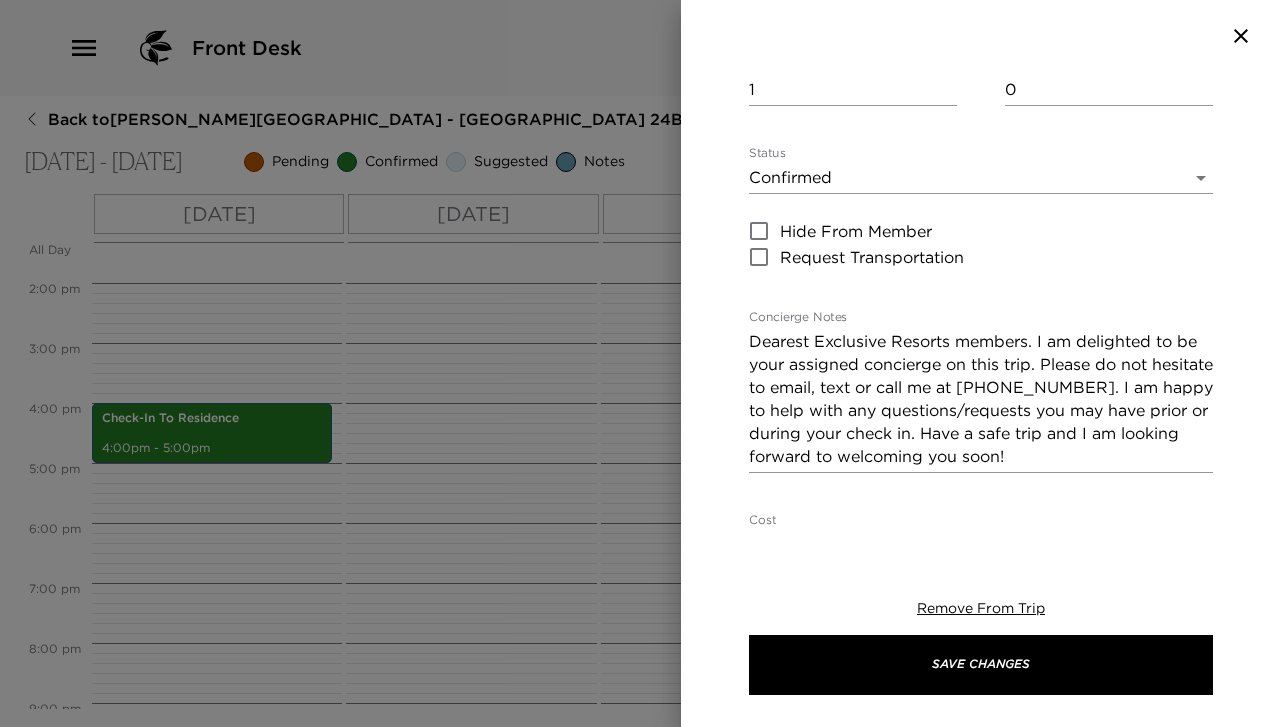 scroll, scrollTop: 0, scrollLeft: 0, axis: both 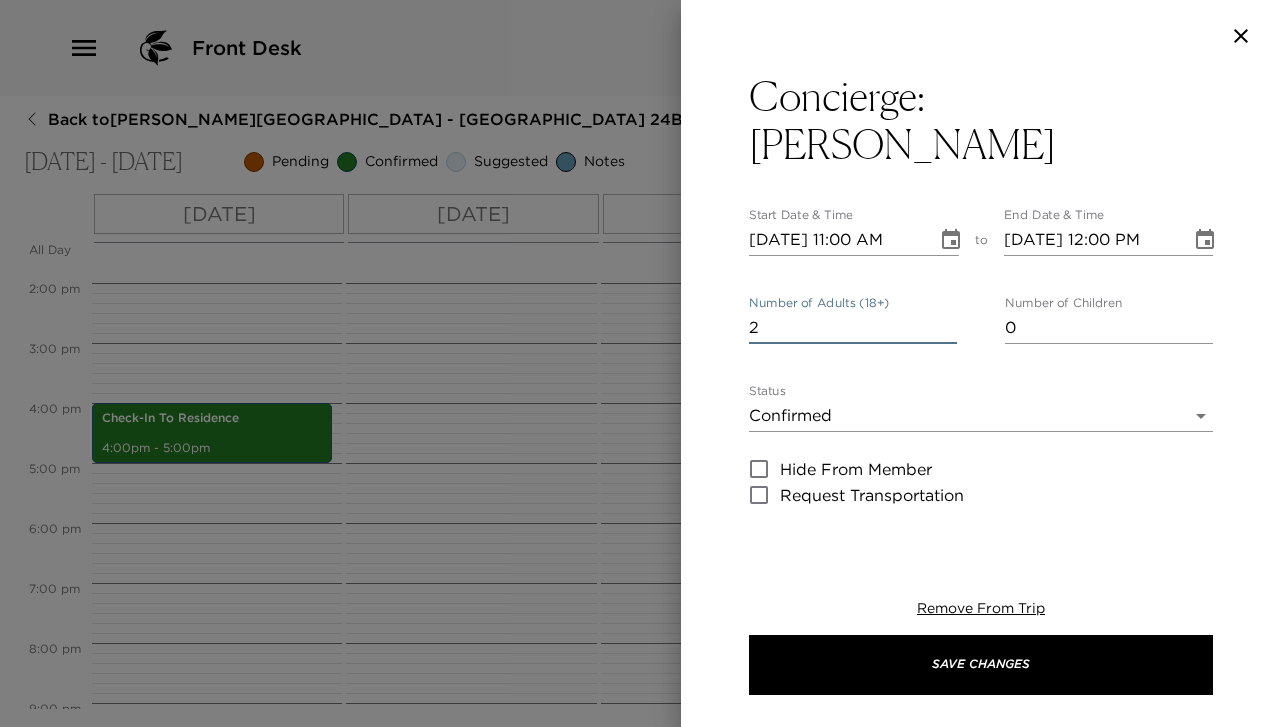 type on "2" 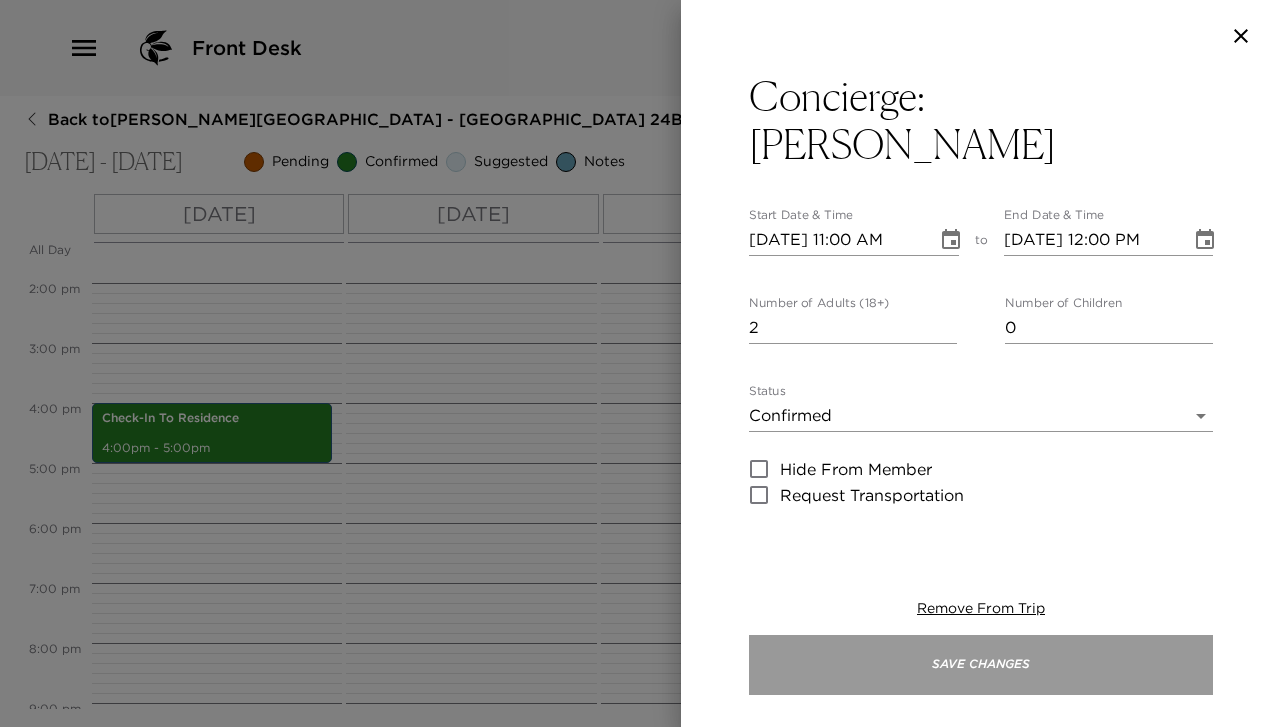 click on "Save Changes" at bounding box center [981, 665] 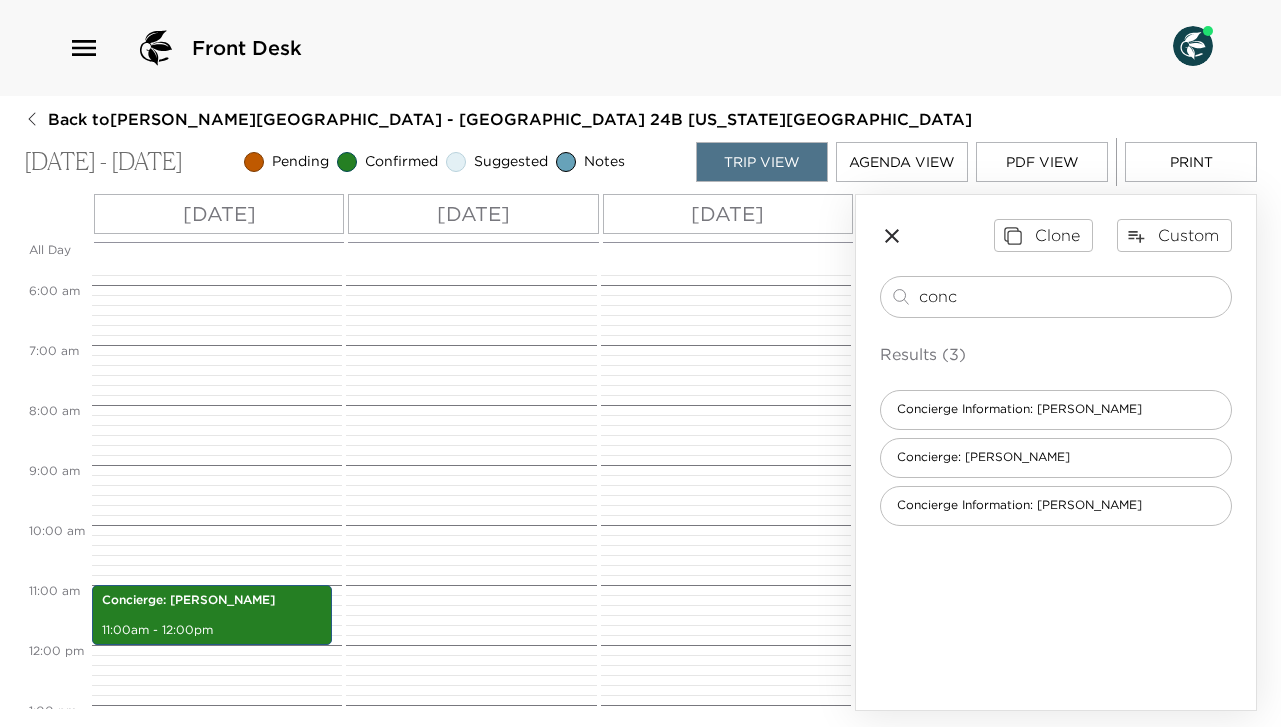 scroll, scrollTop: 347, scrollLeft: 0, axis: vertical 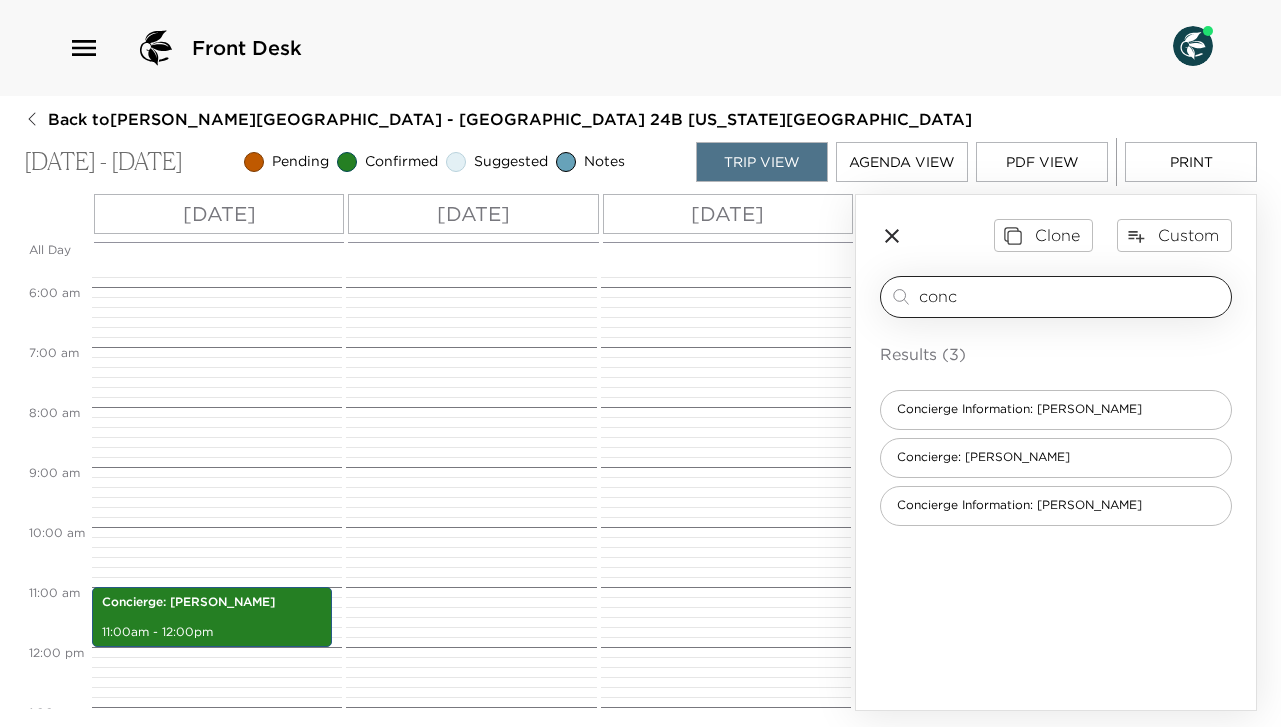 click on "conc" at bounding box center (1071, 296) 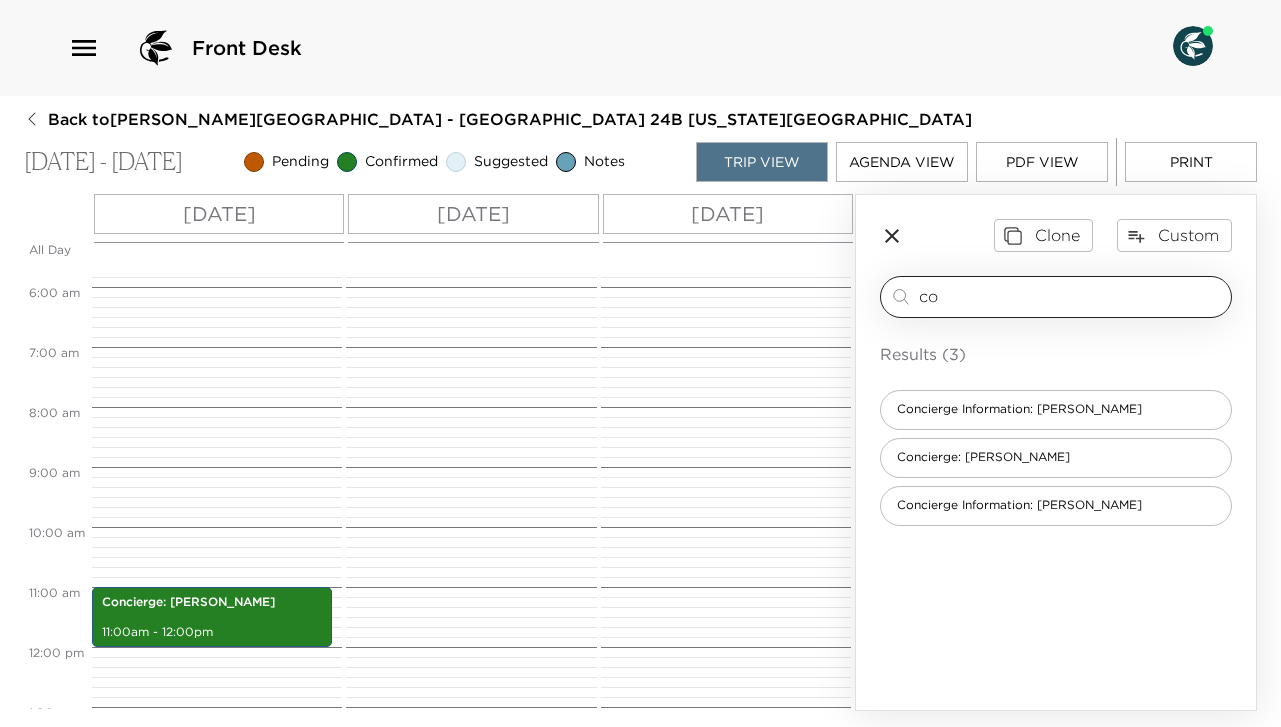 type on "c" 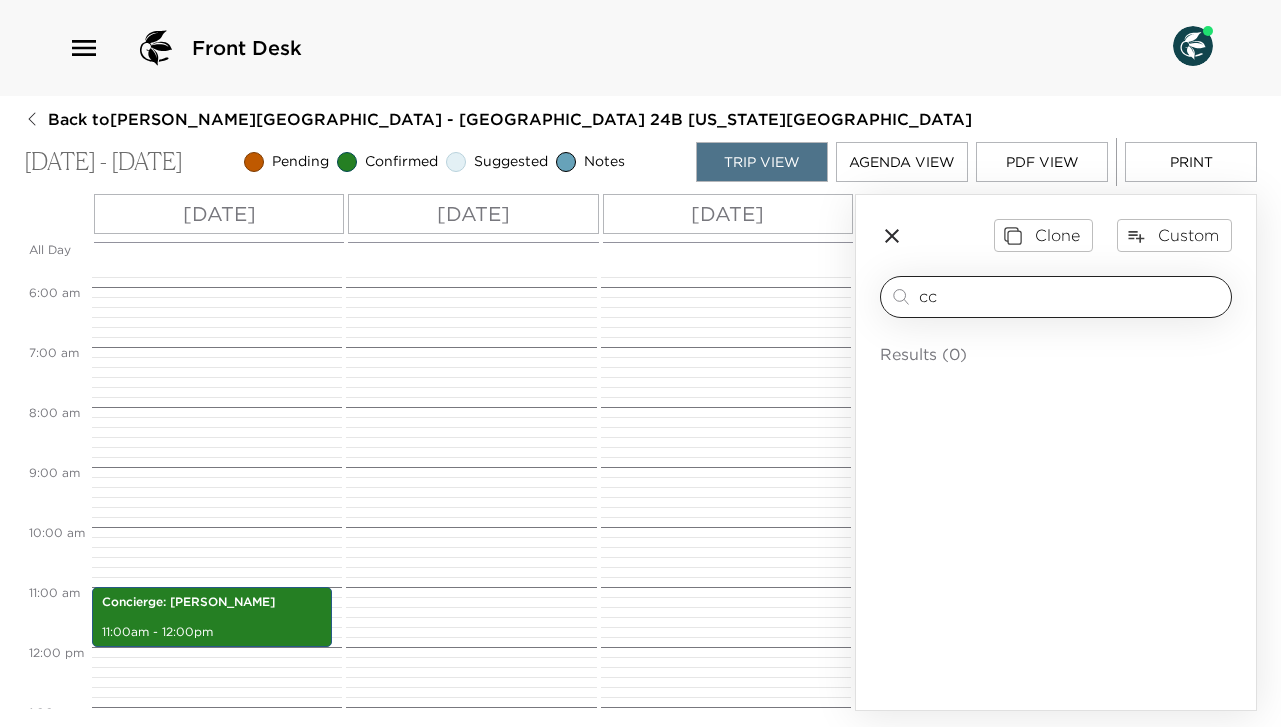 type on "c" 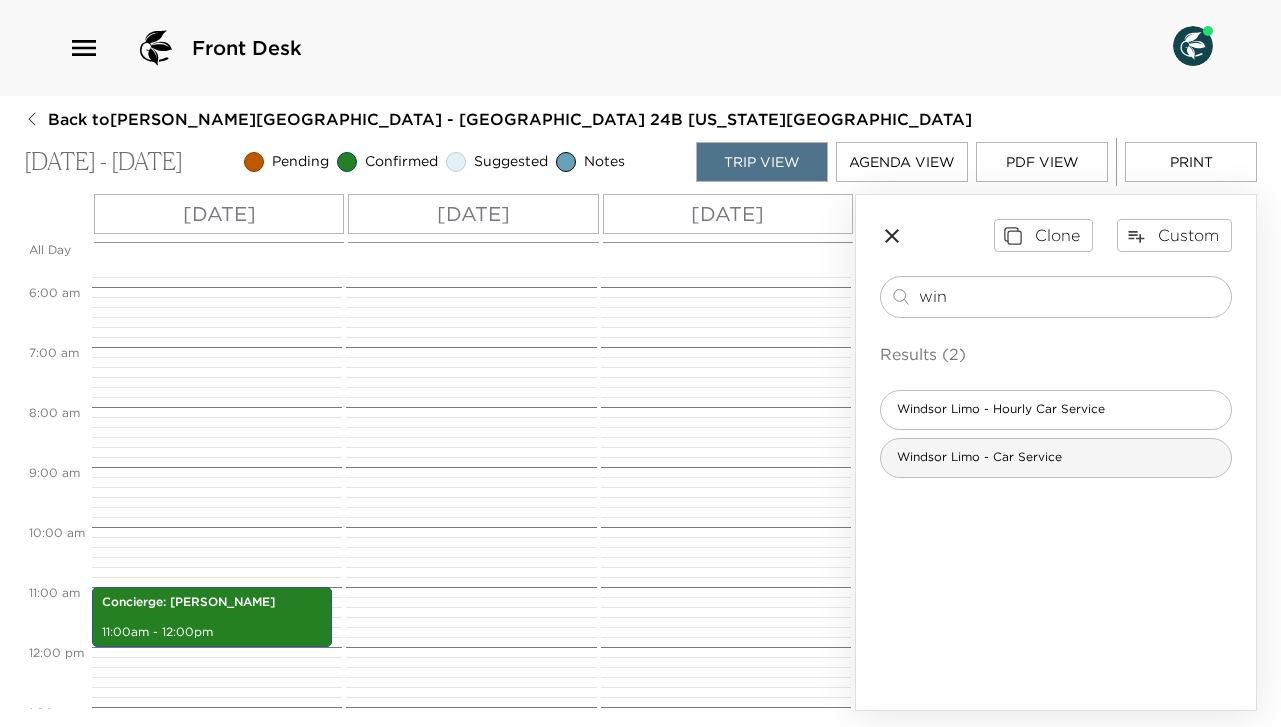 type on "win" 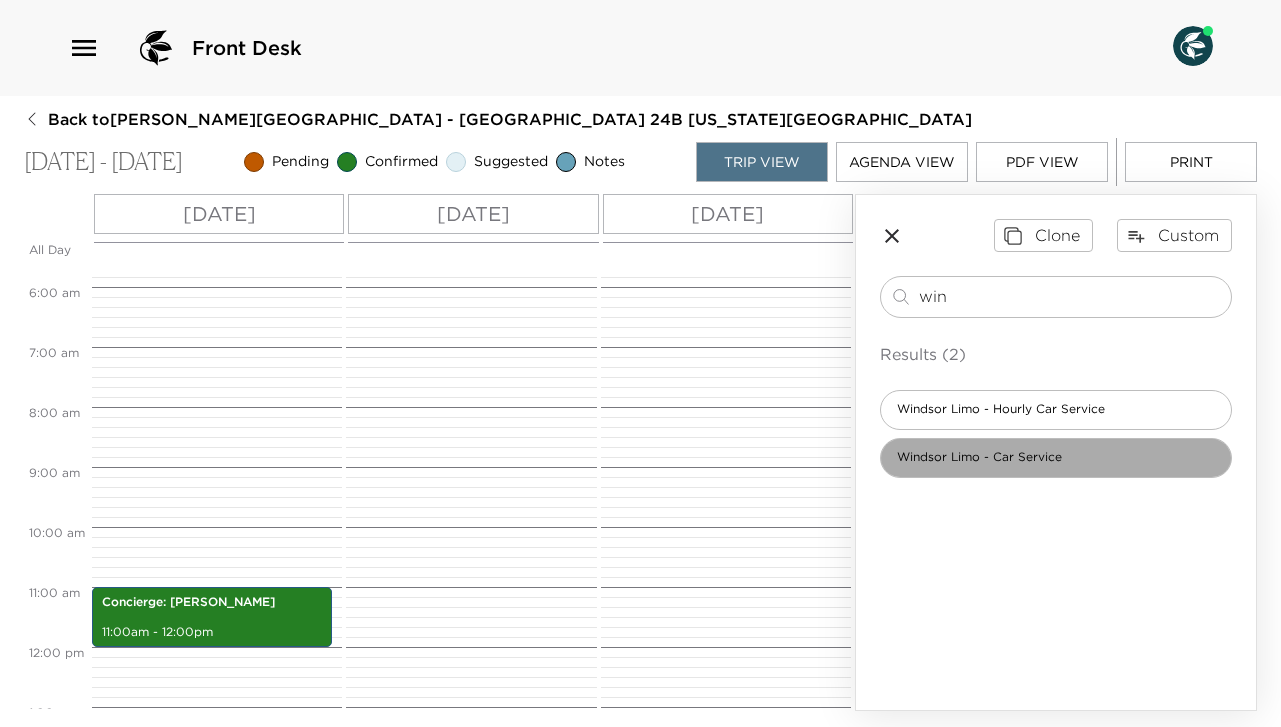 click on "Windsor Limo - Car Service" at bounding box center [979, 457] 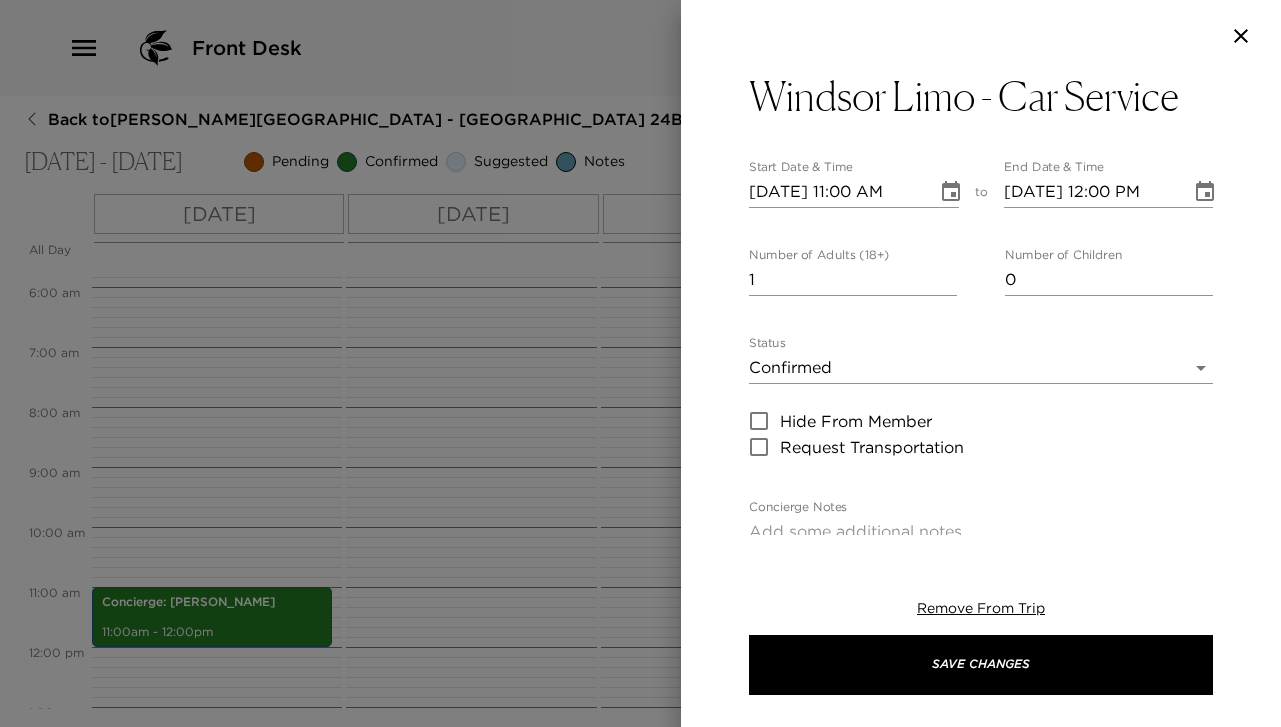 type on "Your trip has been confirmed by your concierge. Itinerary will be send to your email." 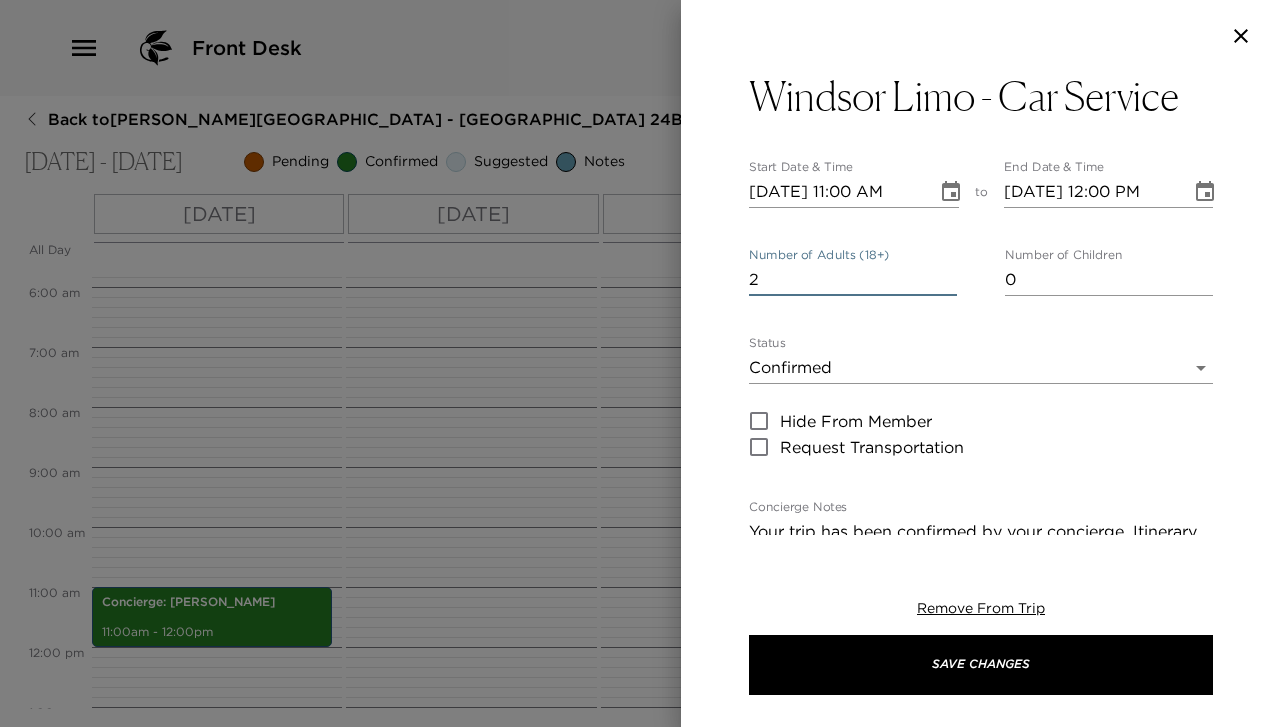type on "2" 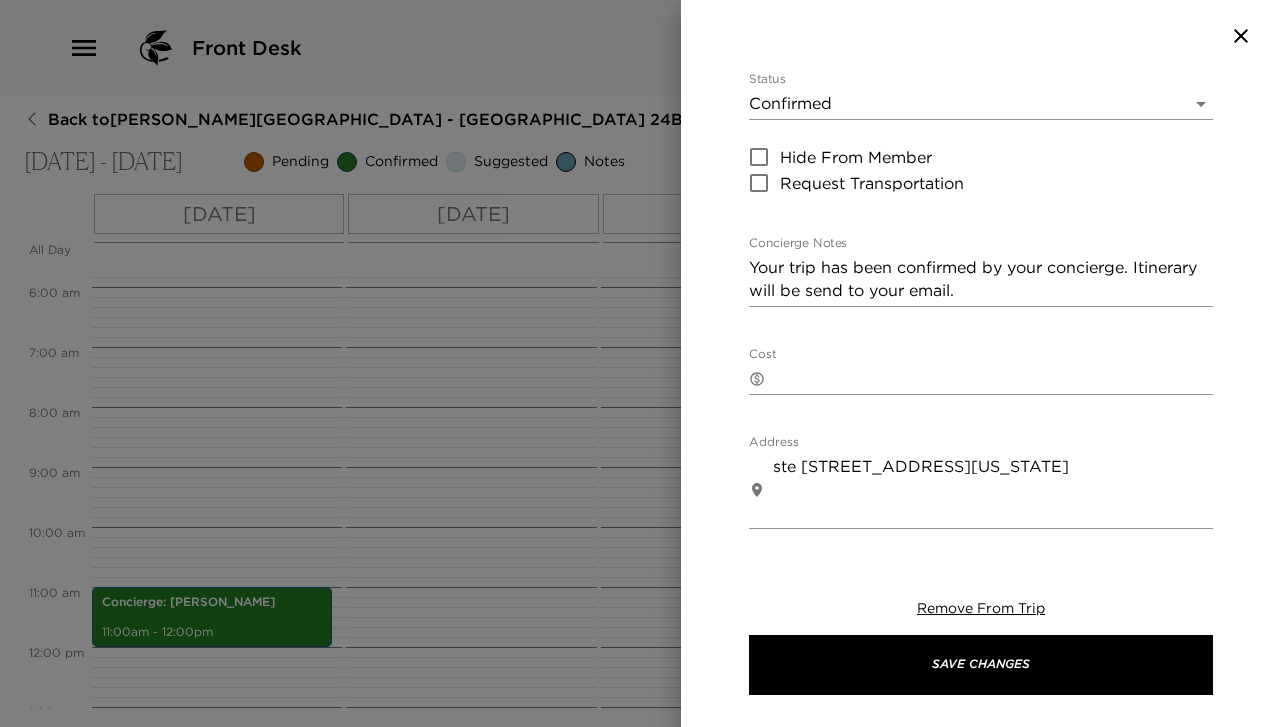 scroll, scrollTop: 262, scrollLeft: 0, axis: vertical 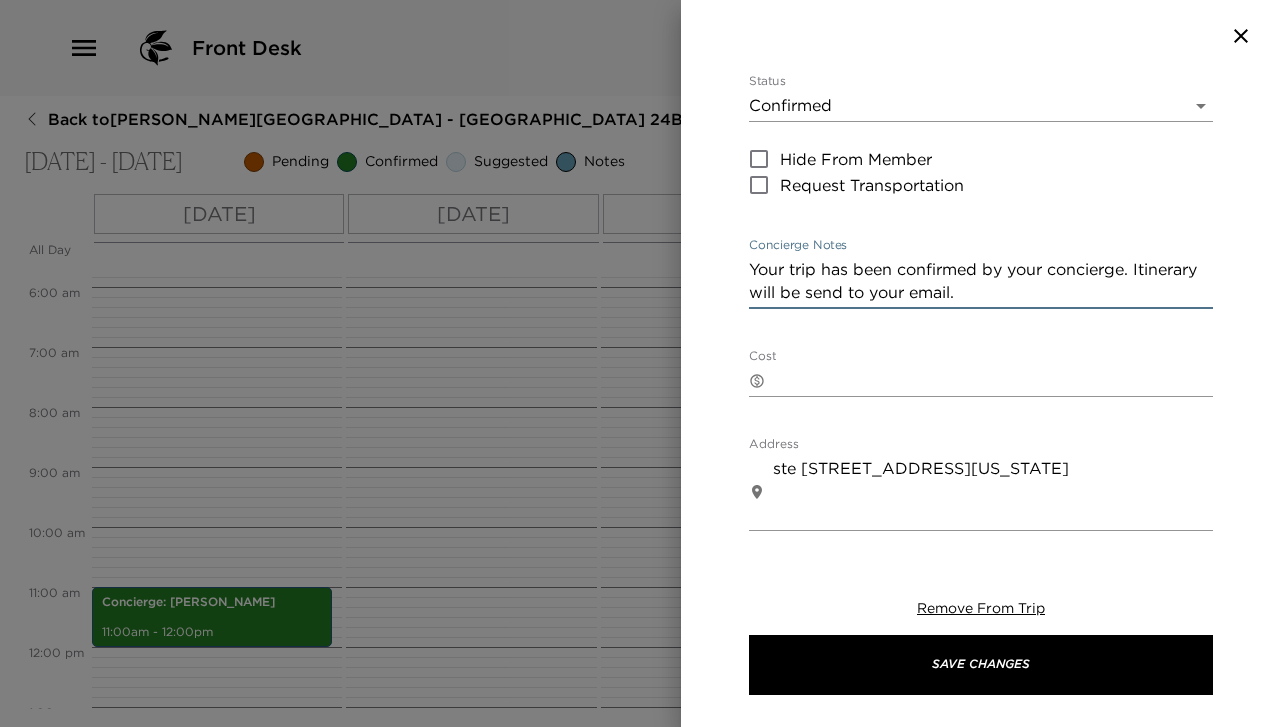 drag, startPoint x: 969, startPoint y: 294, endPoint x: 785, endPoint y: 297, distance: 184.02446 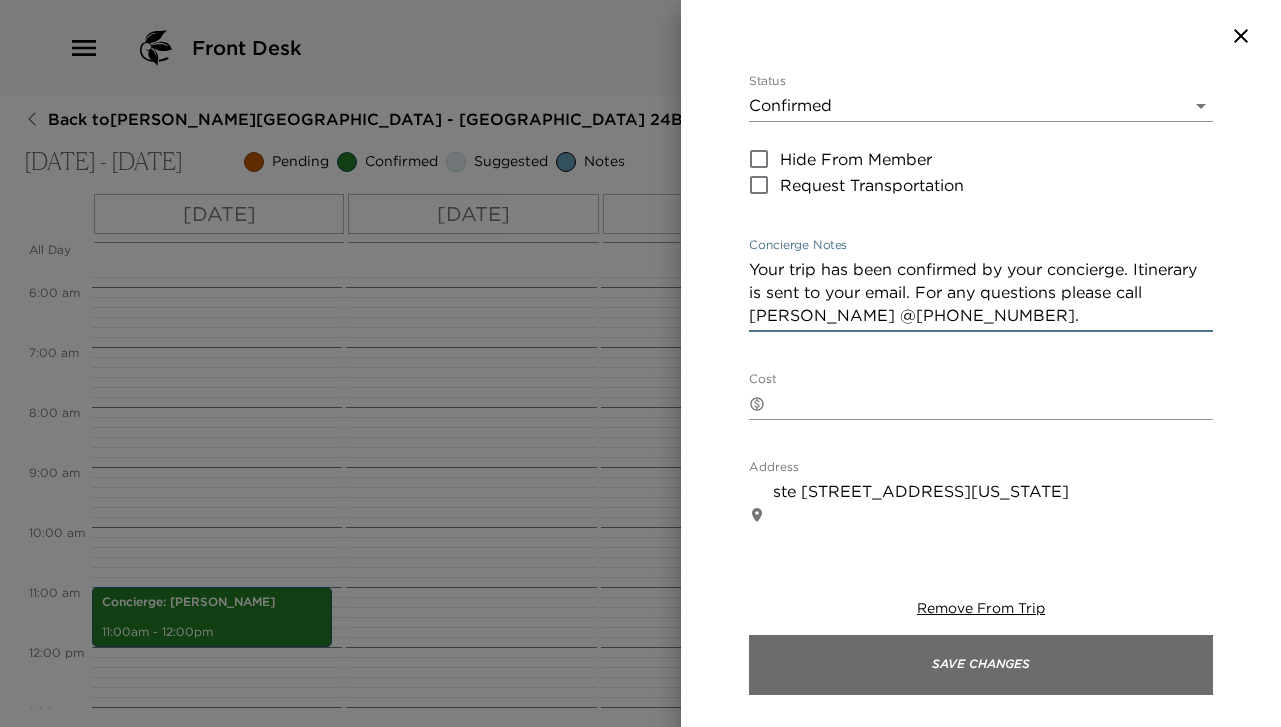 type on "Your trip has been confirmed by your concierge. Itinerary is sent to your email. For any questions please call Iris @929-656-1484." 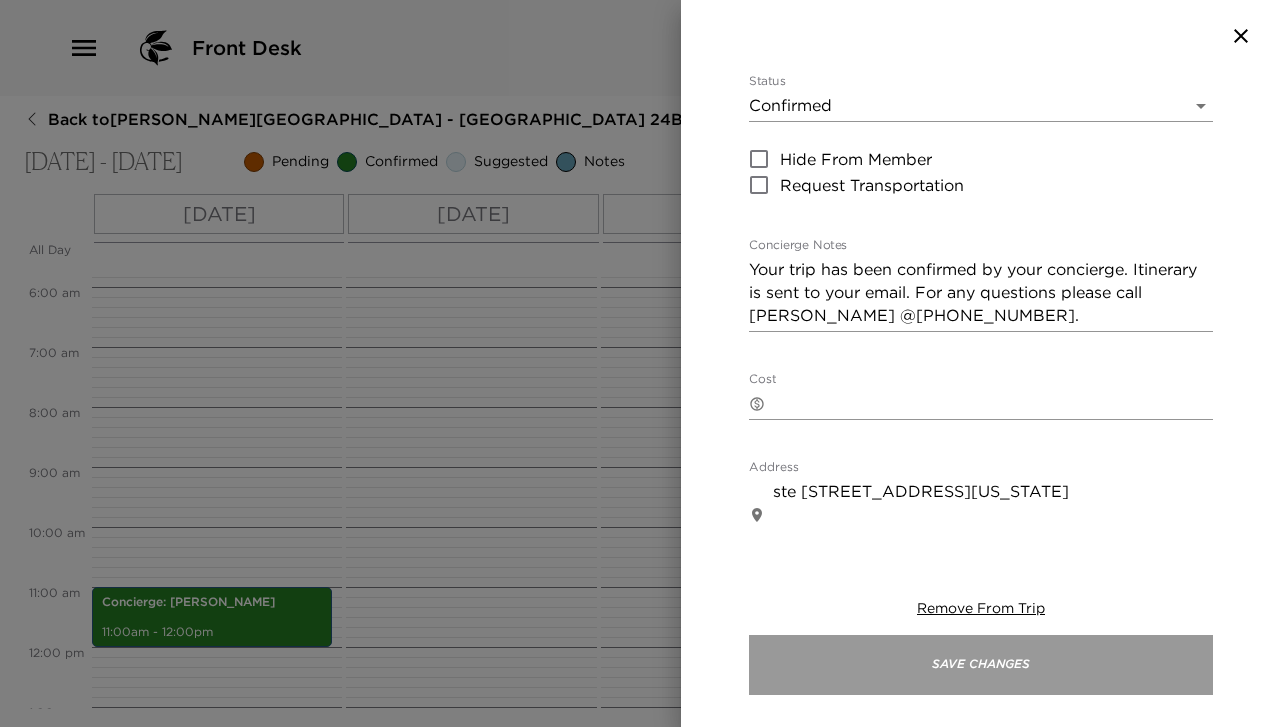click on "Save Changes" at bounding box center (981, 665) 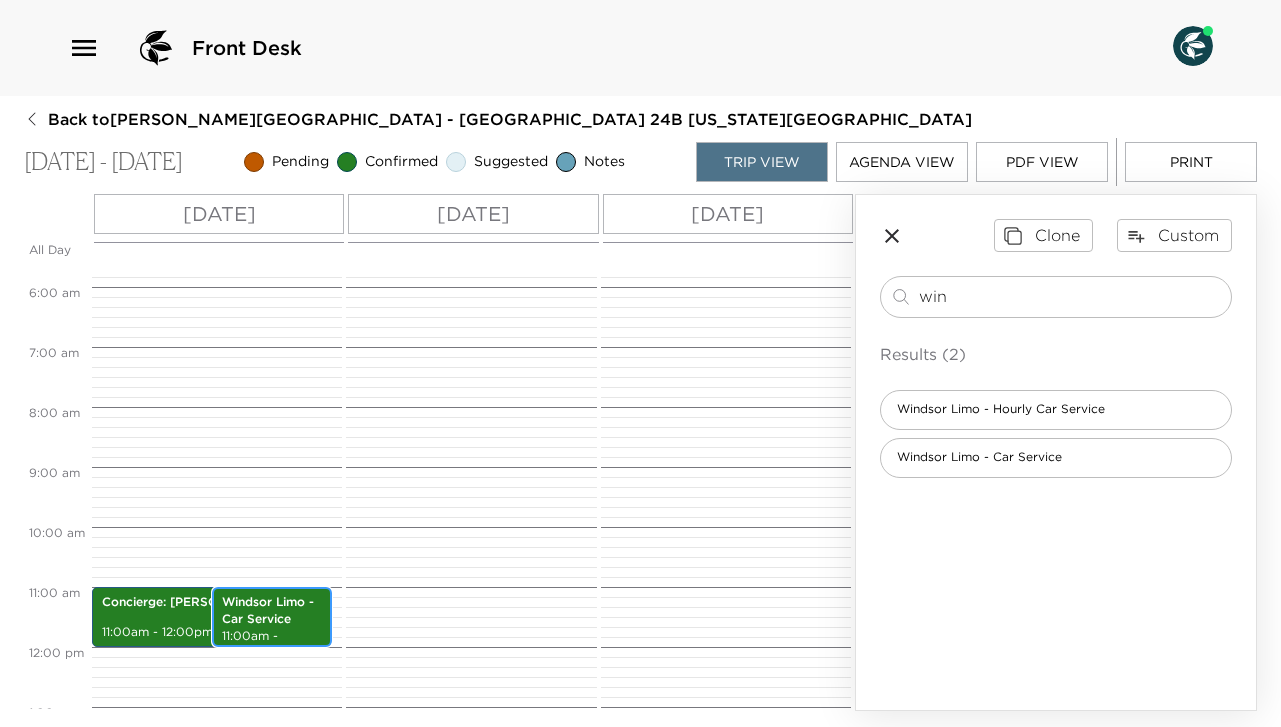 click on "11:00am - 12:00pm" at bounding box center (272, 645) 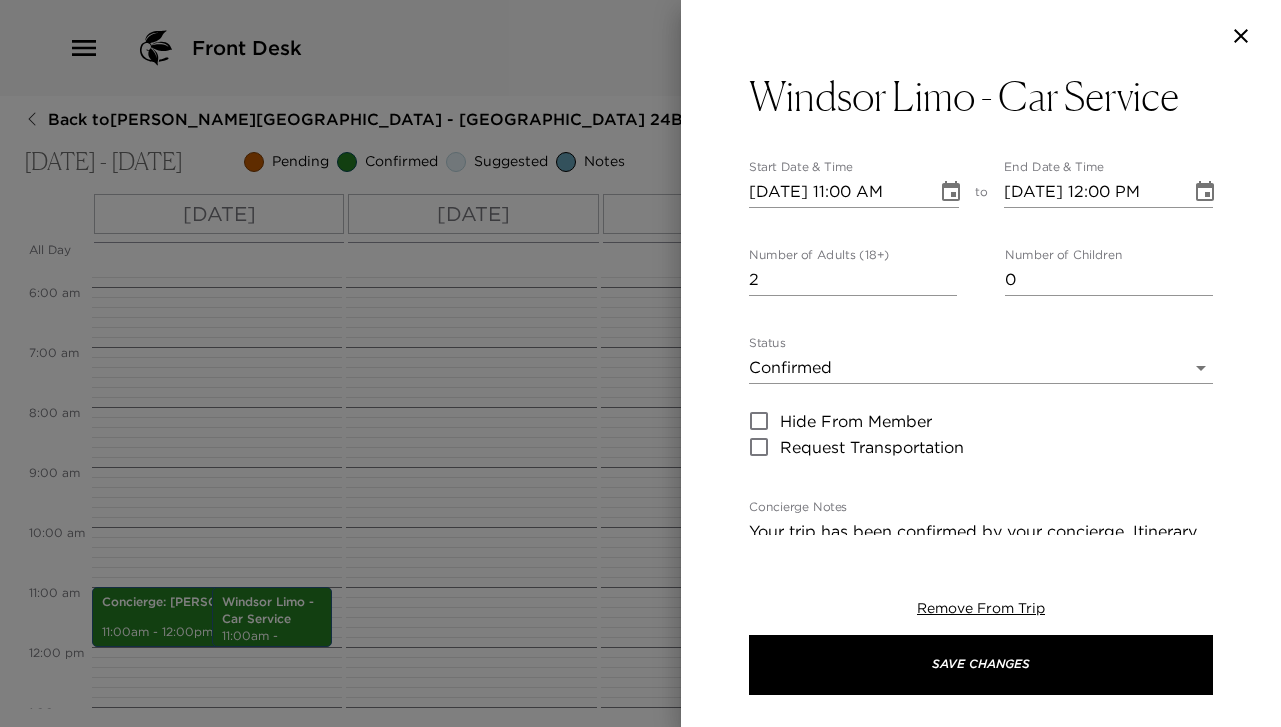 click 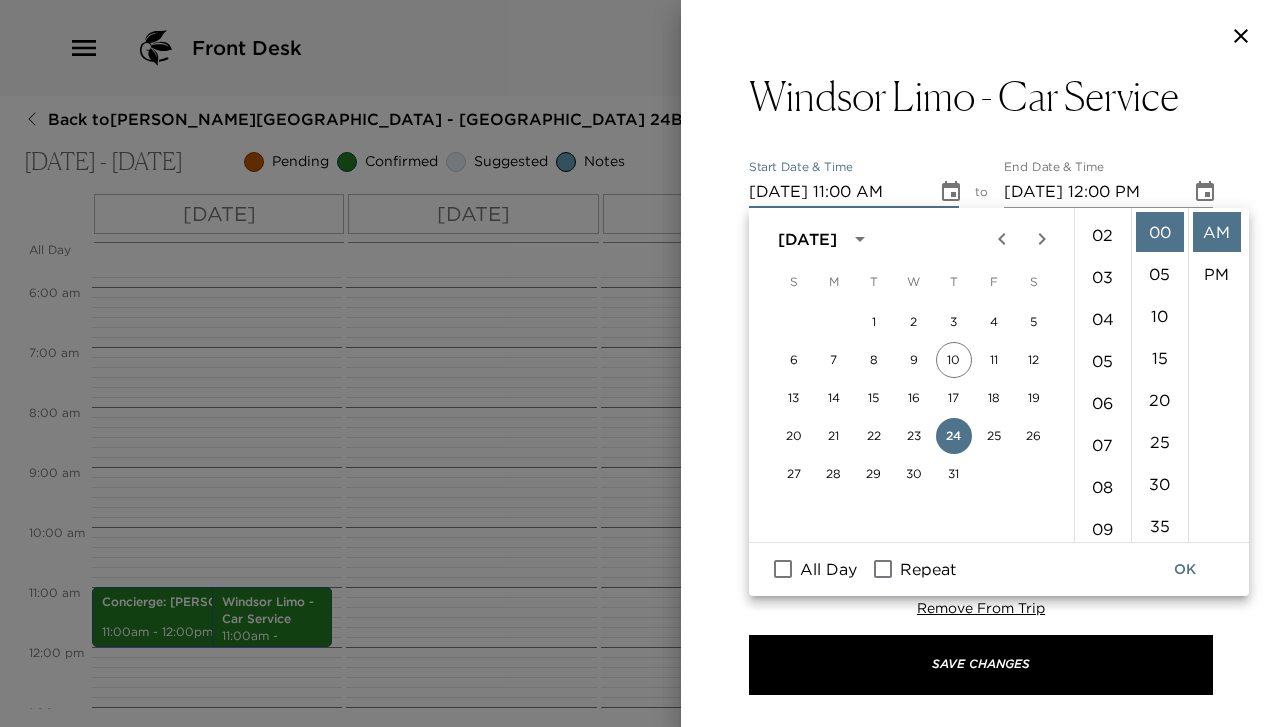 scroll, scrollTop: 34, scrollLeft: 0, axis: vertical 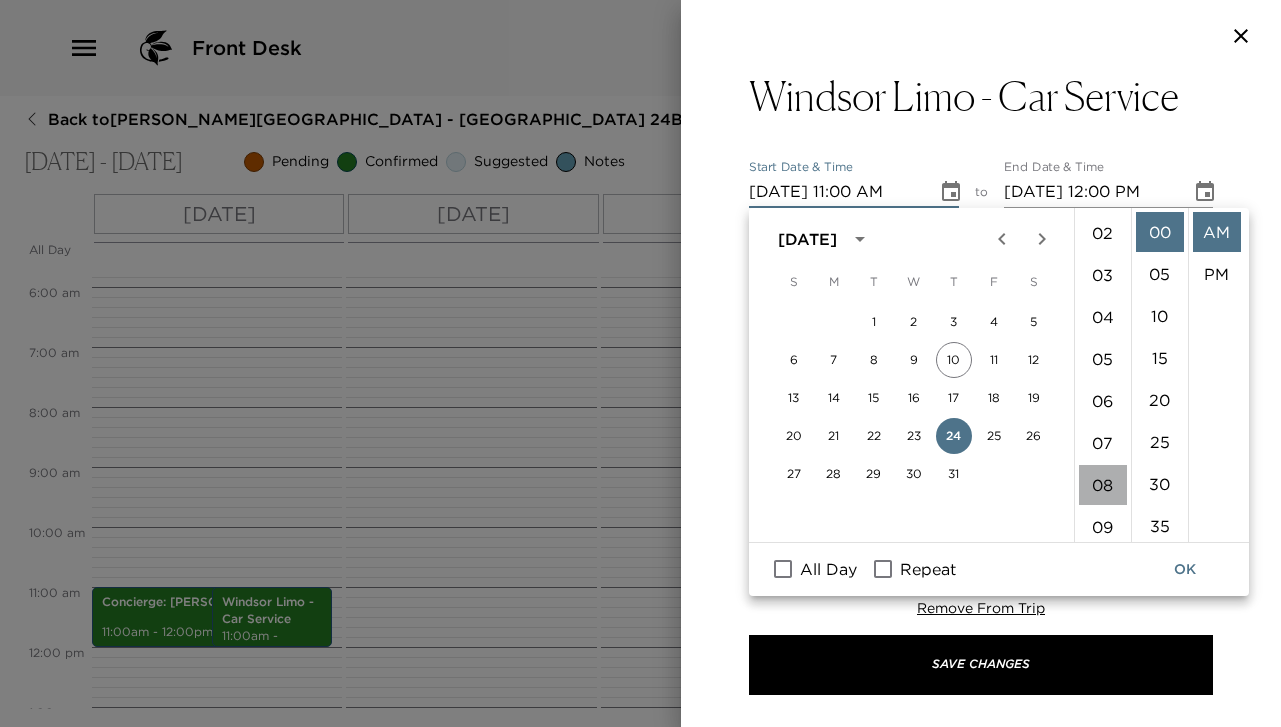 click on "08" at bounding box center (1103, 485) 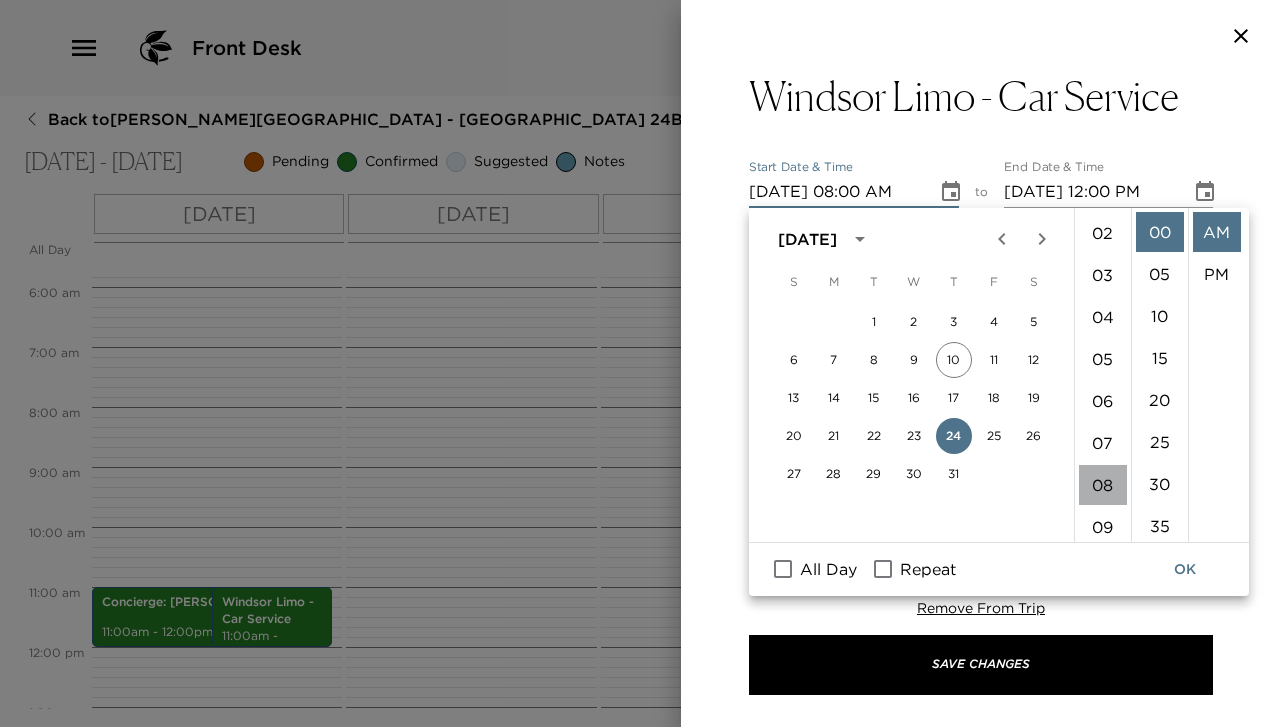 scroll, scrollTop: 336, scrollLeft: 0, axis: vertical 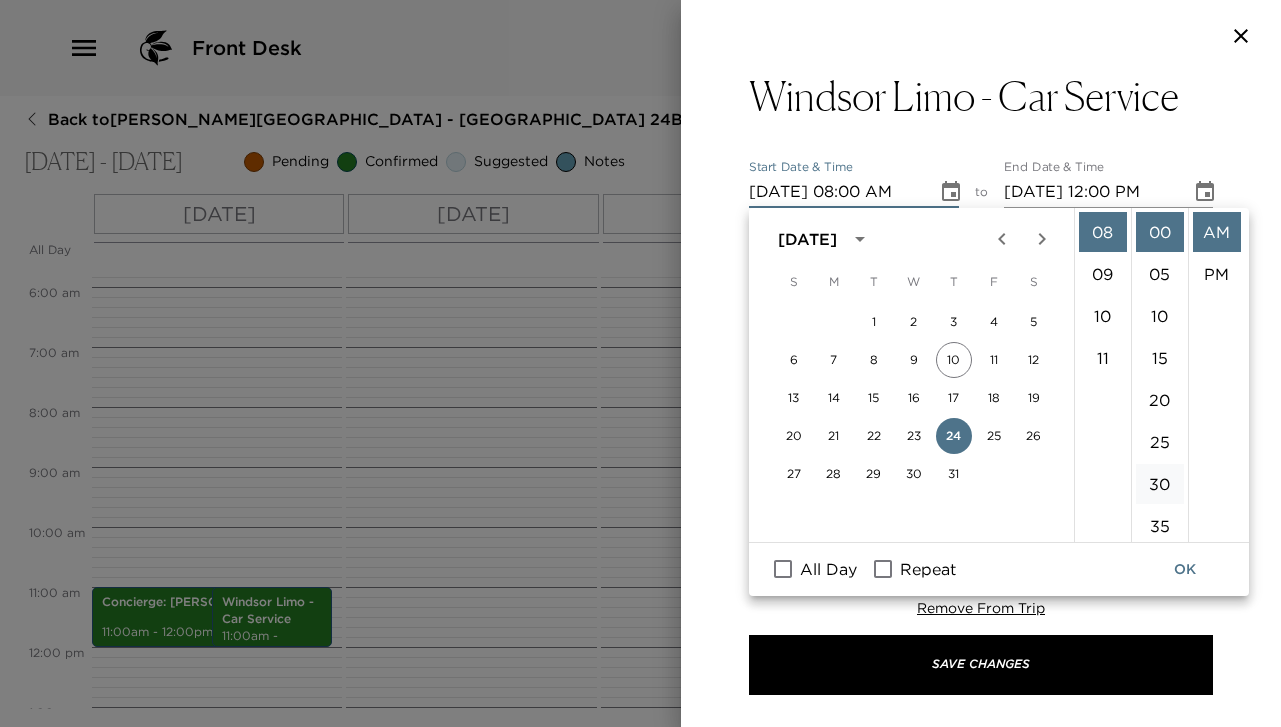 click on "30" at bounding box center [1160, 484] 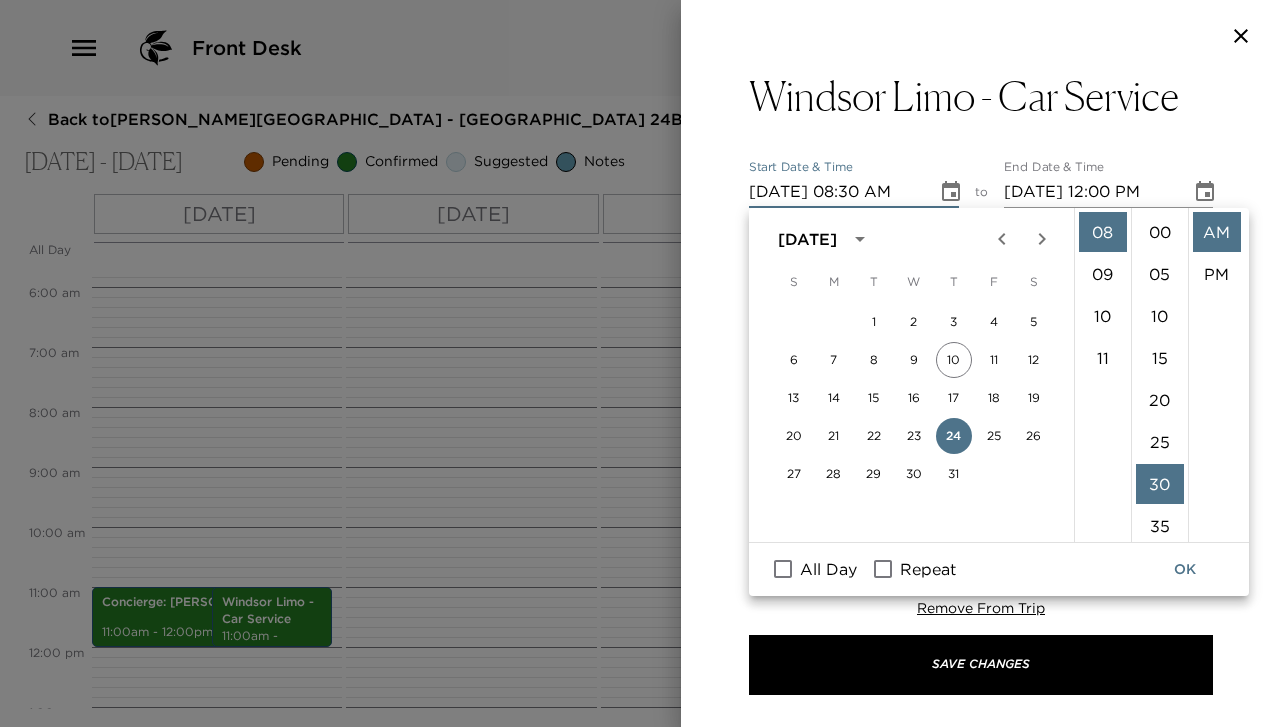 scroll, scrollTop: 252, scrollLeft: 0, axis: vertical 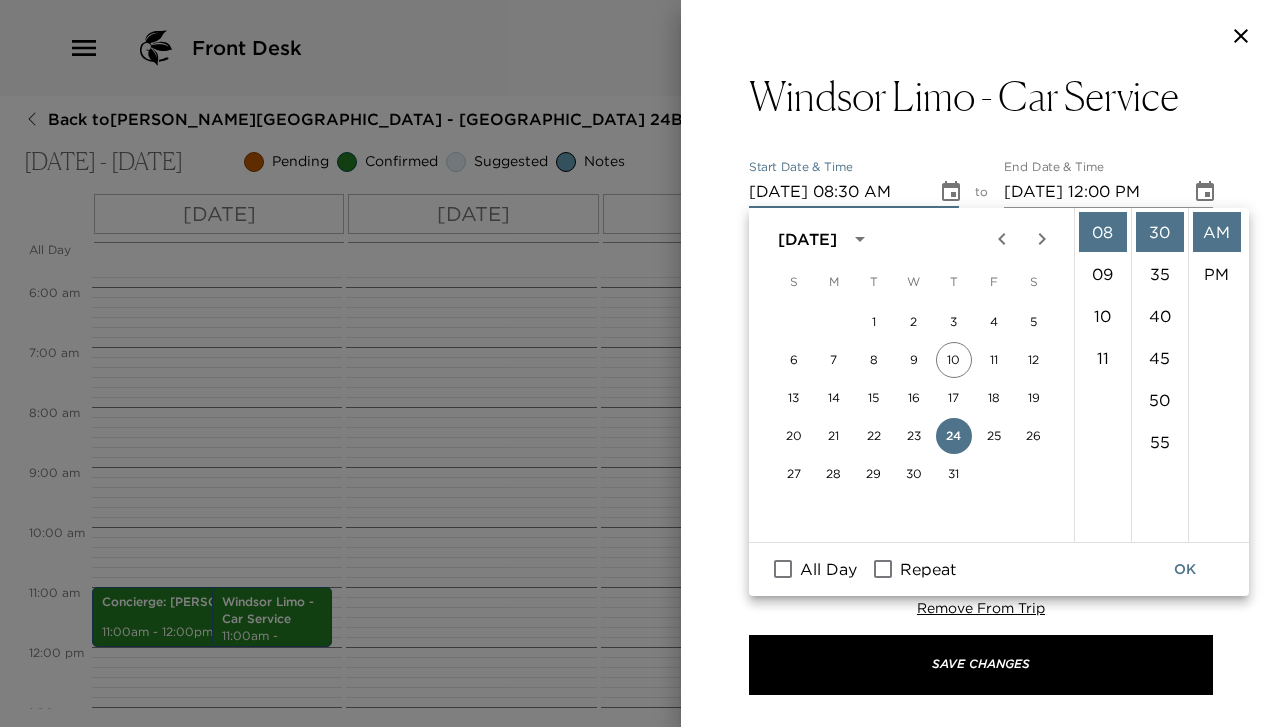 click 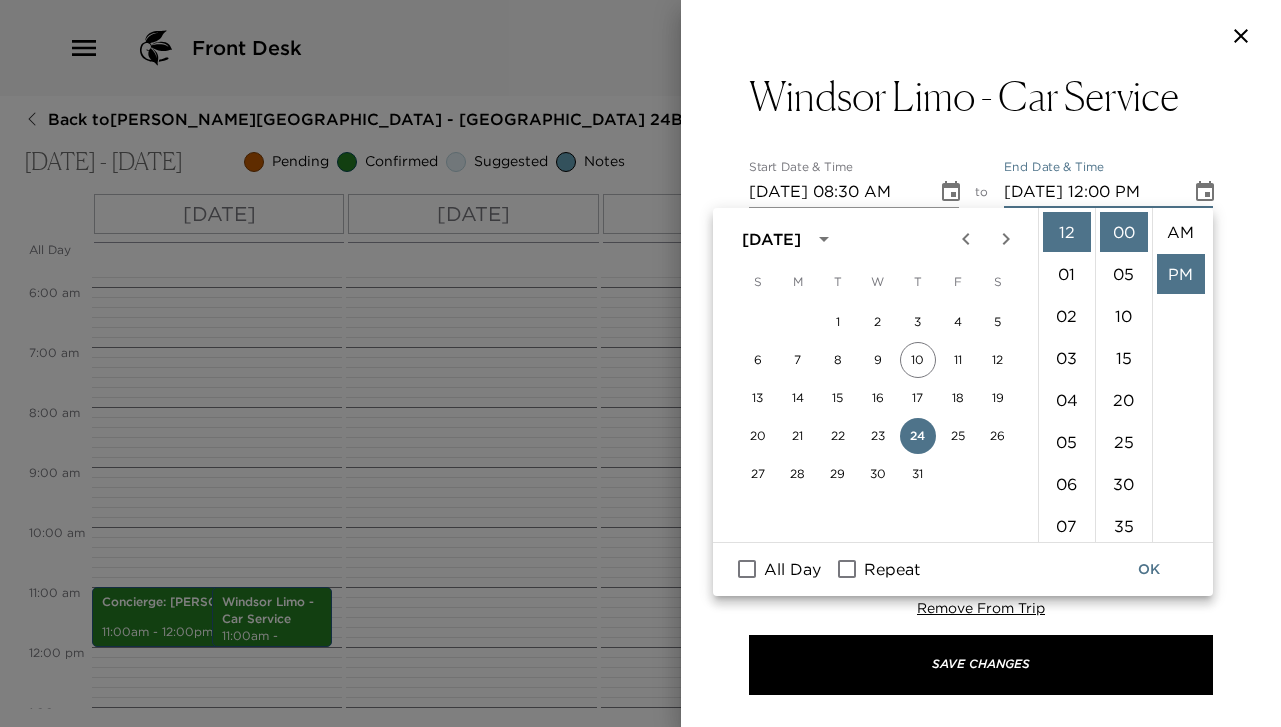 scroll, scrollTop: 42, scrollLeft: 0, axis: vertical 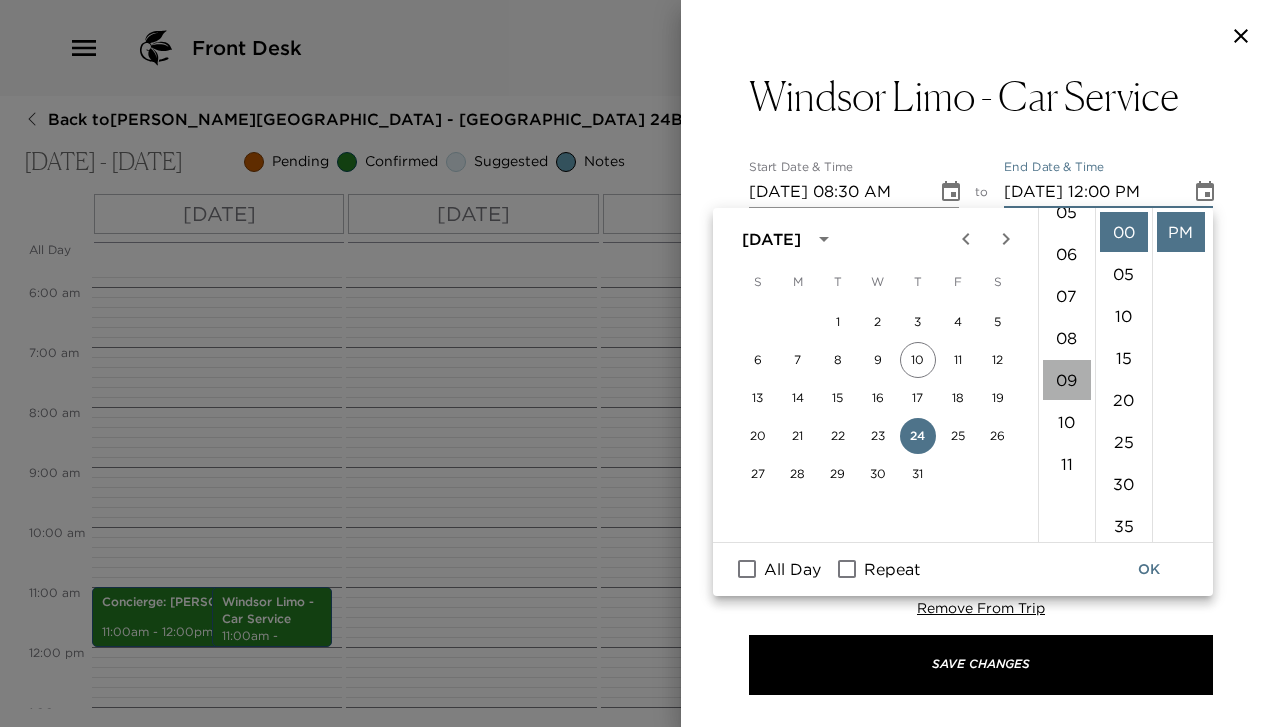 click on "09" at bounding box center (1067, 380) 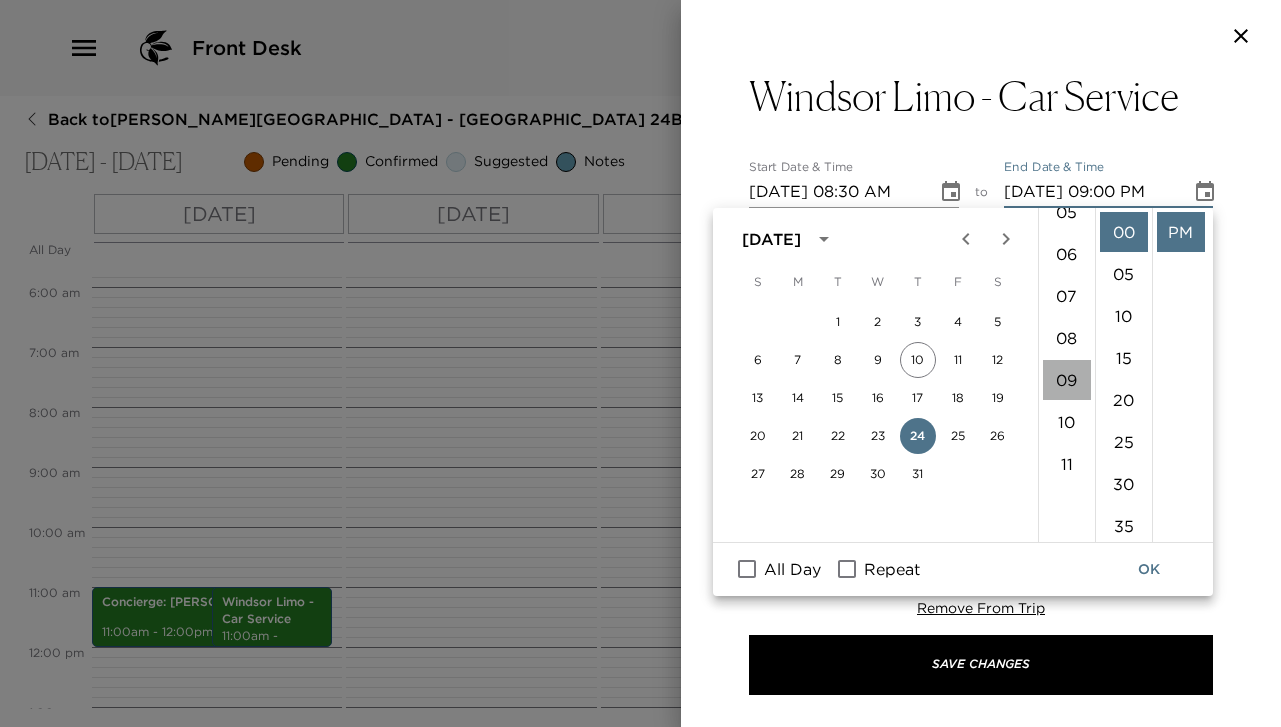 scroll, scrollTop: 378, scrollLeft: 0, axis: vertical 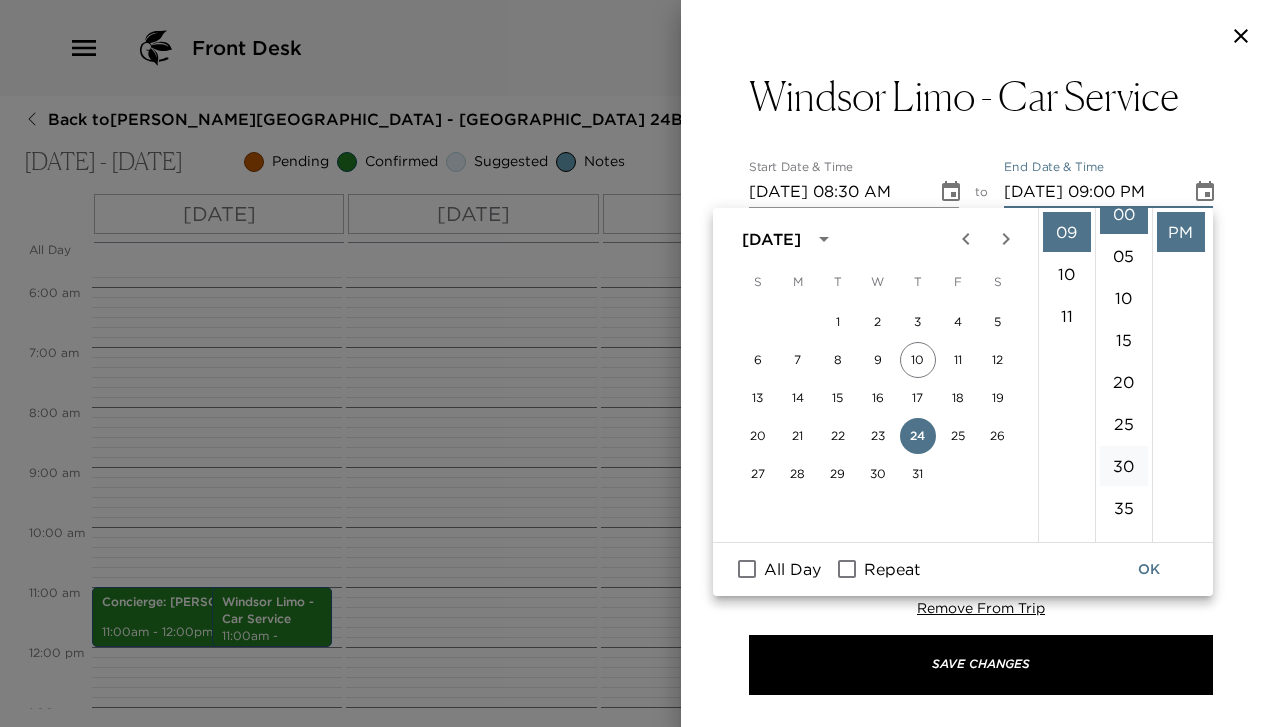 click on "30" at bounding box center [1124, 466] 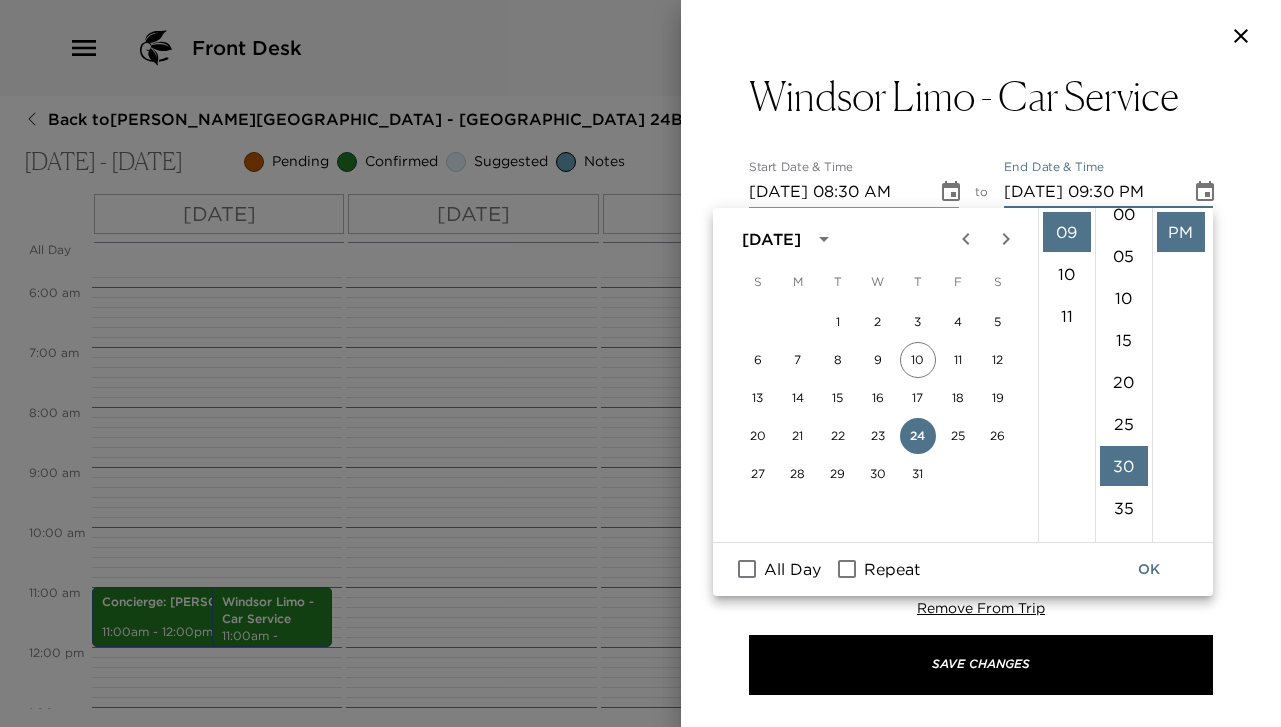 scroll, scrollTop: 252, scrollLeft: 0, axis: vertical 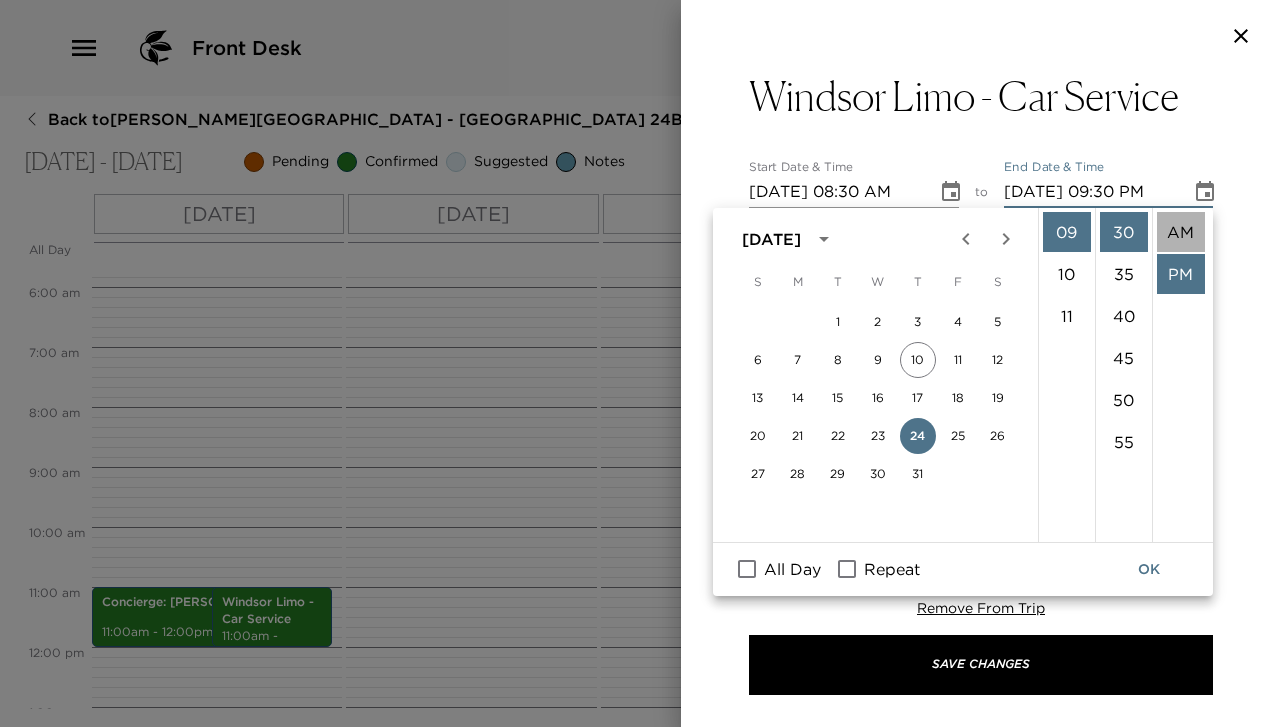 click on "AM" at bounding box center (1181, 232) 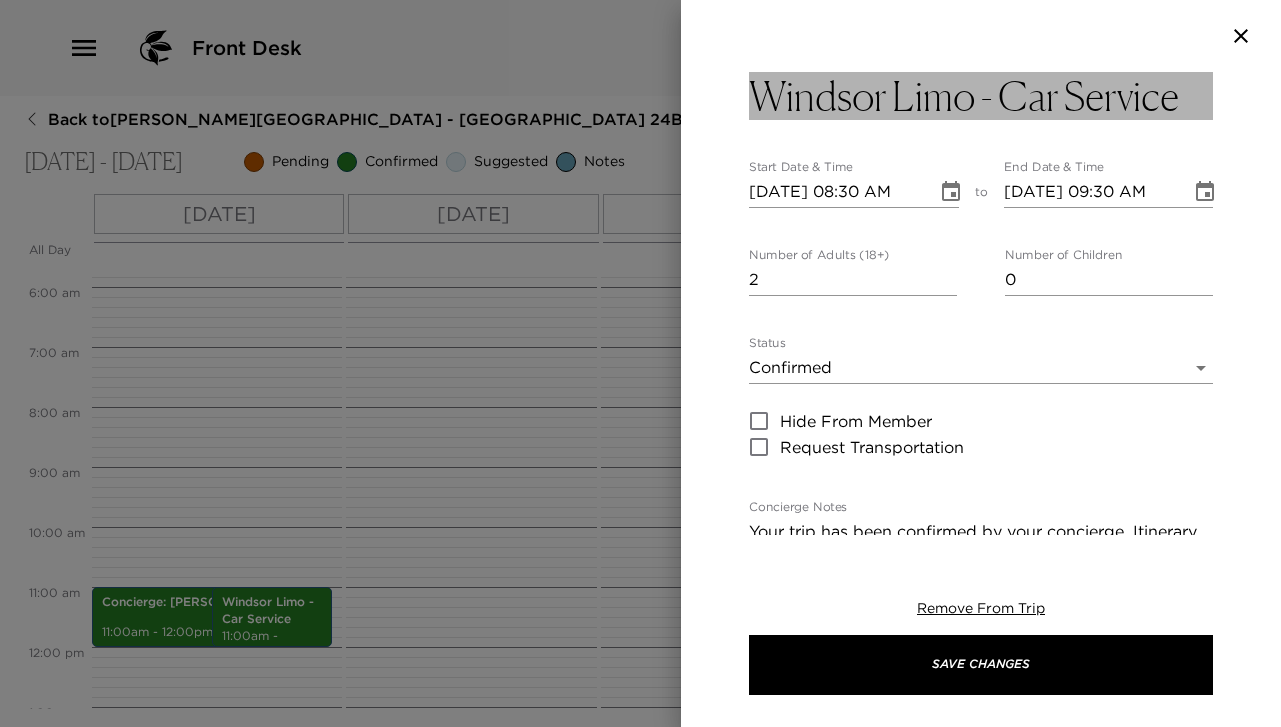 click on "Windsor Limo - Car Service" at bounding box center [981, 96] 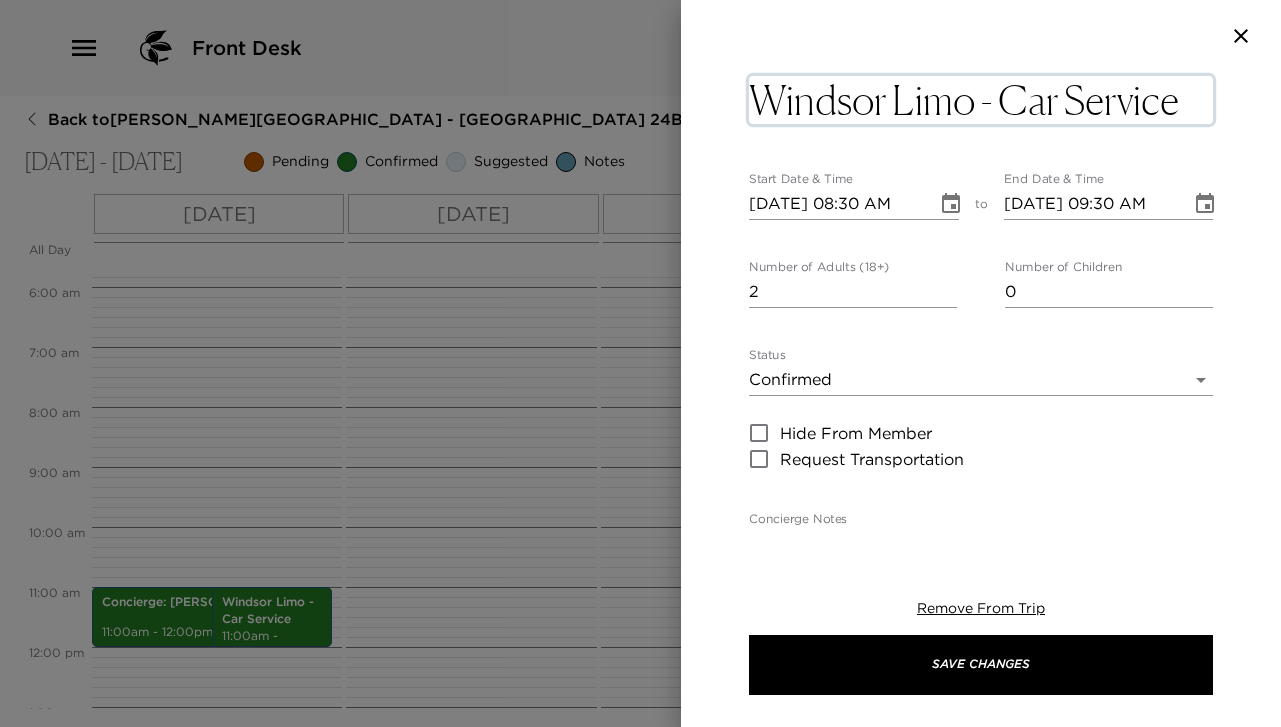 click on "Windsor Limo - Car Service" at bounding box center [981, 100] 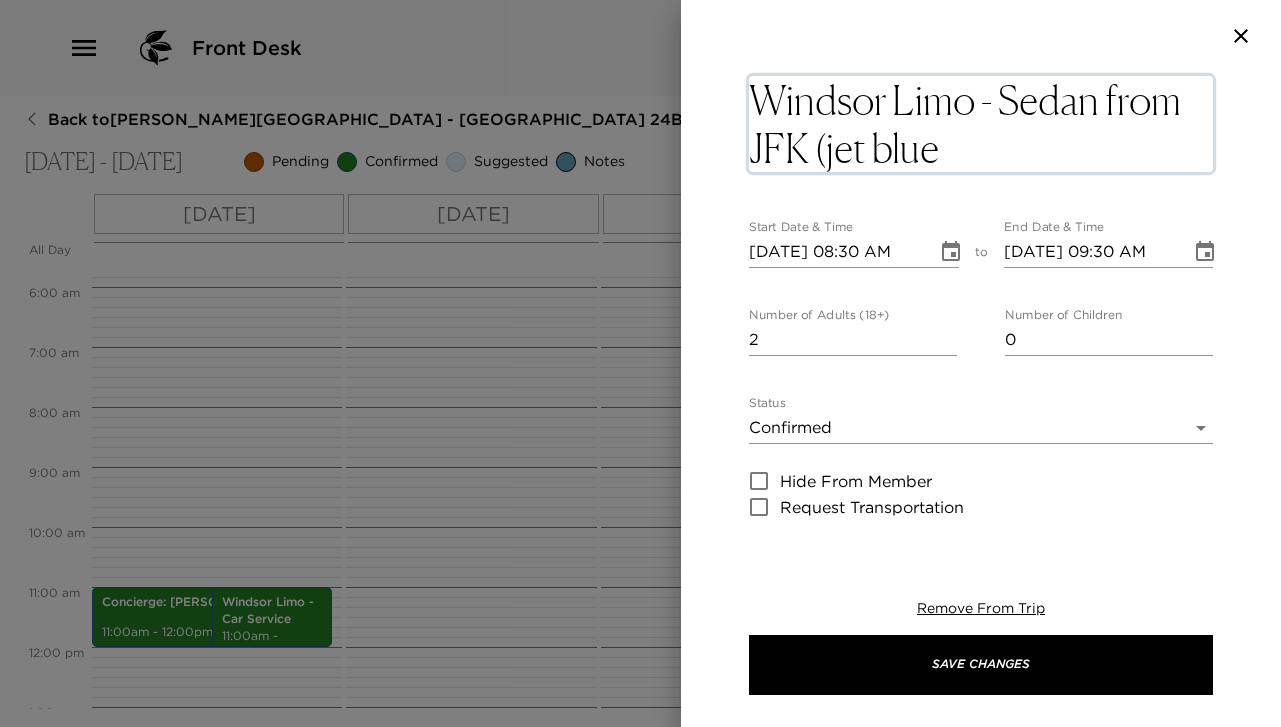 type on "Windsor Limo - Sedan from JFK (jet blue)" 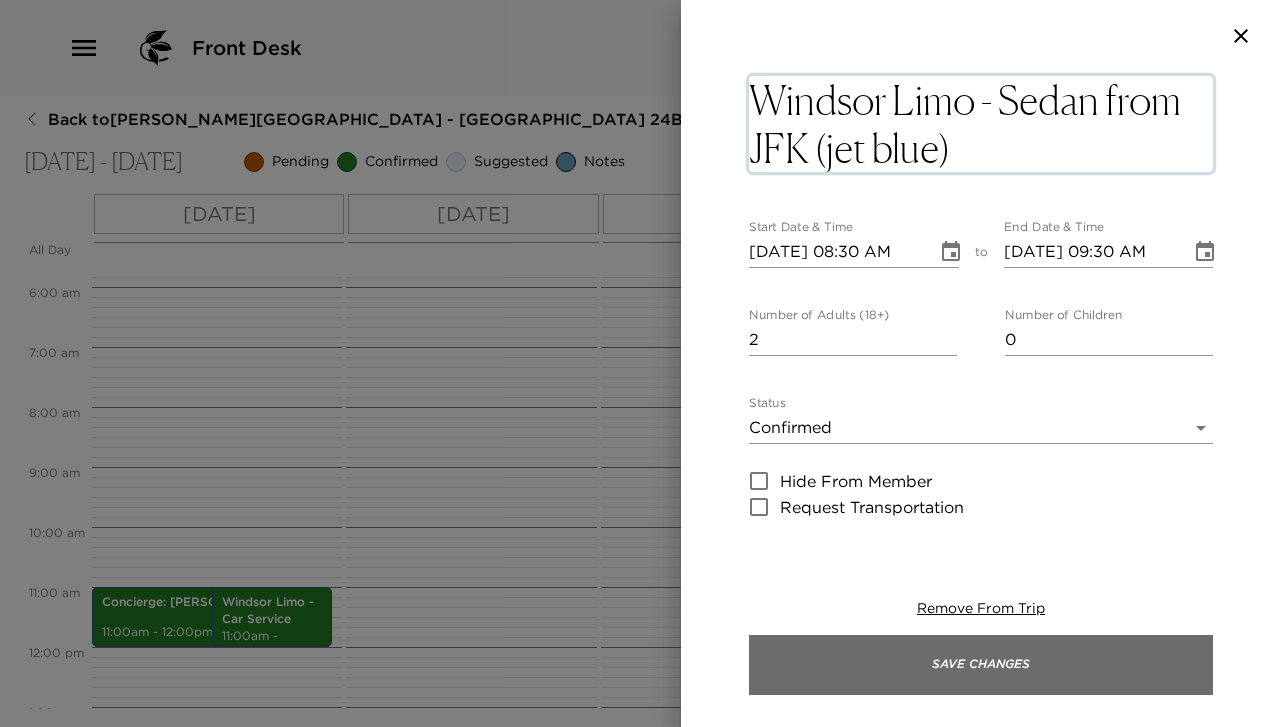 click on "Save Changes" at bounding box center [981, 665] 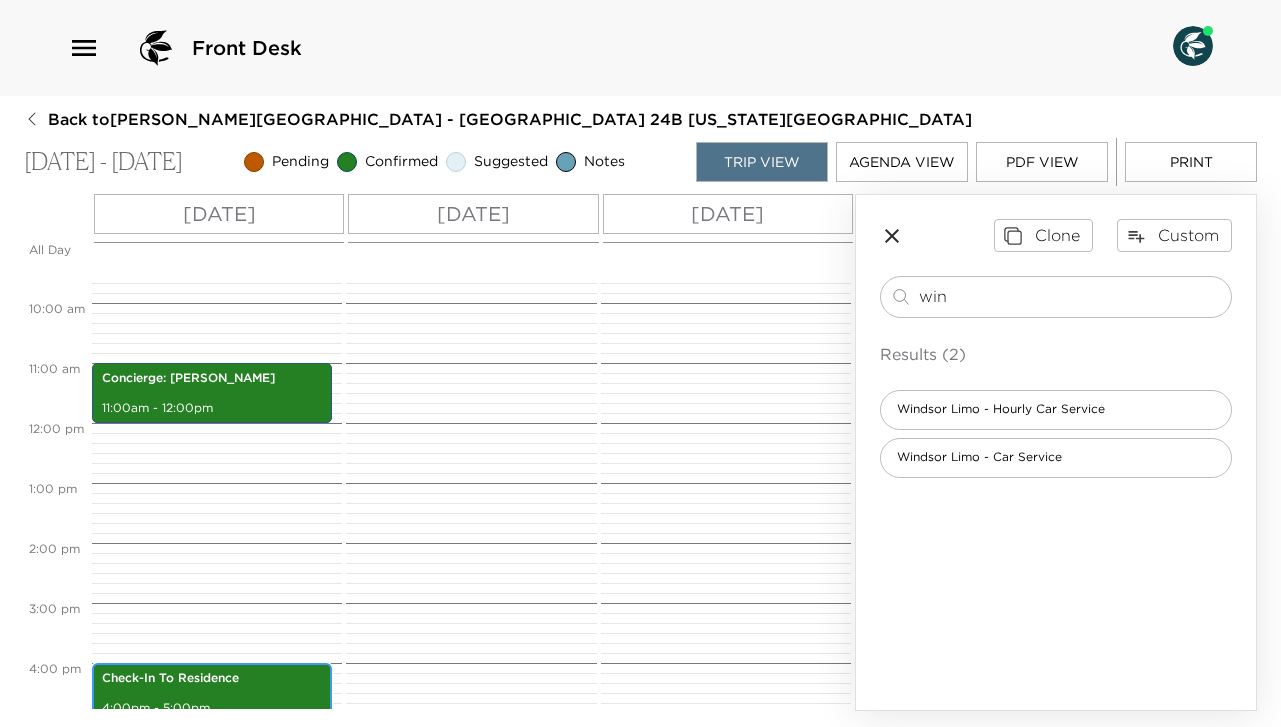 scroll, scrollTop: 567, scrollLeft: 0, axis: vertical 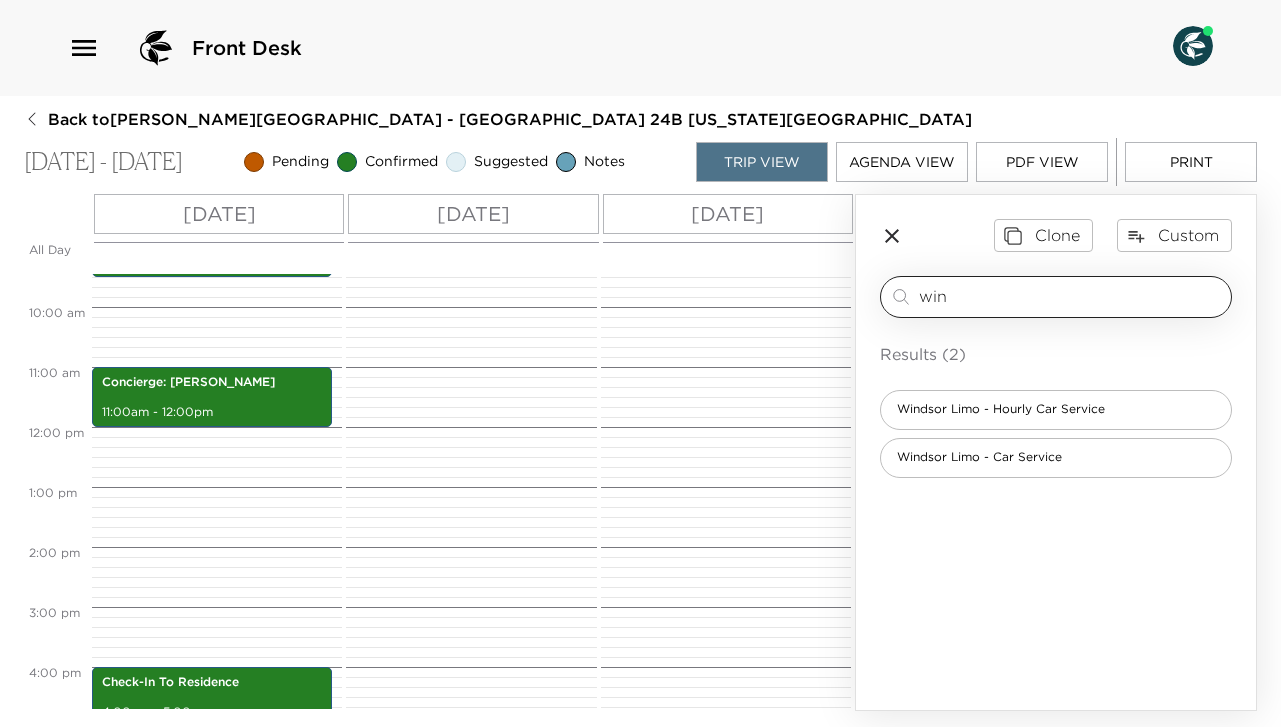 click on "win" at bounding box center [1071, 296] 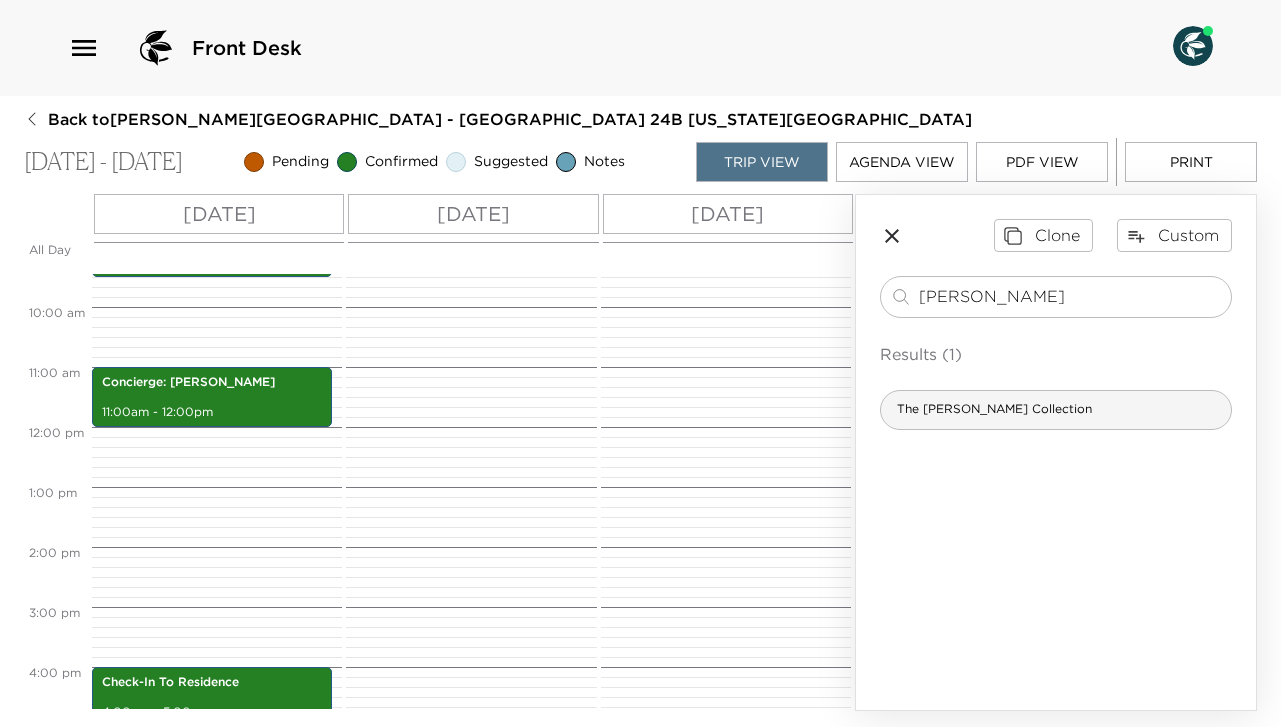 type on "frick" 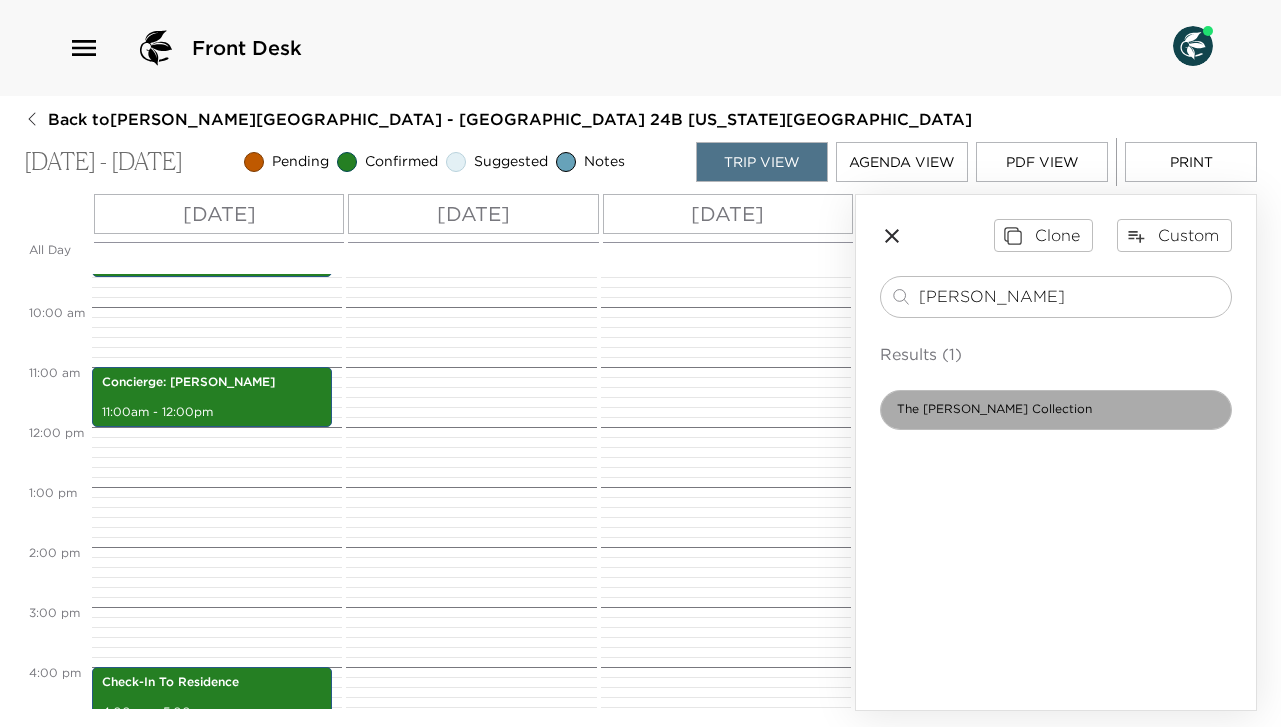 click on "The Frick Collection" at bounding box center [1056, 410] 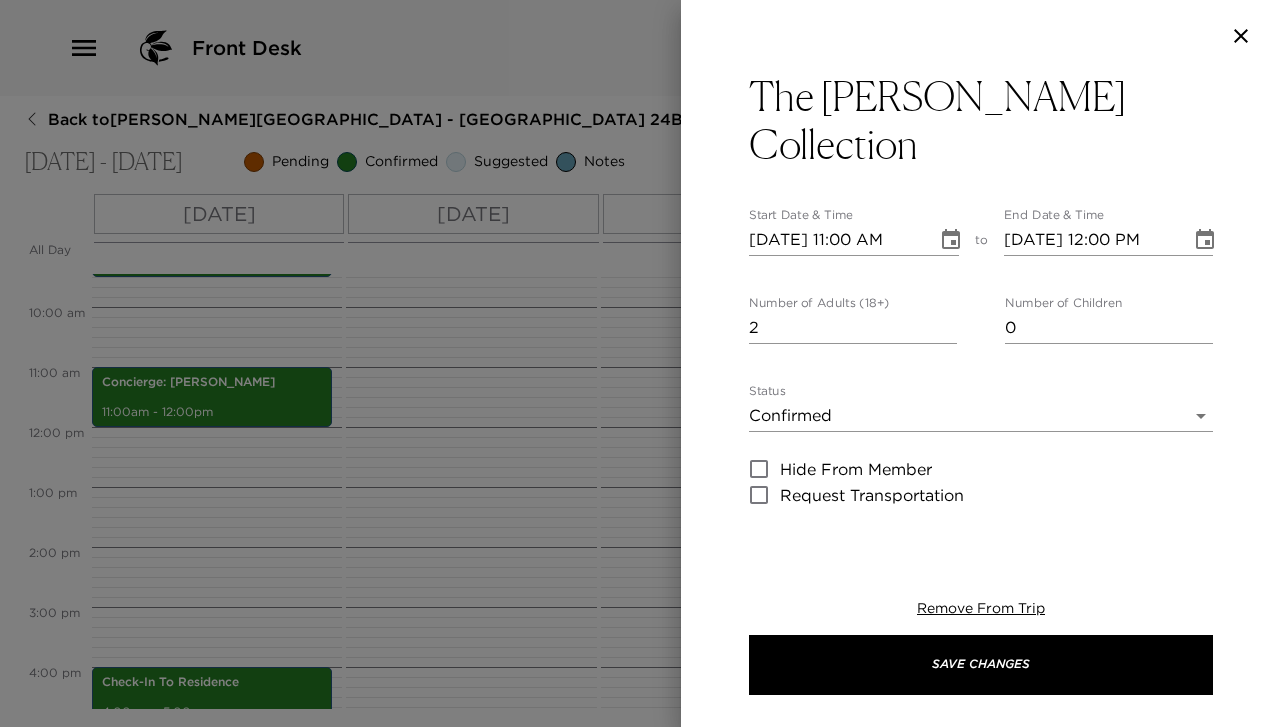 type on "2" 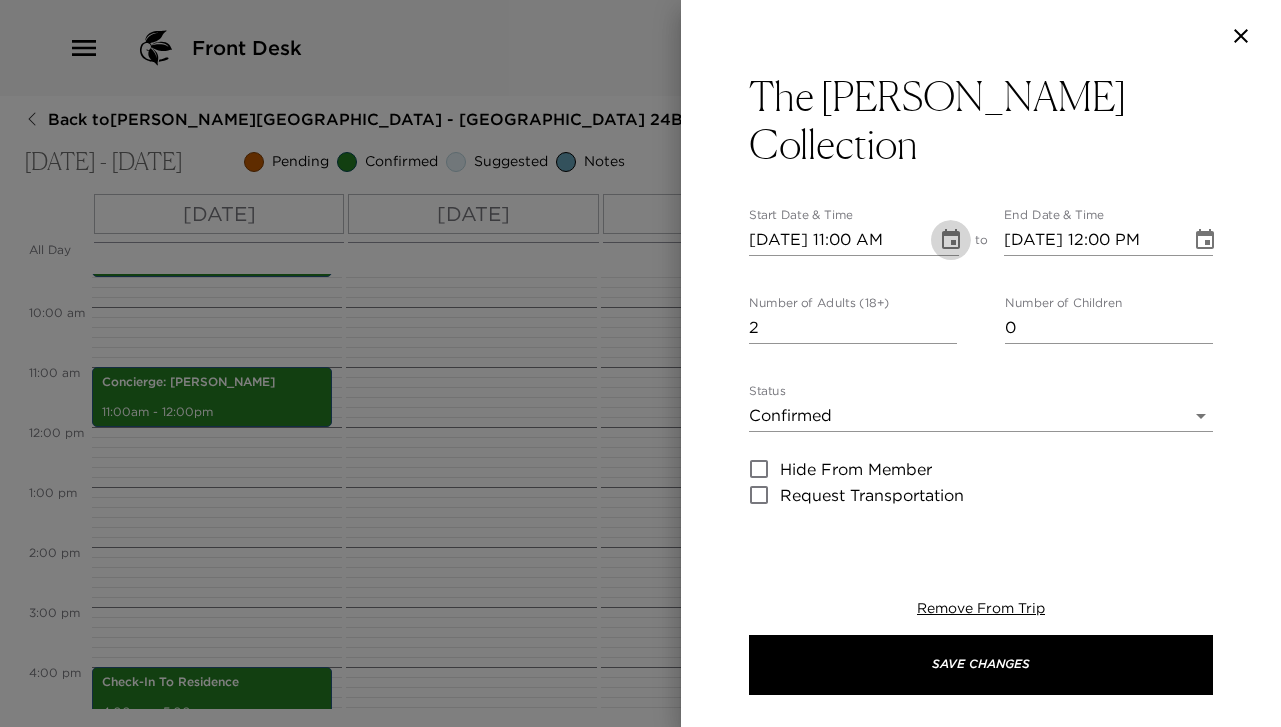 click 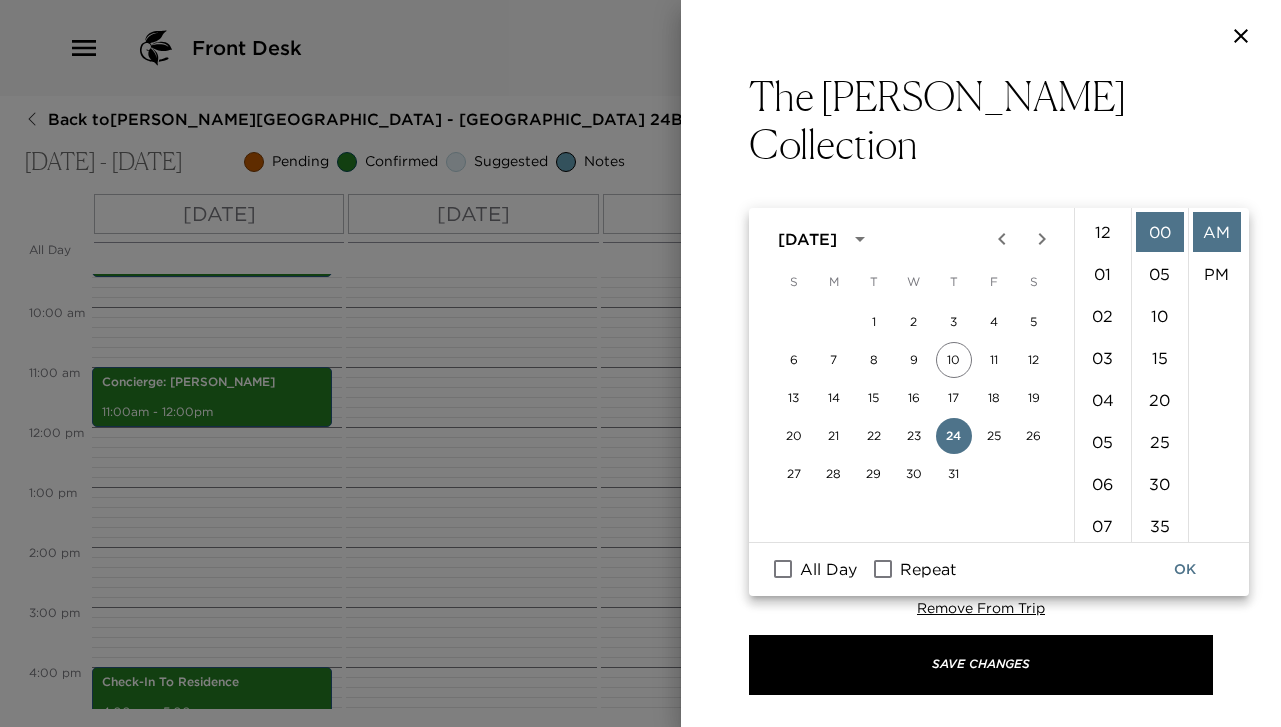 scroll, scrollTop: 462, scrollLeft: 0, axis: vertical 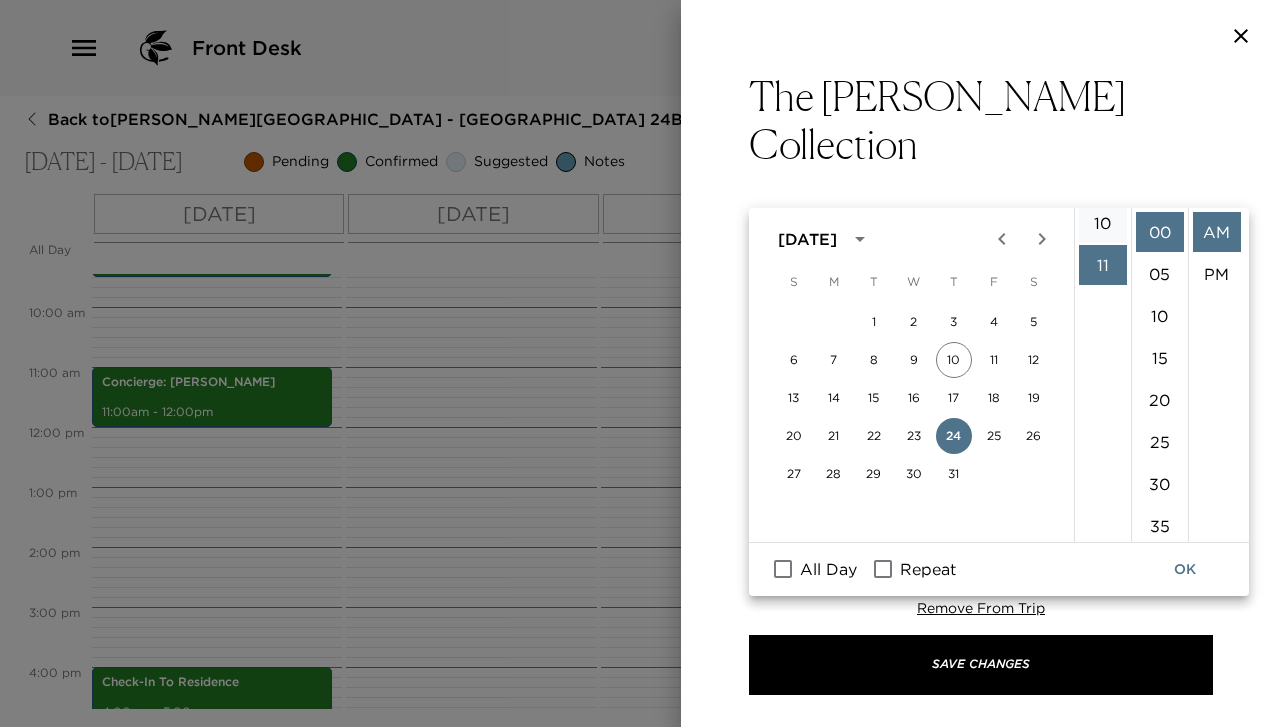 click on "10" at bounding box center (1103, 223) 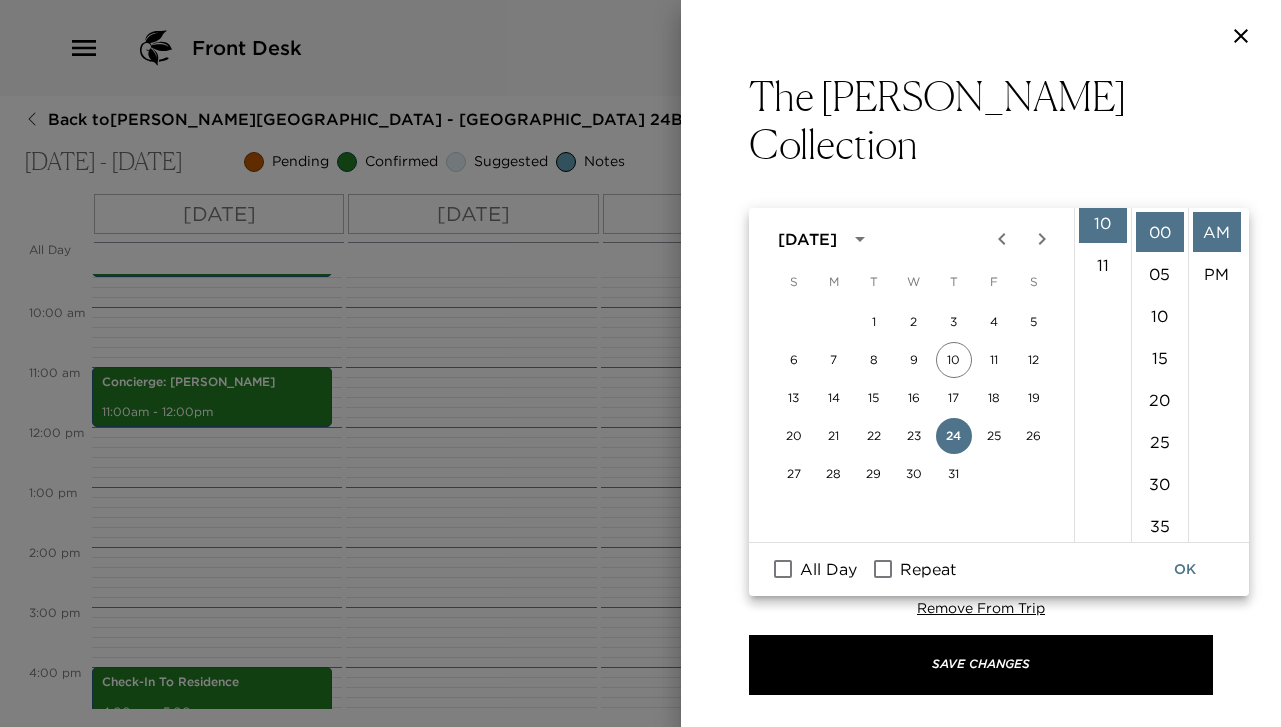 scroll, scrollTop: 420, scrollLeft: 0, axis: vertical 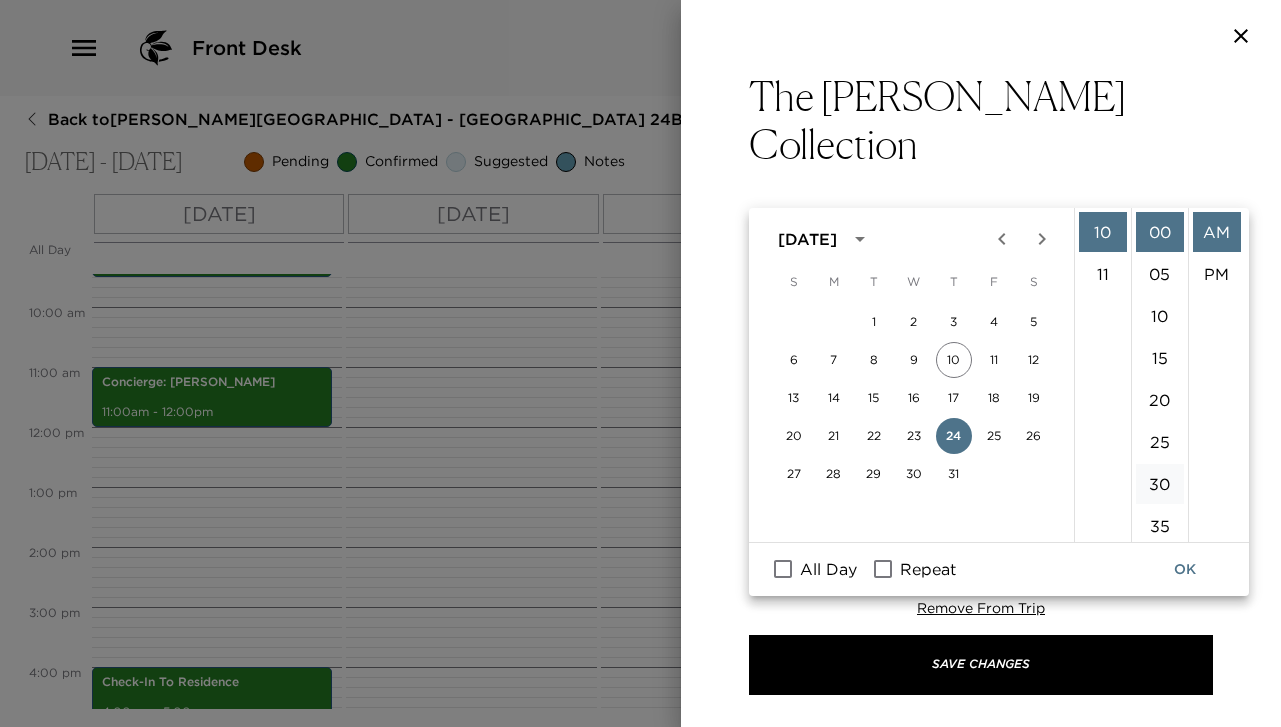 click on "30" at bounding box center (1160, 484) 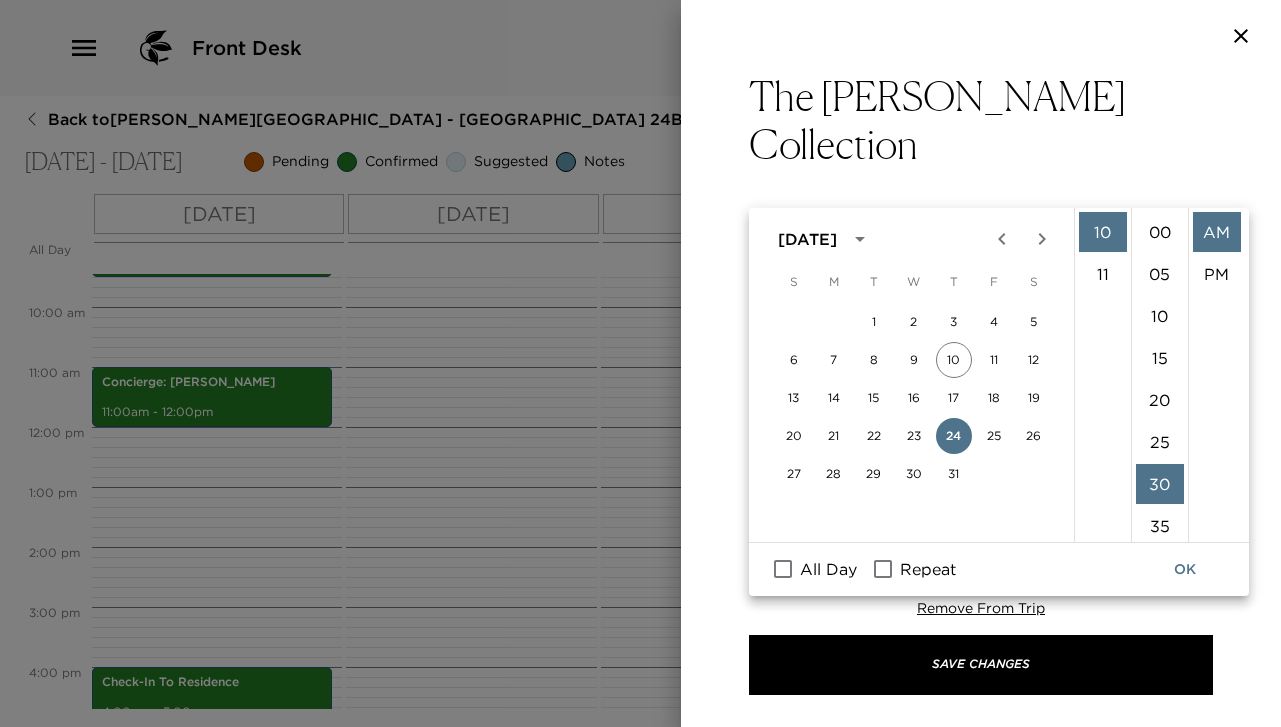 scroll, scrollTop: 252, scrollLeft: 0, axis: vertical 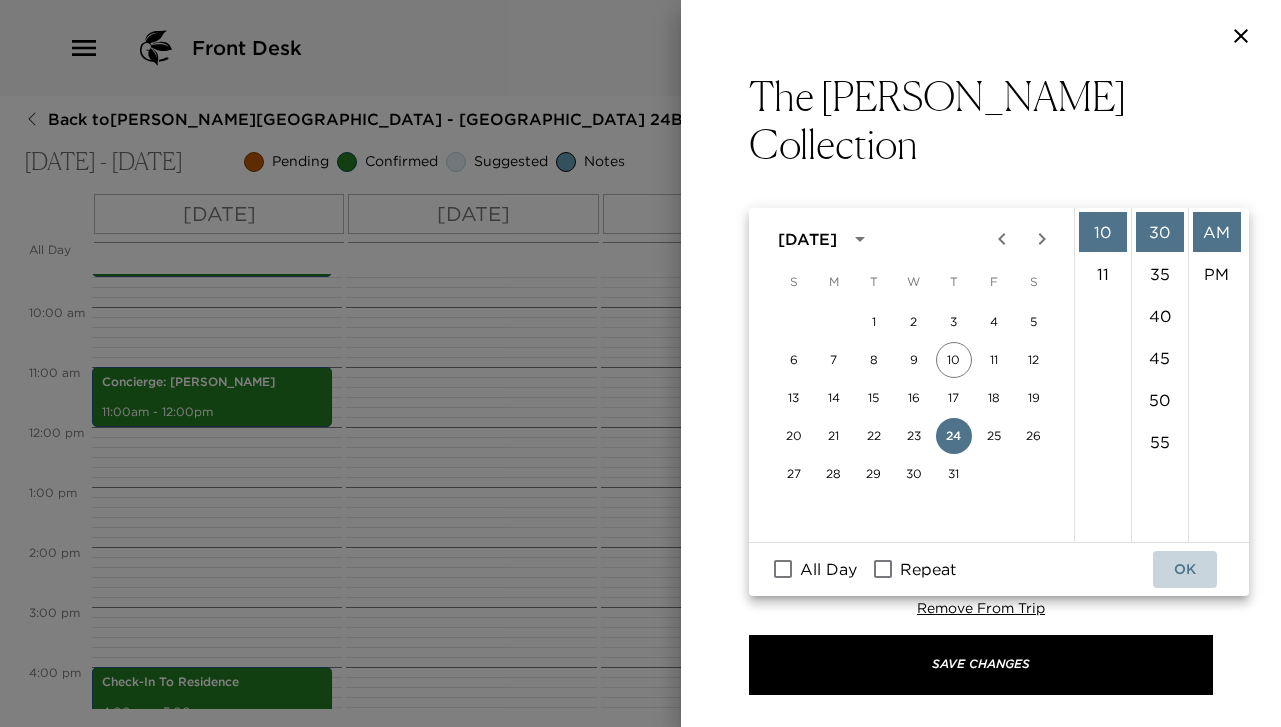 click on "OK" at bounding box center [1185, 569] 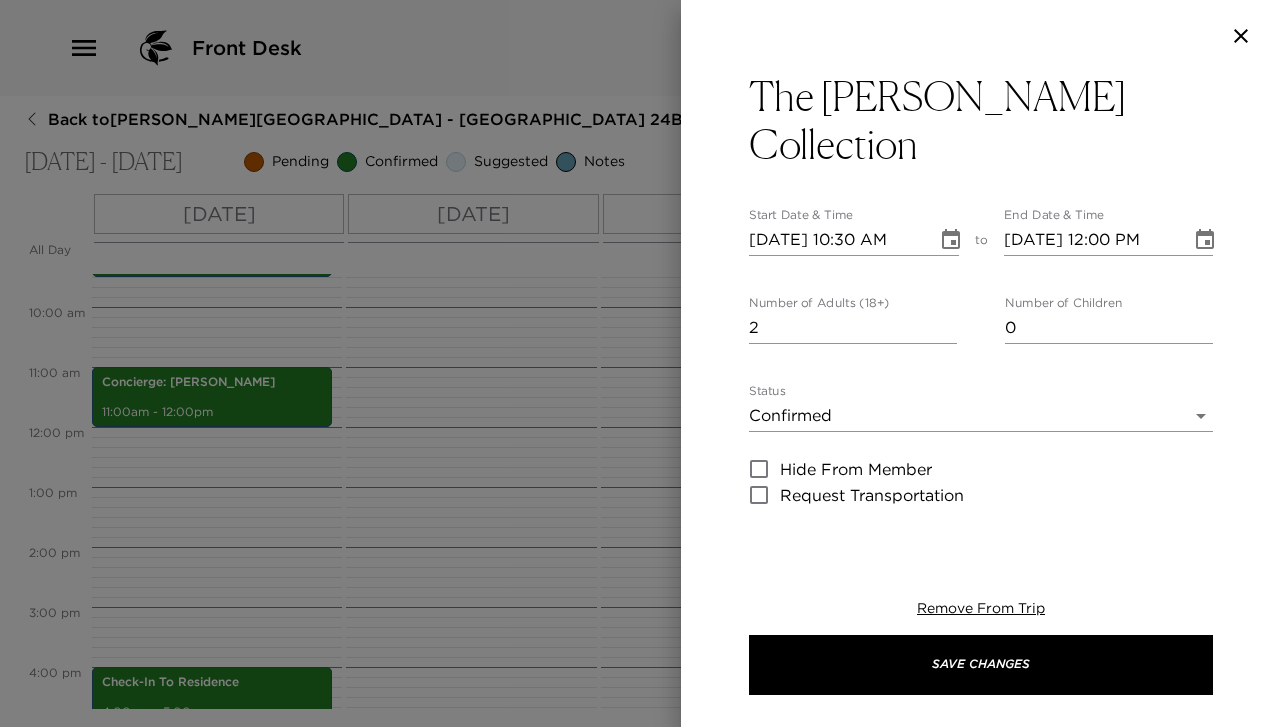 click on "Front Desk Back to  Lisa Muscato Reservation - Park Avenue Place 24B New York - Park Avenue Place Jul 24 - Jul 26, 2025 Pending Confirmed Suggested Notes Trip View Agenda View PDF View Print All Day Thu 07/24 Fri 07/25 Sat 07/26 12:00 AM 1:00 AM 2:00 AM 3:00 AM 4:00 AM 5:00 AM 6:00 AM 7:00 AM 8:00 AM 9:00 AM 10:00 AM 11:00 AM 12:00 PM 1:00 PM 2:00 PM 3:00 PM 4:00 PM 5:00 PM 6:00 PM 7:00 PM 8:00 PM 9:00 PM 10:00 PM 11:00 PM Windsor Limo - Sedan from JFK (jet blue) 8:30am - 9:30am Concierge: Iris Miiaeva 11:00am - 12:00pm Check-In To Residence 4:00pm - 5:00pm Clone Custom frick ​ Results (1) The Frick Collection The Frick Collection Start Date & Time 07/24/2025 10:30 AM to End Date & Time 07/24/2025 12:00 PM Number of Adults (18+) 2 Number of Children 0 Status Confirmed Confirmed Hide From Member Request Transportation Concierge Notes x Cost ​ x Address ​ 1 East 70th Street
New York New York
United States x Phone Number ​ (212) 288-0700 Email ​ Website ​ https://www.frick.org/ Cancellation Policy" at bounding box center [640, 363] 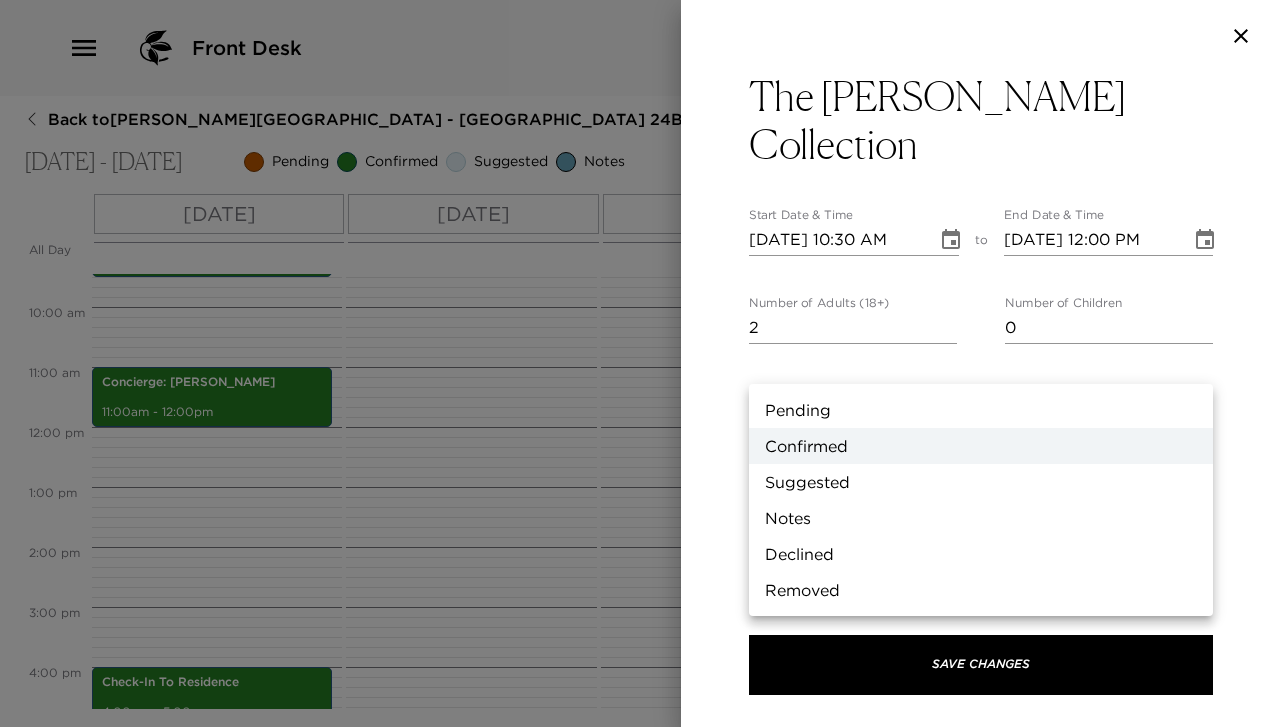 click on "Suggested" at bounding box center [981, 482] 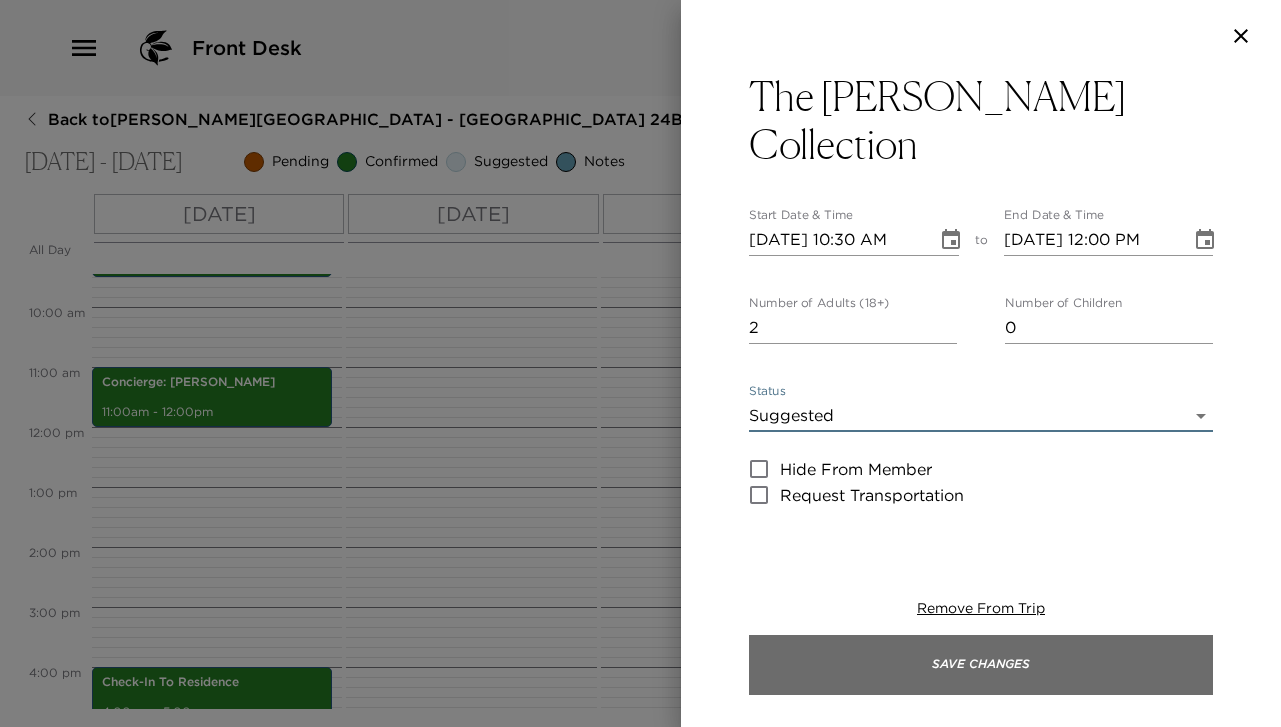 click on "Save Changes" at bounding box center [981, 665] 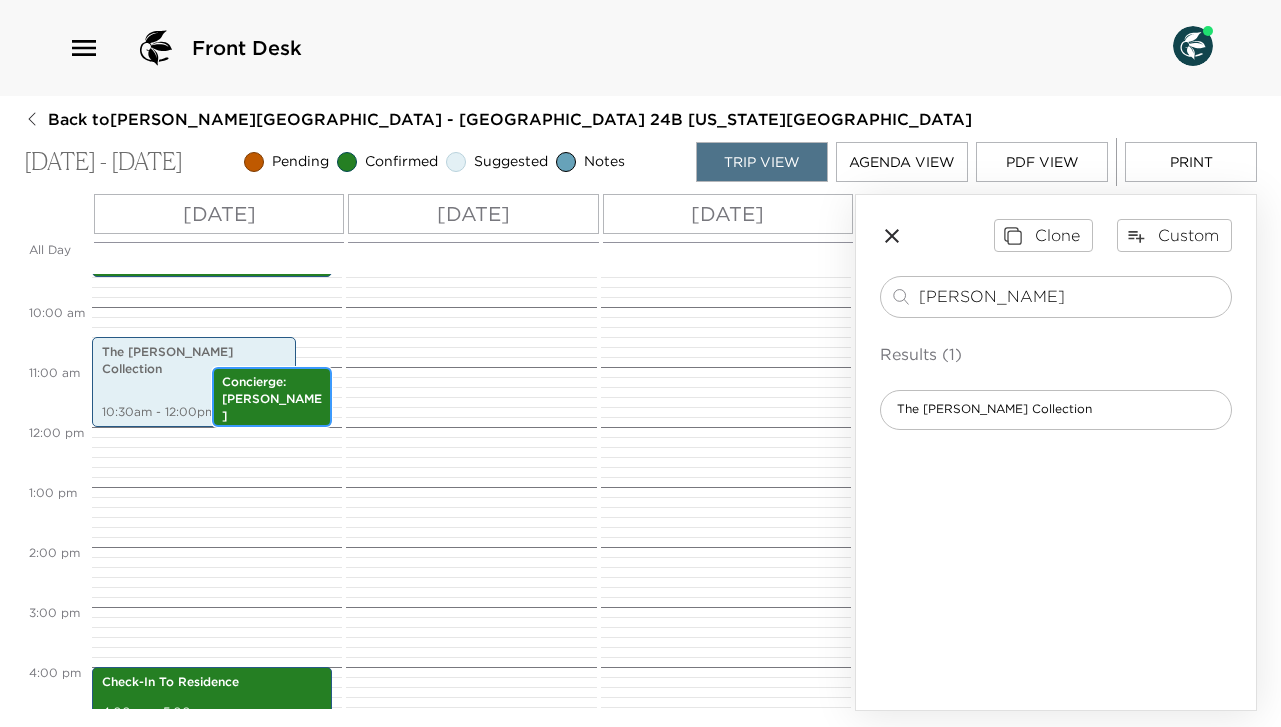 click on "Concierge: Iris Miiaeva" at bounding box center (272, 399) 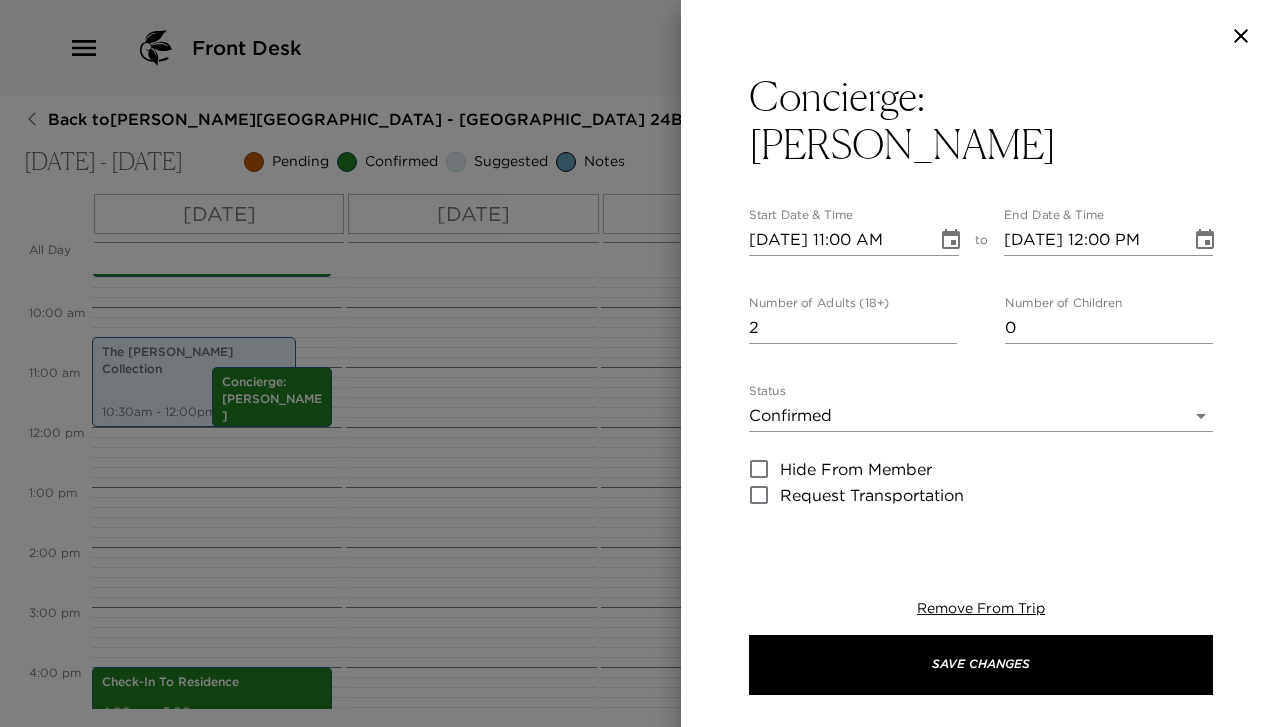 click 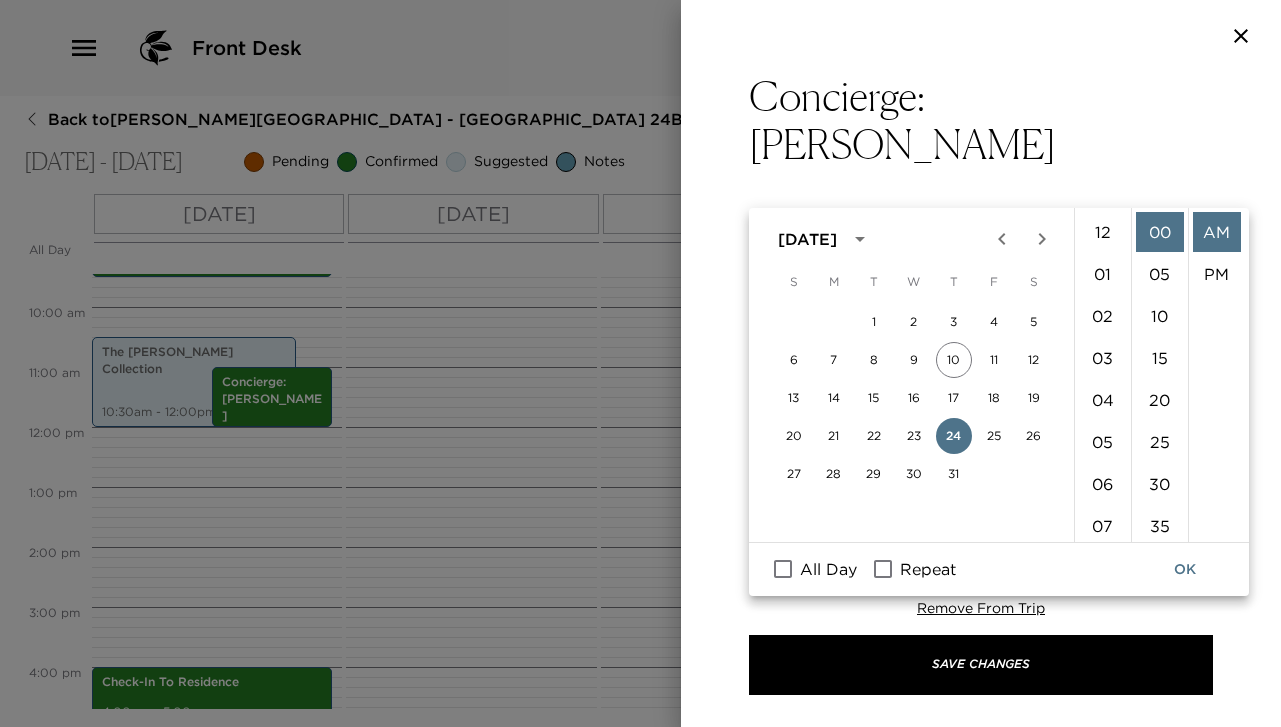 scroll, scrollTop: 462, scrollLeft: 0, axis: vertical 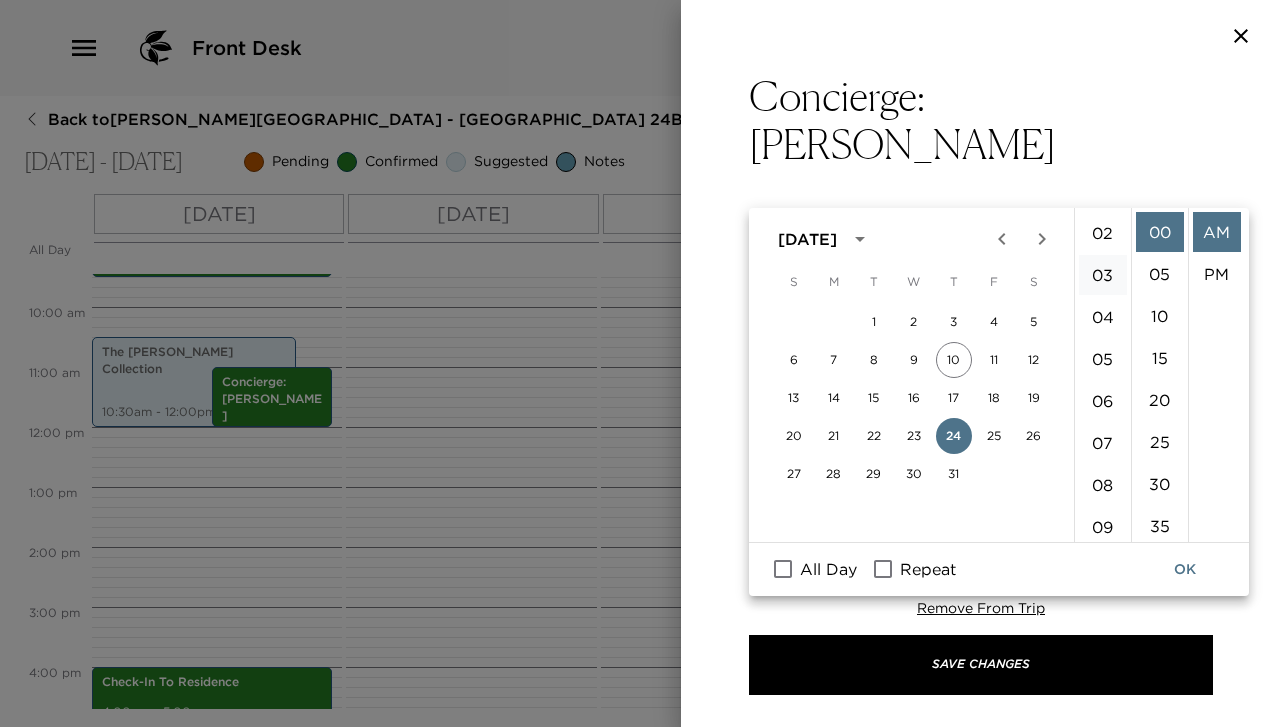 click on "03" at bounding box center (1103, 275) 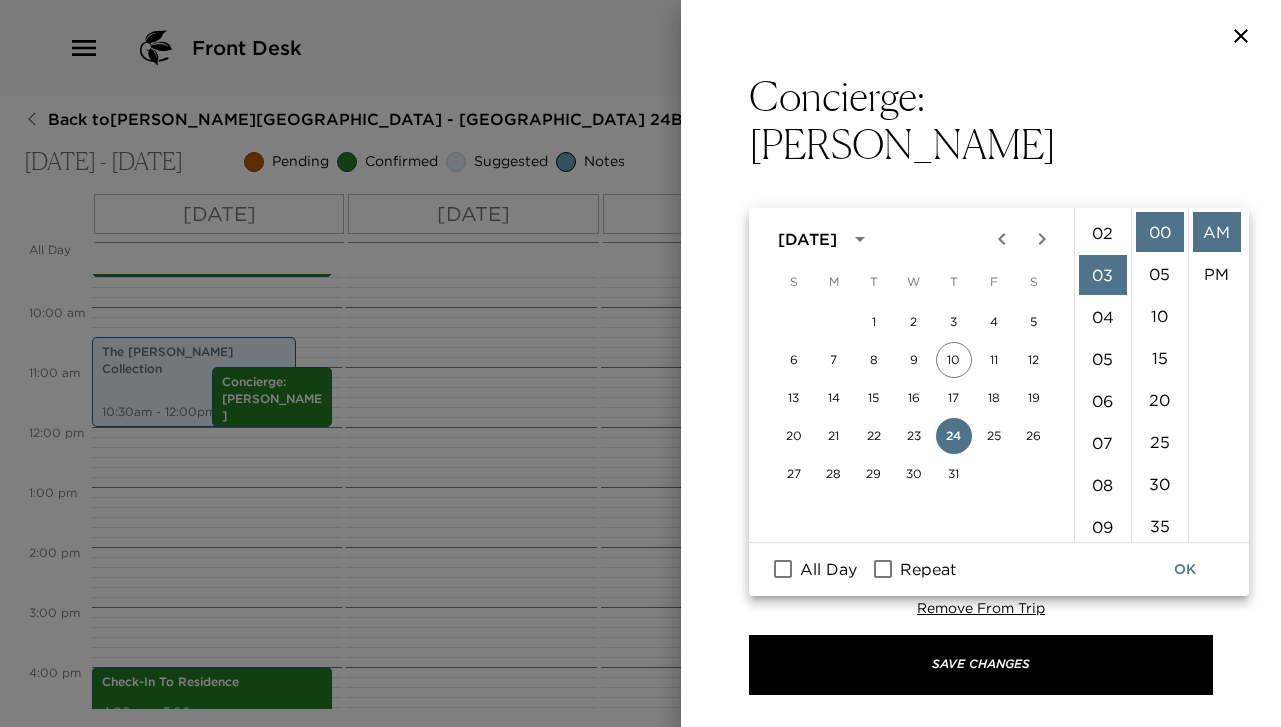 scroll, scrollTop: 126, scrollLeft: 0, axis: vertical 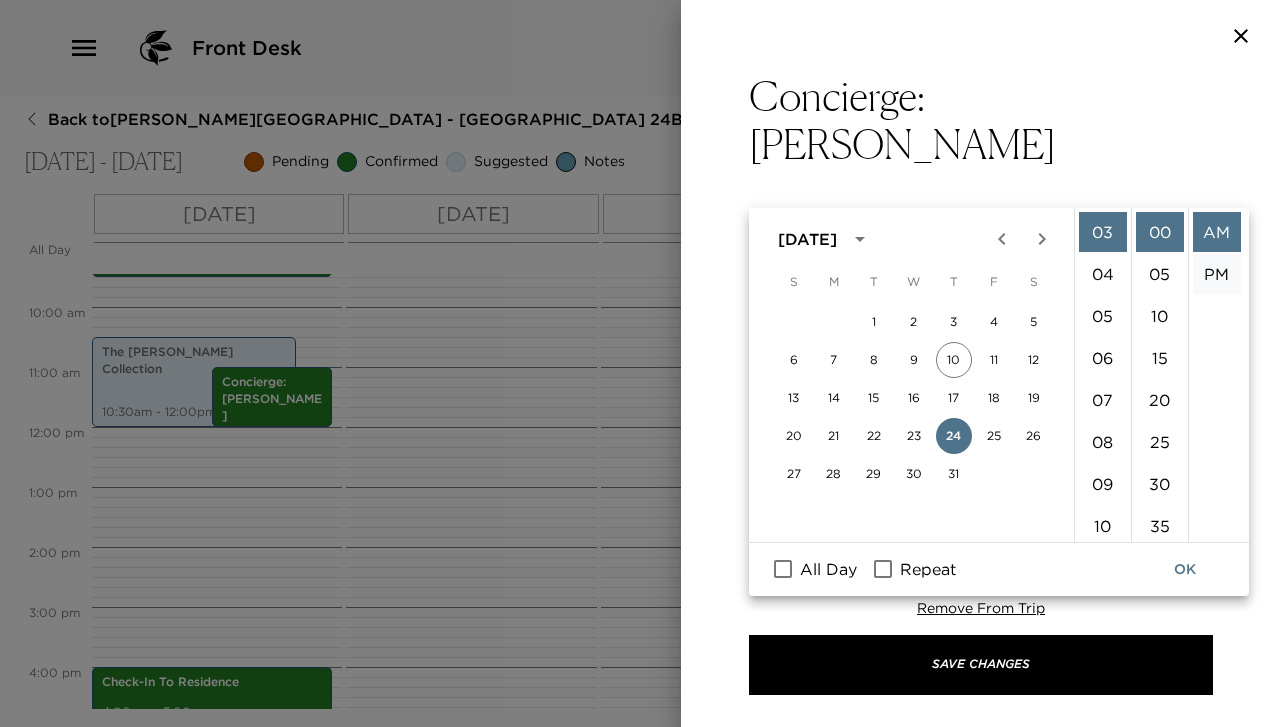click on "PM" at bounding box center [1217, 274] 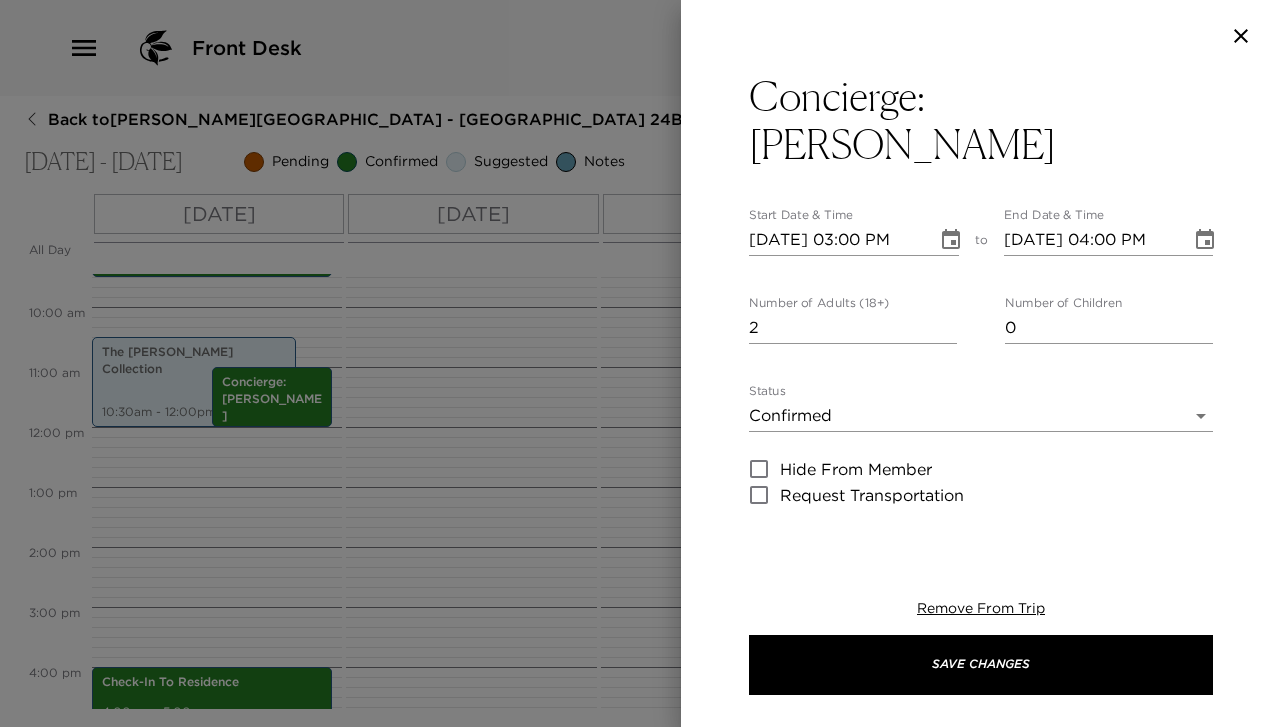 scroll, scrollTop: 42, scrollLeft: 0, axis: vertical 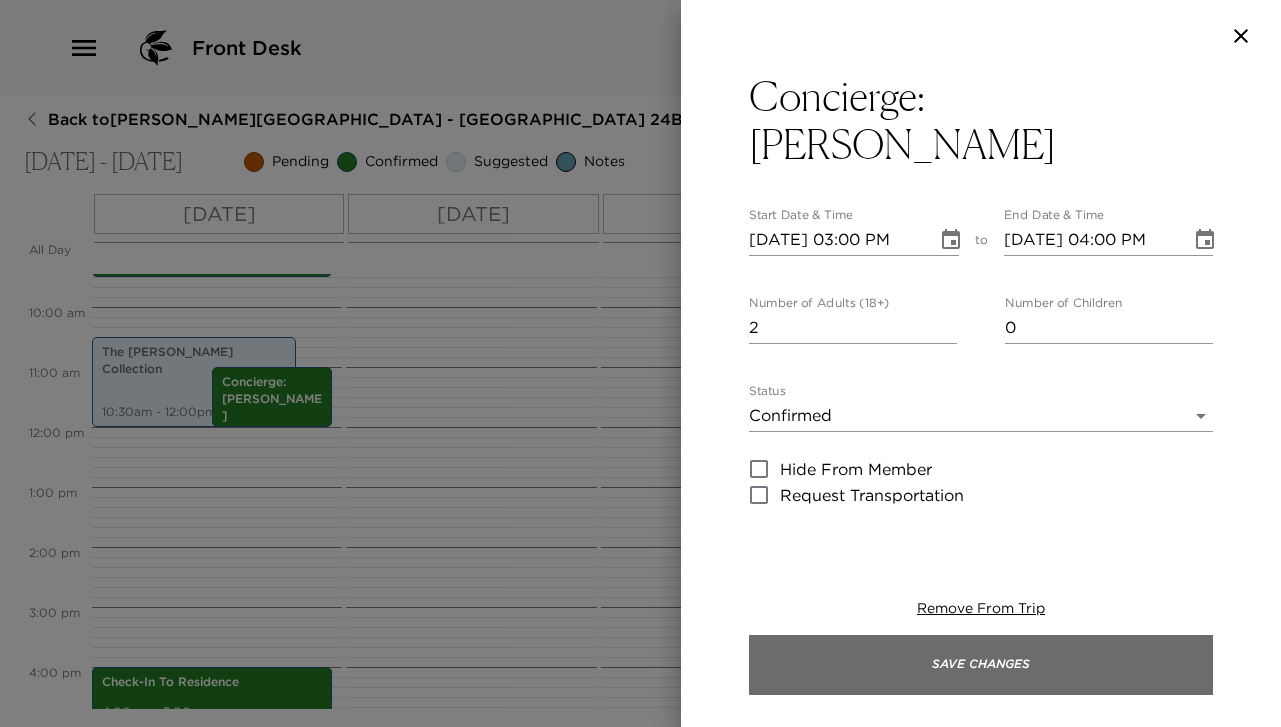 click on "Save Changes" at bounding box center (981, 665) 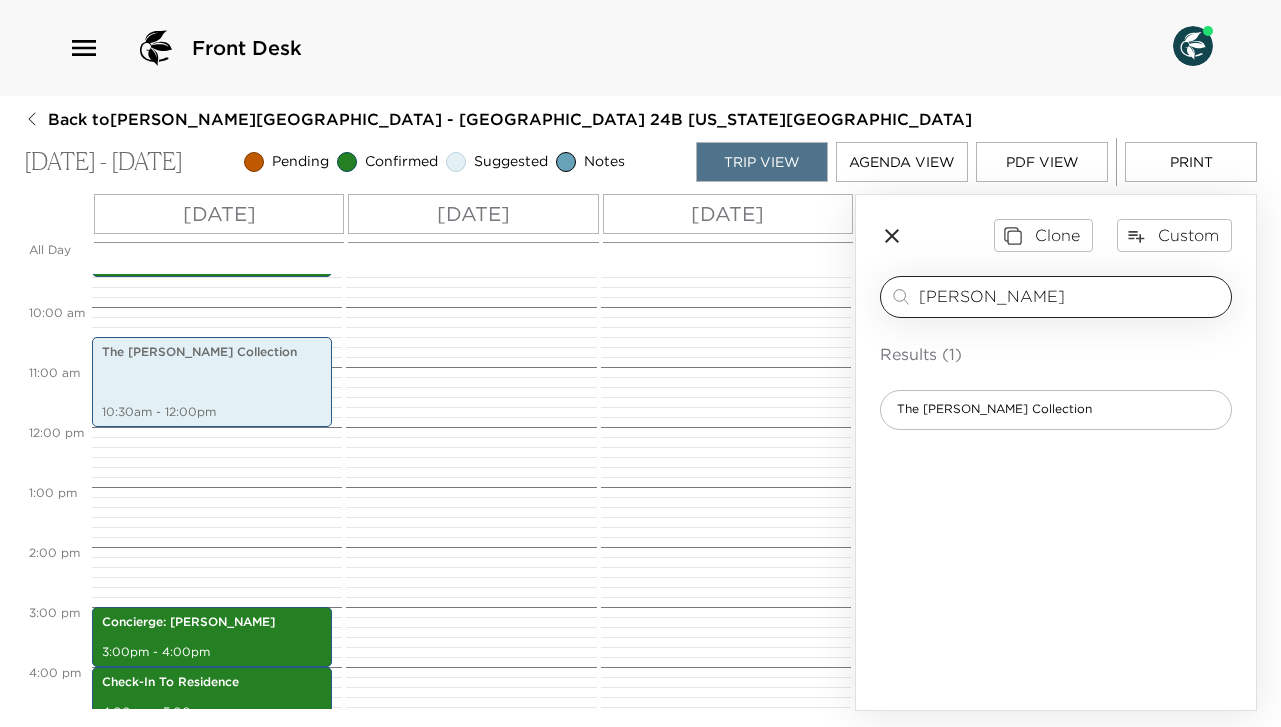 click on "frick ​" at bounding box center (1056, 297) 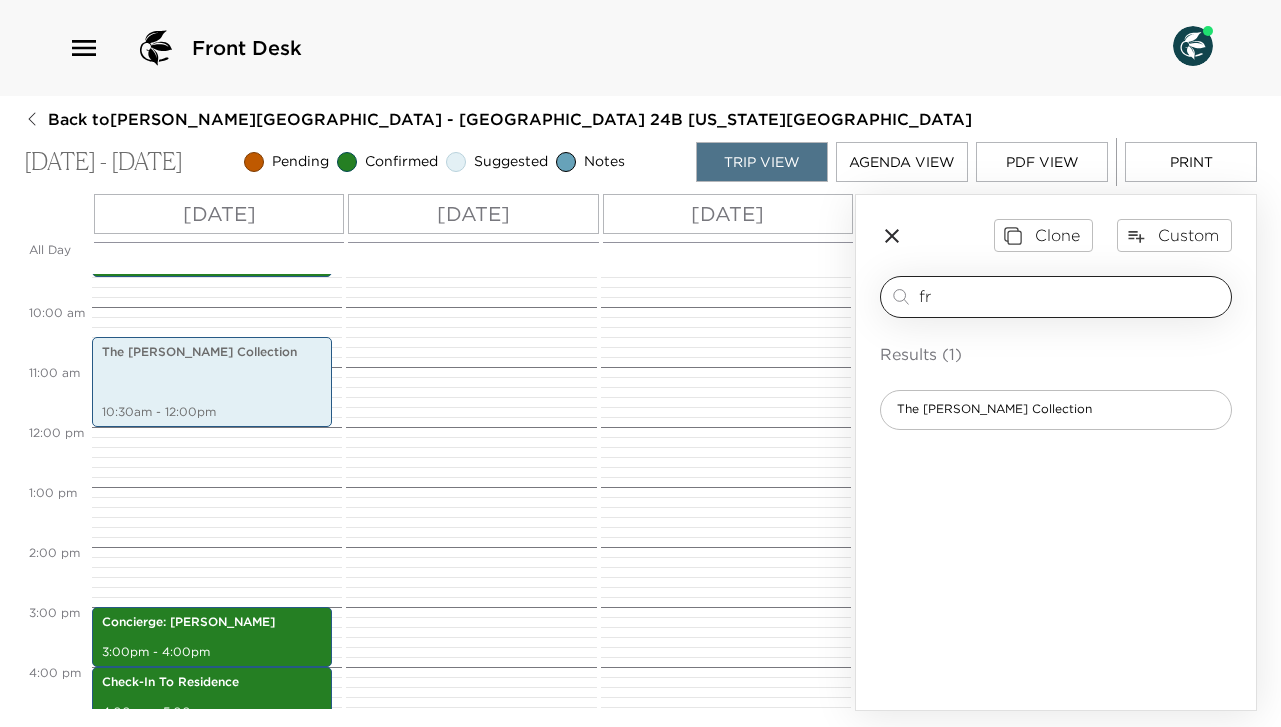 type on "f" 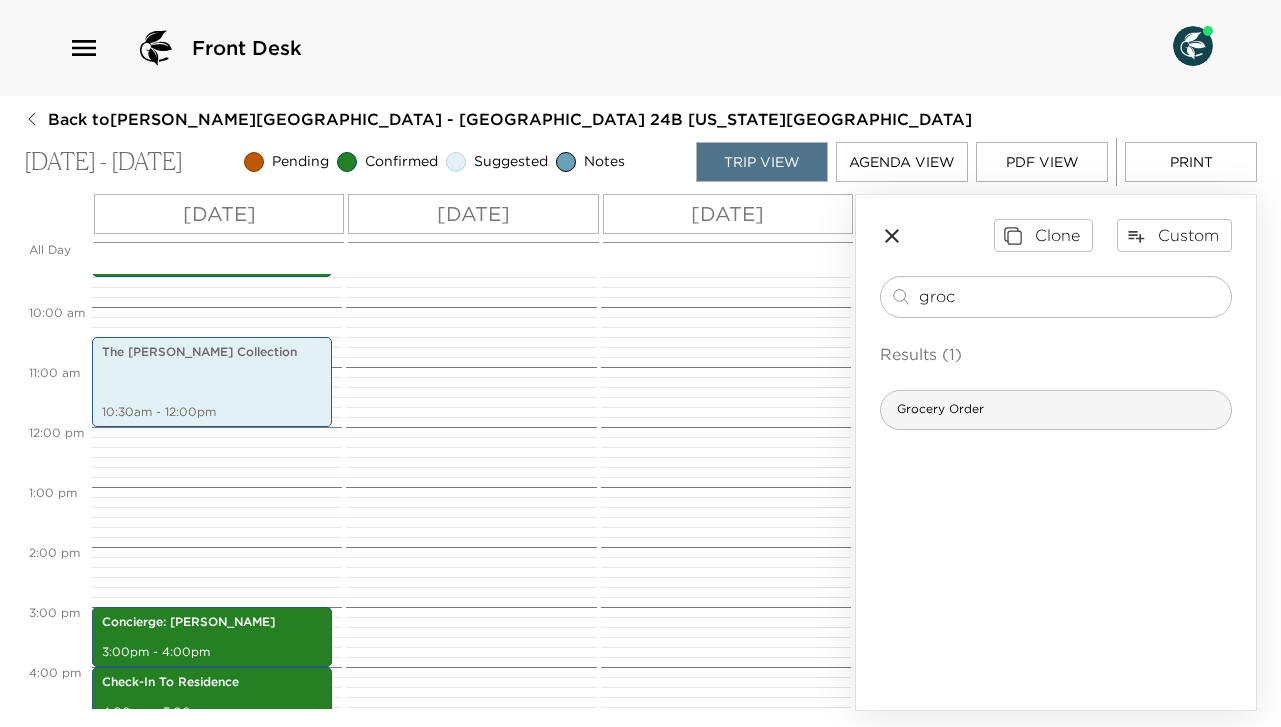 type on "groc" 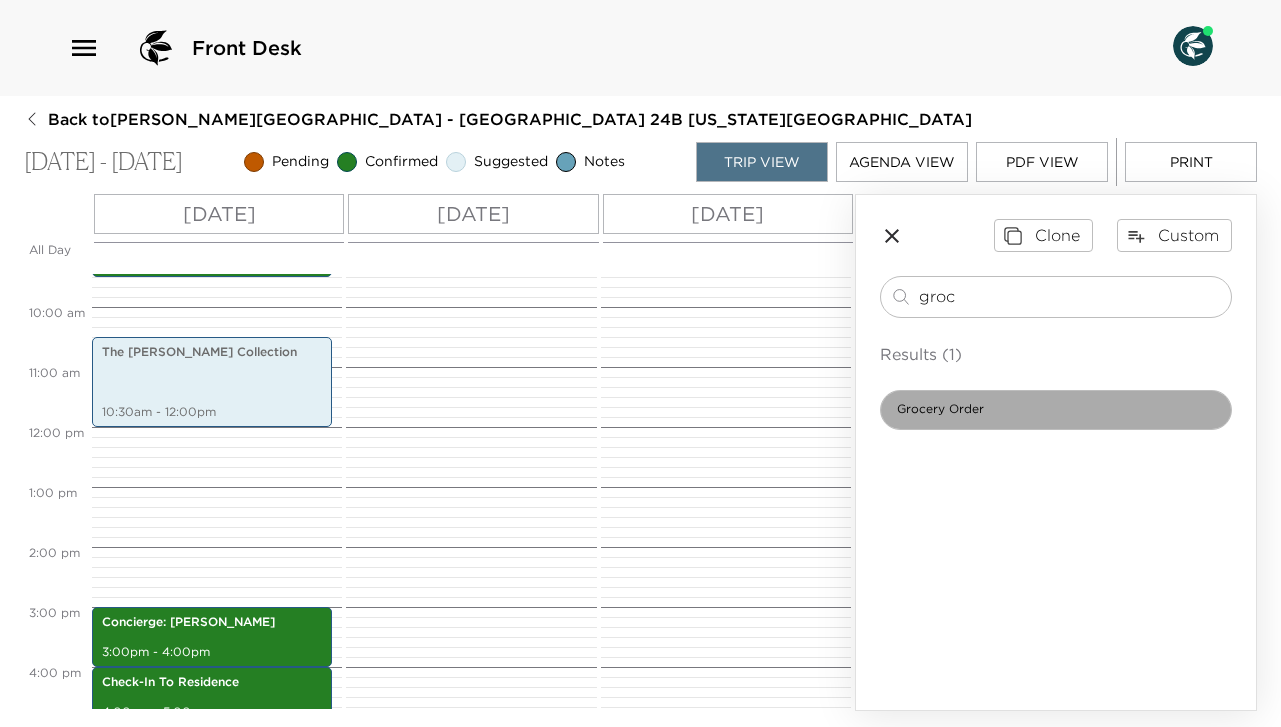 click on "Grocery Order" at bounding box center [940, 409] 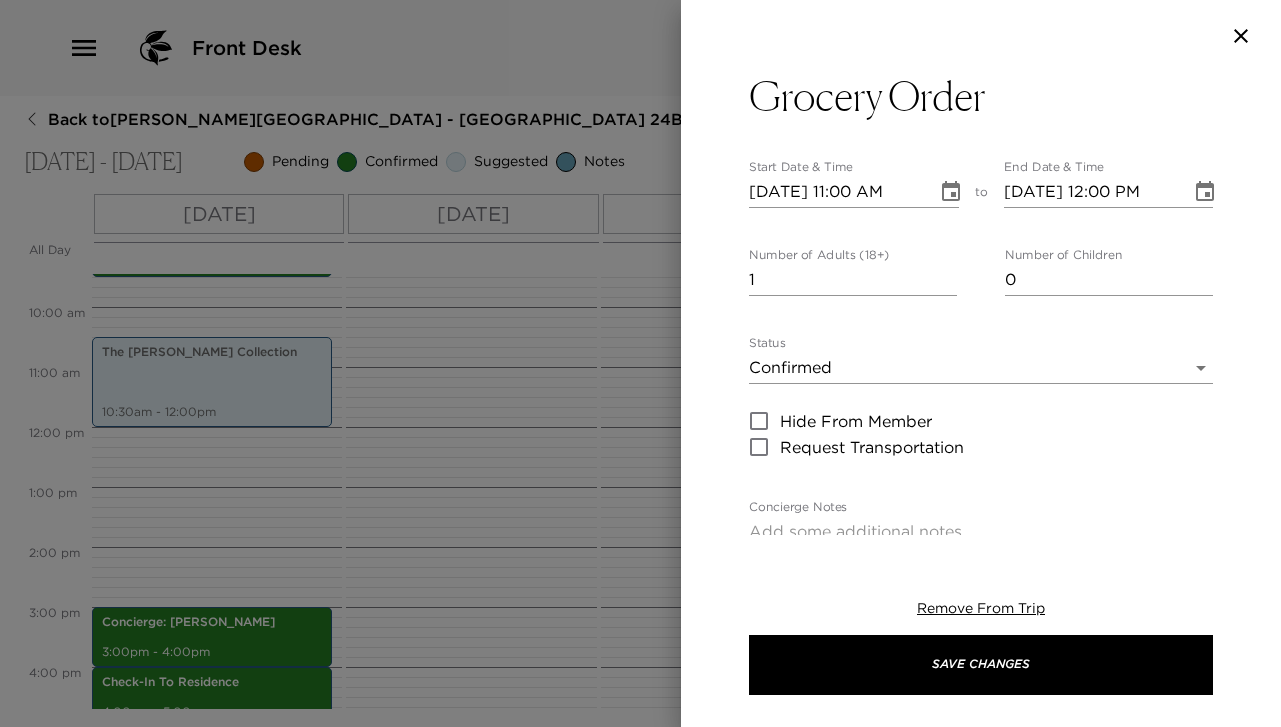 type on "Your grocery order has been placed and will be delivered on the day of your arrival." 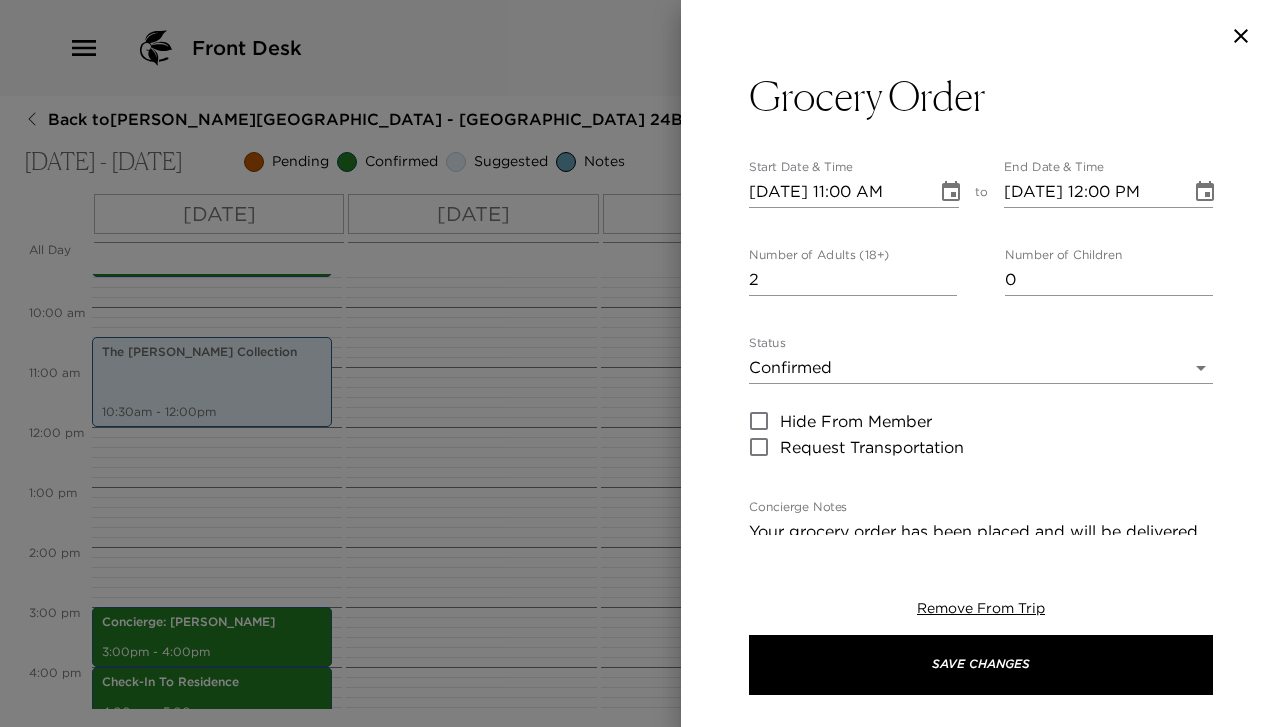 type on "2" 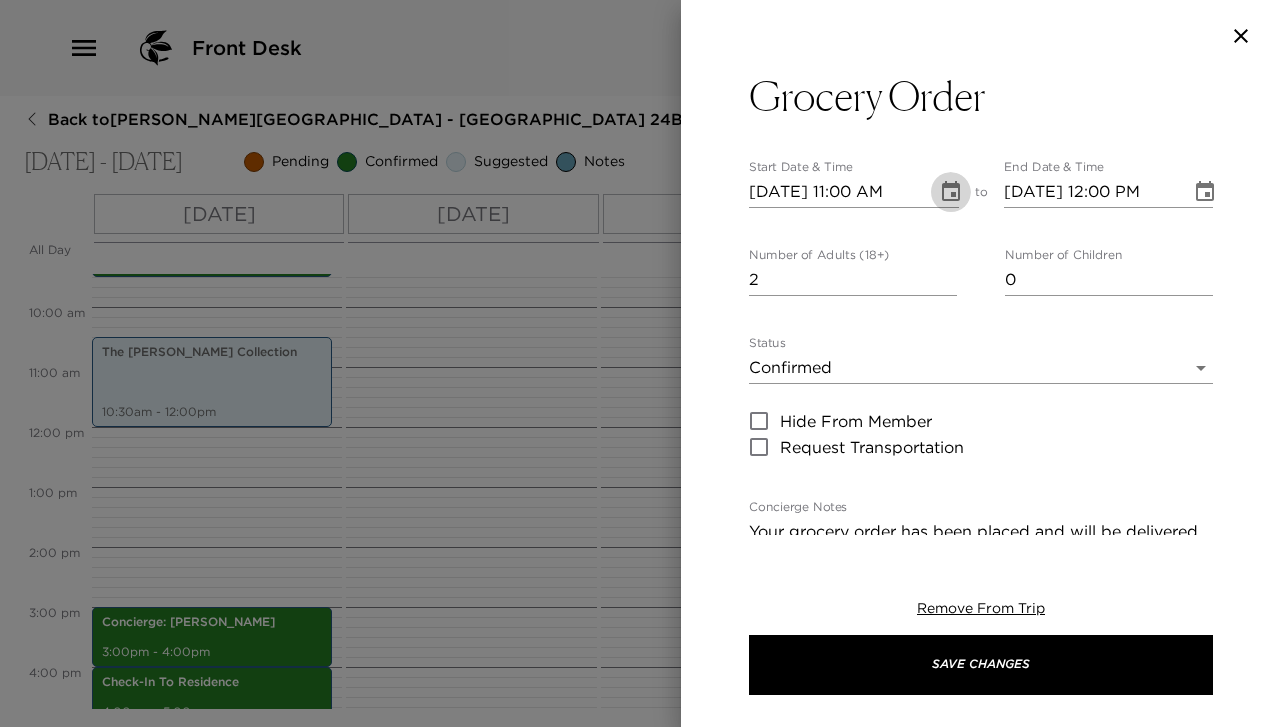 click 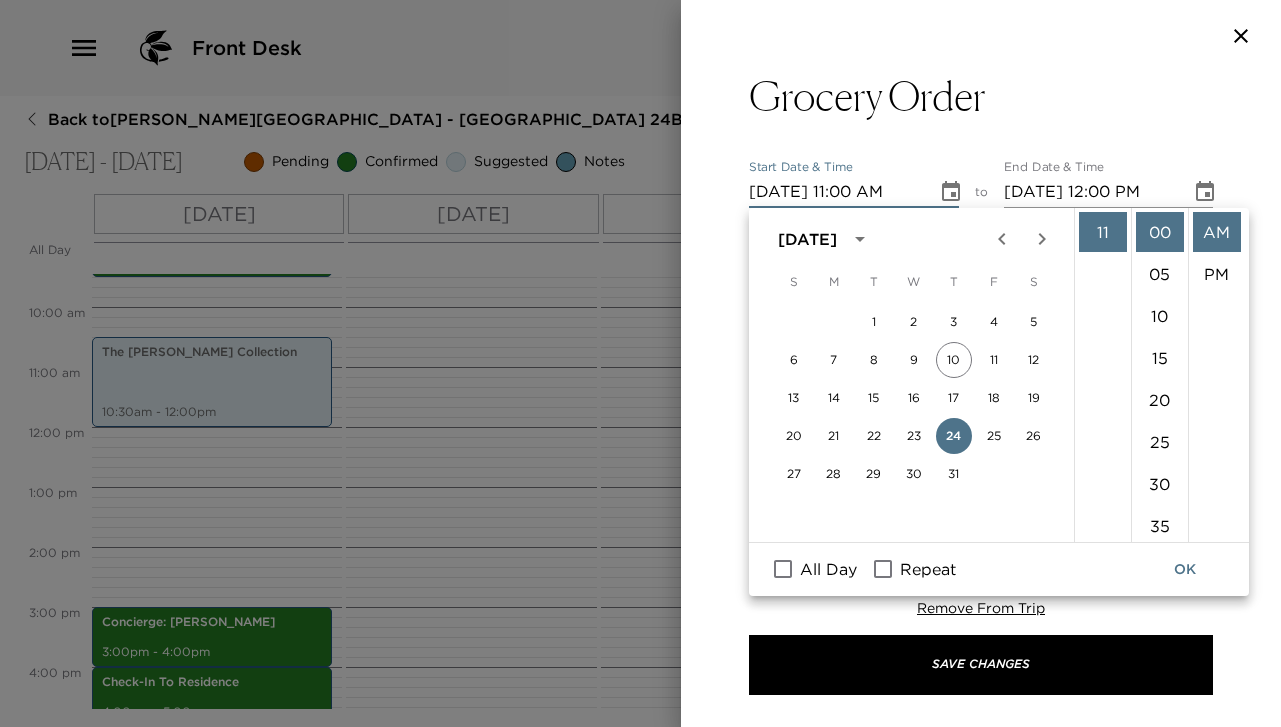 scroll, scrollTop: 0, scrollLeft: 0, axis: both 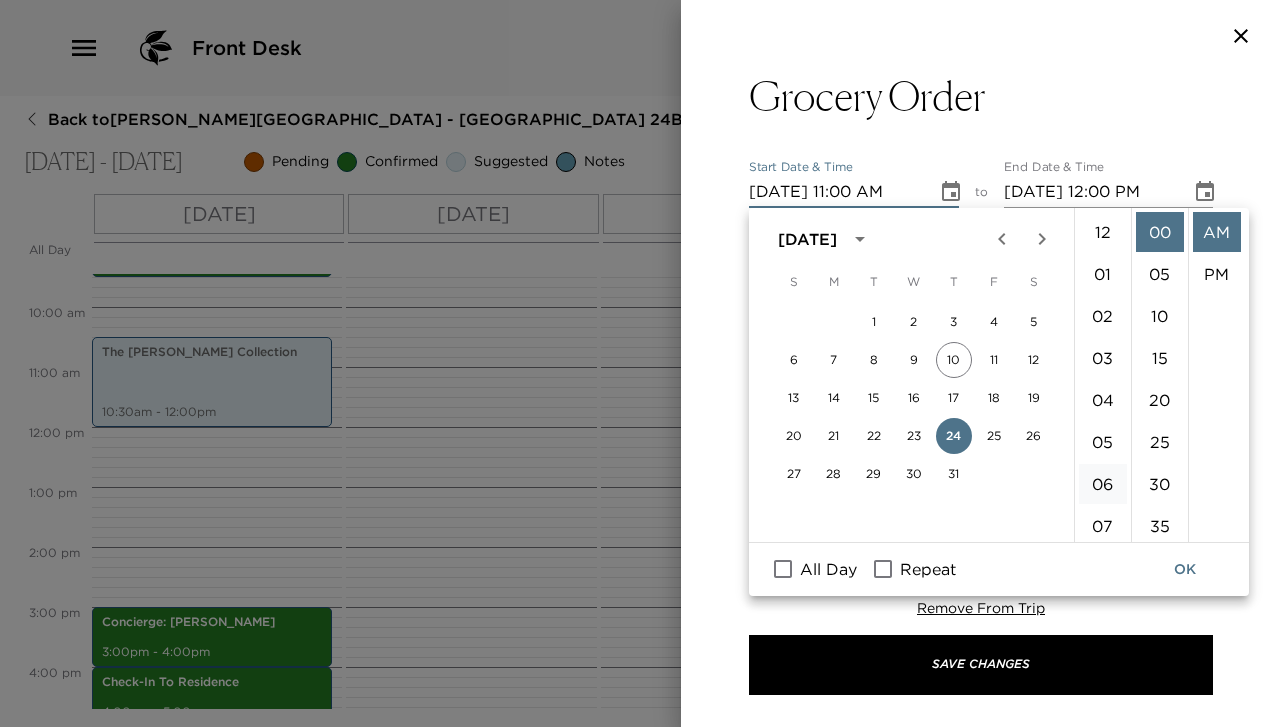click on "03" at bounding box center [1103, 358] 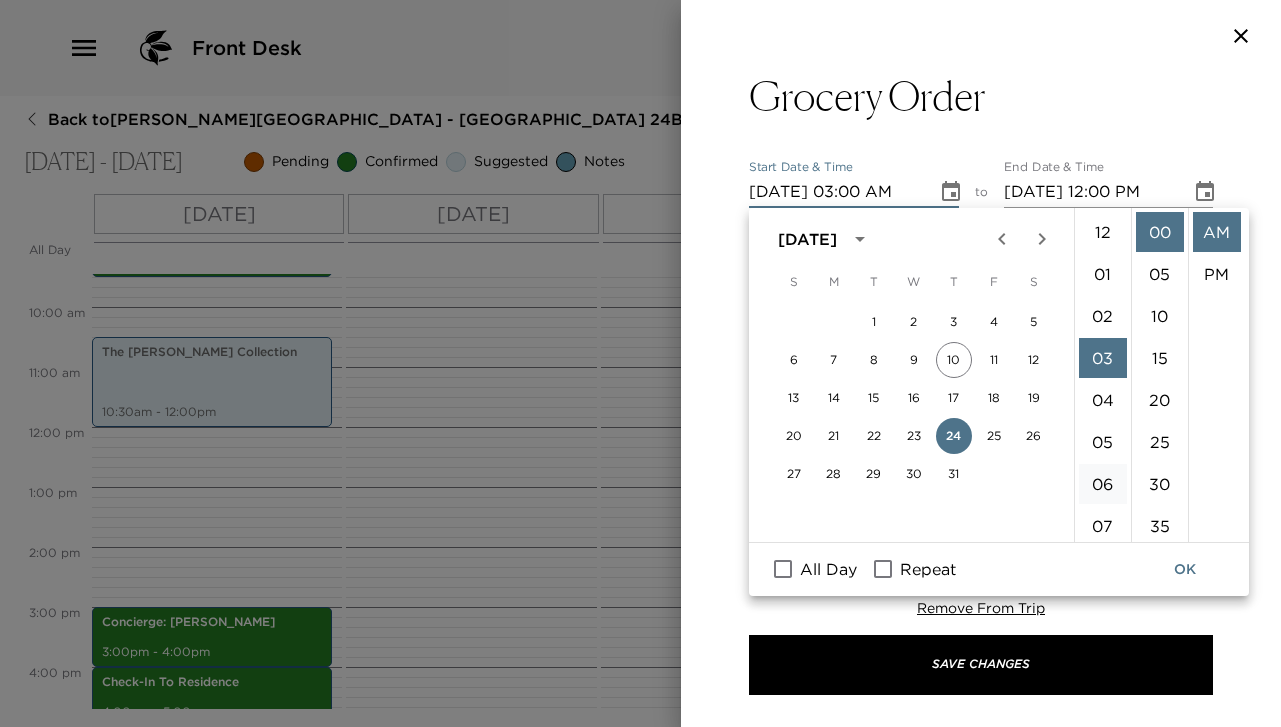 scroll, scrollTop: 126, scrollLeft: 0, axis: vertical 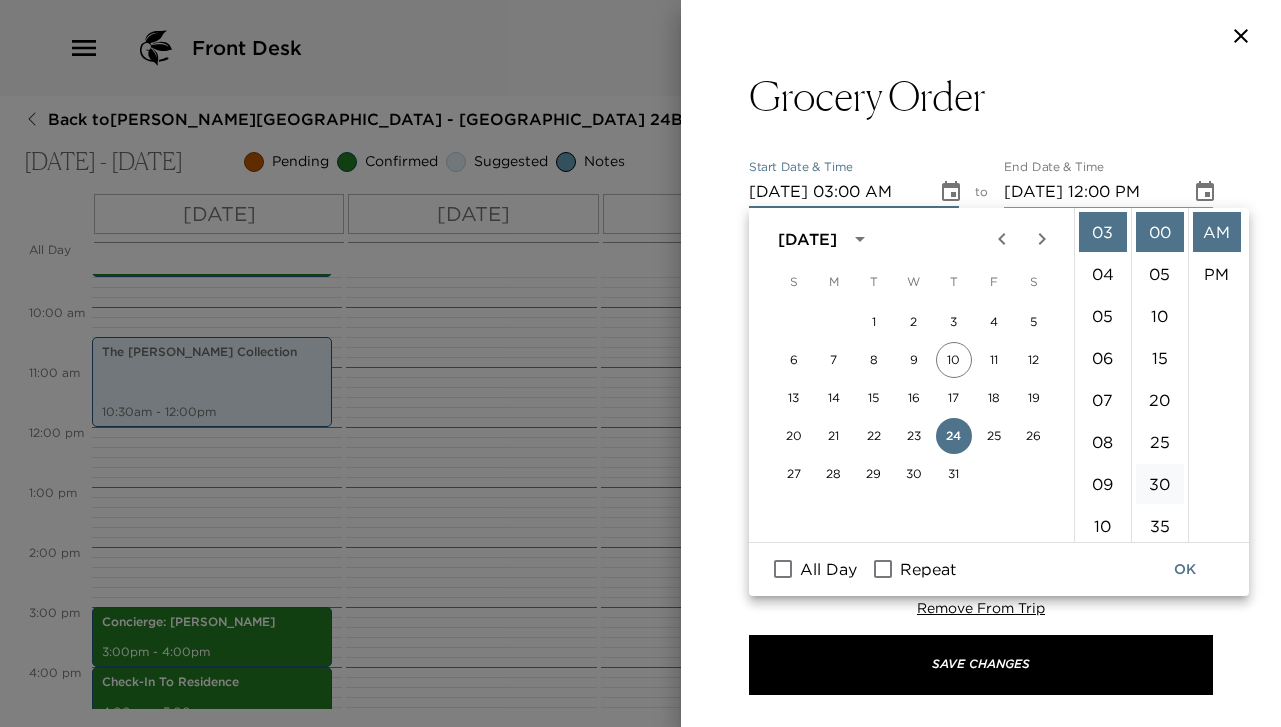 click on "30" at bounding box center [1160, 484] 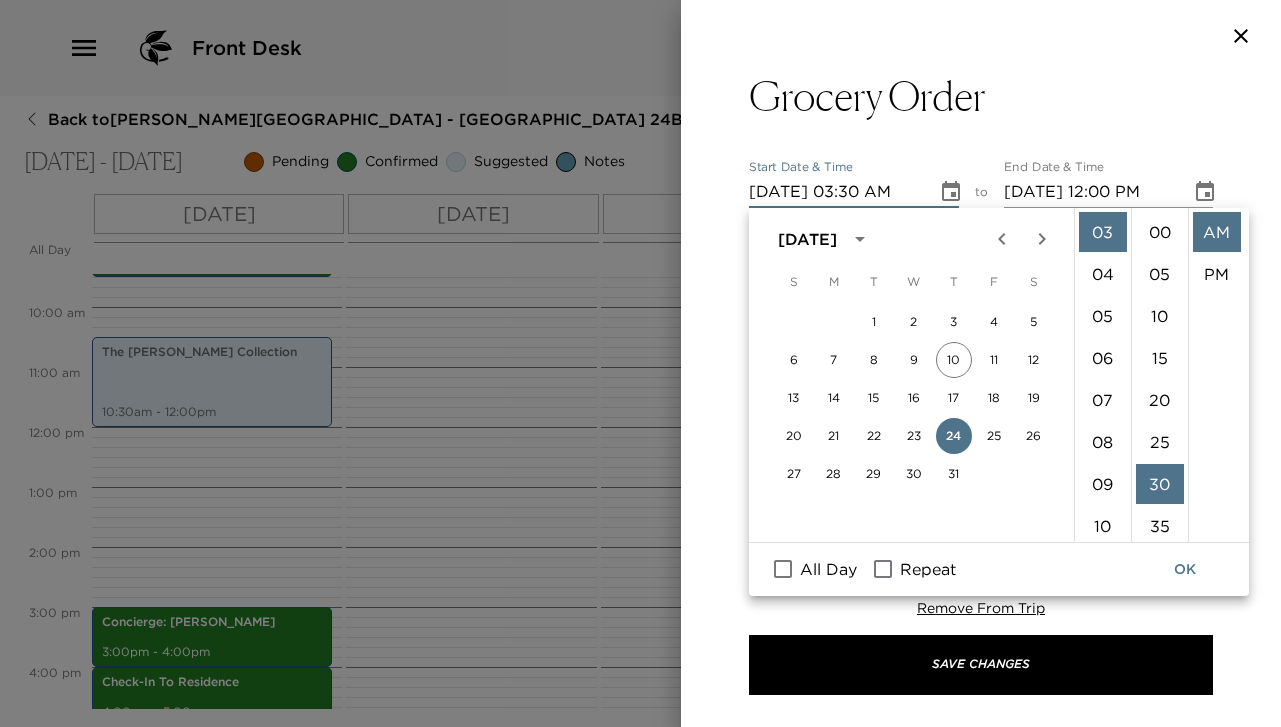 scroll, scrollTop: 252, scrollLeft: 0, axis: vertical 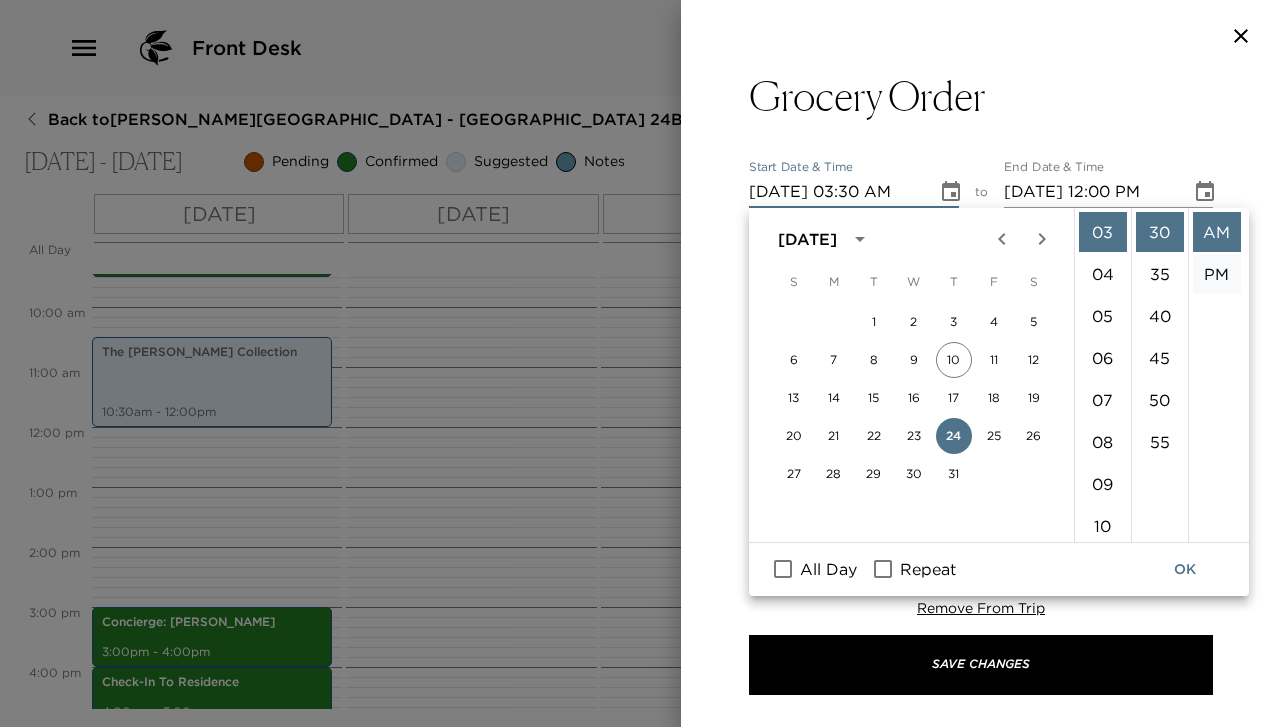 click on "PM" at bounding box center (1217, 274) 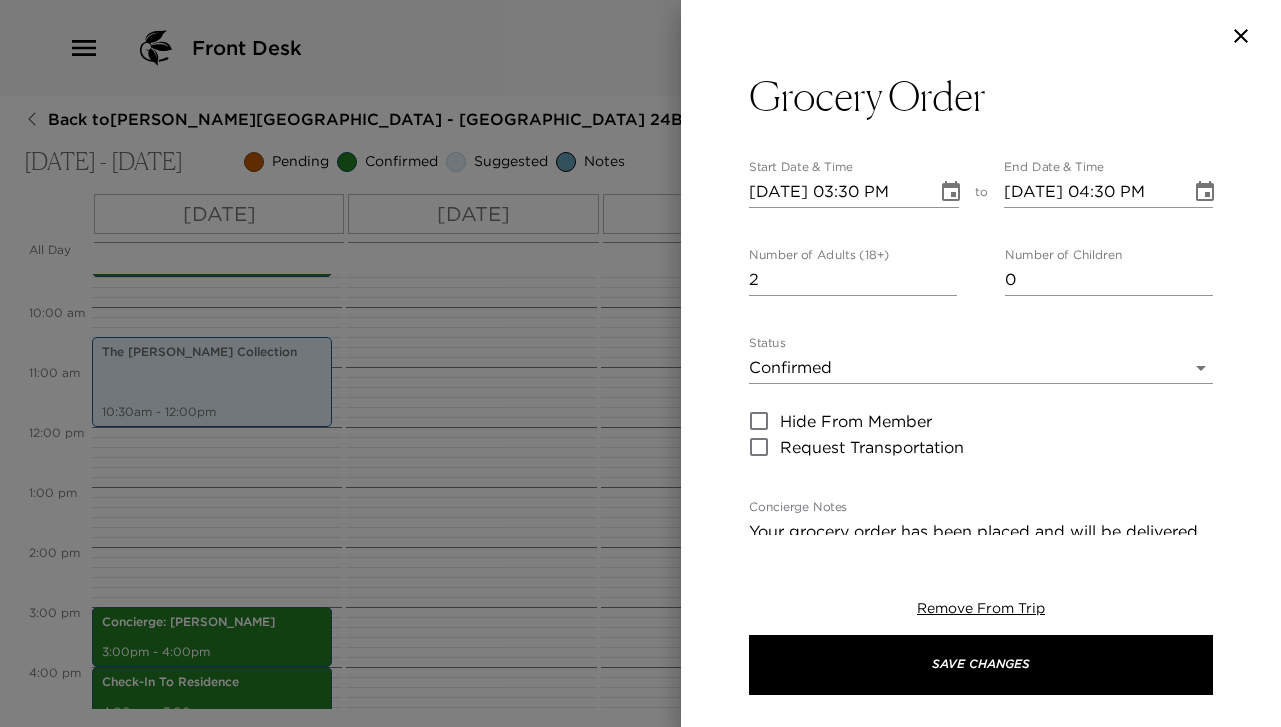 scroll, scrollTop: 42, scrollLeft: 0, axis: vertical 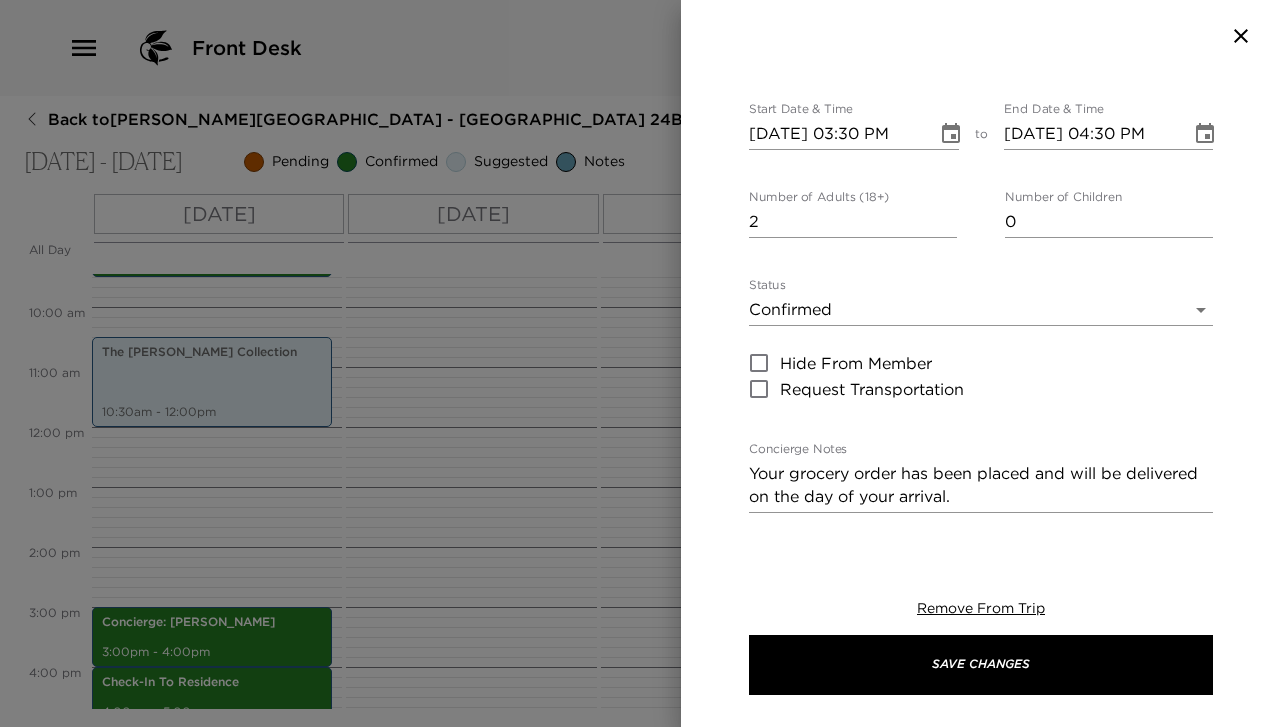 click on "Front Desk Back to  Lisa Muscato Reservation - Park Avenue Place 24B New York - Park Avenue Place Jul 24 - Jul 26, 2025 Pending Confirmed Suggested Notes Trip View Agenda View PDF View Print All Day Thu 07/24 Fri 07/25 Sat 07/26 12:00 AM 1:00 AM 2:00 AM 3:00 AM 4:00 AM 5:00 AM 6:00 AM 7:00 AM 8:00 AM 9:00 AM 10:00 AM 11:00 AM 12:00 PM 1:00 PM 2:00 PM 3:00 PM 4:00 PM 5:00 PM 6:00 PM 7:00 PM 8:00 PM 9:00 PM 10:00 PM 11:00 PM Windsor Limo - Sedan from JFK (jet blue) 8:30am - 9:30am The Frick Collection 10:30am - 12:00pm Concierge: Iris Miiaeva 3:00pm - 4:00pm Check-In To Residence 4:00pm - 5:00pm Clone Custom groc ​ Results (1) Grocery Order Grocery Order Start Date & Time 07/24/2025 03:30 PM to End Date & Time 07/24/2025 04:30 PM Number of Adults (18+) 2 Number of Children 0 Status Confirmed Confirmed Hide From Member Request Transportation Concierge Notes Your grocery order has been placed and will be delivered on the day of your arrival. x Cost ​ x Address ​ x Phone Number ​ Email ​ Website ​ ​" at bounding box center [640, 363] 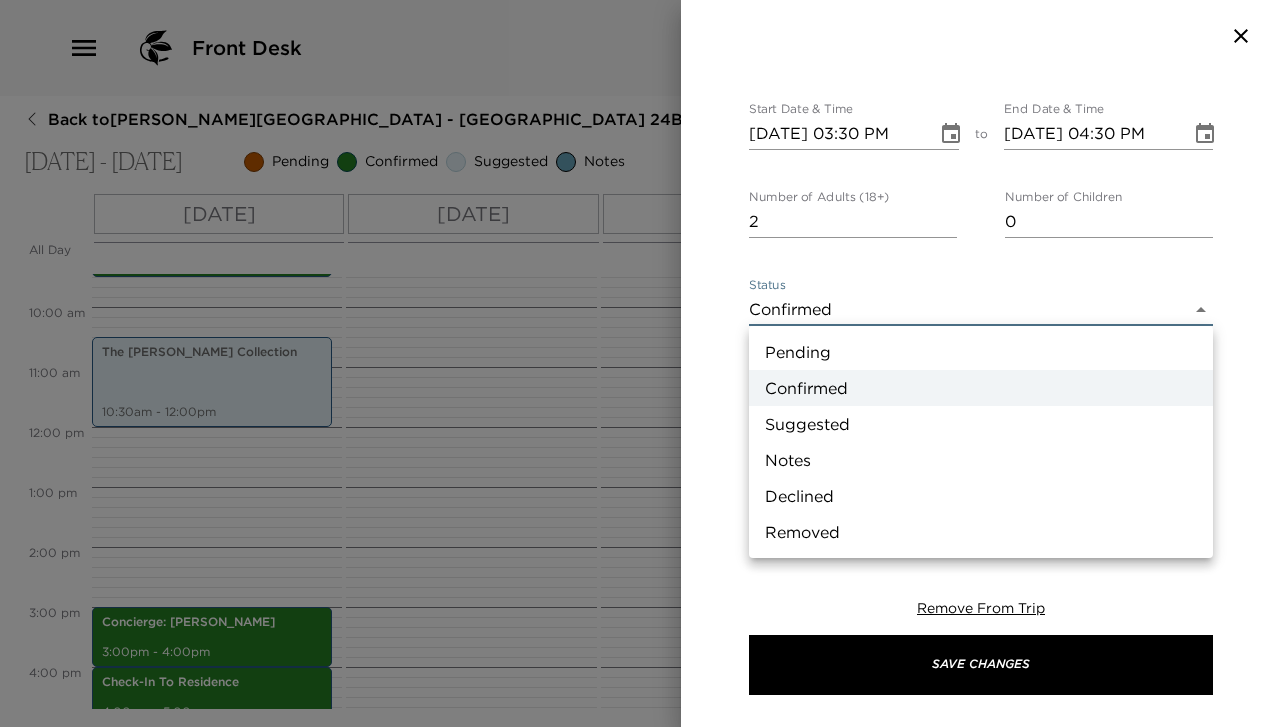 click on "Pending" at bounding box center [981, 352] 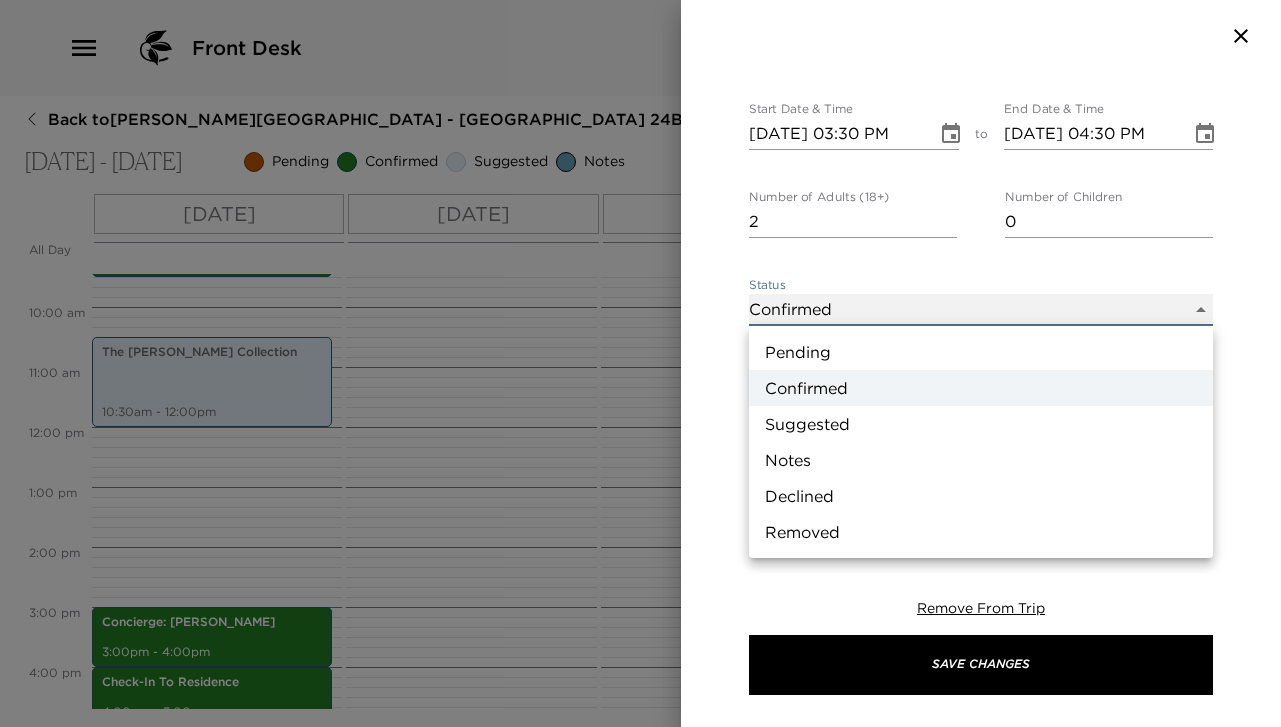 type on "Pending" 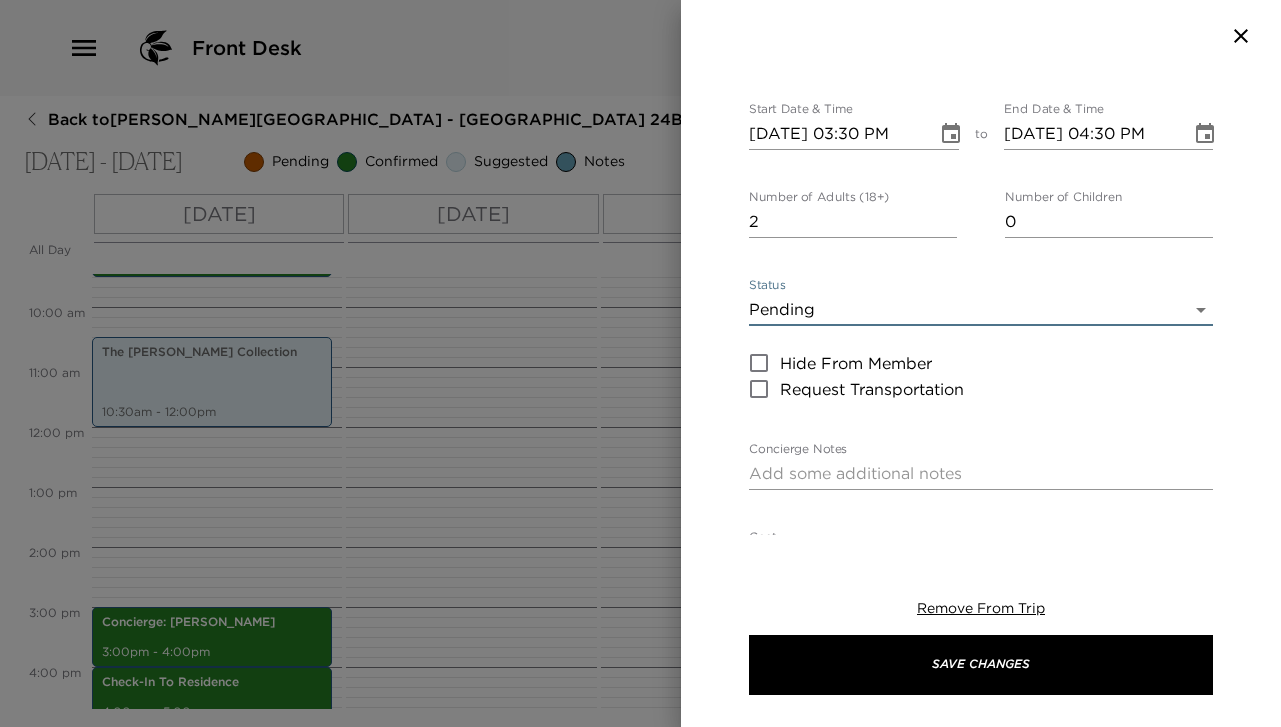 click on "Concierge Notes" at bounding box center (981, 473) 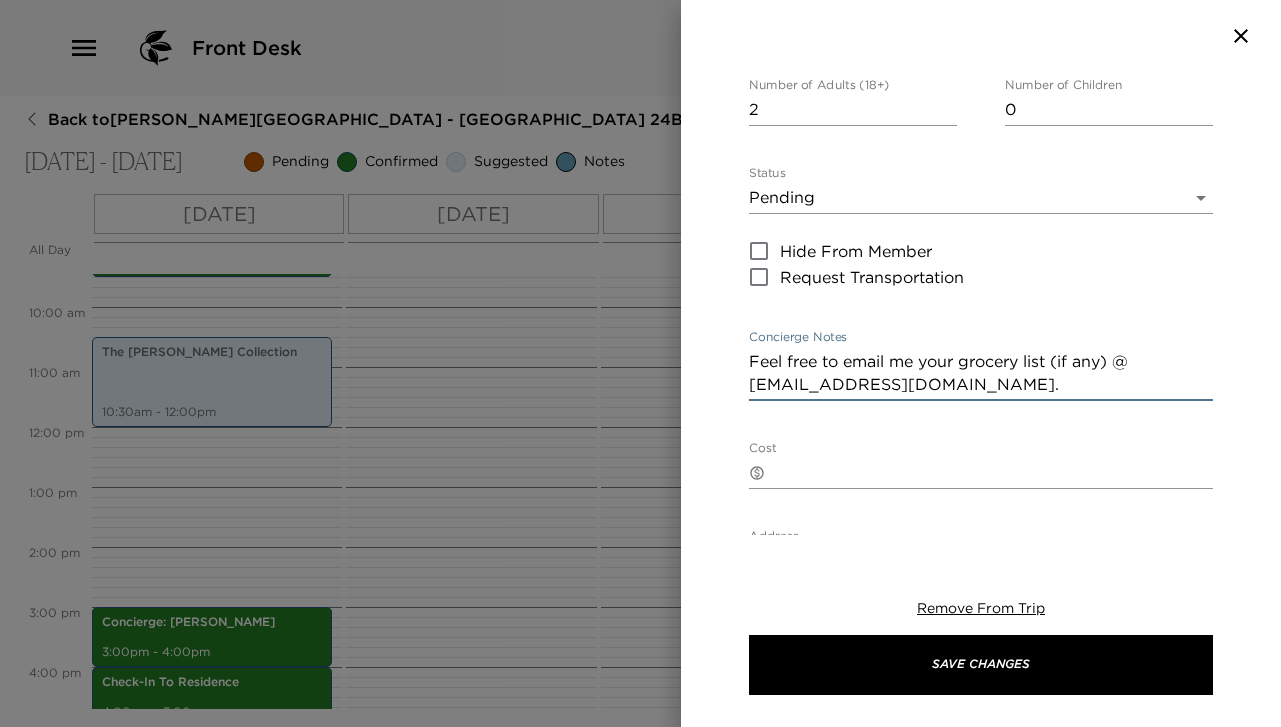 scroll, scrollTop: 183, scrollLeft: 0, axis: vertical 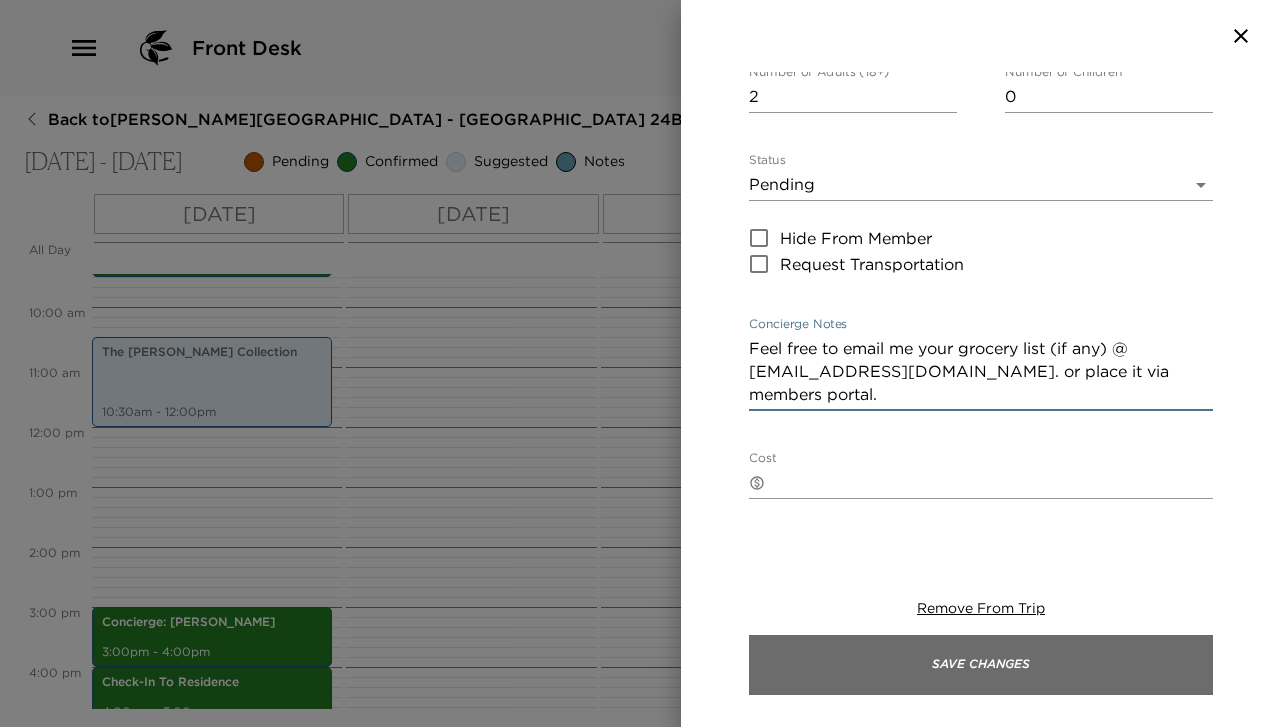 type on "Feel free to email me your grocery list (if any) @ imiiaeva@exclusiveresorts.com. or place it via members portal." 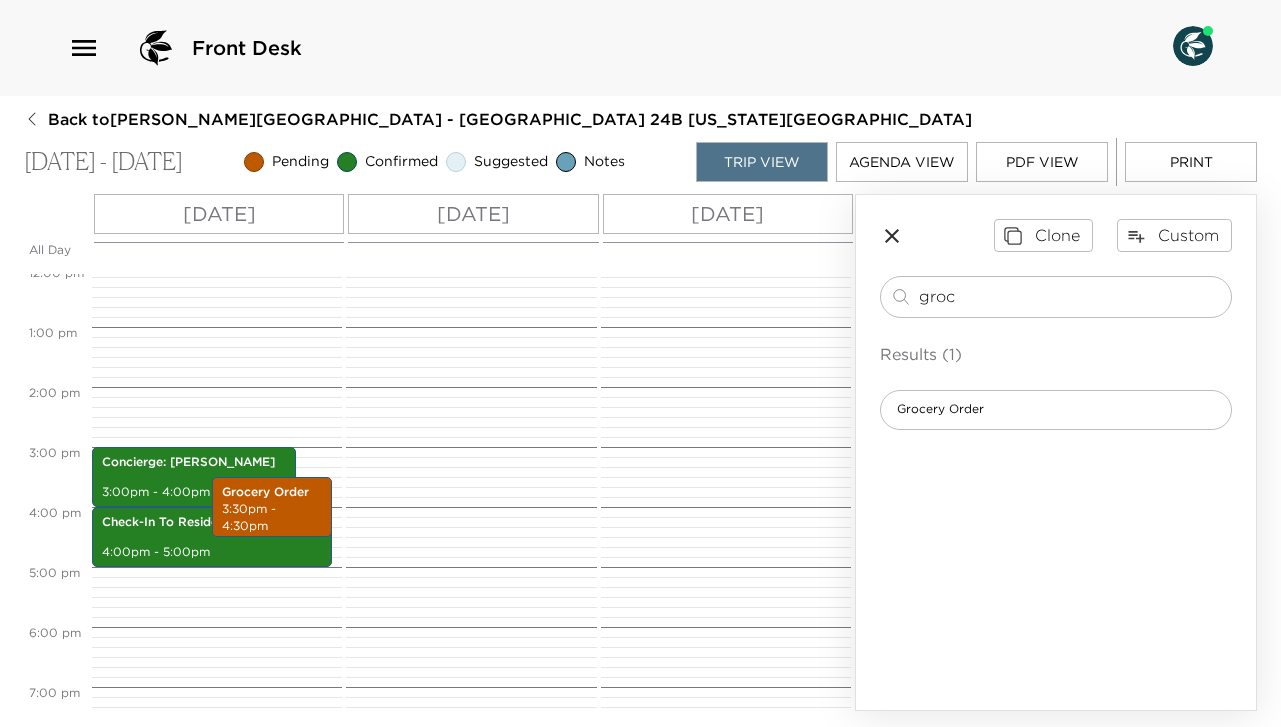 scroll, scrollTop: 377, scrollLeft: 0, axis: vertical 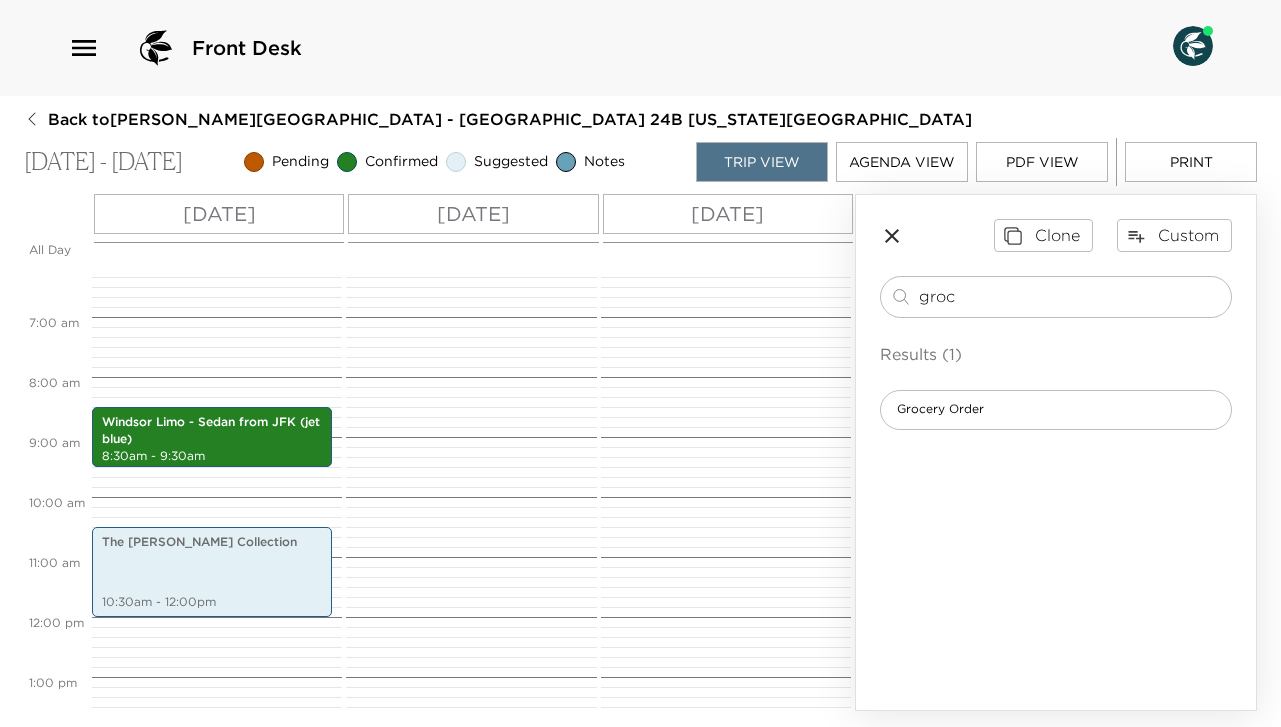 click on "Fri 07/25" at bounding box center (473, 214) 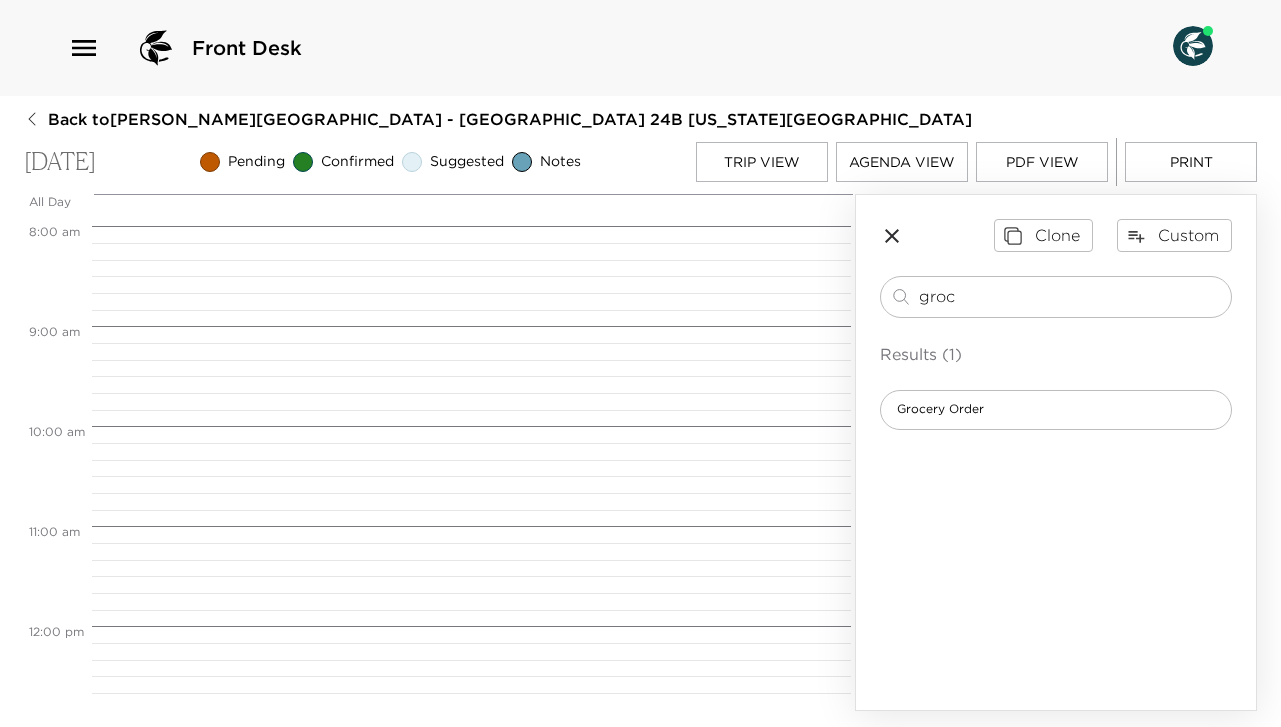 scroll, scrollTop: 0, scrollLeft: 0, axis: both 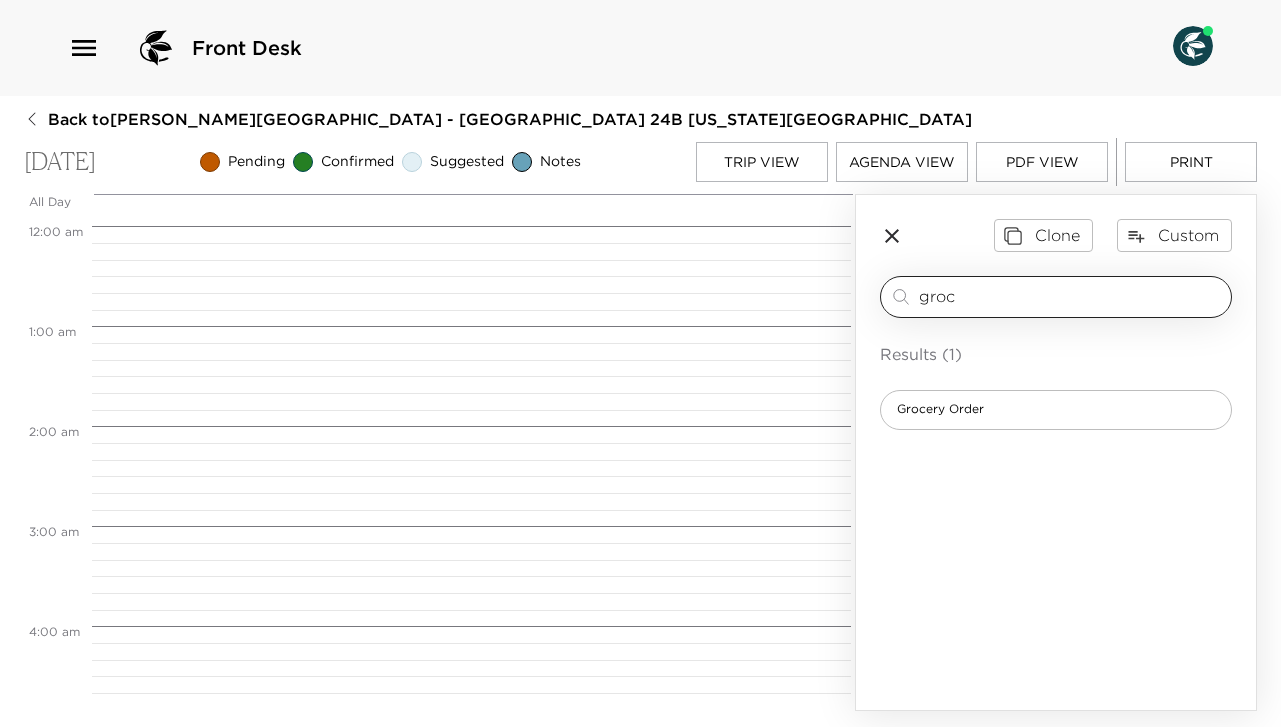 click on "groc" at bounding box center (1071, 296) 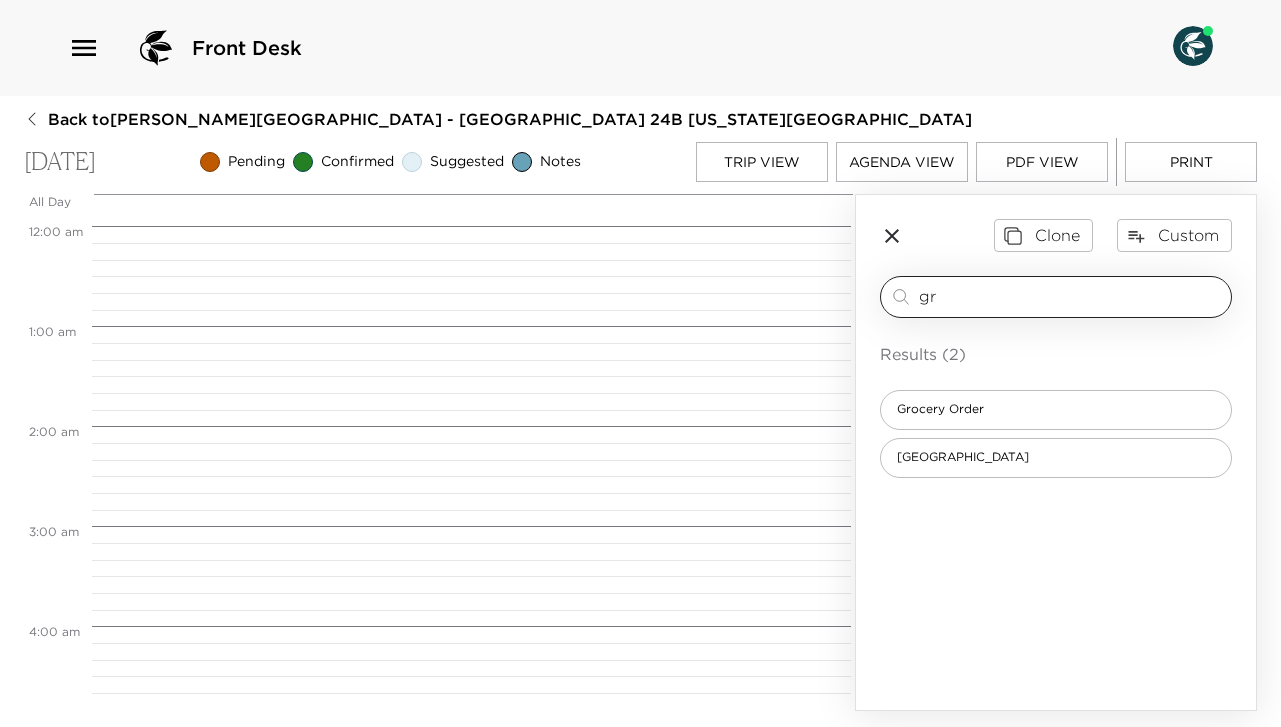 type on "g" 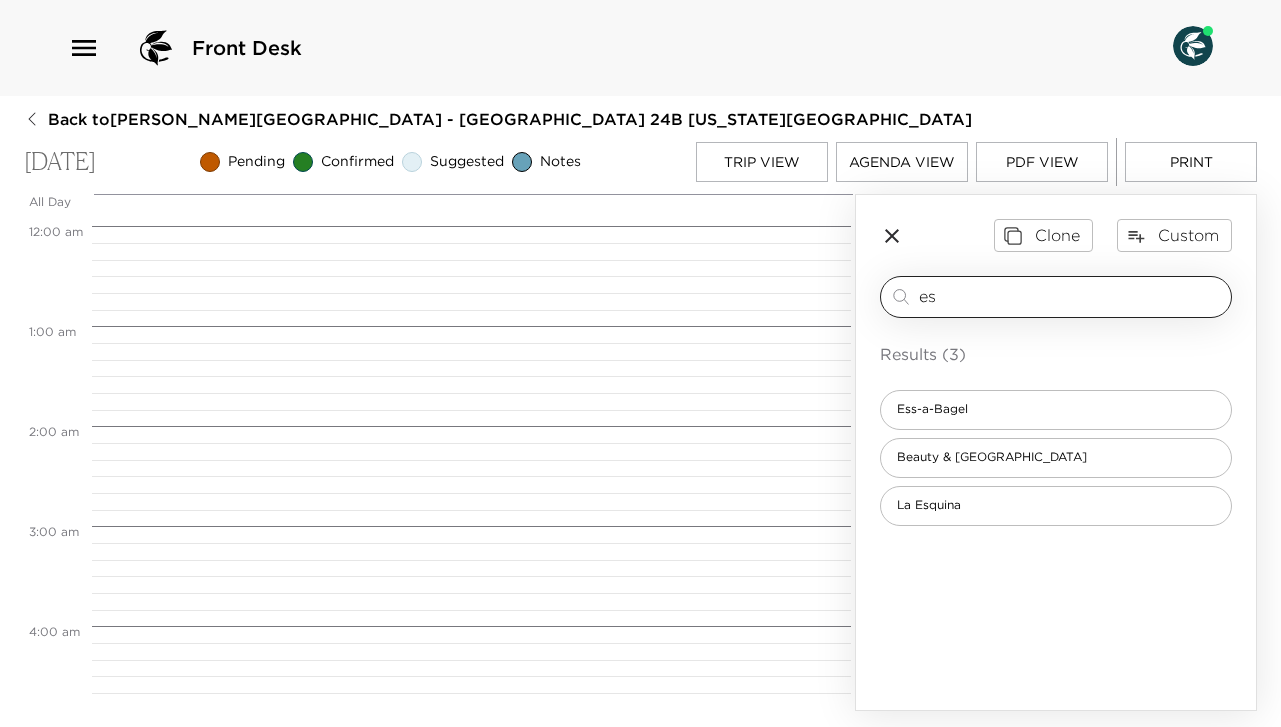 type on "e" 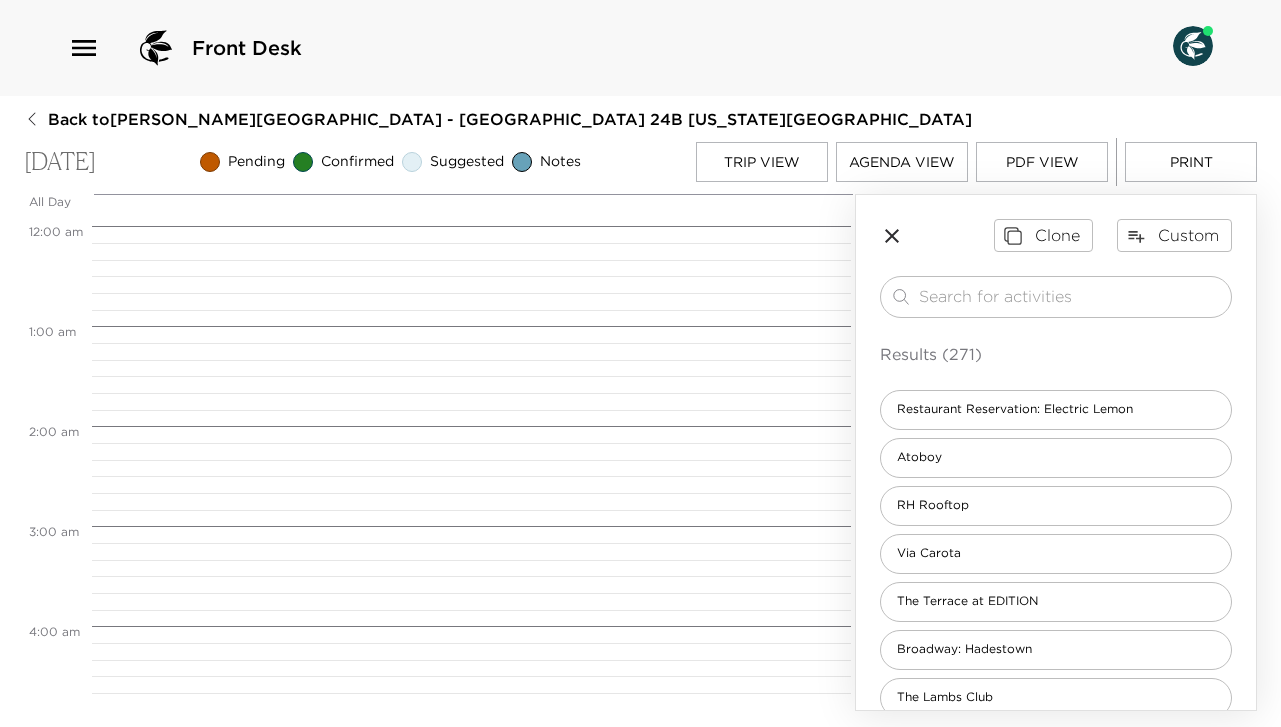 type 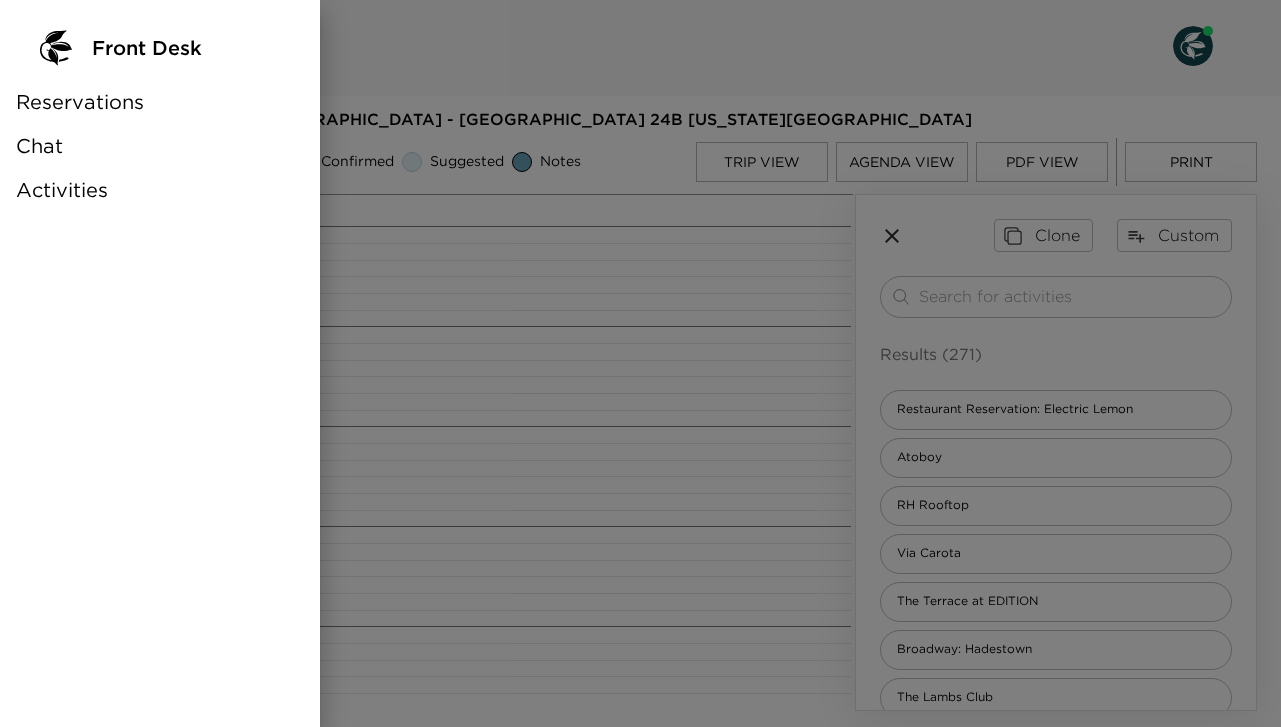 click on "Activities" at bounding box center [62, 190] 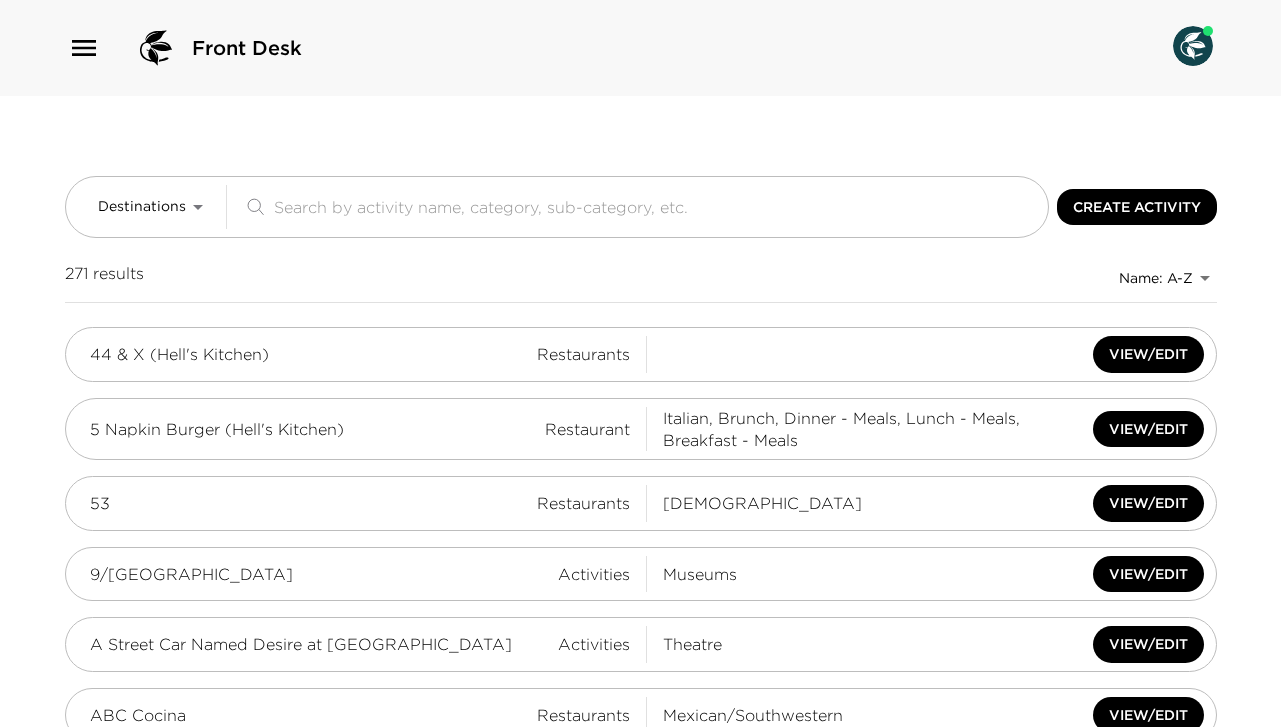 click 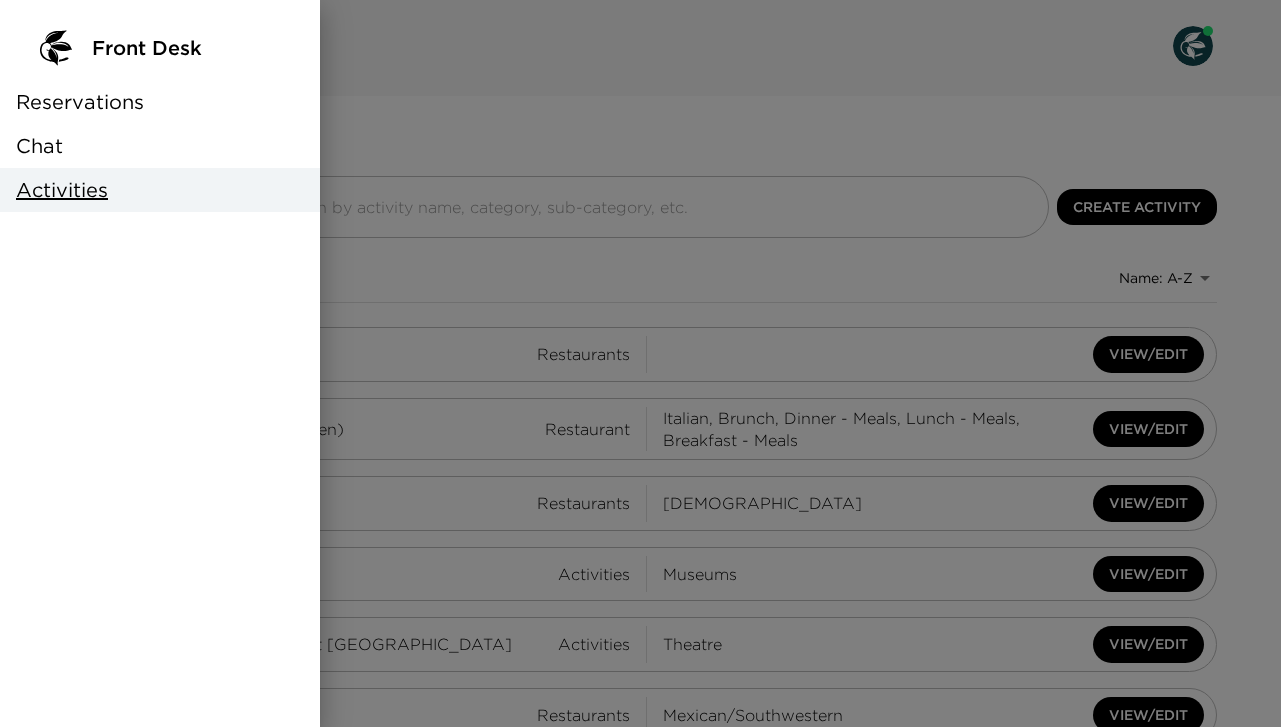 click at bounding box center [640, 363] 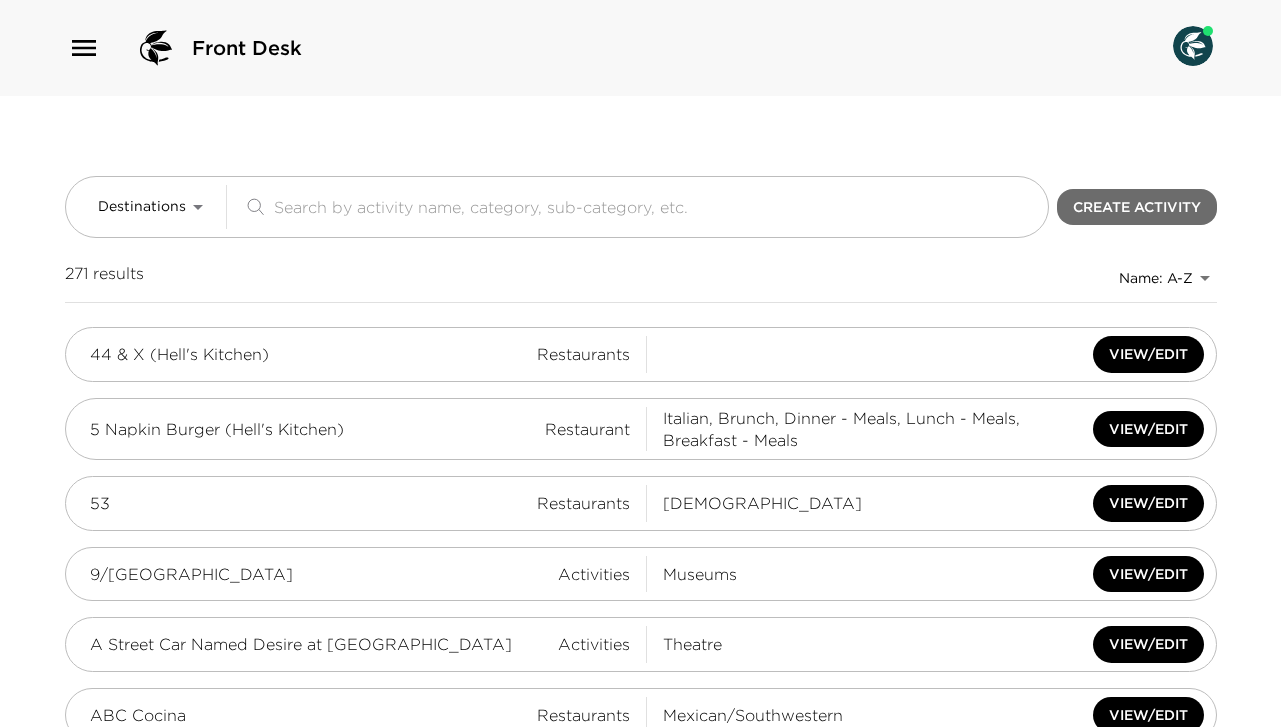 click on "Create Activity" at bounding box center (1137, 207) 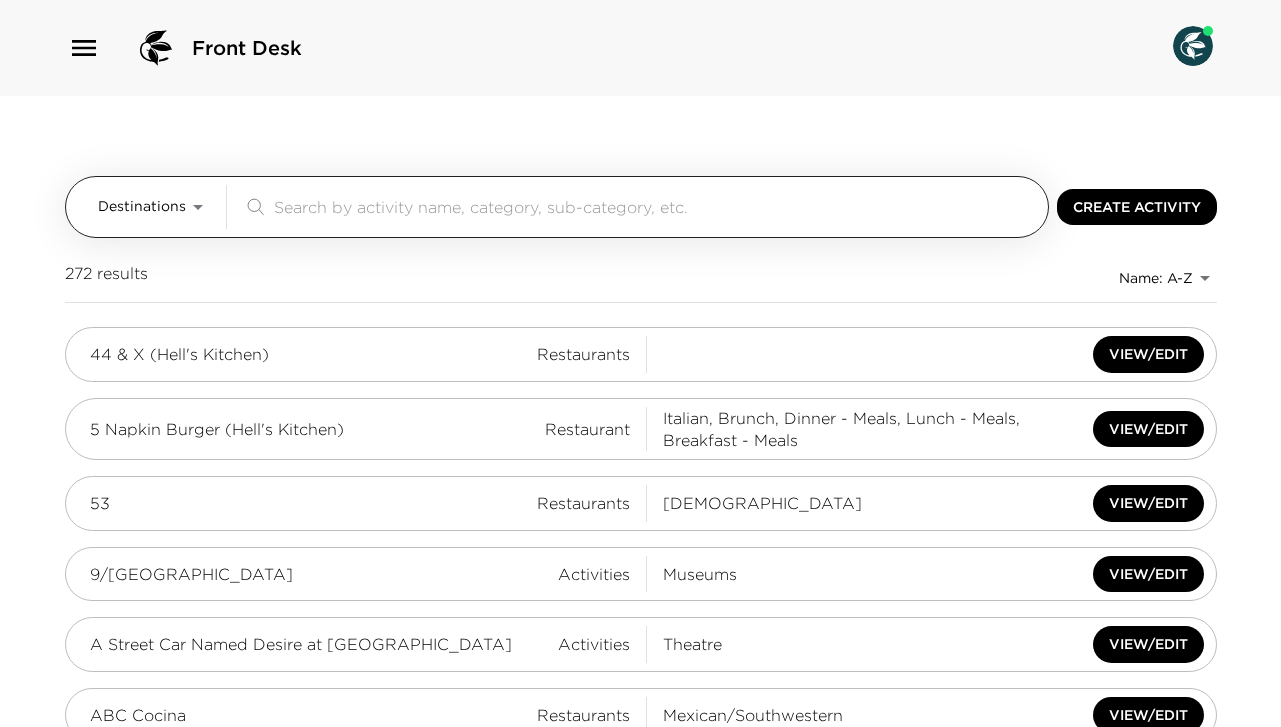 click on "Destinations" at bounding box center (142, 207) 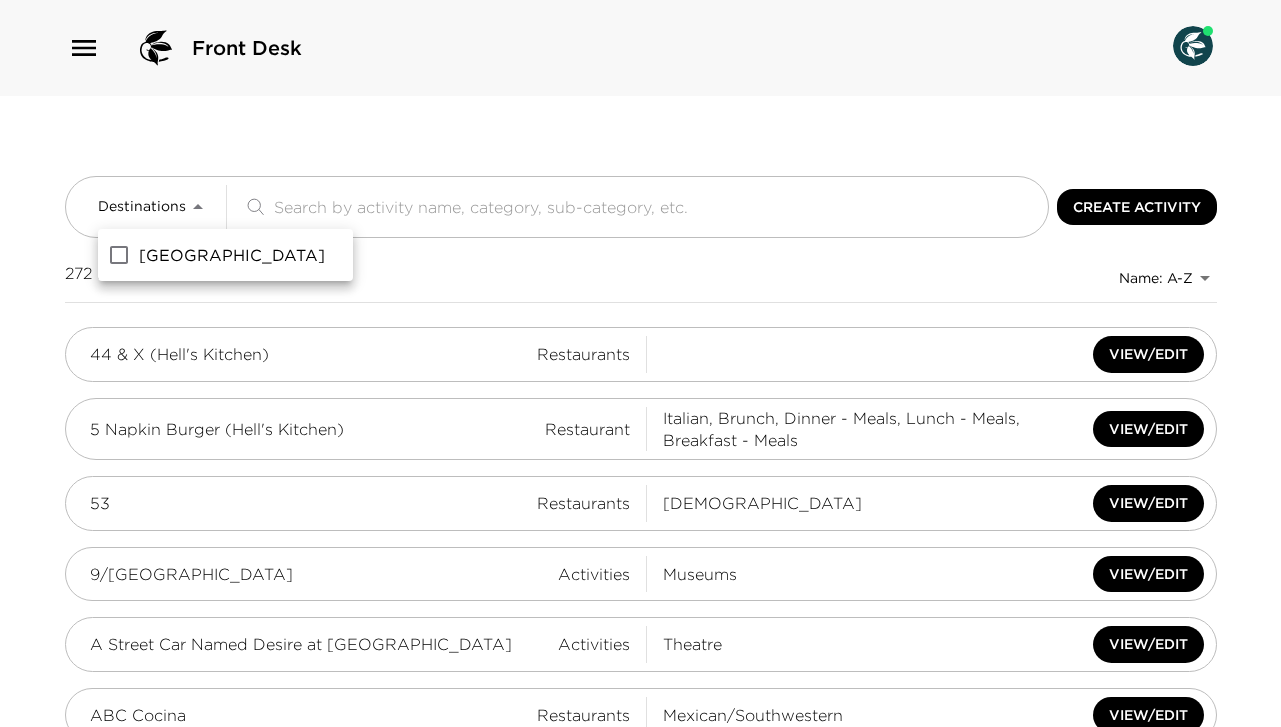 click at bounding box center (640, 363) 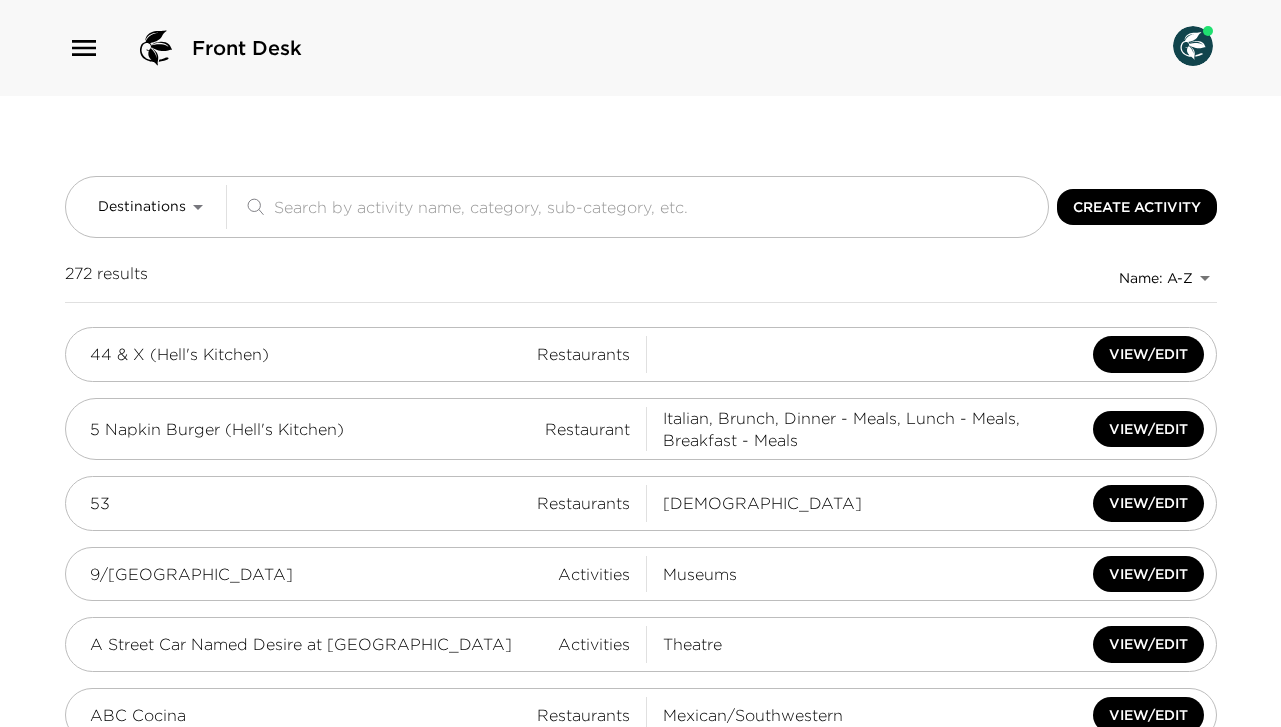 click on "Destinations" at bounding box center [142, 207] 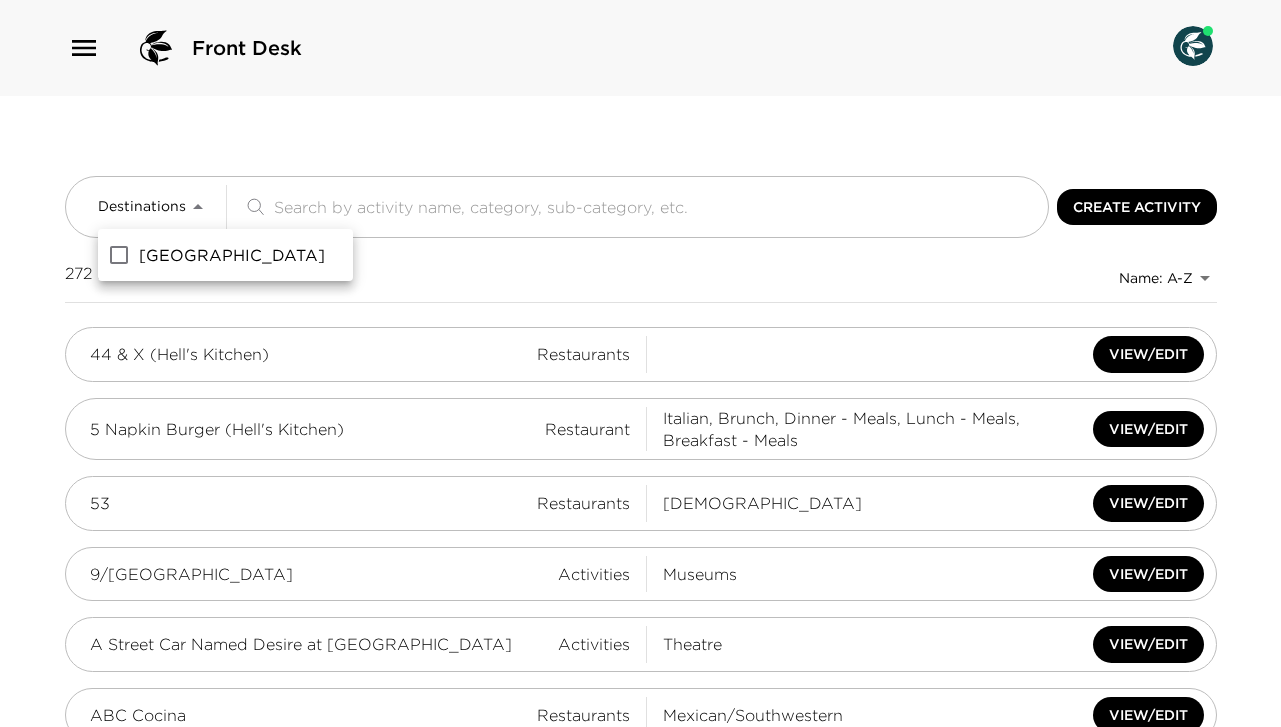 click at bounding box center [640, 363] 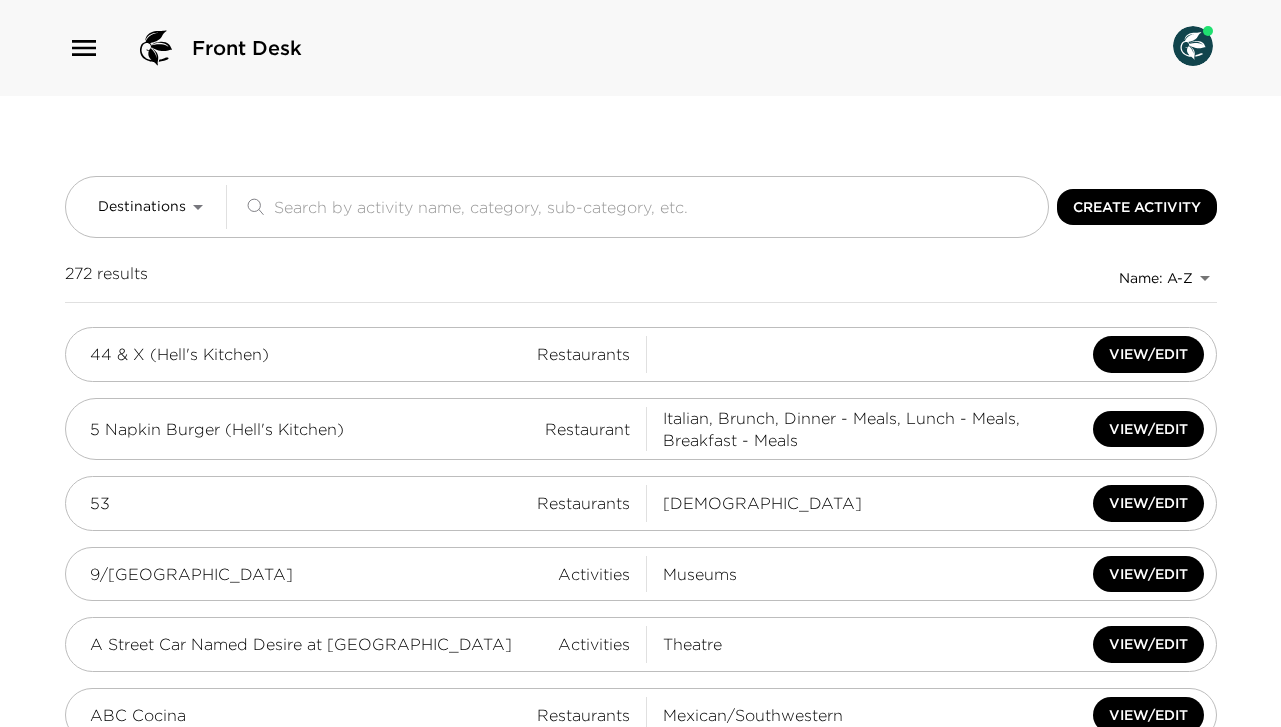 click on "Front Desk" at bounding box center (185, 48) 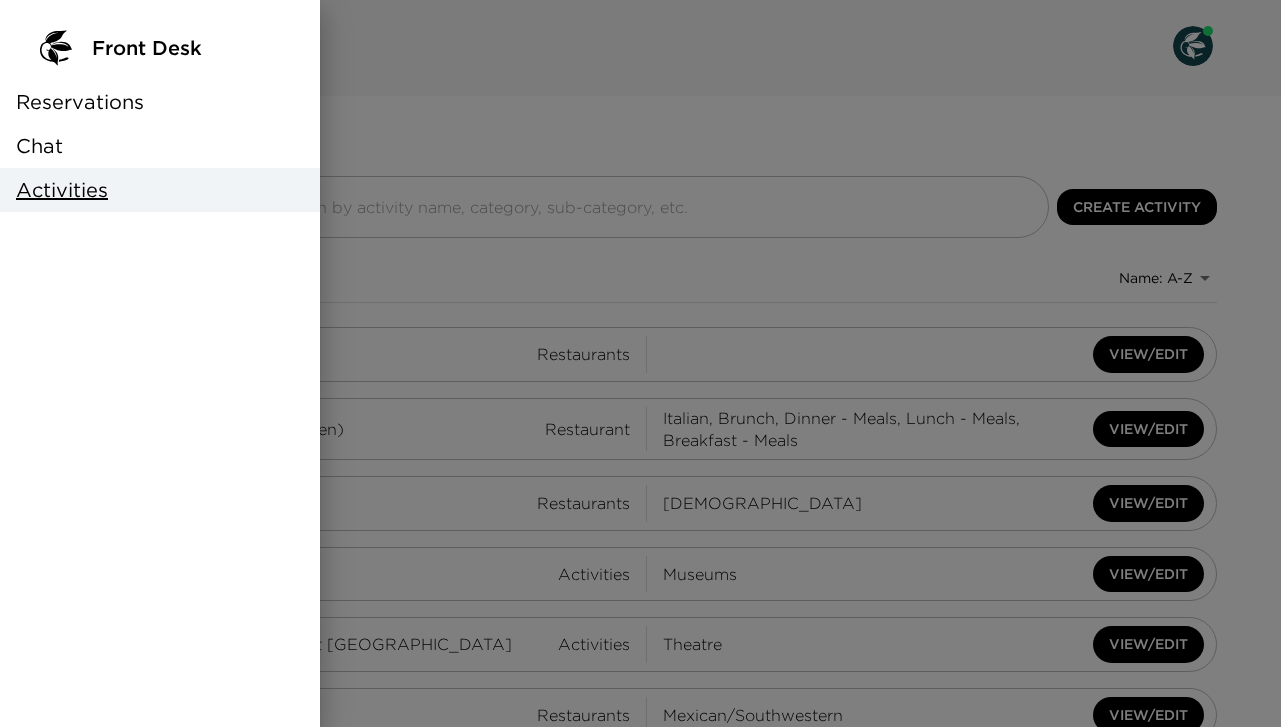 click on "Reservations" at bounding box center [80, 102] 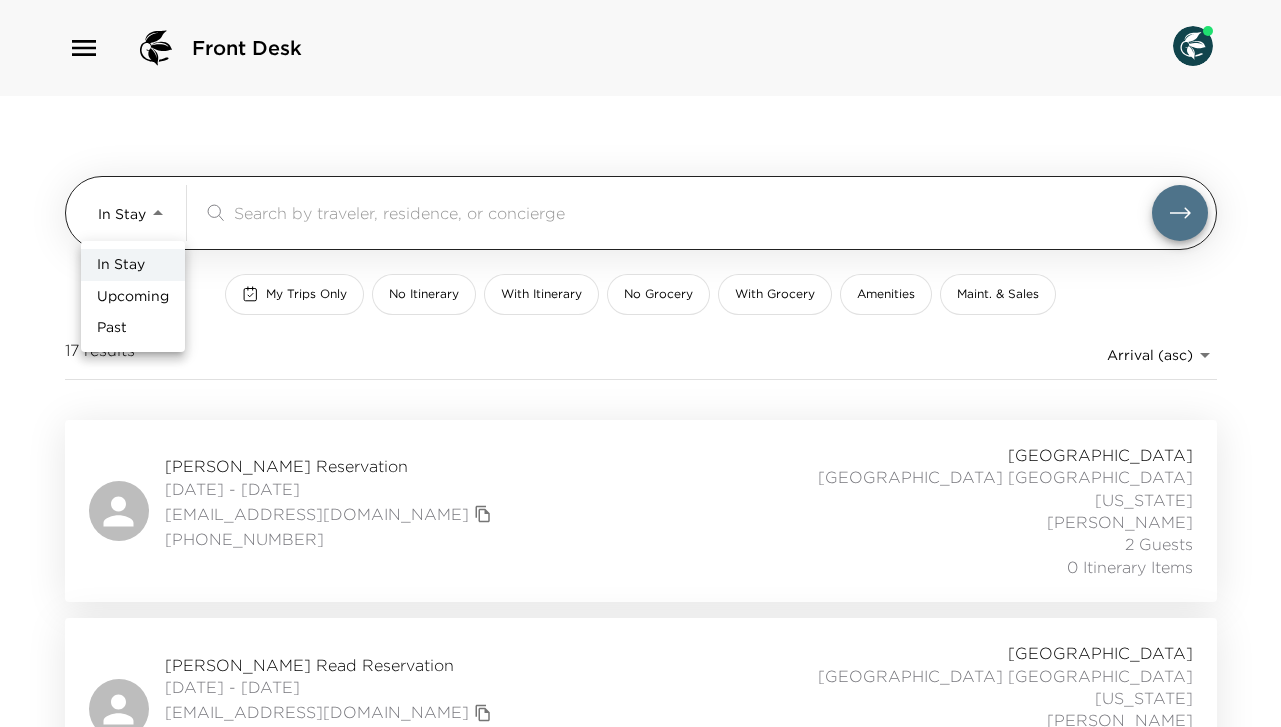 click on "Front Desk In Stay In-Stay ​ My Trips Only No Itinerary With Itinerary No Grocery With Grocery Amenities Maint. & Sales 17 results Arrival (asc) reservations_prod_arrival_asc Michelle Sandberg Reservation 07/02/2025 - 07/12/2025 msandberg@gmail.com (650) 906-5002 Park Avenue Place Park Avenue Place 35B New York - Park Avenue Place Iris Miiaeva 2 Guests 0 Itinerary Items Elaine Read Reservation 07/06/2025 - 07/13/2025 elaineread1@googlemail.com (413) 362-4440 Park Avenue Place Park Avenue Place 28B New York - Park Avenue Place Iris Miiaeva 1 Guest 0 Itinerary Items Scott Lindus Reservation 07/07/2025 - 07/10/2025 scott.lindus@morganstanley.com 310-486-5533 Park Avenue Place Park Avenue Place 26B New York - Park Avenue Place Iris Miiaeva 5 Guests 0 Itinerary Items Mara Hunt Reservation 07/07/2025 - 07/10/2025 marahunt1@gmail.com +18476029894 Park Avenue Place Park Avenue Place 34B New York - Park Avenue Place Sergio Martinez 1 Guest 0 Itinerary Items Michael Gopin Reservation 07/08/2025 - 07/12/2025 Vip Ultra" at bounding box center [640, 363] 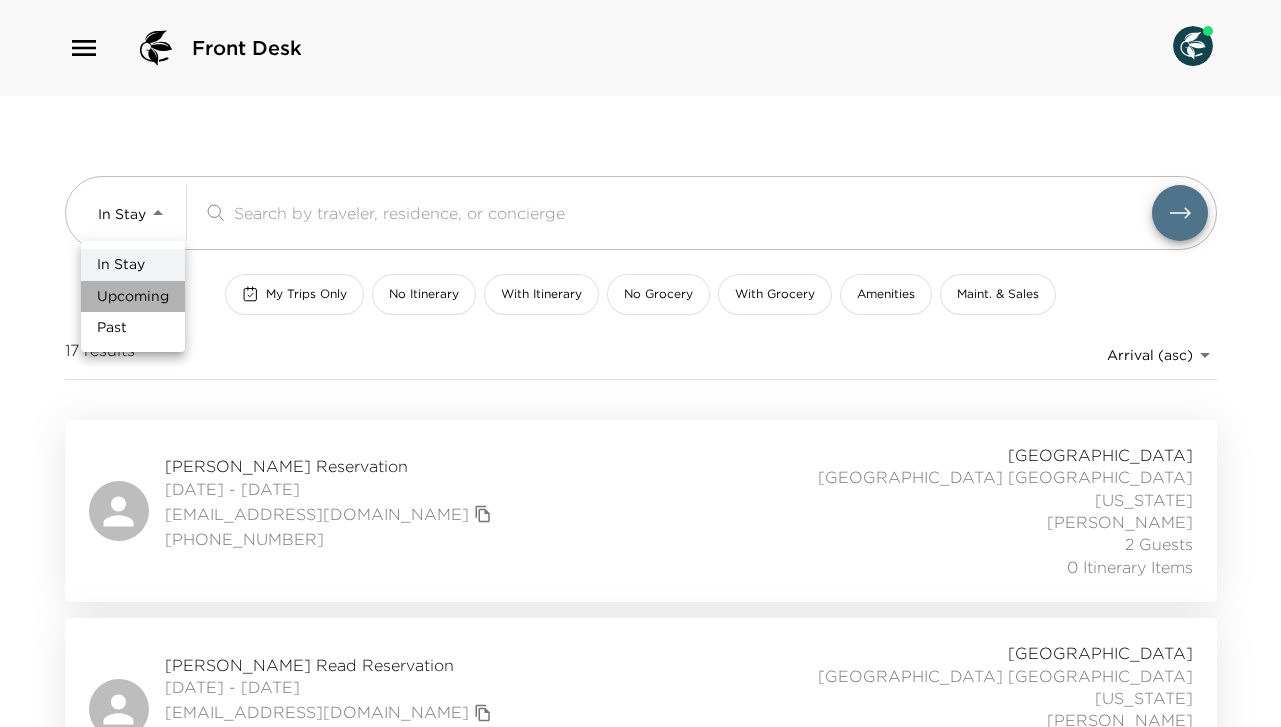 click on "Upcoming" at bounding box center [133, 297] 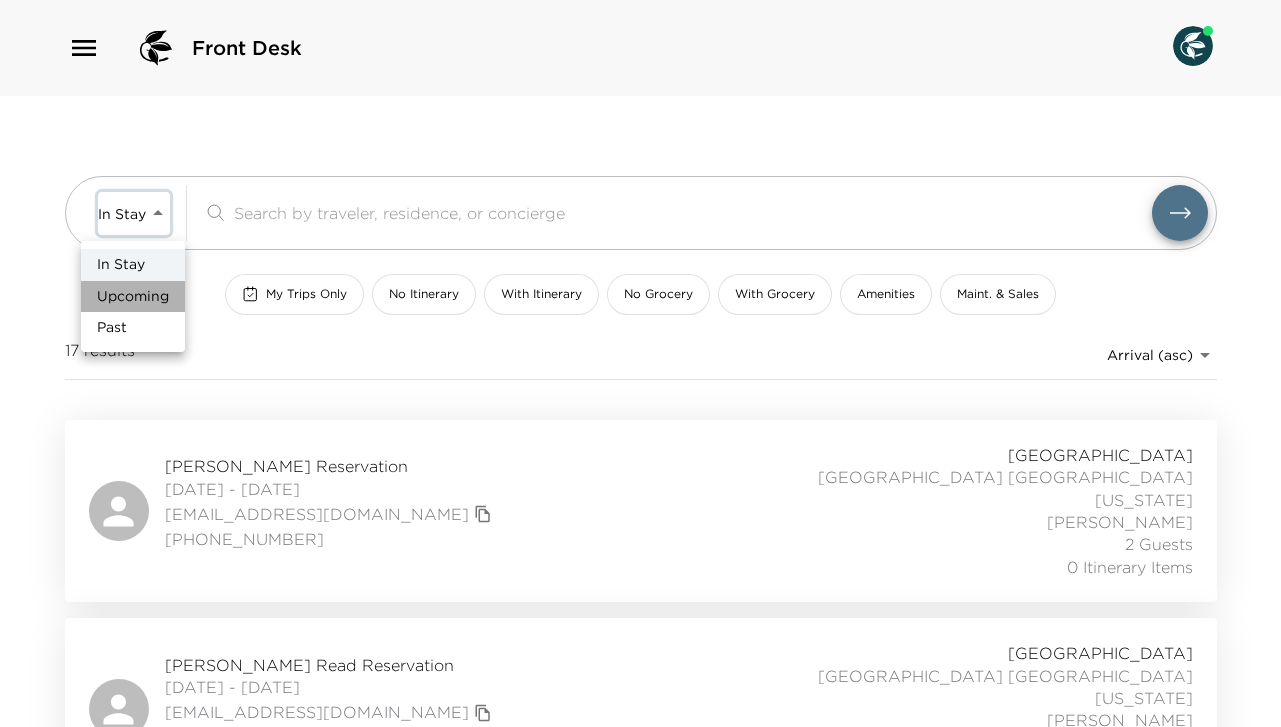 type on "Upcoming" 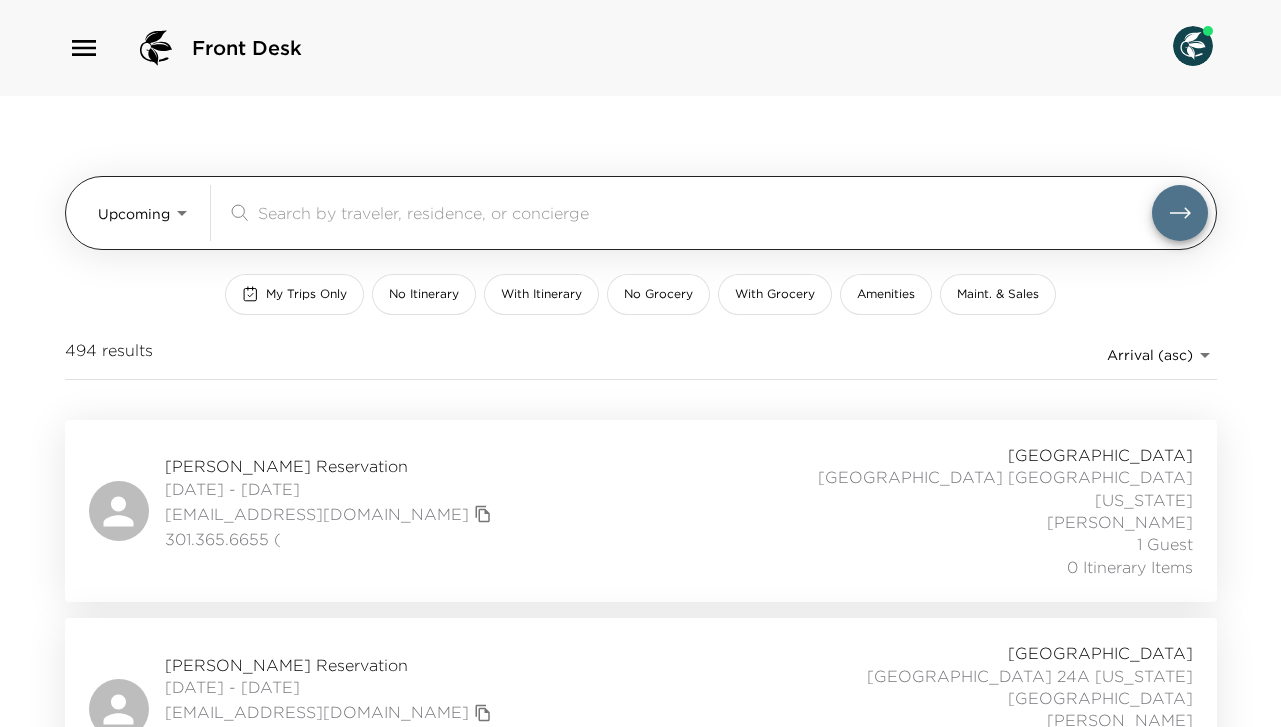 click at bounding box center (705, 212) 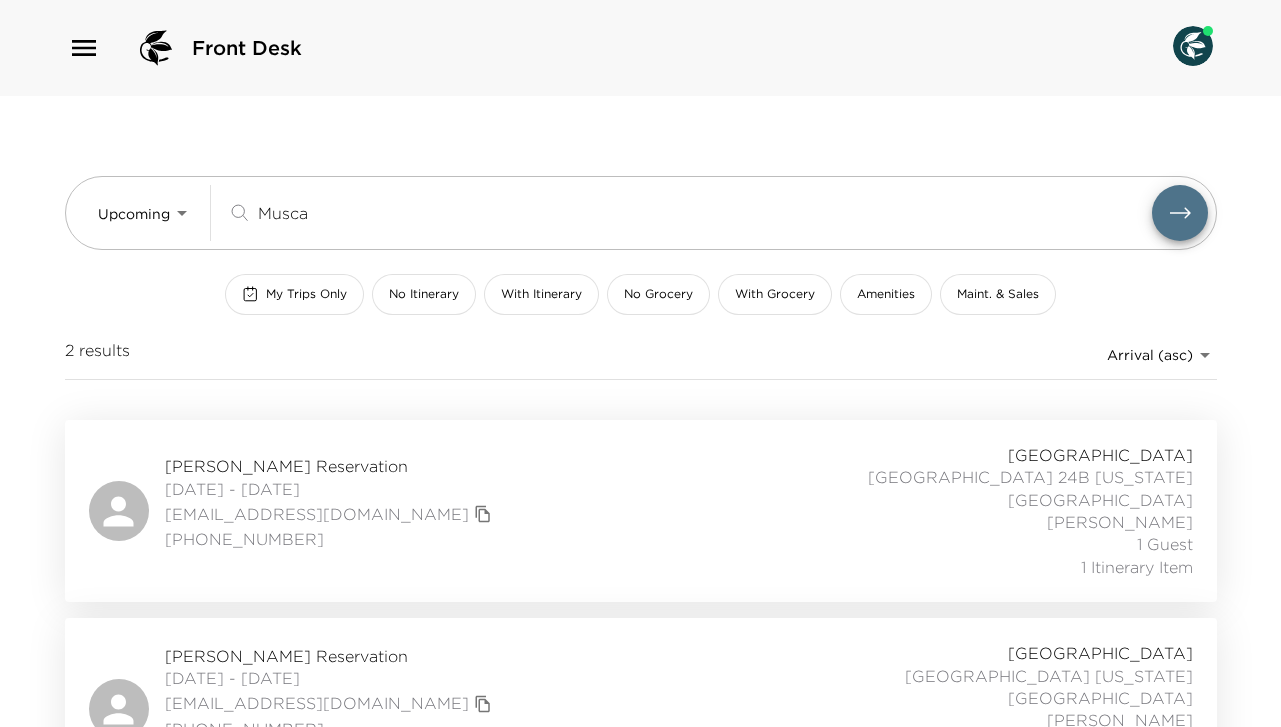 type on "Musca" 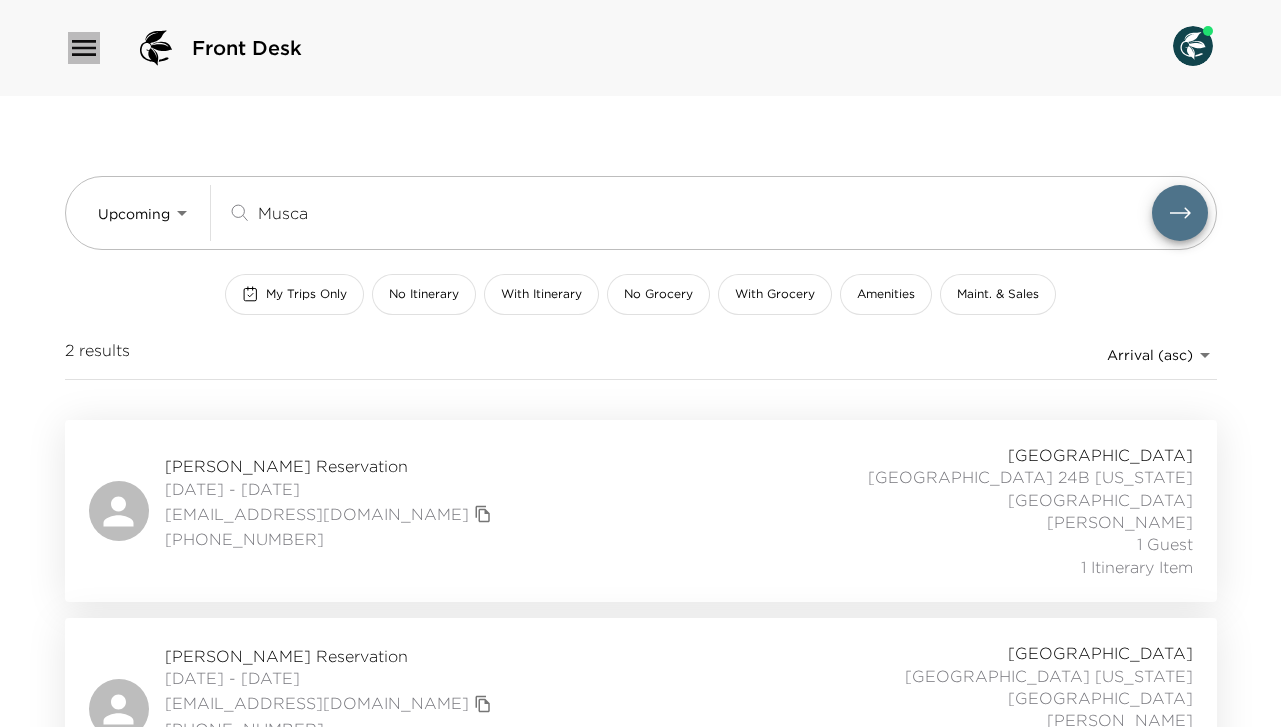 click 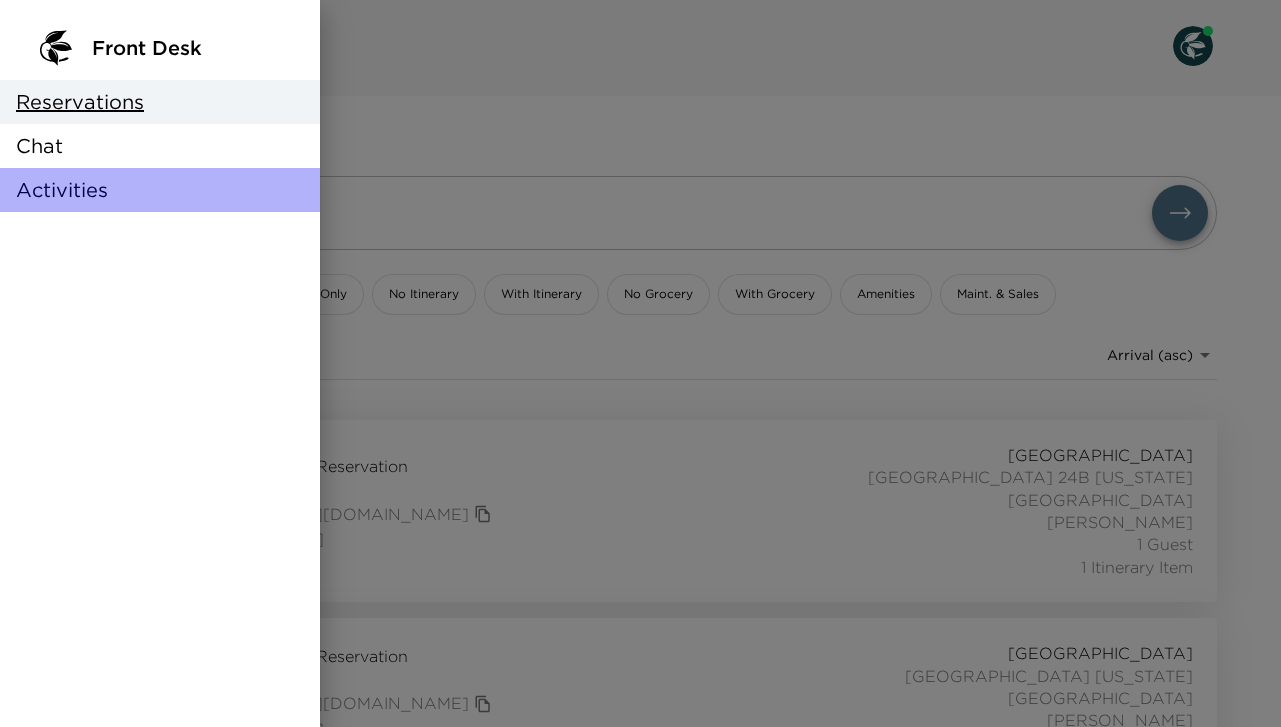 click on "Activities" at bounding box center [62, 190] 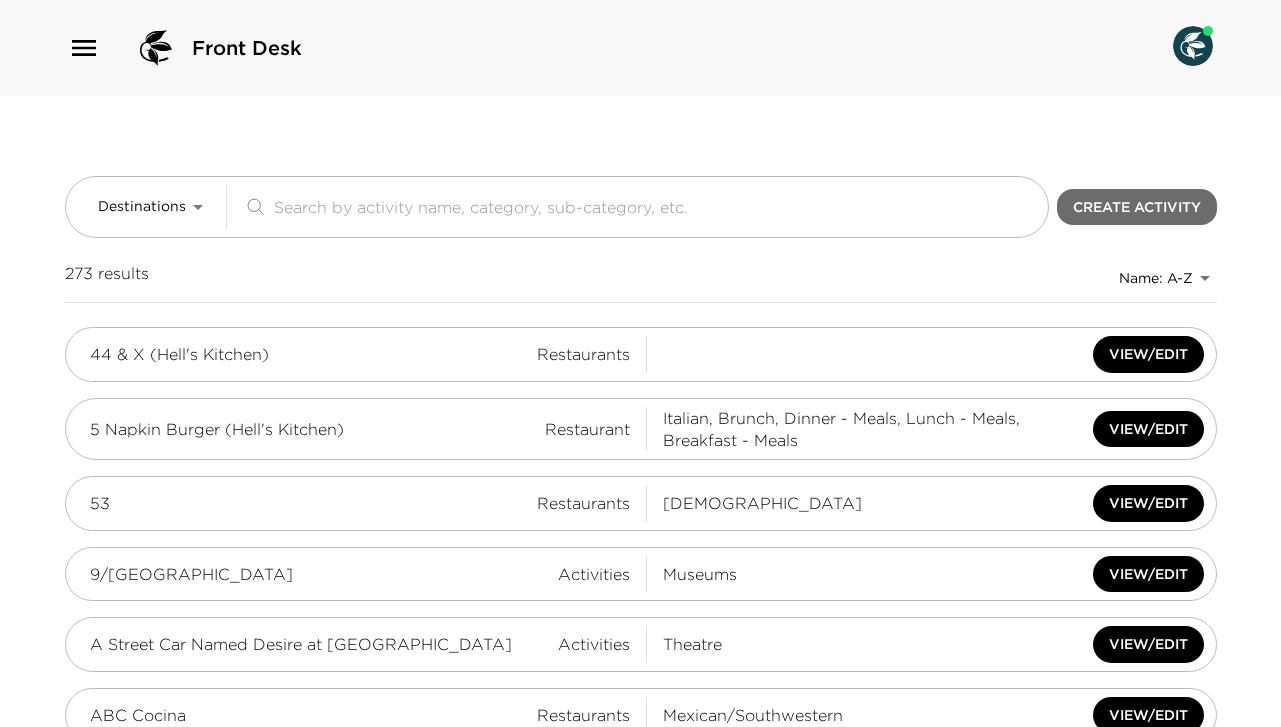 click on "Create Activity" at bounding box center [1137, 207] 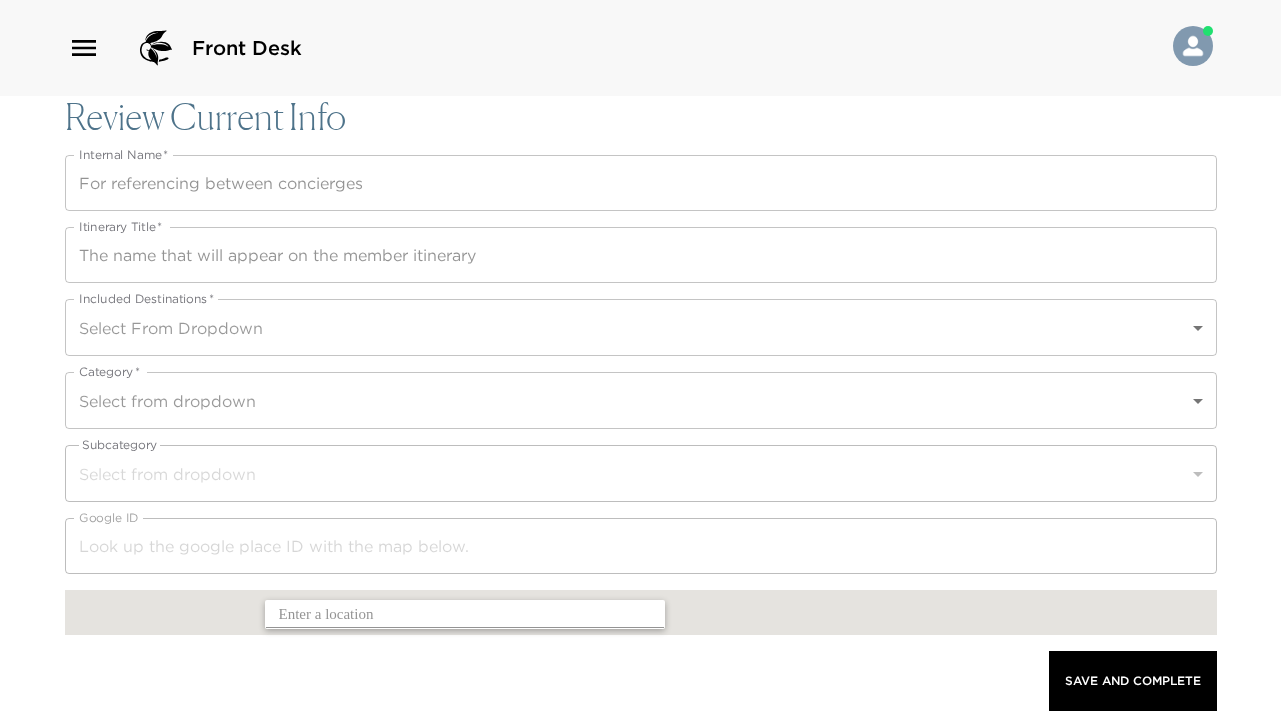 scroll, scrollTop: 0, scrollLeft: 0, axis: both 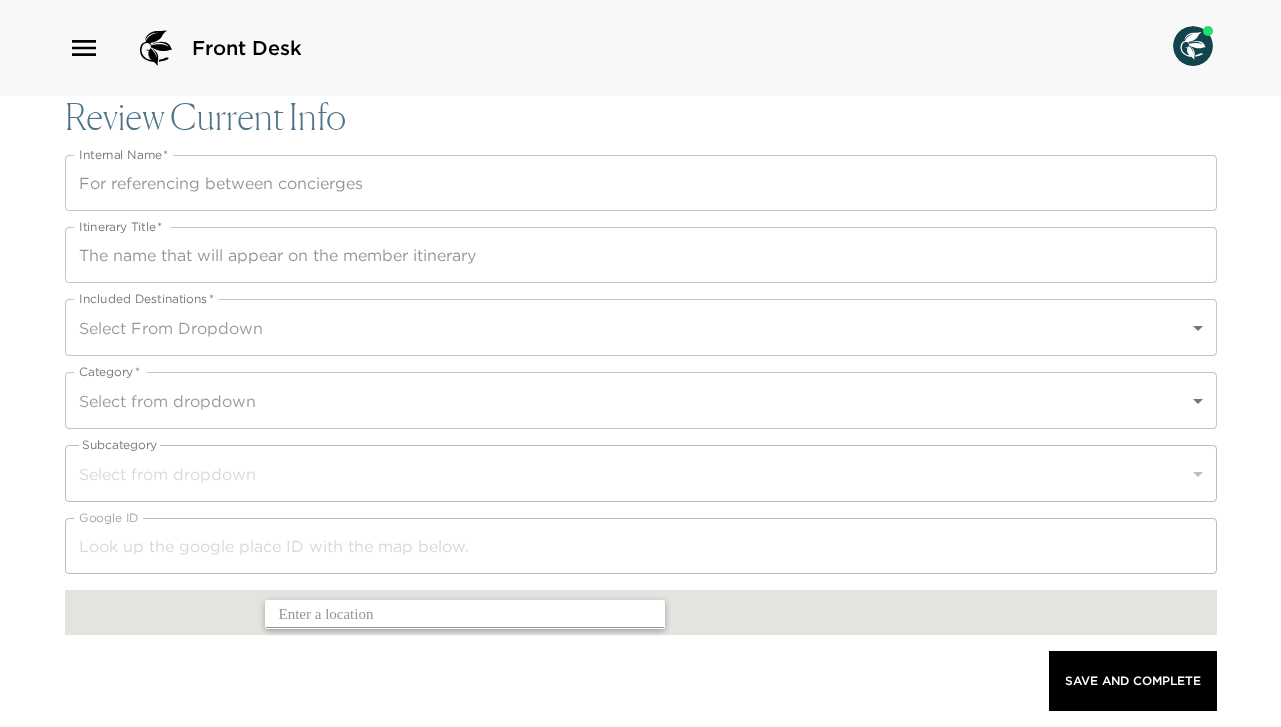 click on "Internal Name   *" at bounding box center [641, 183] 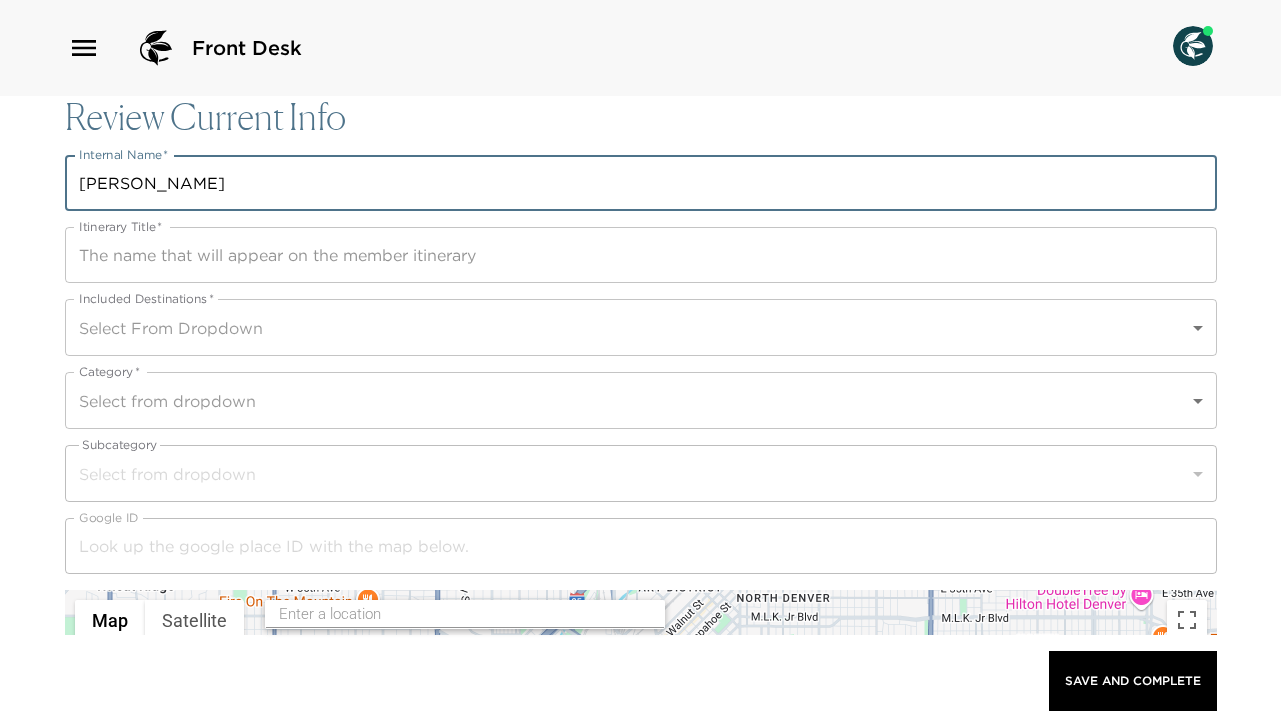 type on "[PERSON_NAME]" 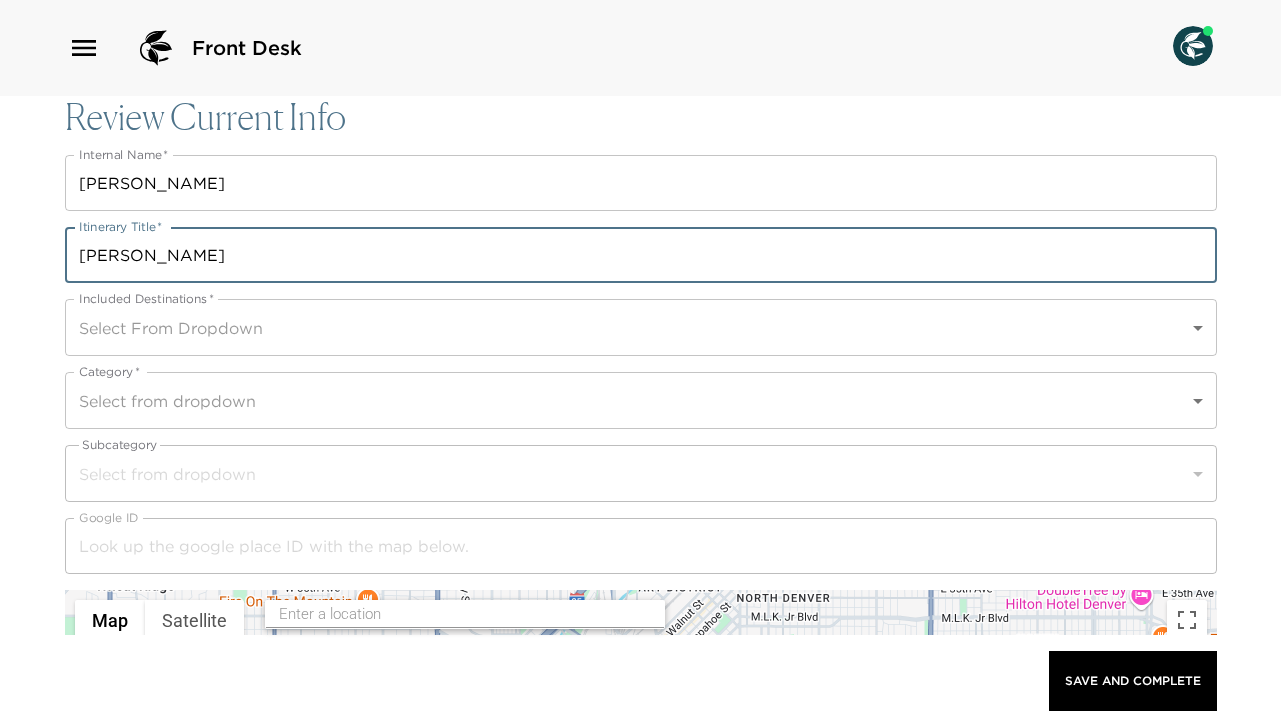 type on "[PERSON_NAME]" 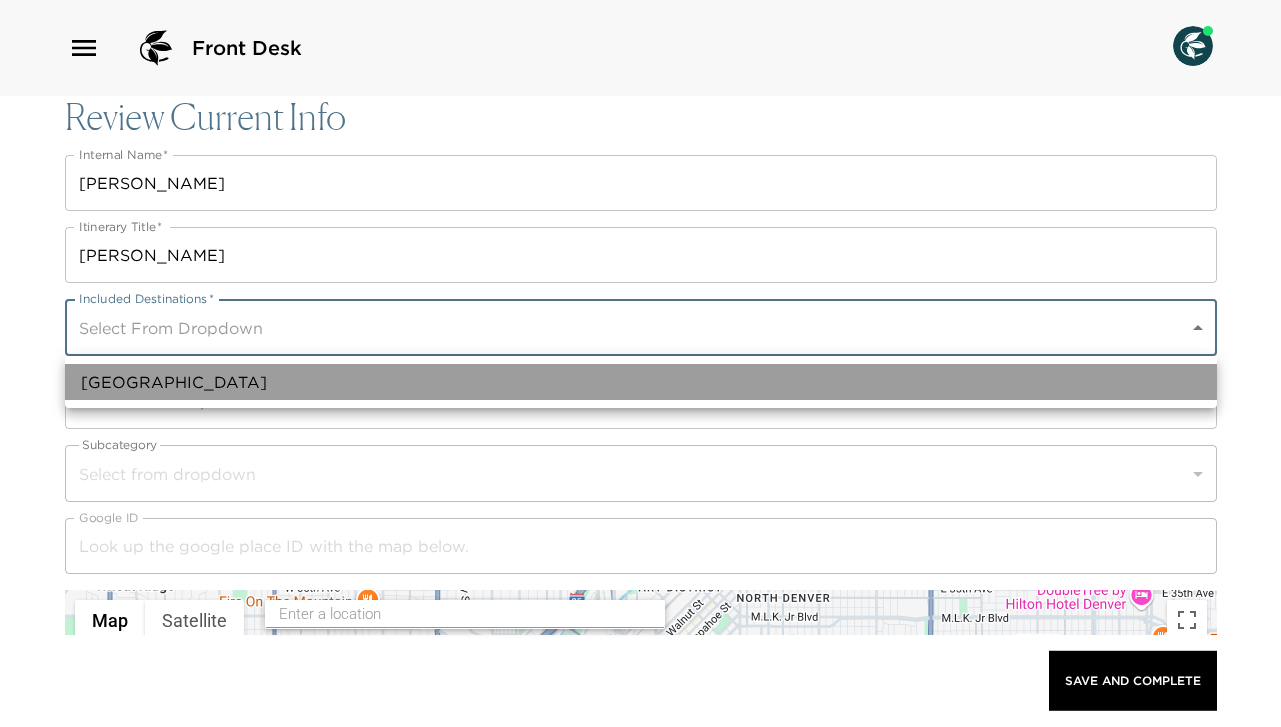 click on "[GEOGRAPHIC_DATA]" at bounding box center [641, 382] 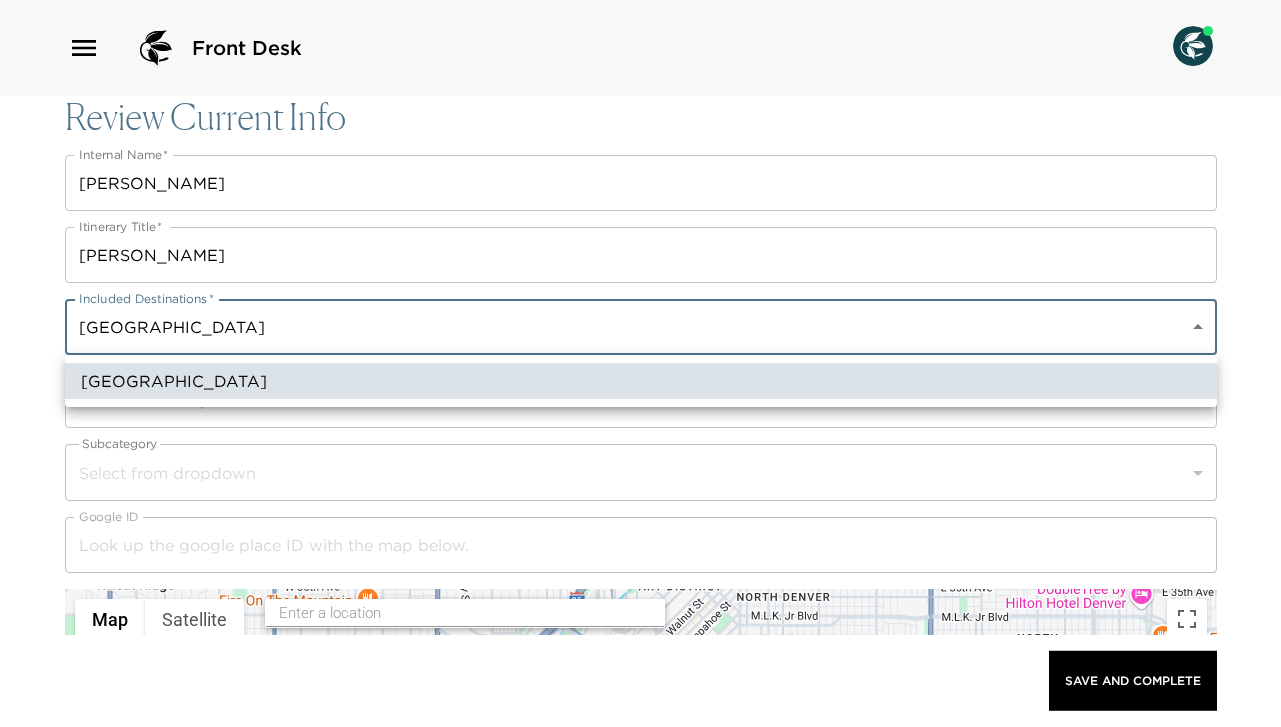 click at bounding box center (640, 363) 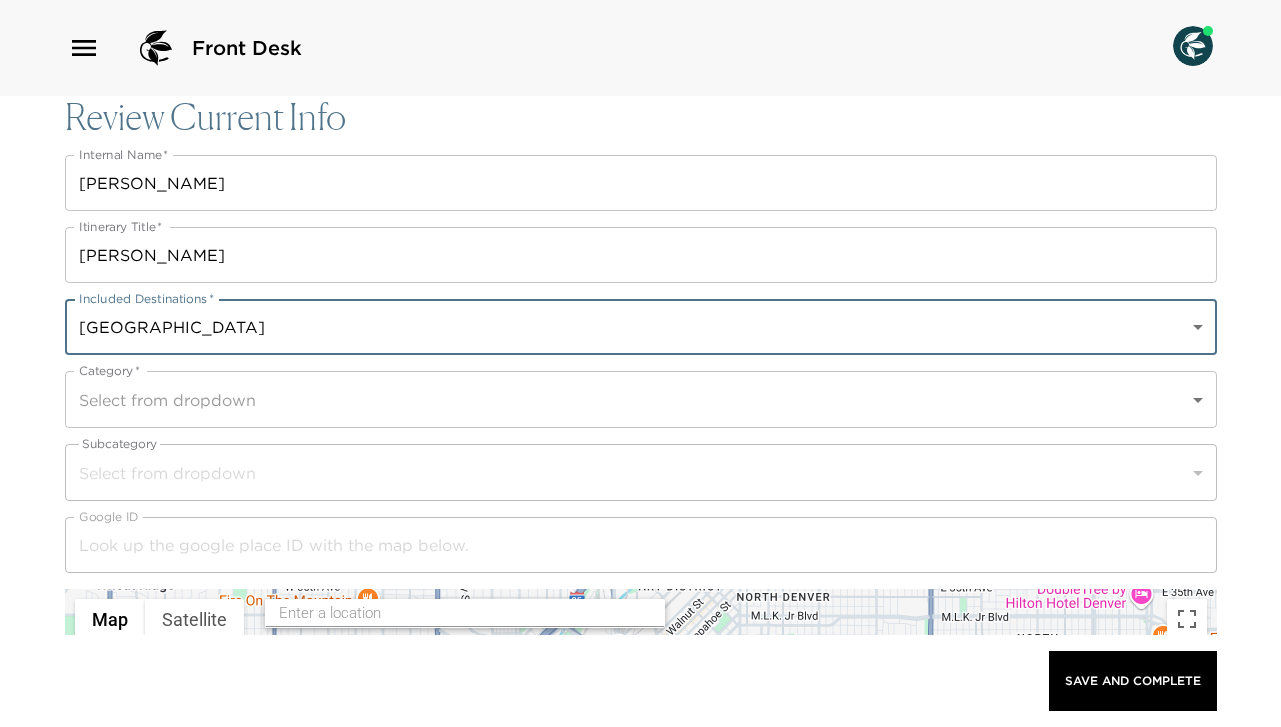 click on "Front Desk Review Current Info Internal Name   * Estela Internal Name   * Itinerary Title   * Estela Itinerary Title   * Included Destinations   * Park Avenue Place a0n70000004Gg9ZAAS Included Destinations   * Category   * Select from dropdown Category   * Subcategory Select from dropdown ​ Google ID Google ID ← Move left → Move right ↑ Move up ↓ Move down + Zoom in - Zoom out Home Jump left by 75% End Jump right by 75% Page Up Jump up by 75% Page Down Jump down by 75% Map Terrain Satellite Labels Keyboard shortcuts Map Data Map data ©2025 Google Map data ©2025 Google 1 km  Click to toggle between metric and imperial units Terms Report a map error Vendor Name Vendor Name Website Website Phone Phone Address Address City City State/Province State/Province Country Country Latitude 0 Latitude Longitude 0 Longitude Hours Of Operation x Hours Of Operation Email Email Reservation Type Select from dropdown ​ Good To Know Beachfront Concierge Top Pick Delivery Available Good for Kids ​" at bounding box center [640, 363] 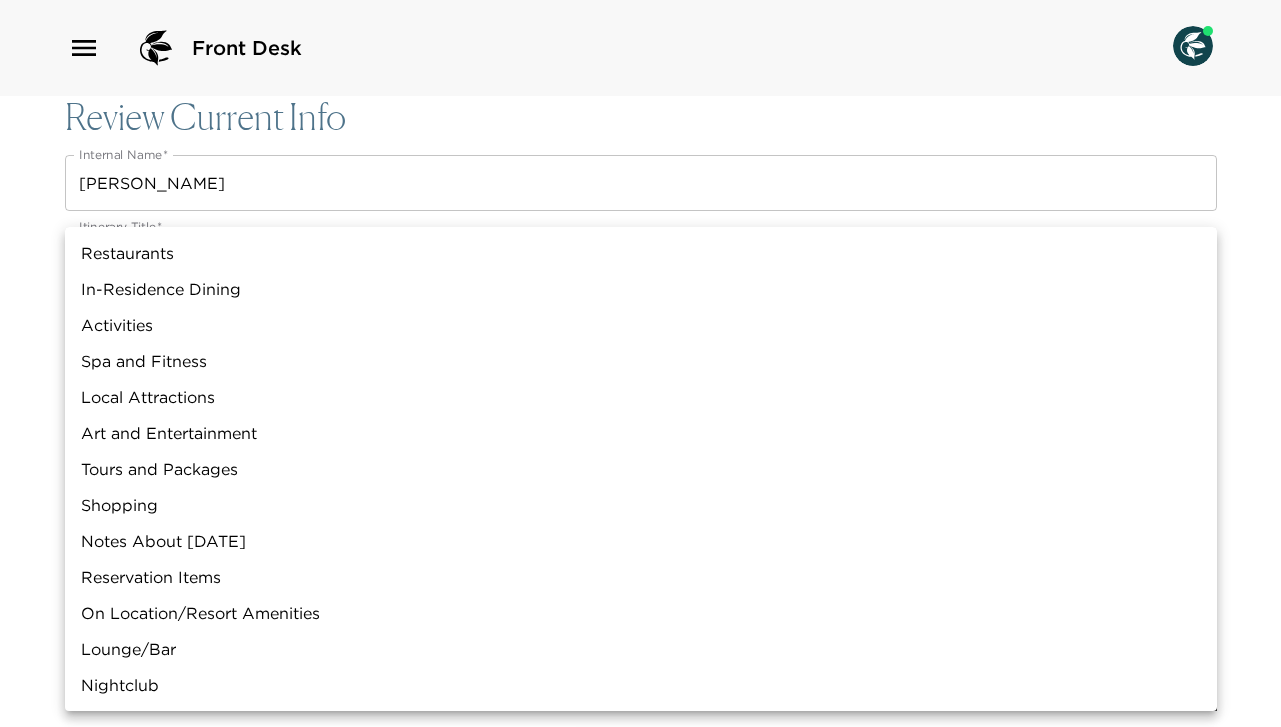 click on "Restaurants" at bounding box center (641, 253) 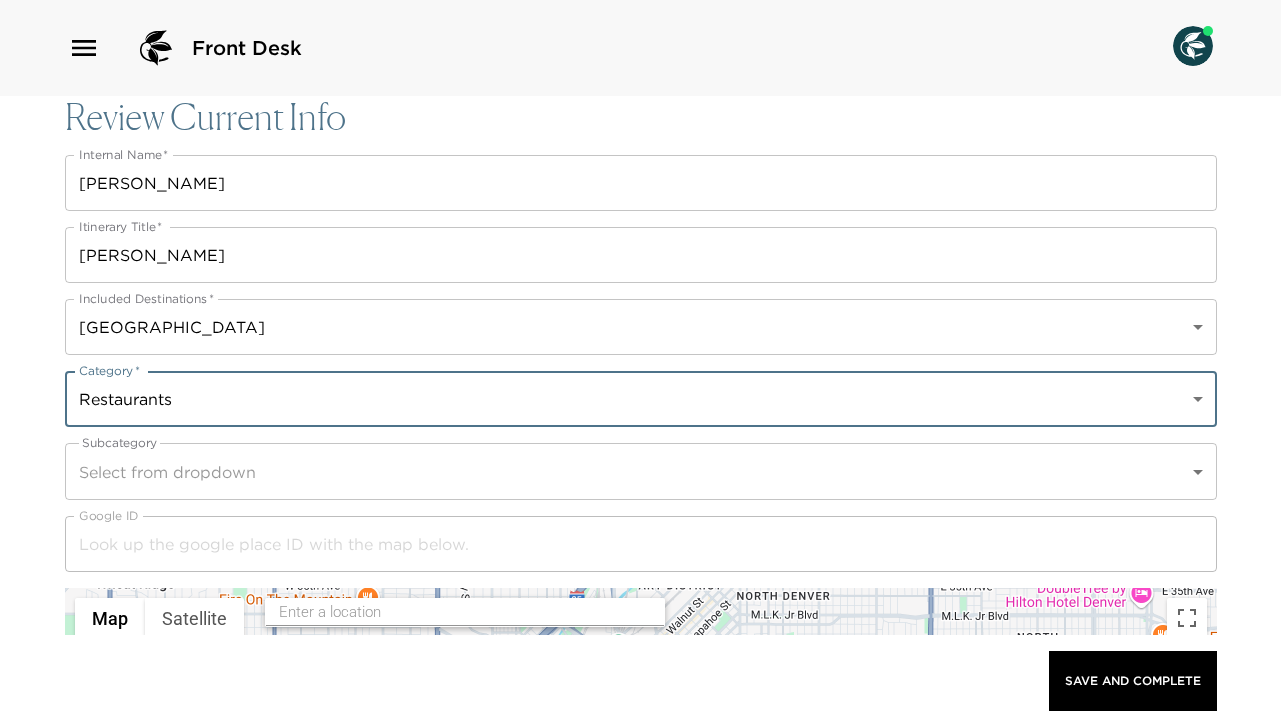 click on "Front Desk Review Current Info Internal Name   * Estela Internal Name   * Itinerary Title   * Estela Itinerary Title   * Included Destinations   * Park Avenue Place a0n70000004Gg9ZAAS Included Destinations   * Category   * Restaurants Restaurants Category   * Subcategory Select from dropdown ​ Google ID Google ID ← Move left → Move right ↑ Move up ↓ Move down + Zoom in - Zoom out Home Jump left by 75% End Jump right by 75% Page Up Jump up by 75% Page Down Jump down by 75% Map Terrain Satellite Labels Keyboard shortcuts Map Data Map data ©2025 Google Map data ©2025 Google 1 km  Click to toggle between metric and imperial units Terms Report a map error Vendor Name Vendor Name Website Website Phone Phone Address Address City City State/Province State/Province Country Country Latitude 0 Latitude Longitude 0 Longitude Hours Of Operation x Hours Of Operation Email Email Reservation Type Select from dropdown ​ Good To Know Beachfront Concierge Top Pick Delivery Available Good for Kids" at bounding box center (640, 363) 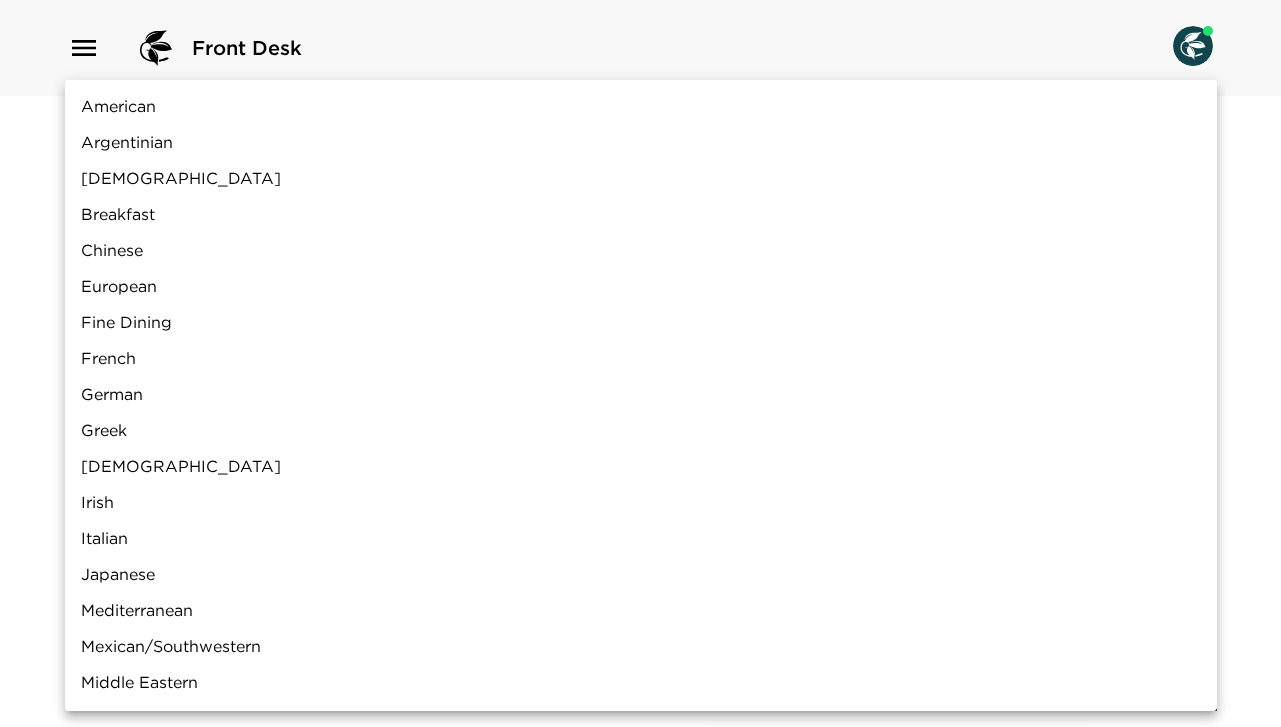 click on "American" at bounding box center [641, 106] 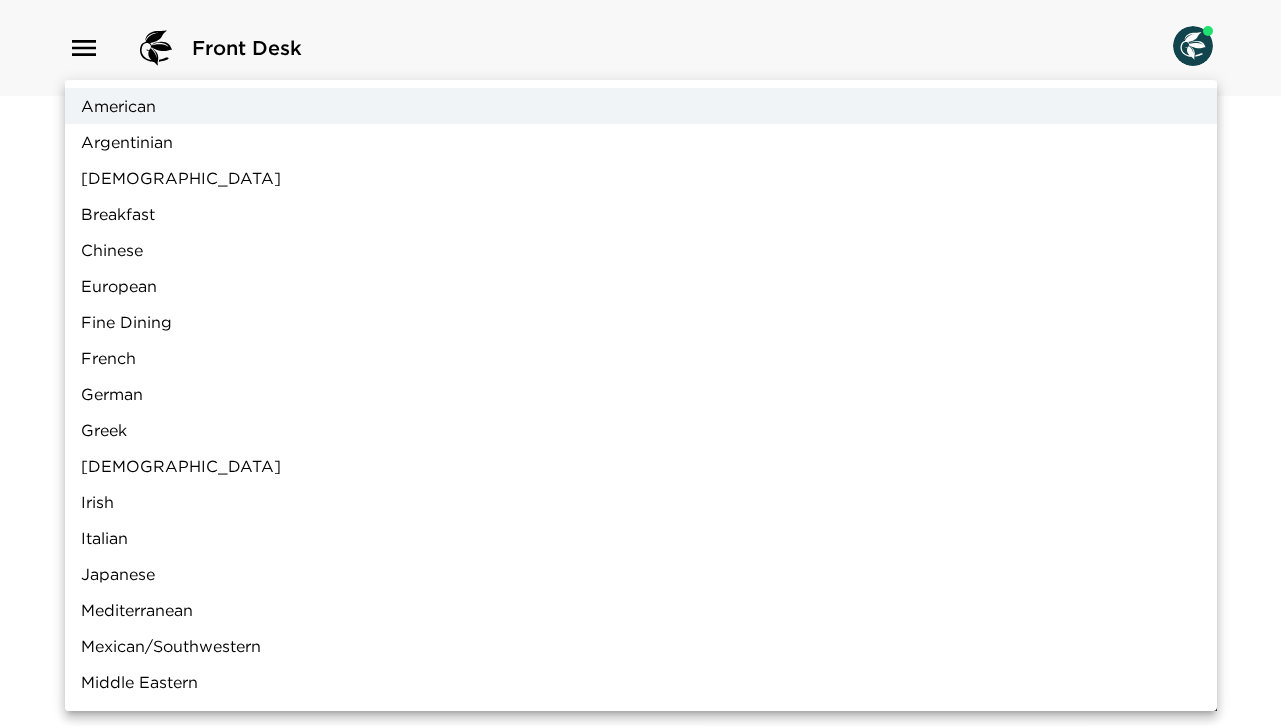 click at bounding box center [640, 363] 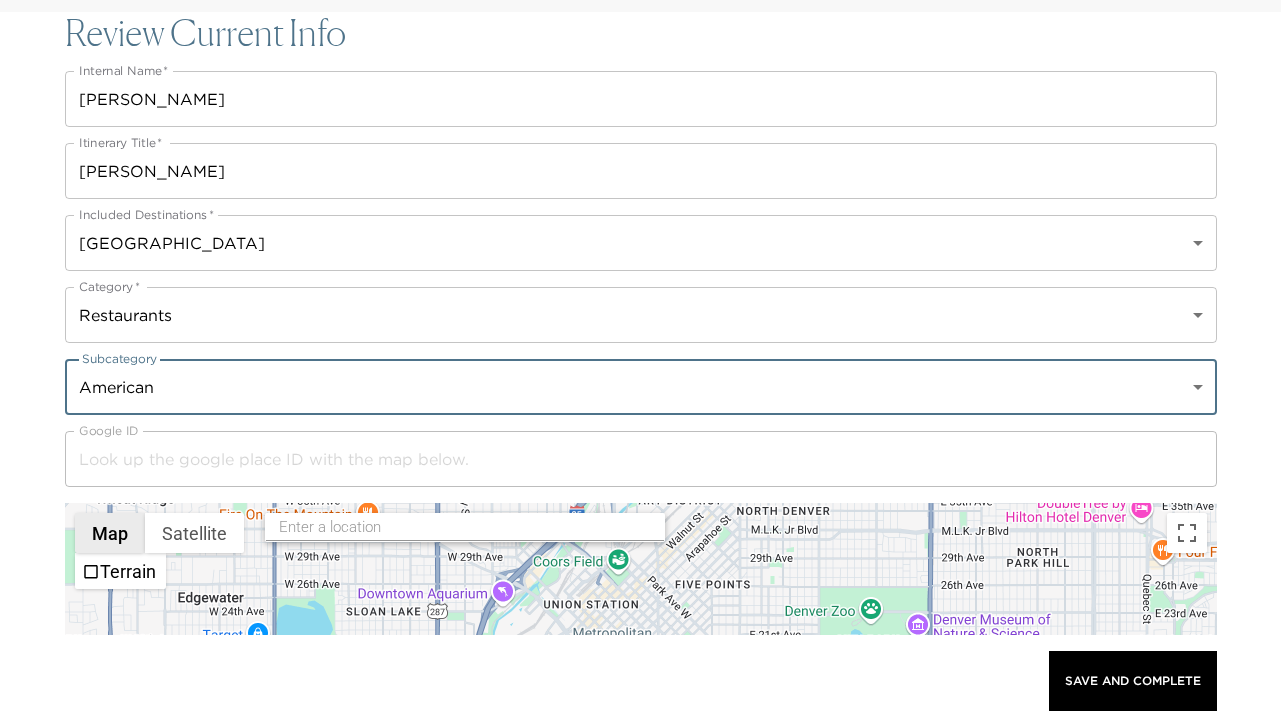 scroll, scrollTop: 158, scrollLeft: 0, axis: vertical 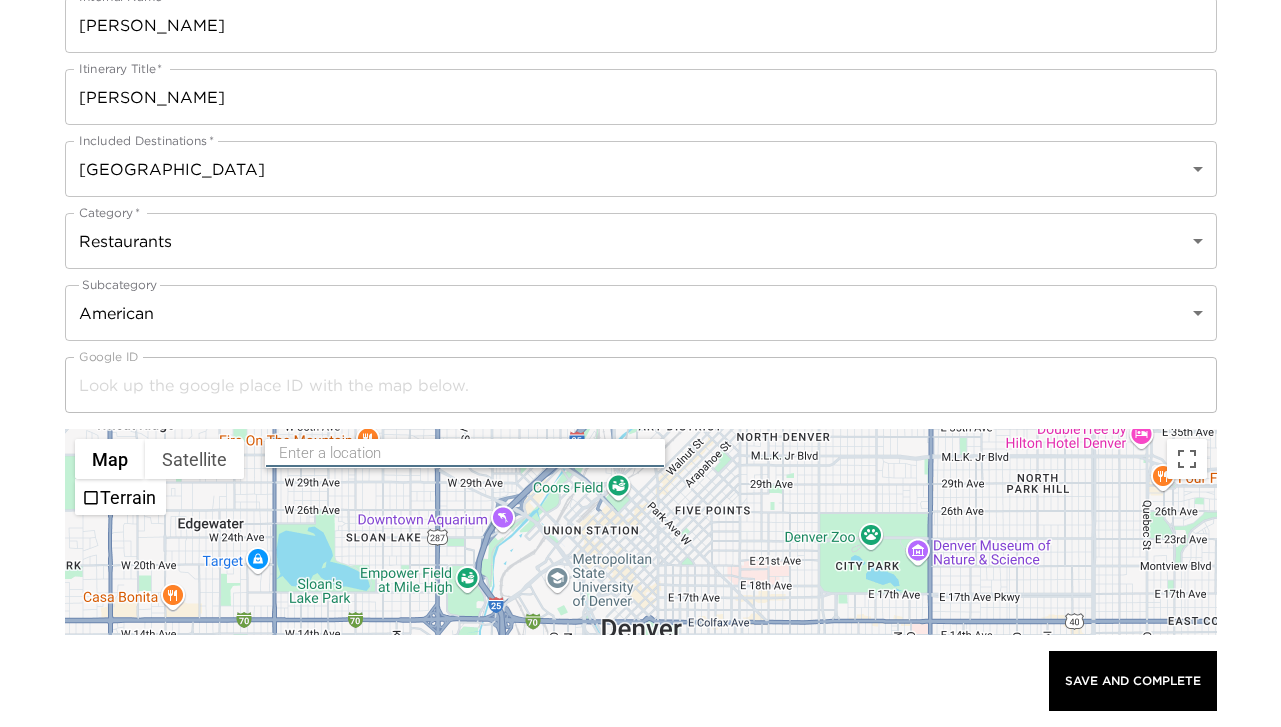 click at bounding box center (466, 453) 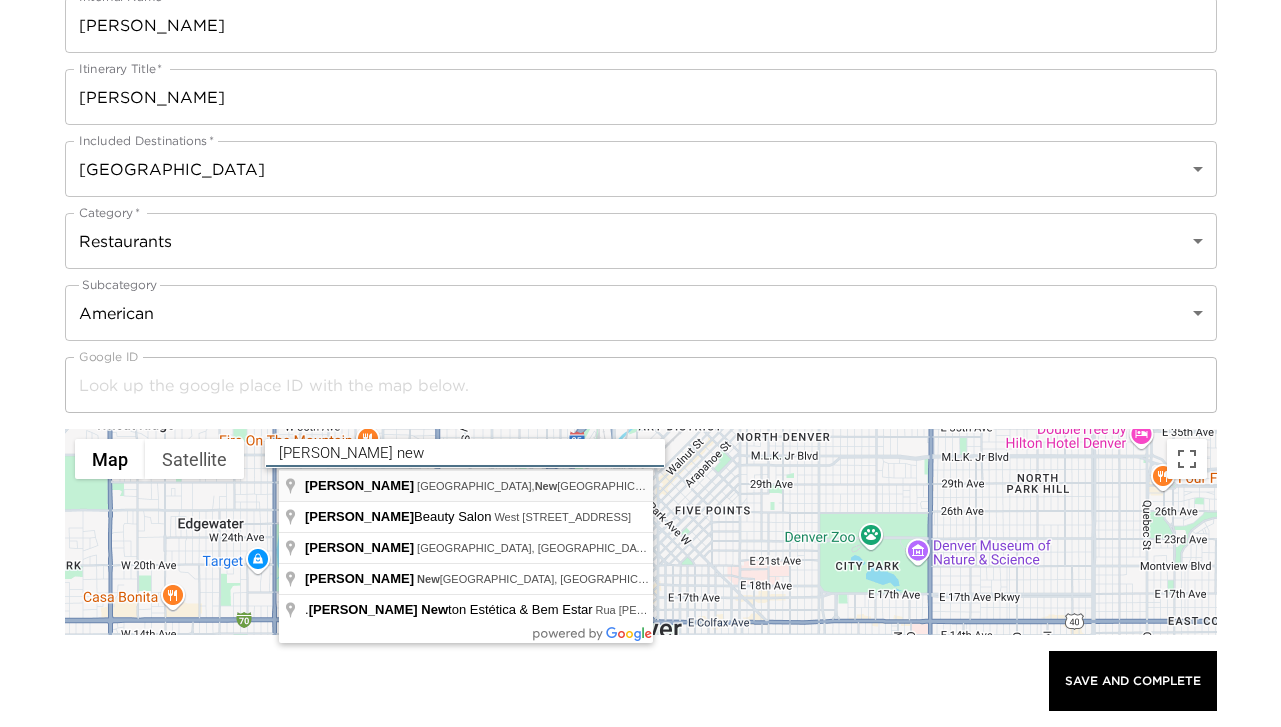type on "Estela, East Houston Street, New York, NY, USA" 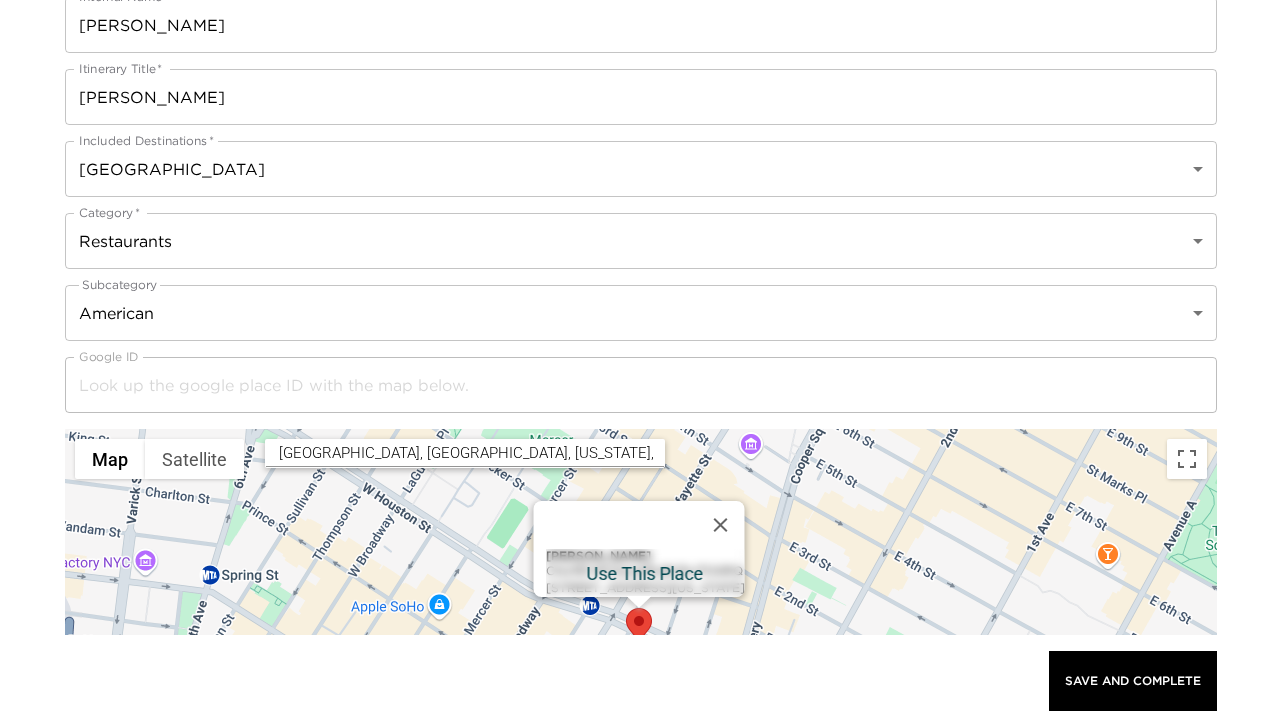 click on "Estela ChIJf3f-f4VZwokRcBCEciTOGRQ 47 E Houston St 1st floor, New York, NY 10012, USA" at bounding box center [644, 573] 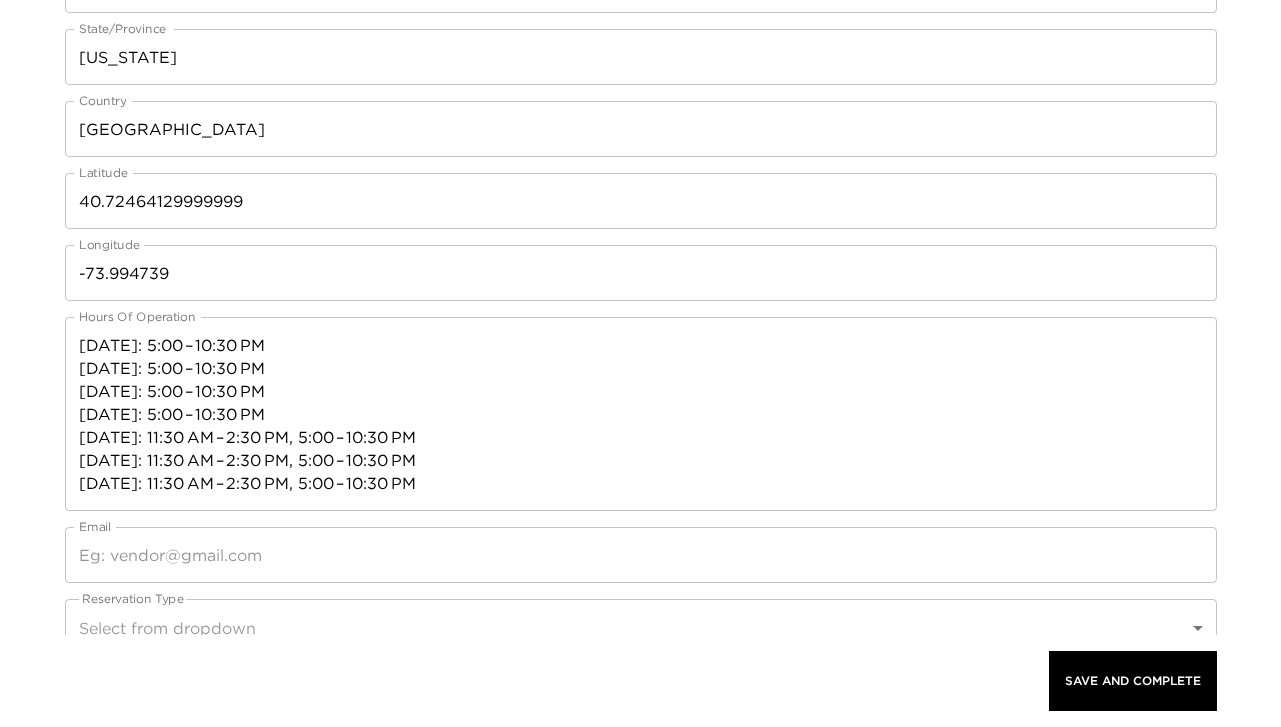 scroll, scrollTop: 1384, scrollLeft: 0, axis: vertical 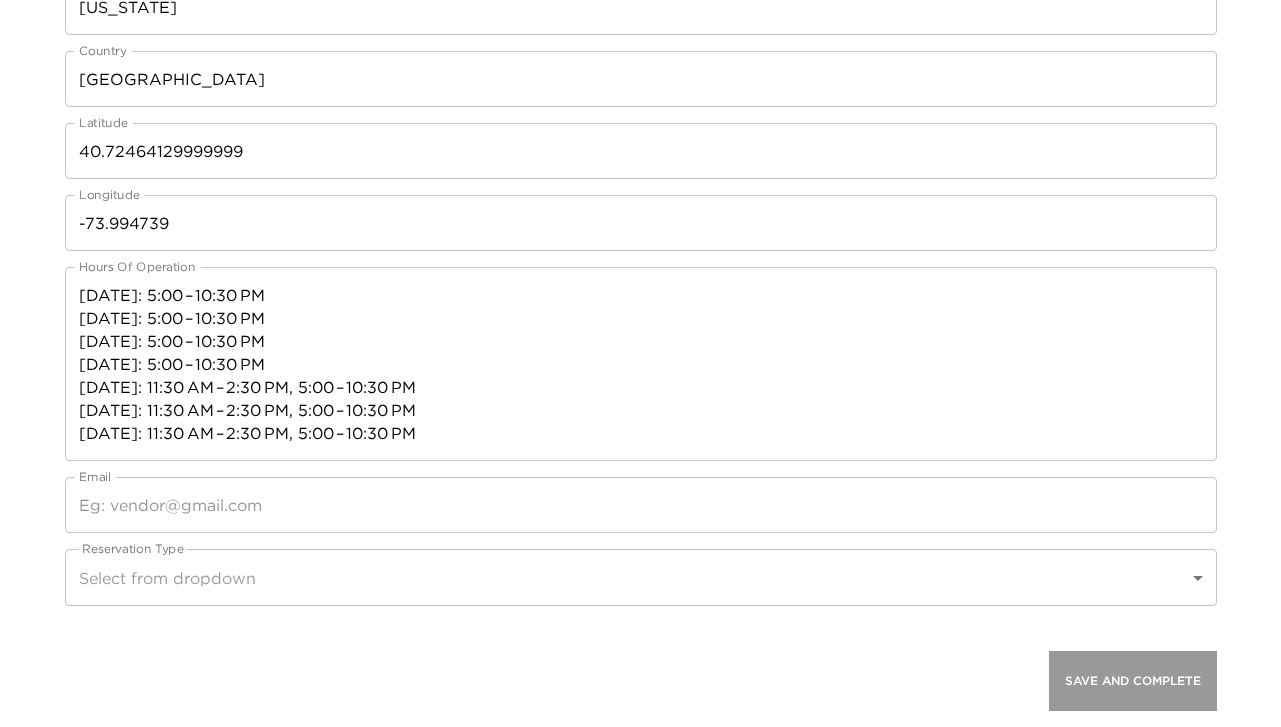 click on "Save And Complete" at bounding box center [1133, 681] 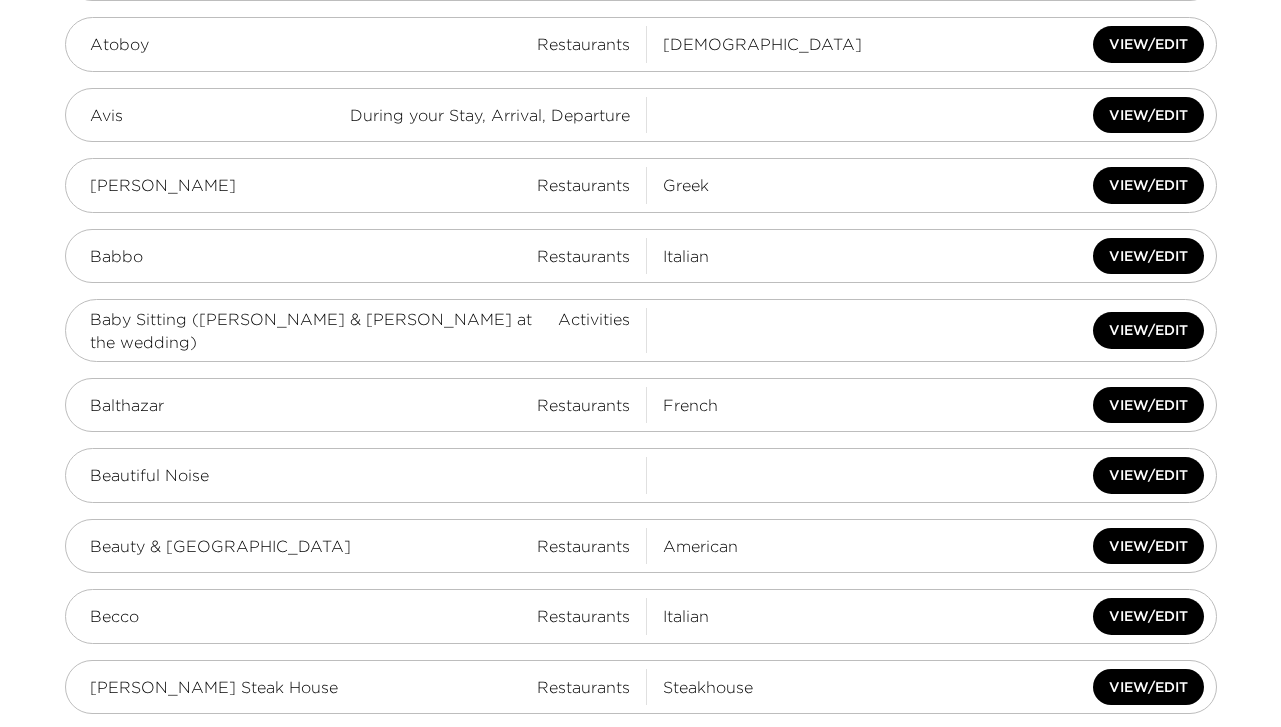 scroll, scrollTop: 0, scrollLeft: 0, axis: both 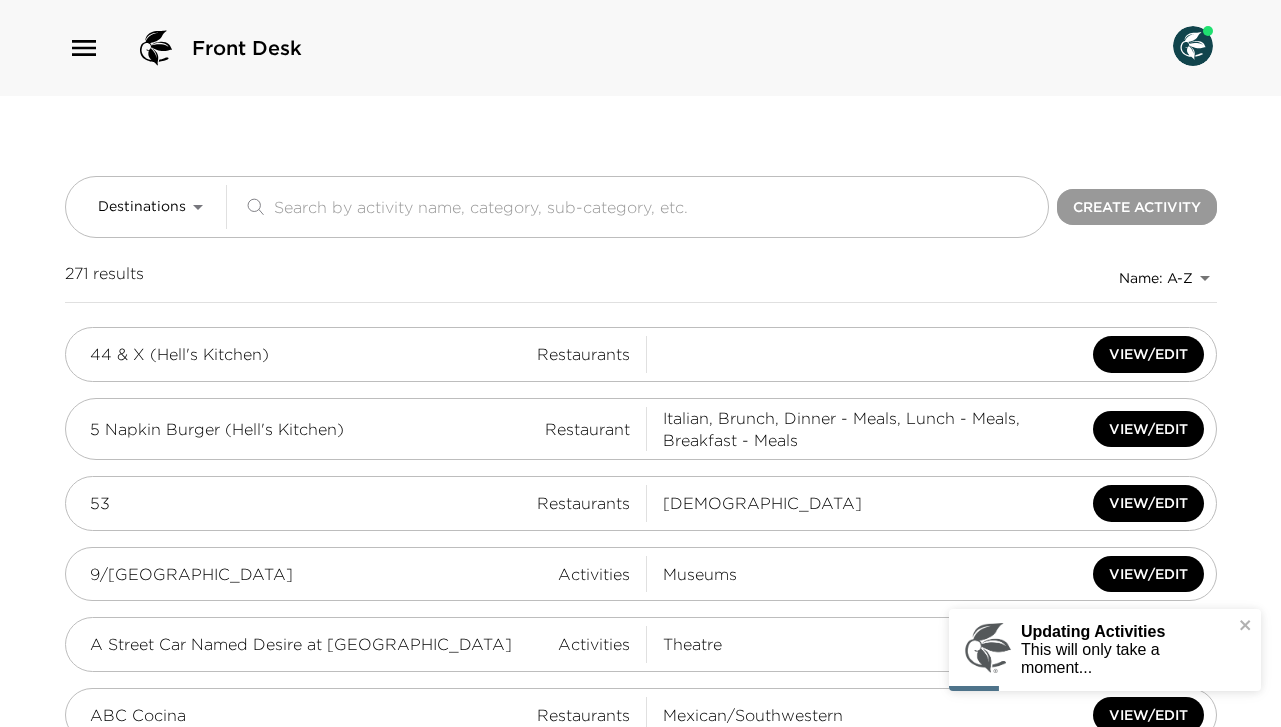 click on "Create Activity" at bounding box center (1137, 207) 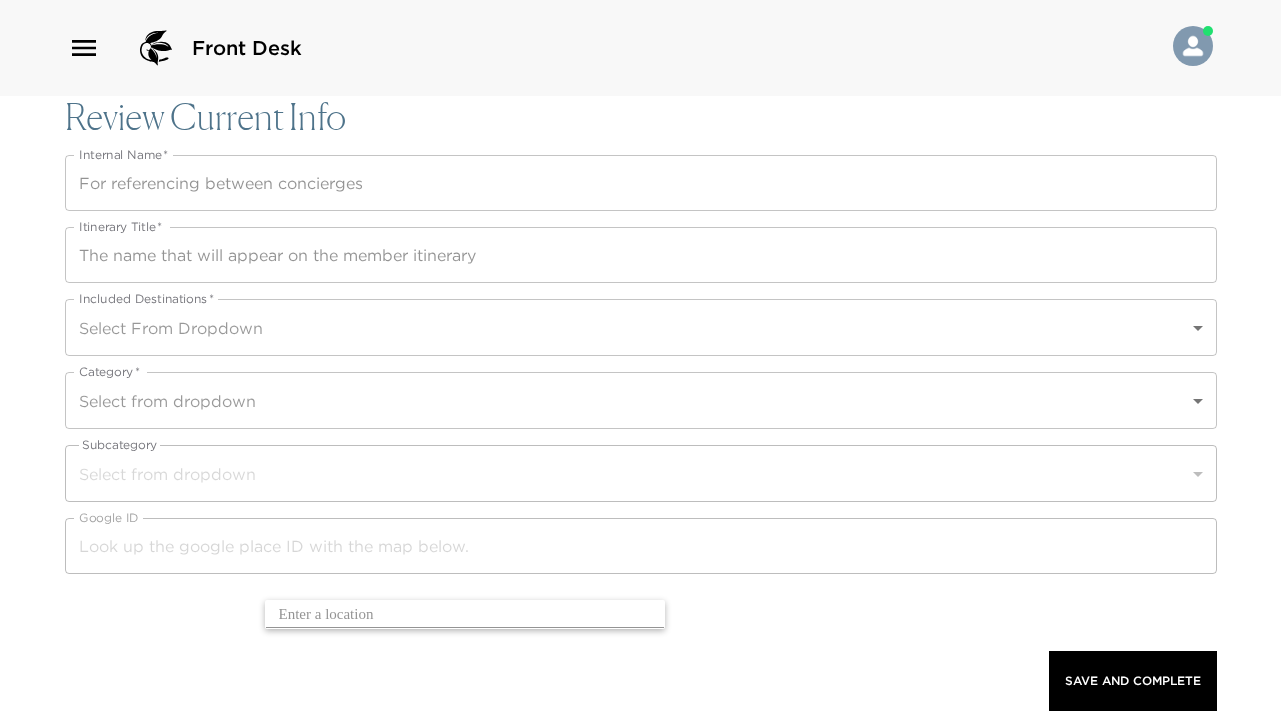 scroll, scrollTop: 0, scrollLeft: 0, axis: both 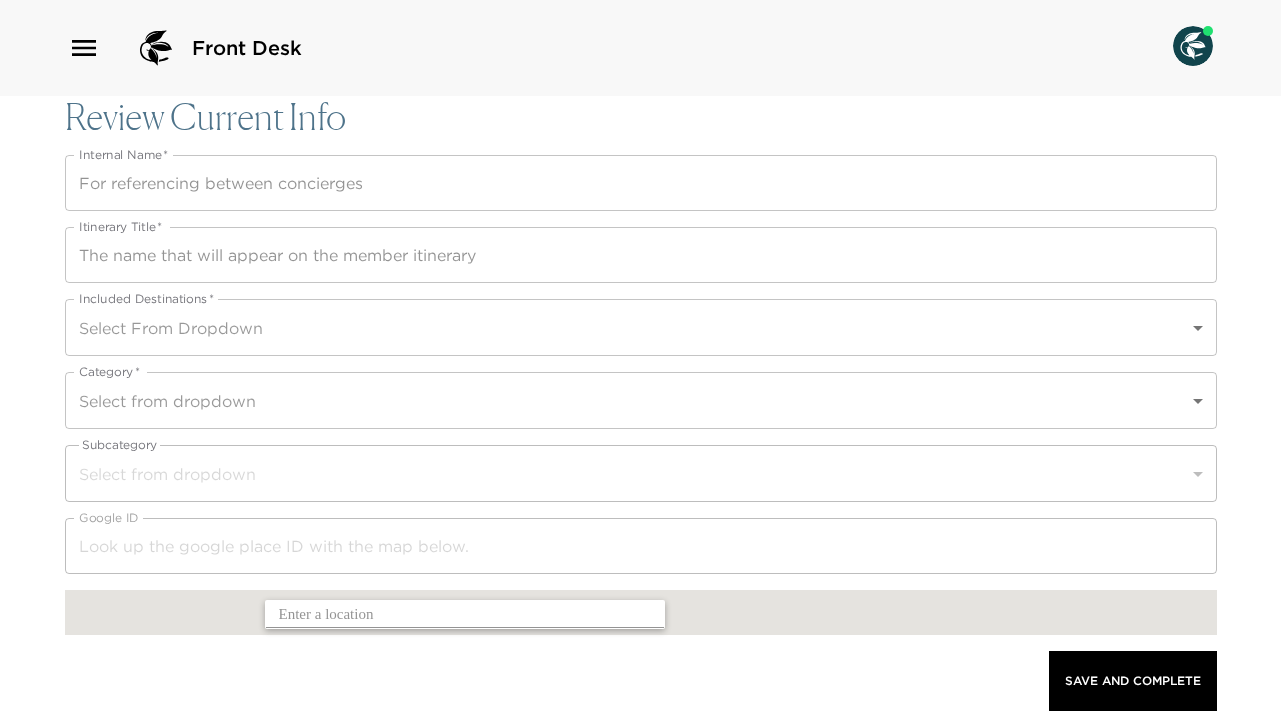 click on "Internal Name   *" at bounding box center [641, 183] 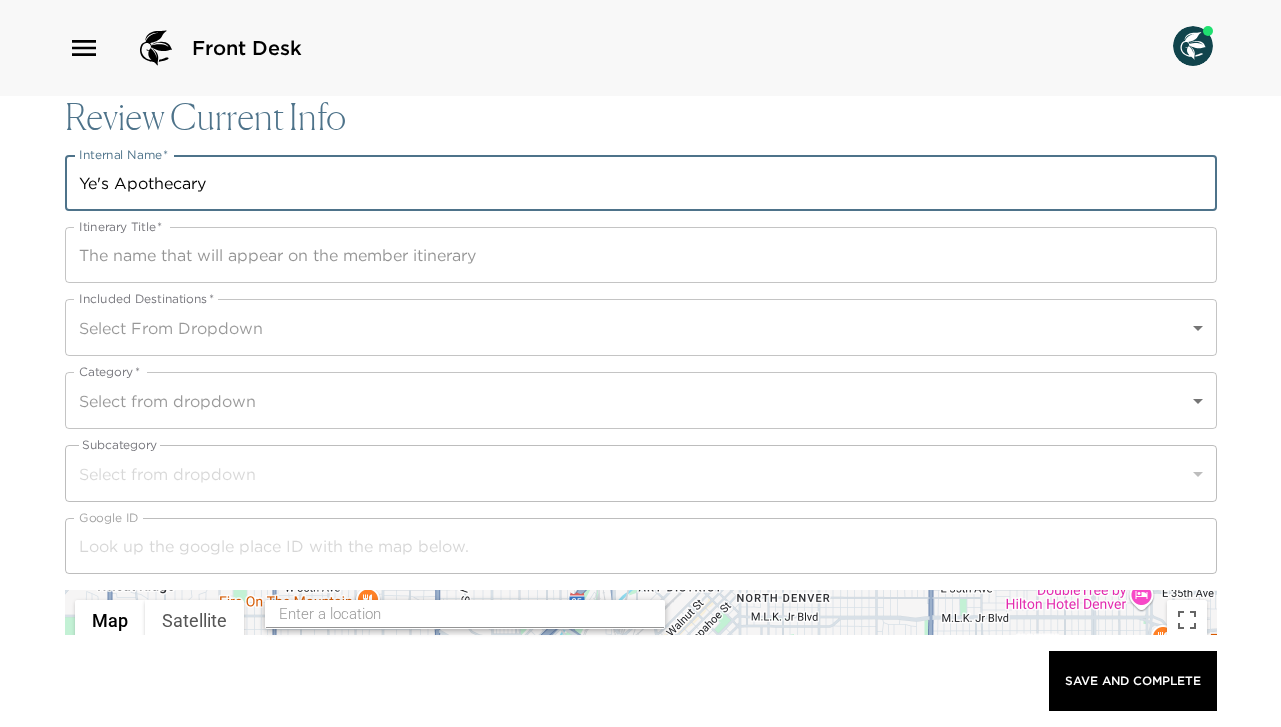 type on "Ye's Apothecary" 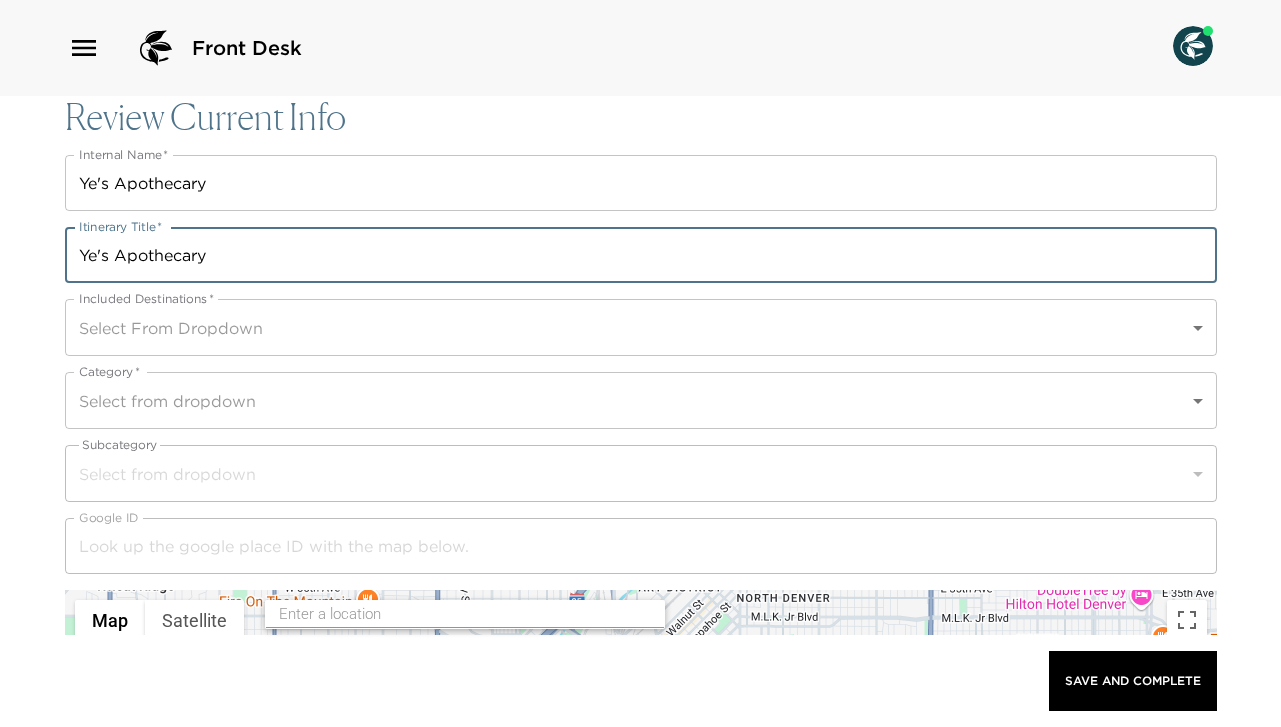 type on "Ye's Apothecary" 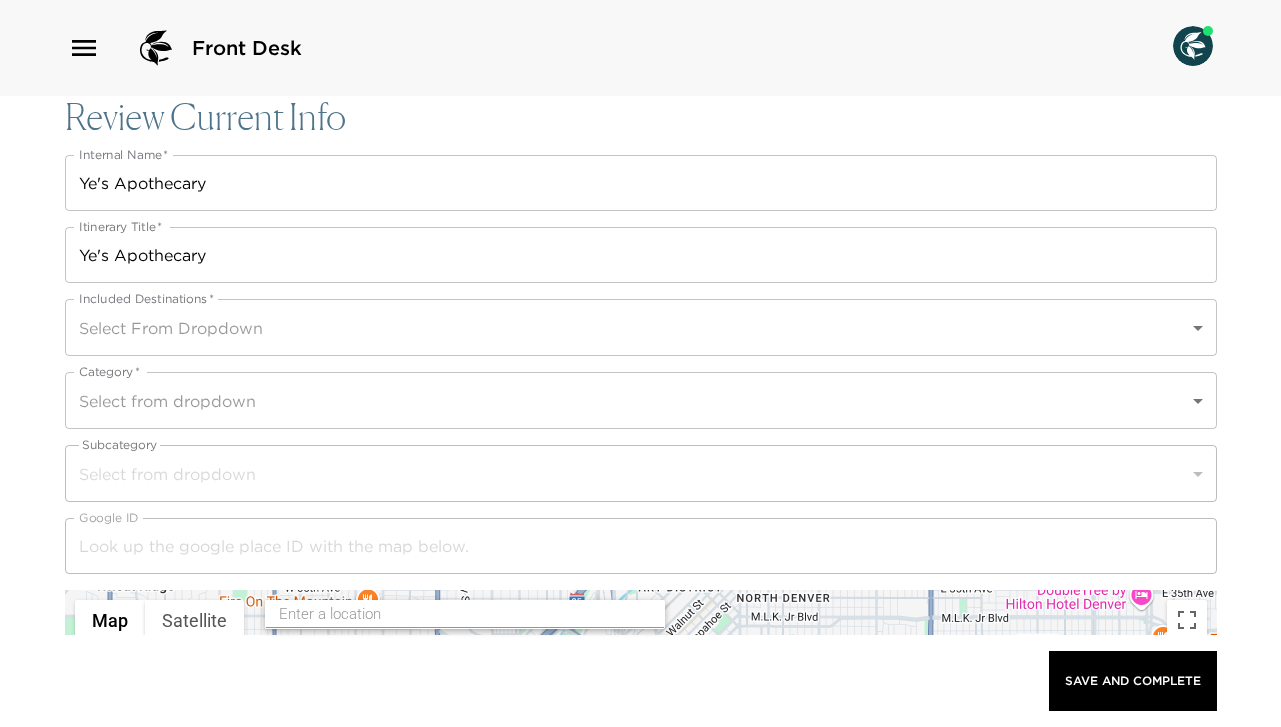 click on "Front Desk Review Current Info Internal Name   * Ye's Apothecary Internal Name   * Itinerary Title   * Ye's Apothecary Itinerary Title   * Included Destinations   * Select From Dropdown Included Destinations   * Category   * Select from dropdown Category   * Subcategory Select from dropdown ​ Google ID Google ID ← Move left → Move right ↑ Move up ↓ Move down + Zoom in - Zoom out Home Jump left by 75% End Jump right by 75% Page Up Jump up by 75% Page Down Jump down by 75% Map Terrain Satellite Labels Keyboard shortcuts Map Data Map data ©2025 Google Map data ©2025 Google 1 km  Click to toggle between metric and imperial units Terms Report a map error Vendor Name Vendor Name Website Website Phone Phone Address Address City City State/Province State/Province Country Country Latitude 0 Latitude Longitude 0 Longitude Hours Of Operation x Hours Of Operation Email Email Reservation Type Select from dropdown ​ Good To Know Beachfront Concierge Top Pick Delivery Available Good for Kids x" at bounding box center [640, 363] 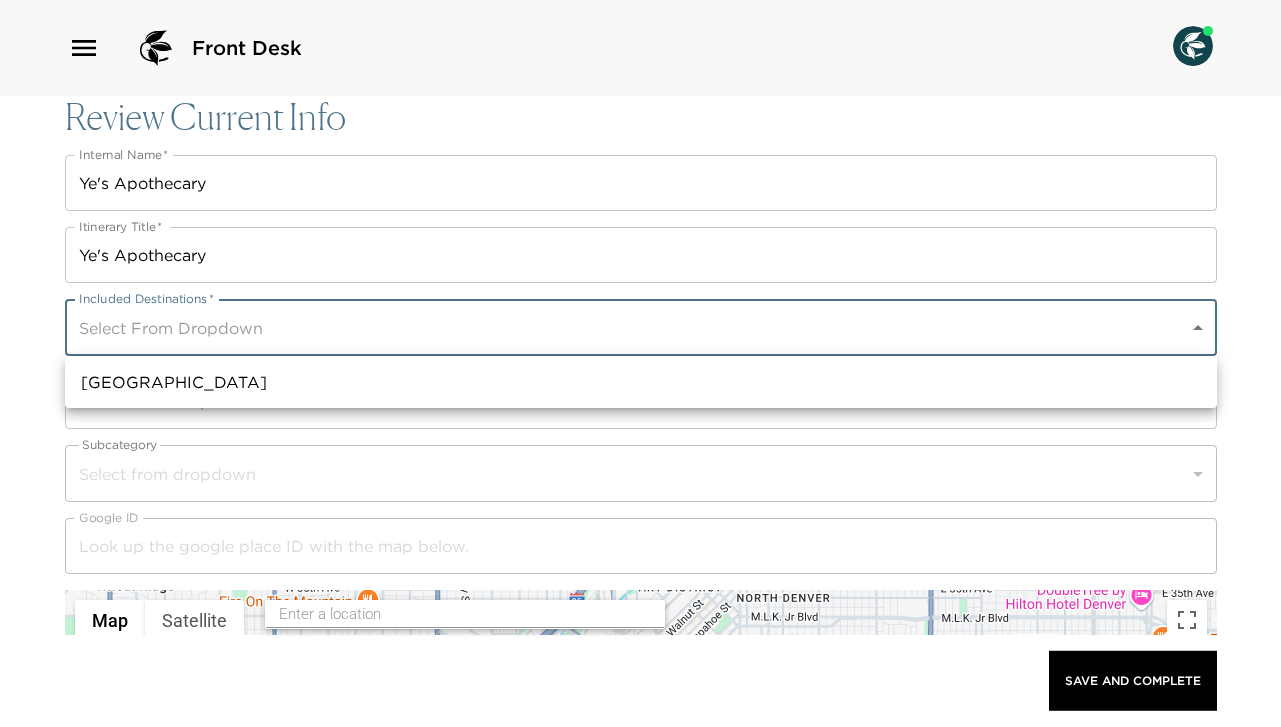 click on "Park Avenue Place" at bounding box center (641, 382) 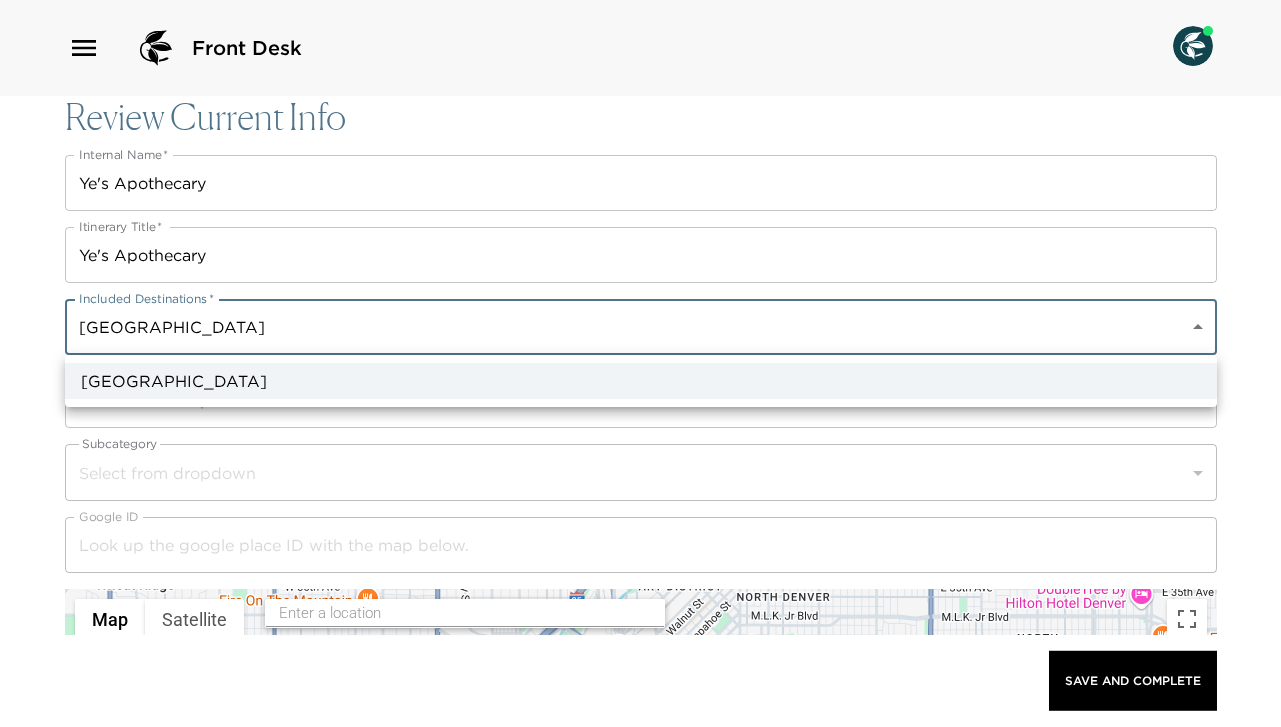 click at bounding box center (640, 363) 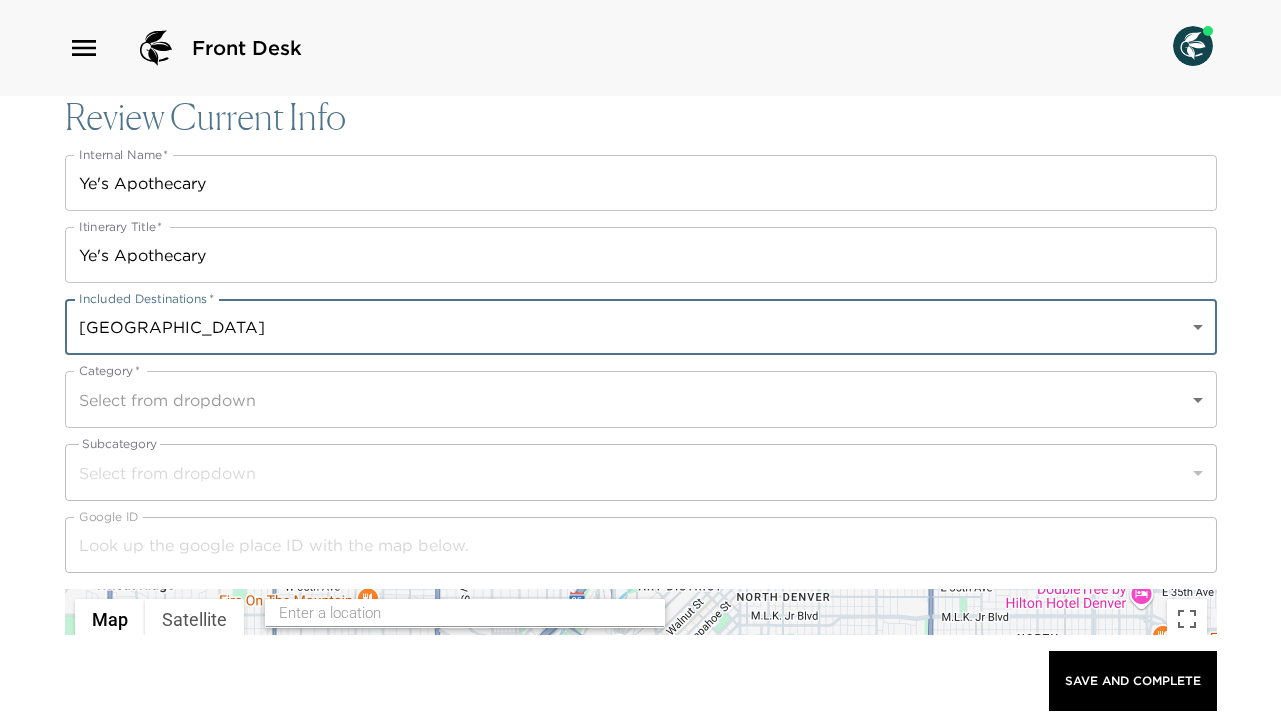 click on "Front Desk Review Current Info Internal Name   * Ye's Apothecary Internal Name   * Itinerary Title   * Ye's Apothecary Itinerary Title   * Included Destinations   * Park Avenue Place a0n70000004Gg9ZAAS Included Destinations   * Category   * Select from dropdown Category   * Subcategory Select from dropdown ​ Google ID Google ID ← Move left → Move right ↑ Move up ↓ Move down + Zoom in - Zoom out Home Jump left by 75% End Jump right by 75% Page Up Jump up by 75% Page Down Jump down by 75% Map Terrain Satellite Labels Keyboard shortcuts Map Data Map data ©2025 Google Map data ©2025 Google 1 km  Click to toggle between metric and imperial units Terms Report a map error Vendor Name Vendor Name Website Website Phone Phone Address Address City City State/Province State/Province Country Country Latitude 0 Latitude Longitude 0 Longitude Hours Of Operation x Hours Of Operation Email Email Reservation Type Select from dropdown ​ Good To Know Beachfront Concierge Top Pick Delivery Available" at bounding box center [640, 363] 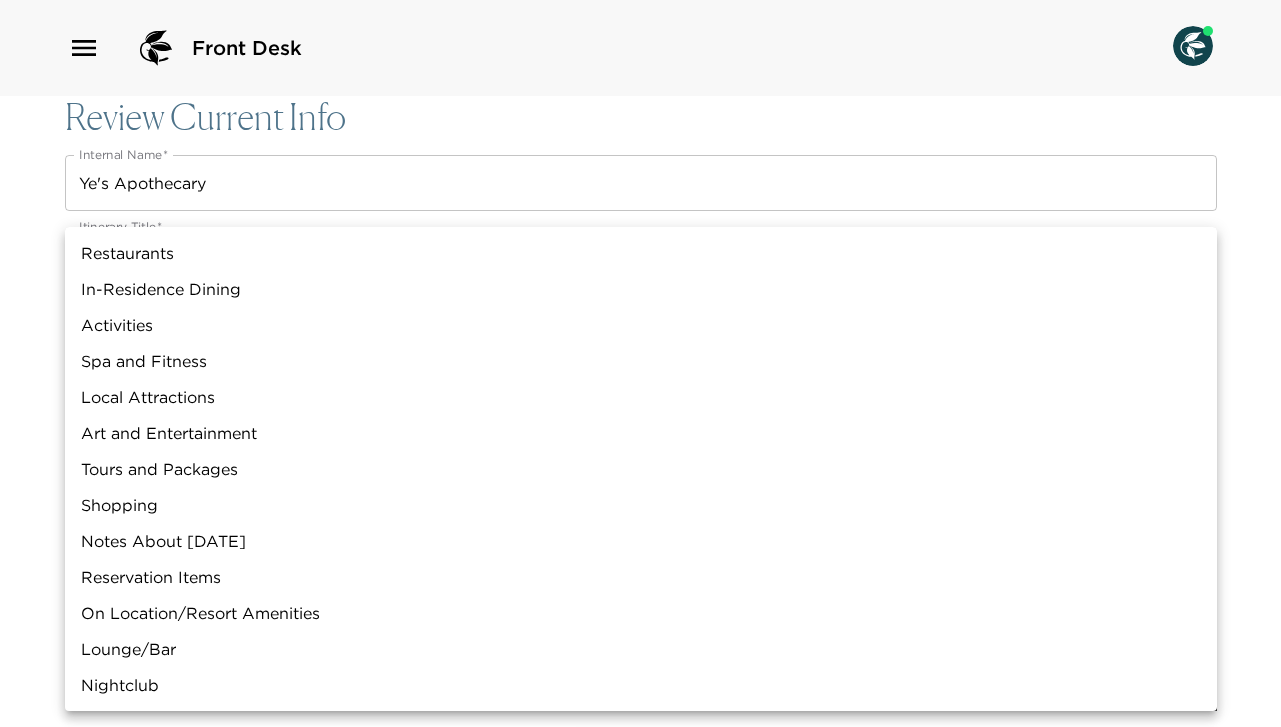 click on "Restaurants" at bounding box center (641, 253) 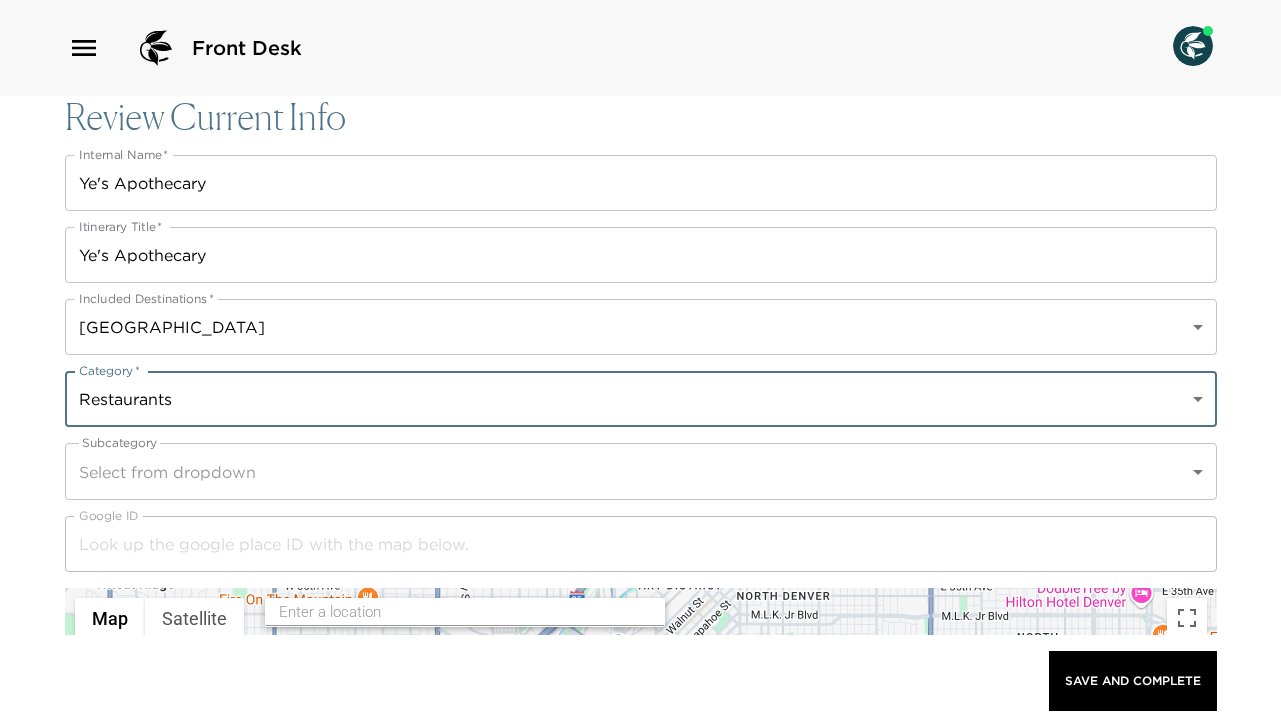 click on "Front Desk Review Current Info Internal Name   * Ye's Apothecary Internal Name   * Itinerary Title   * Ye's Apothecary Itinerary Title   * Included Destinations   * Park Avenue Place a0n70000004Gg9ZAAS Included Destinations   * Category   * Restaurants Restaurants Category   * Subcategory Select from dropdown ​ Google ID Google ID ← Move left → Move right ↑ Move up ↓ Move down + Zoom in - Zoom out Home Jump left by 75% End Jump right by 75% Page Up Jump up by 75% Page Down Jump down by 75% Map Terrain Satellite Labels Keyboard shortcuts Map Data Map data ©2025 Google Map data ©2025 Google 1 km  Click to toggle between metric and imperial units Terms Report a map error Vendor Name Vendor Name Website Website Phone Phone Address Address City City State/Province State/Province Country Country Latitude 0 Latitude Longitude 0 Longitude Hours Of Operation x Hours Of Operation Email Email Reservation Type Select from dropdown ​ Good To Know Beachfront Concierge Top Pick Good for Kids x" at bounding box center (640, 363) 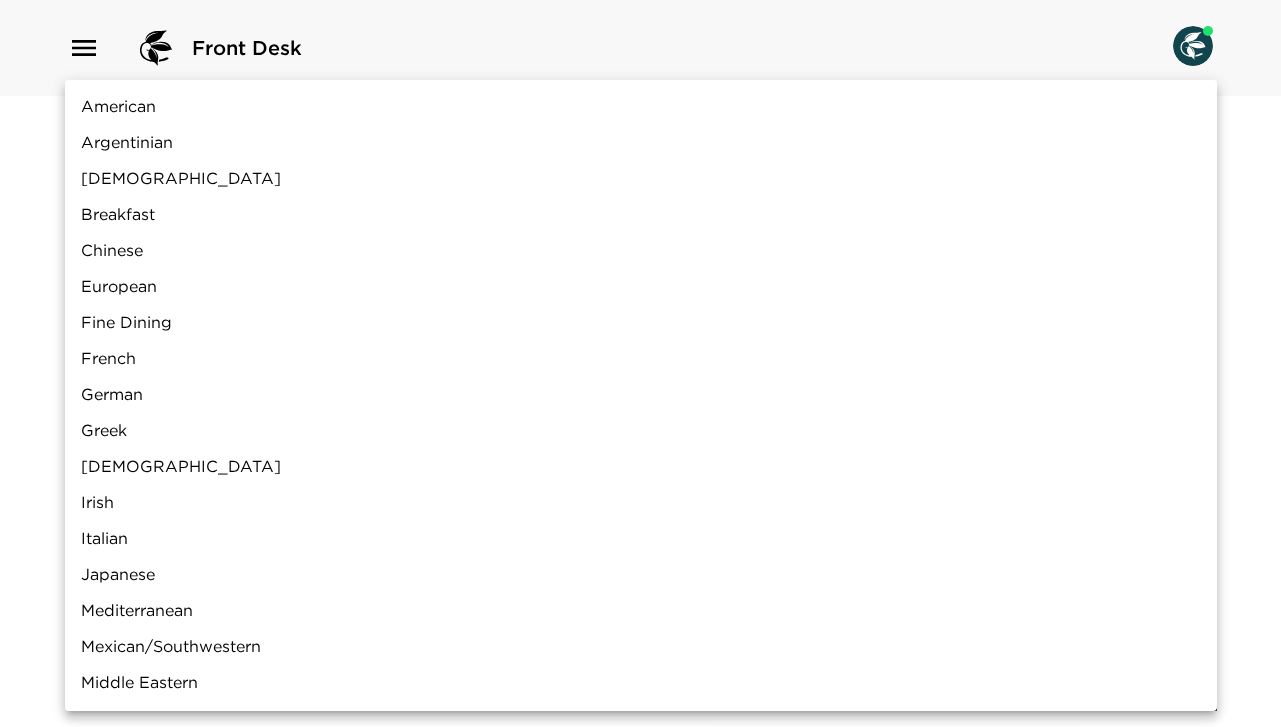 click on "Chinese" at bounding box center (641, 250) 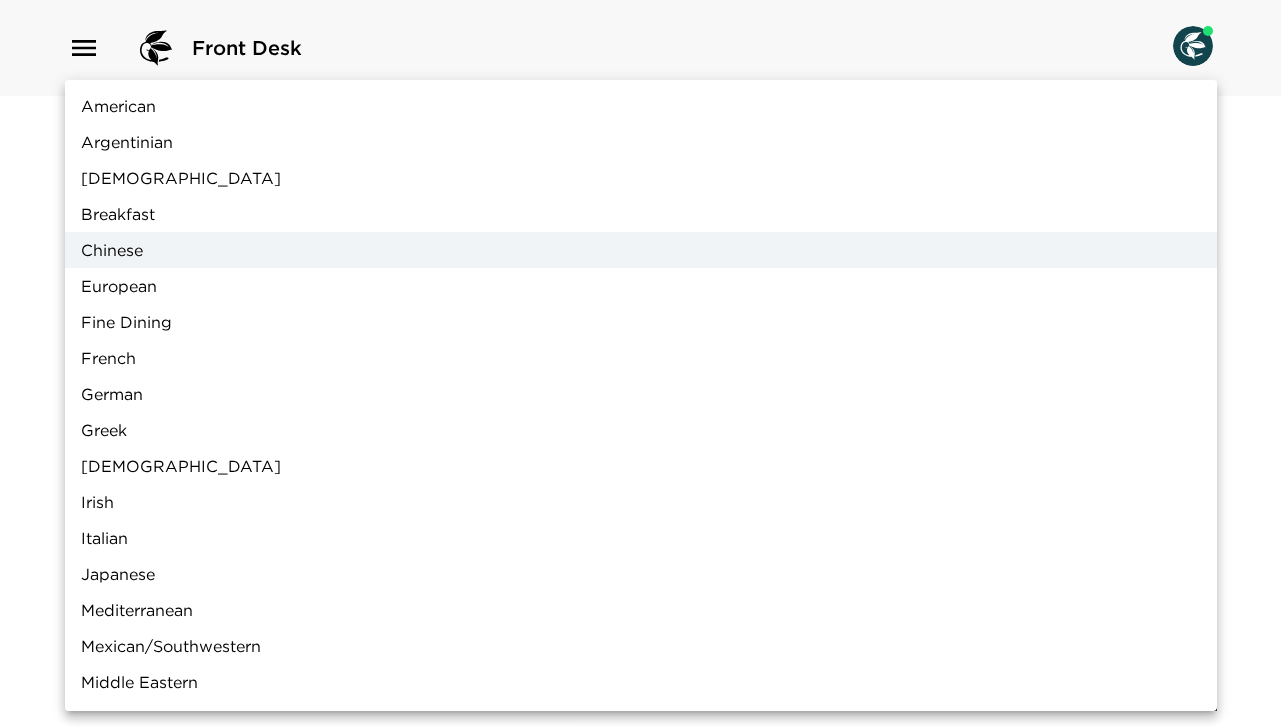 click at bounding box center (640, 363) 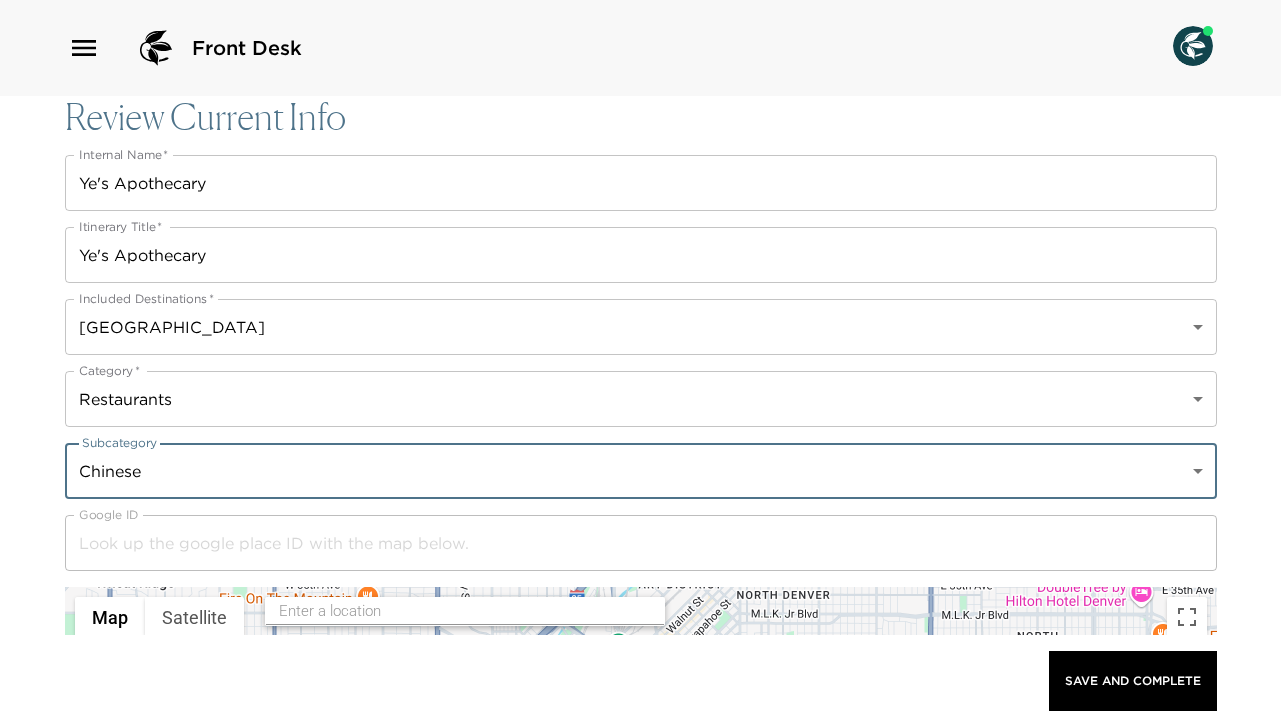 scroll, scrollTop: 111, scrollLeft: 0, axis: vertical 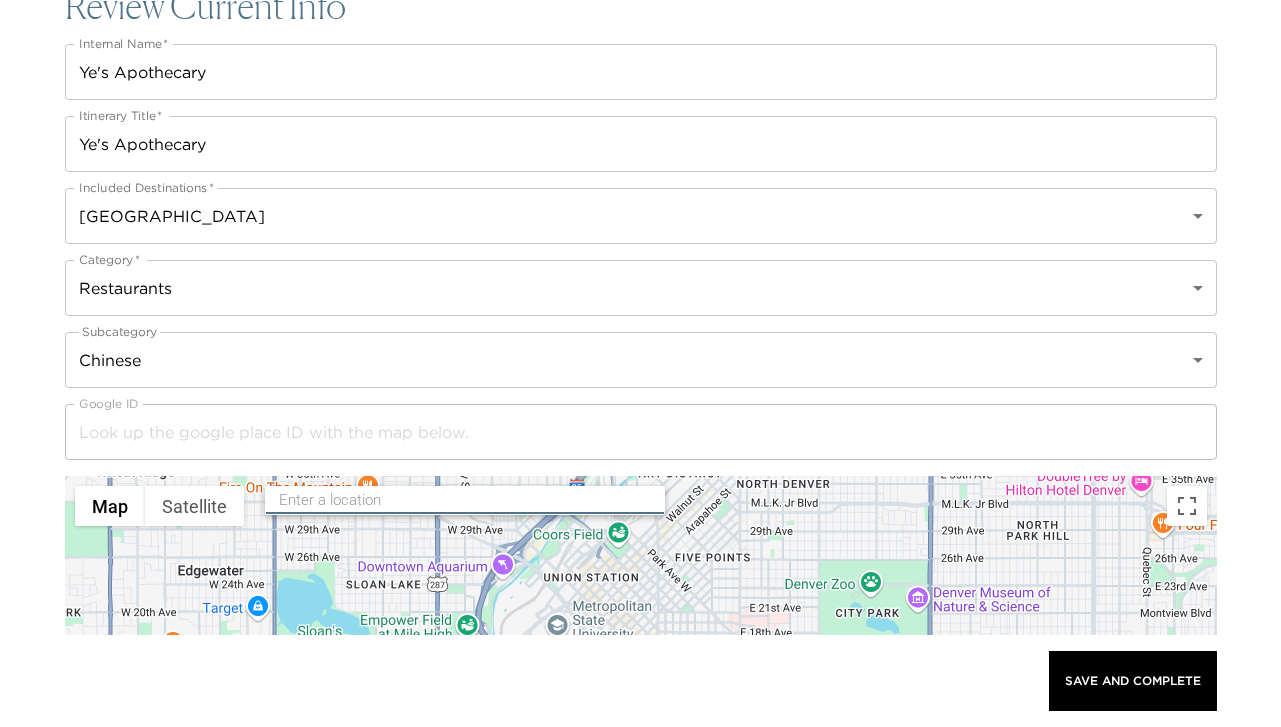 click at bounding box center [466, 500] 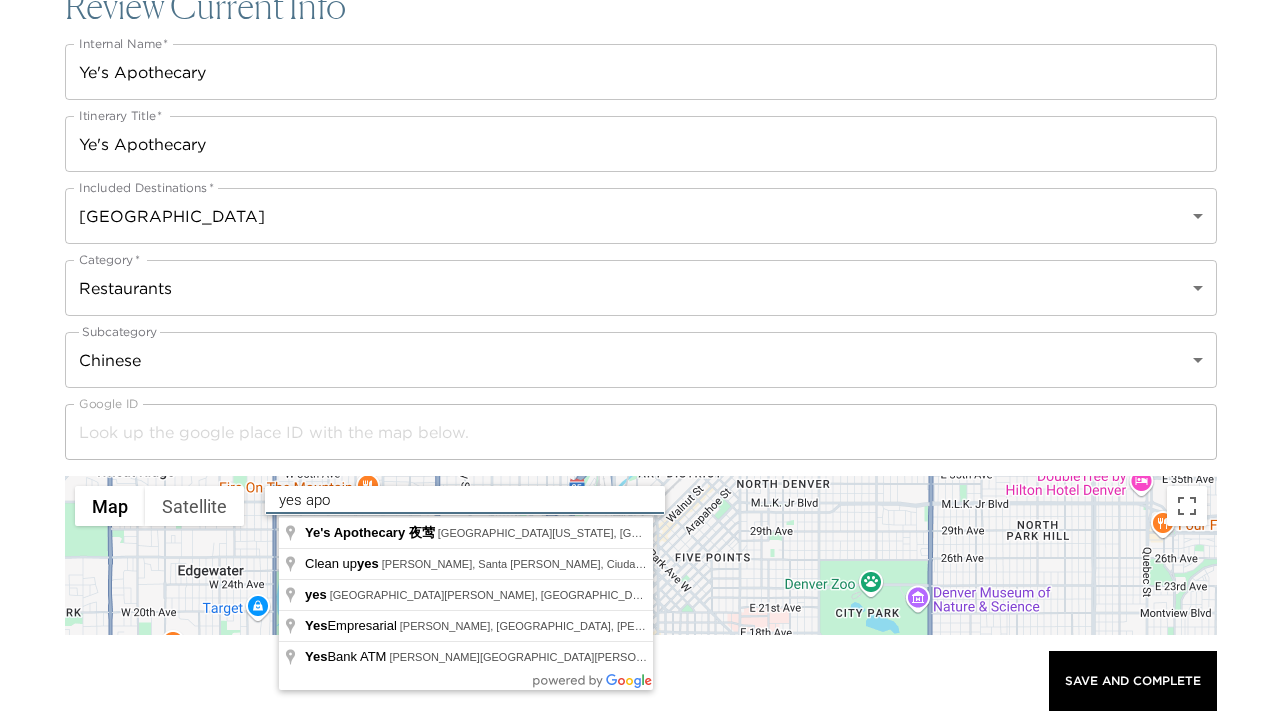 type on "Ye's Apothecary 夜莺, Orchard Street, New York, NY, USA" 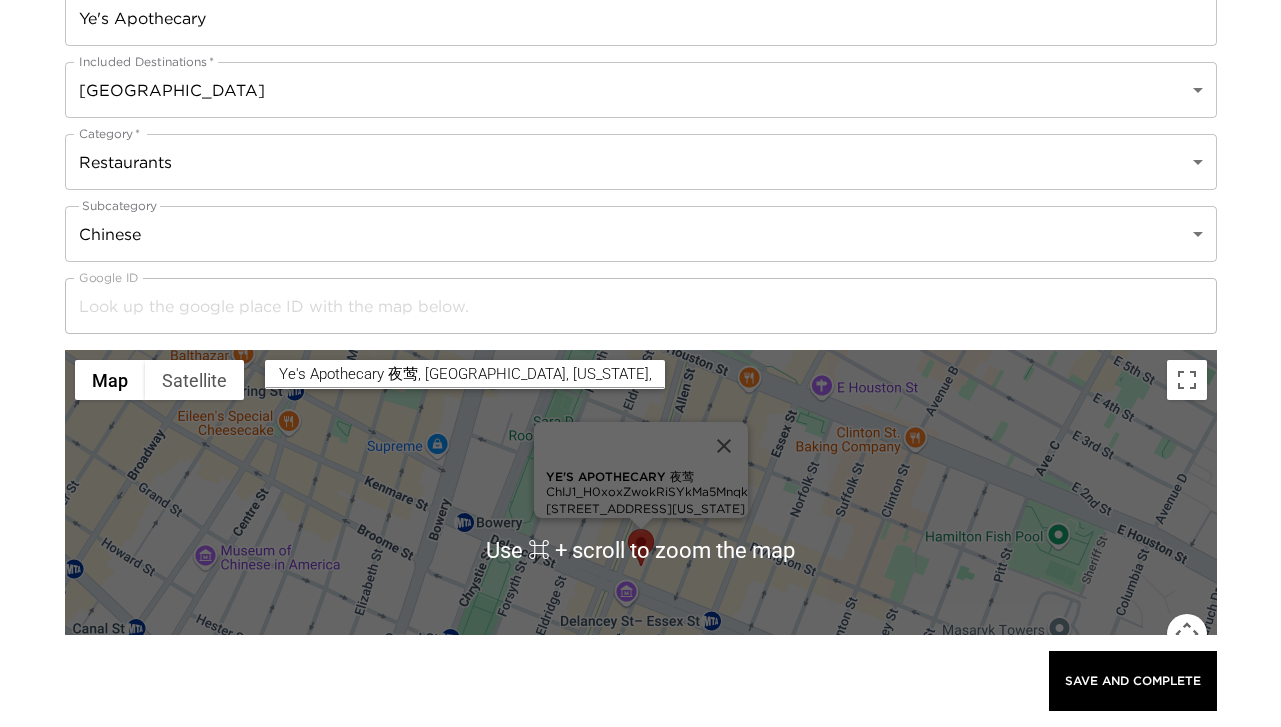 scroll, scrollTop: 402, scrollLeft: 0, axis: vertical 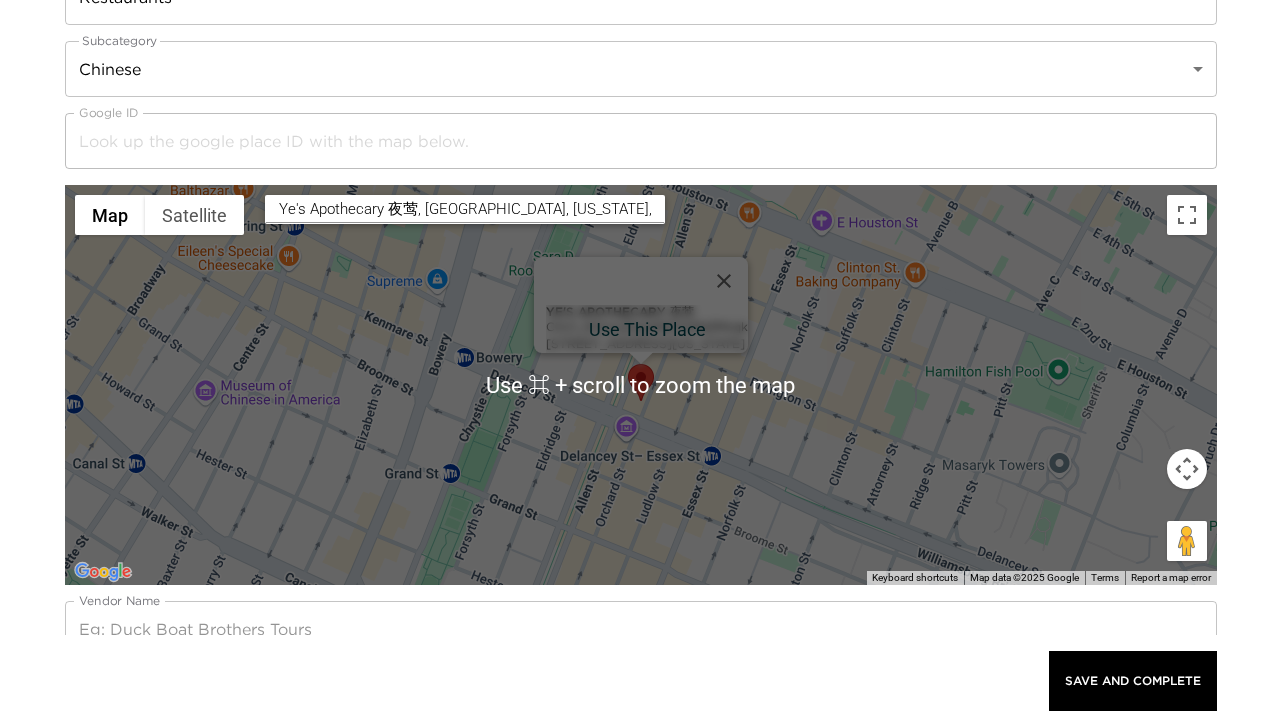 click on "Ye's Apothecary 夜莺 ChIJ1_H0xoxZwokRiSYkMa5Mnqk 119 Orchard St, New York, NY 10002, USA" at bounding box center (647, 329) 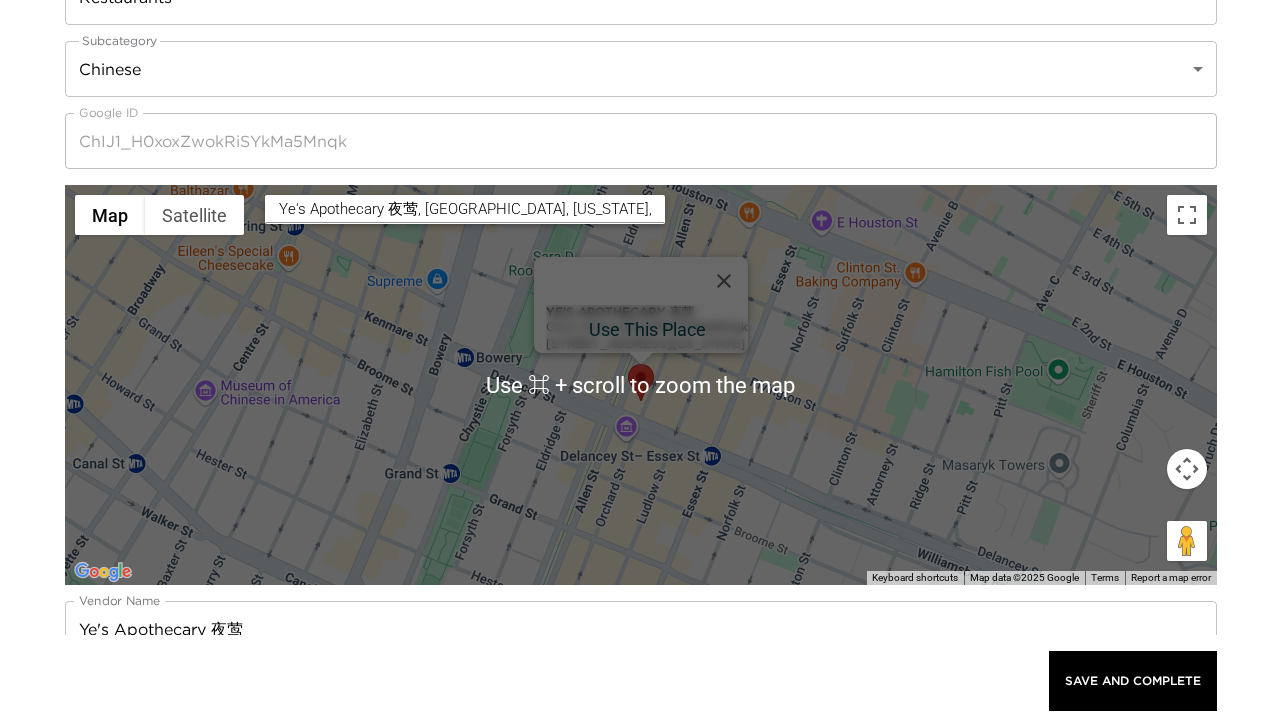 type on "ChIJ1_H0xoxZwokRiSYkMa5Mnqk" 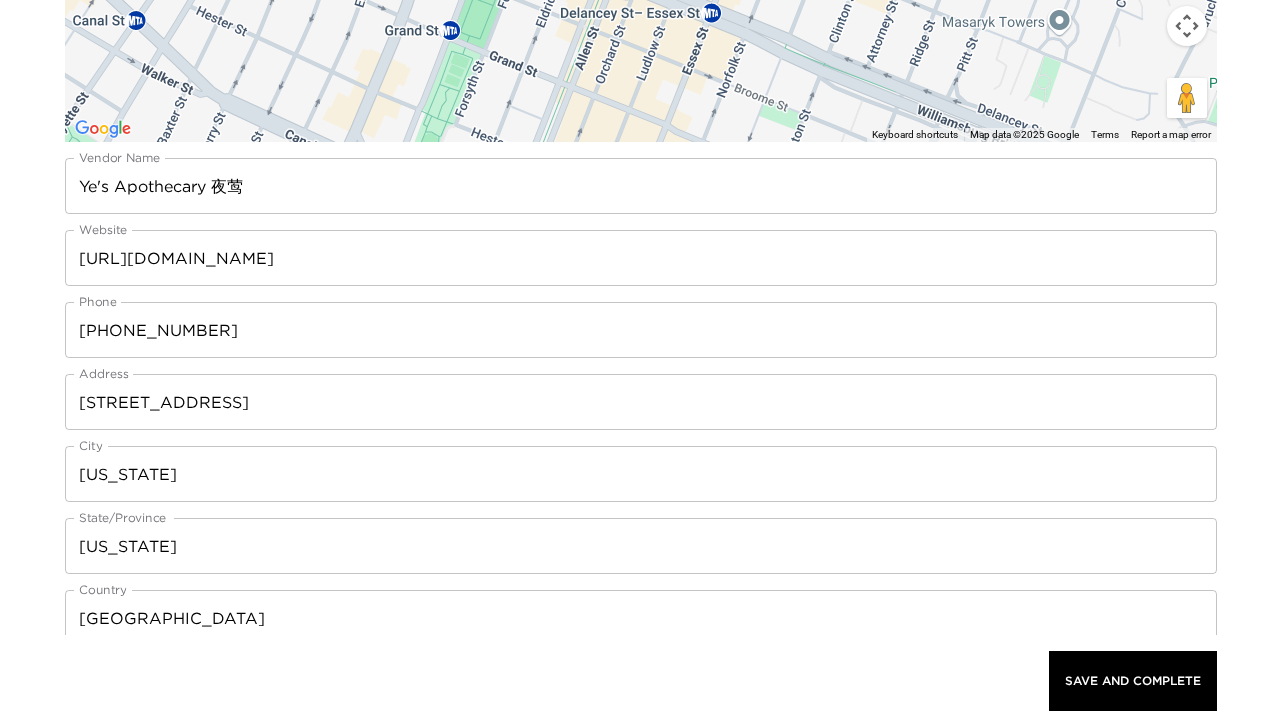 scroll, scrollTop: 848, scrollLeft: 0, axis: vertical 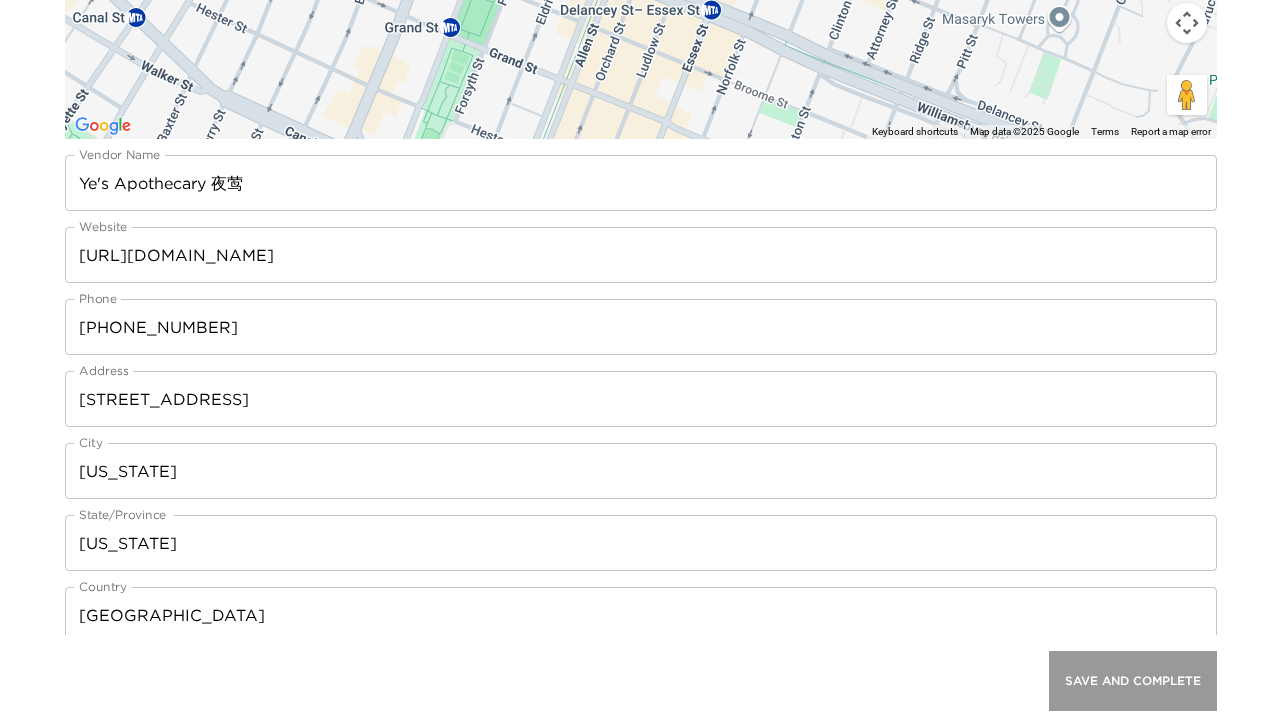 click on "Save And Complete" at bounding box center (1133, 681) 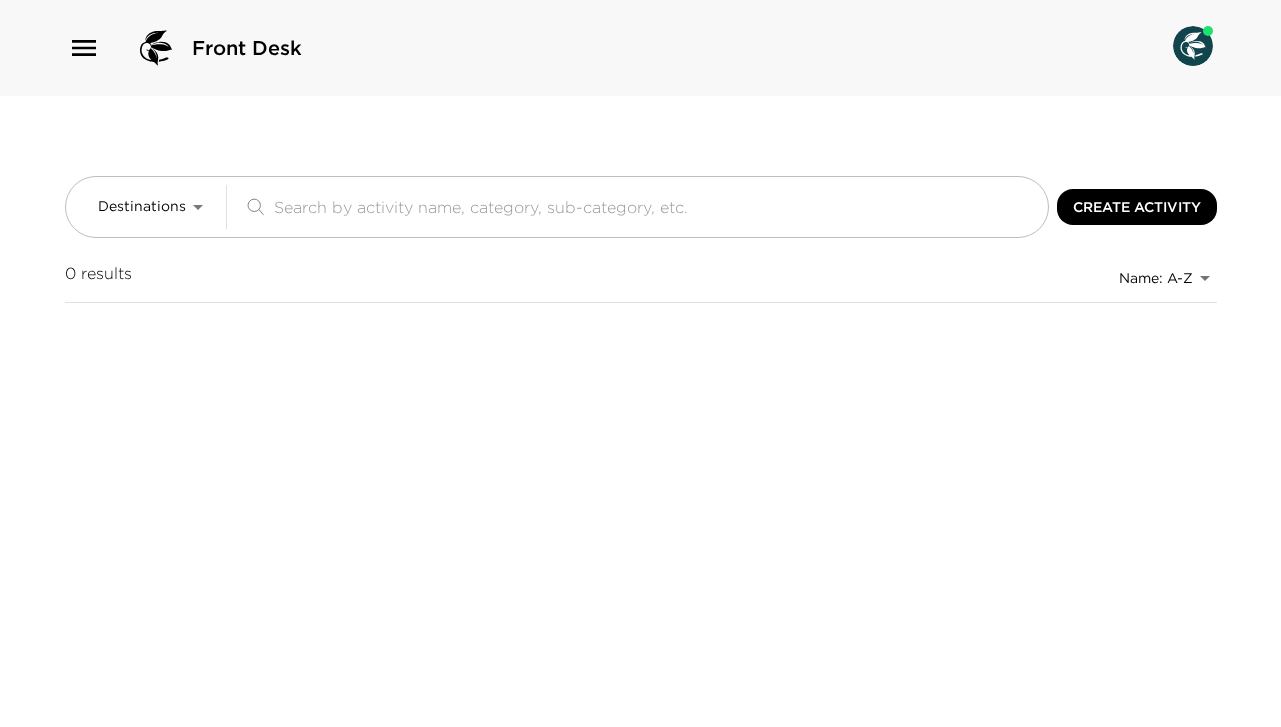scroll, scrollTop: 0, scrollLeft: 0, axis: both 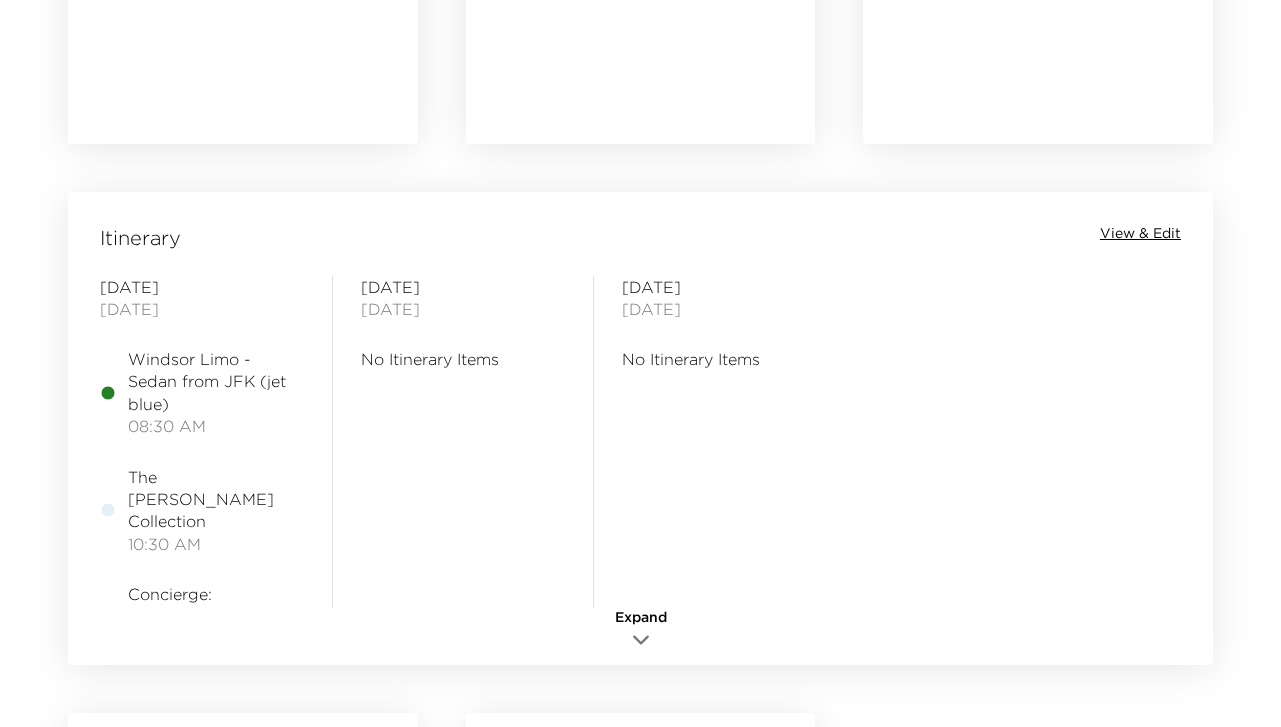 click on "View & Edit" at bounding box center [1140, 234] 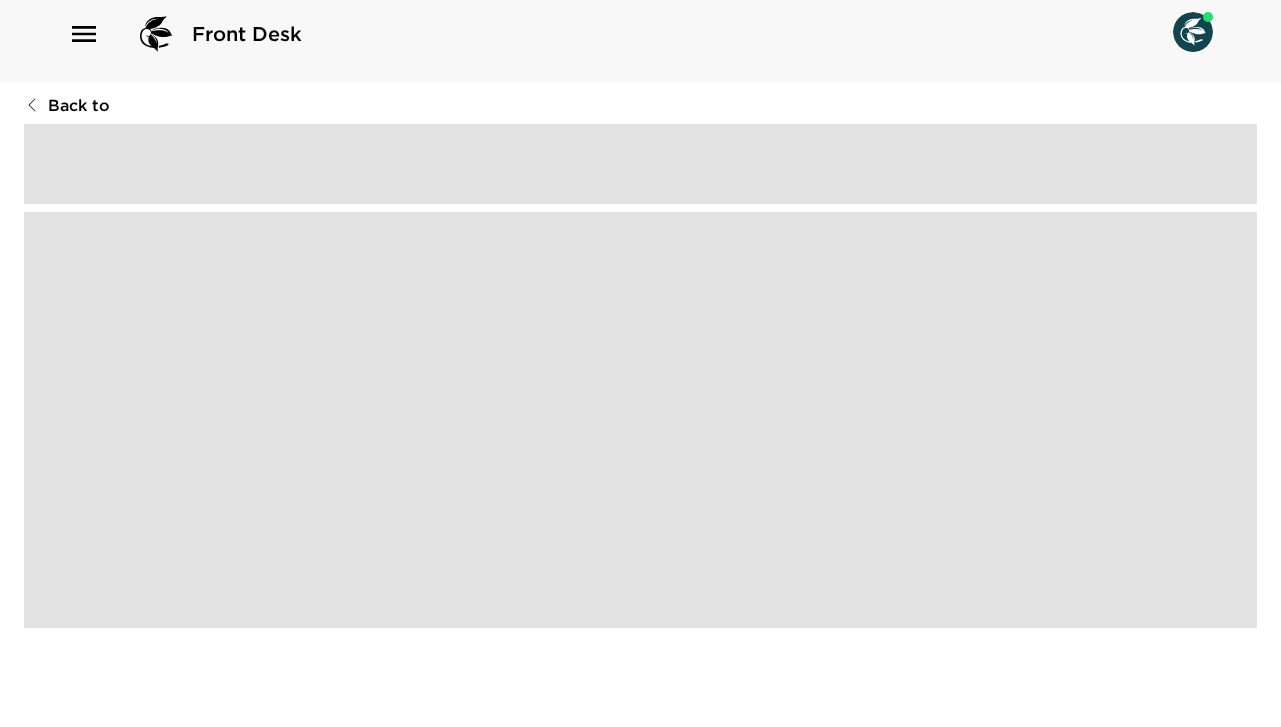 scroll, scrollTop: 0, scrollLeft: 0, axis: both 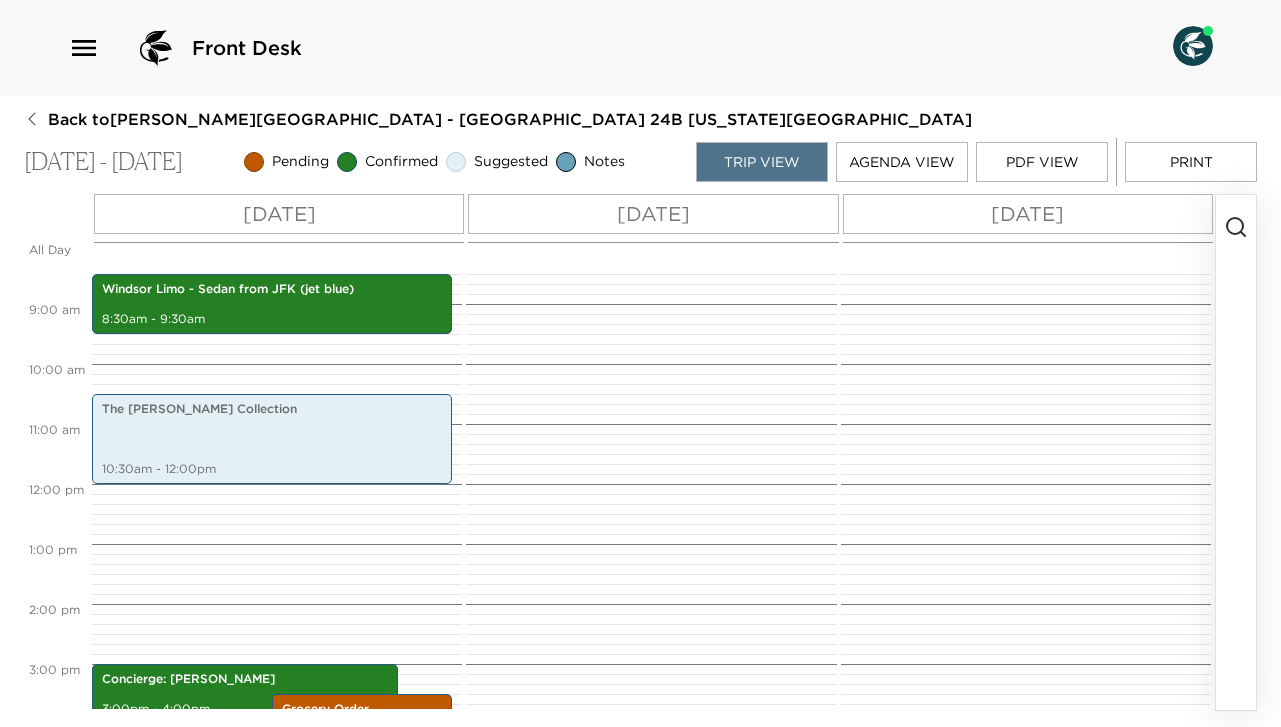 click on "[DATE]" at bounding box center [653, 214] 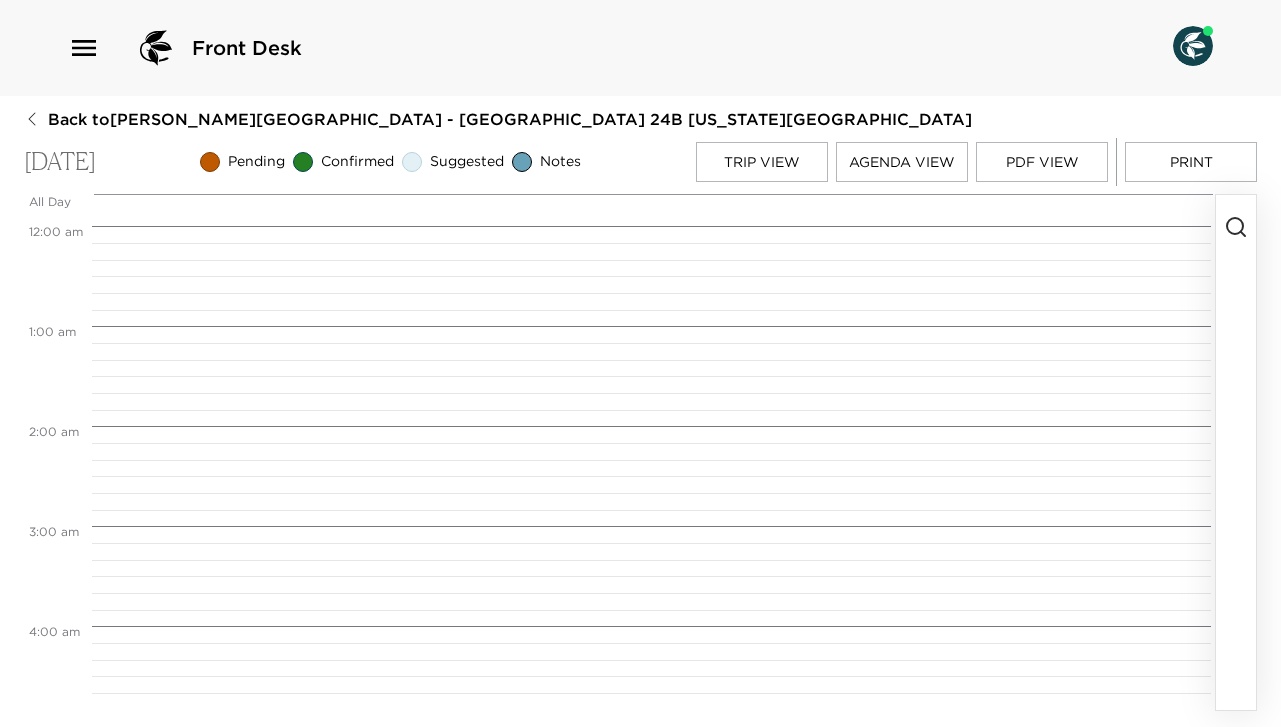 scroll, scrollTop: 800, scrollLeft: 0, axis: vertical 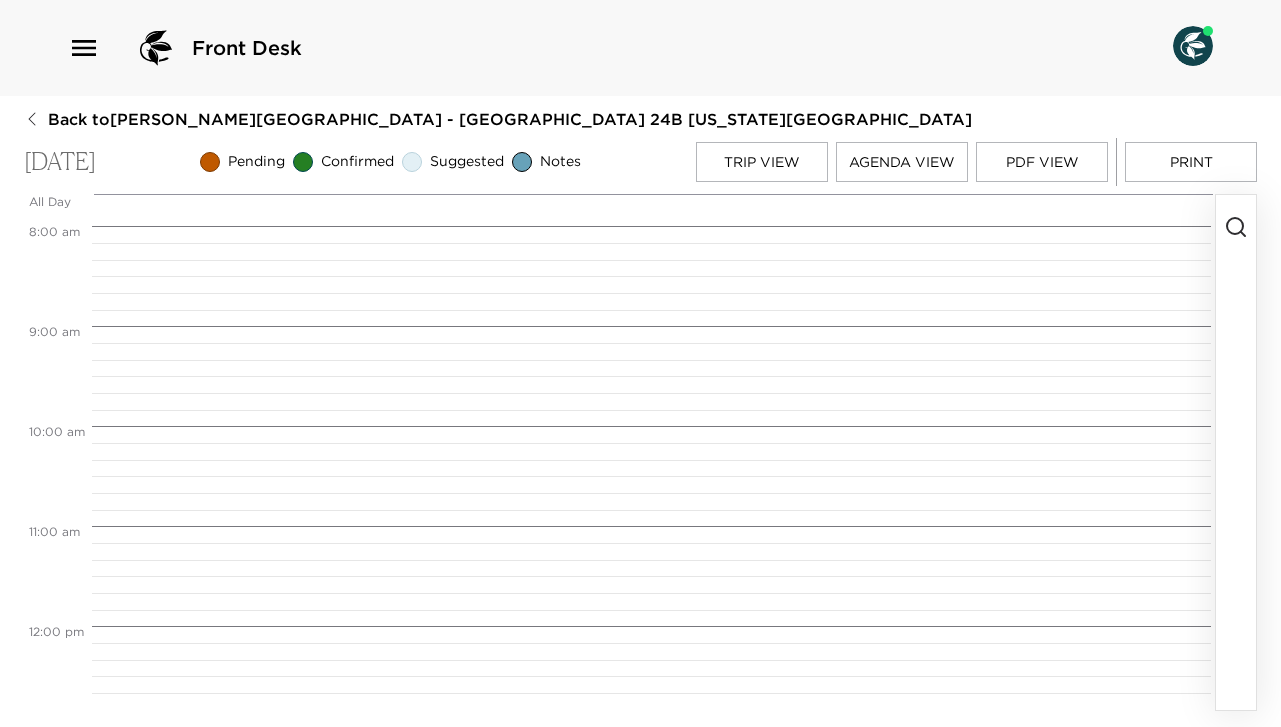 click at bounding box center (1236, 452) 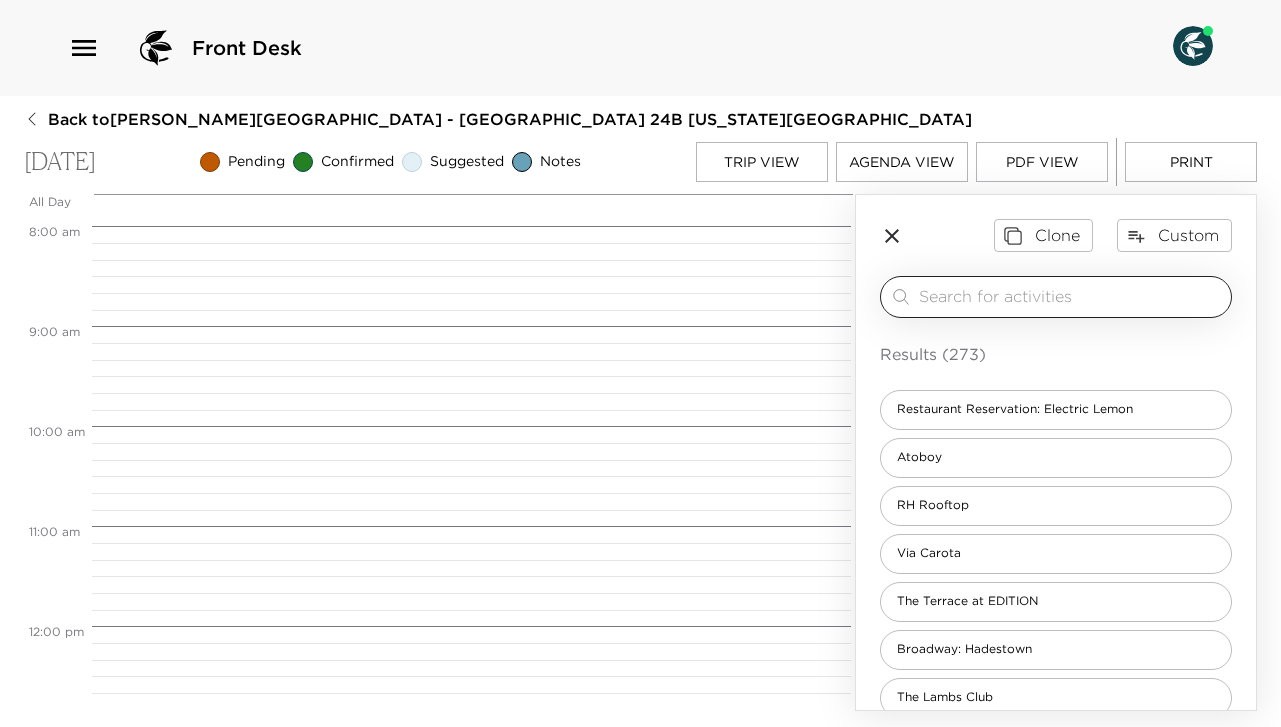 click on "​" at bounding box center (1071, 297) 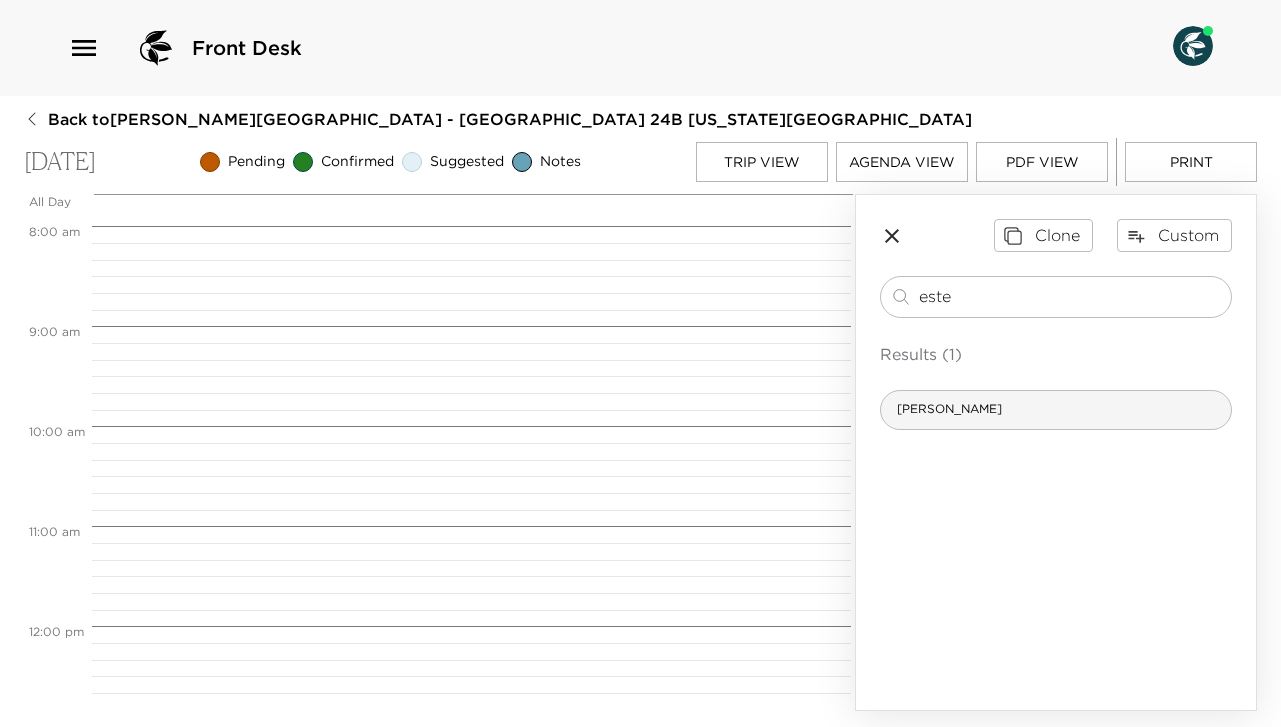 type on "este" 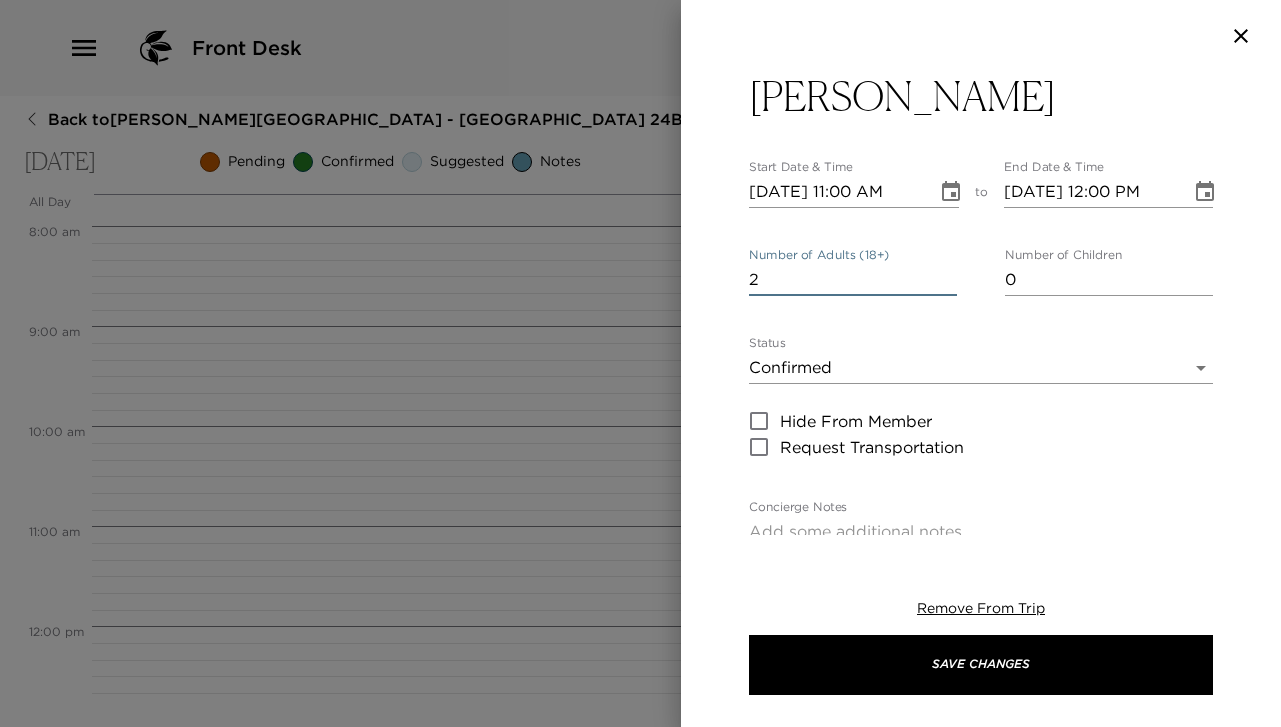 type on "2" 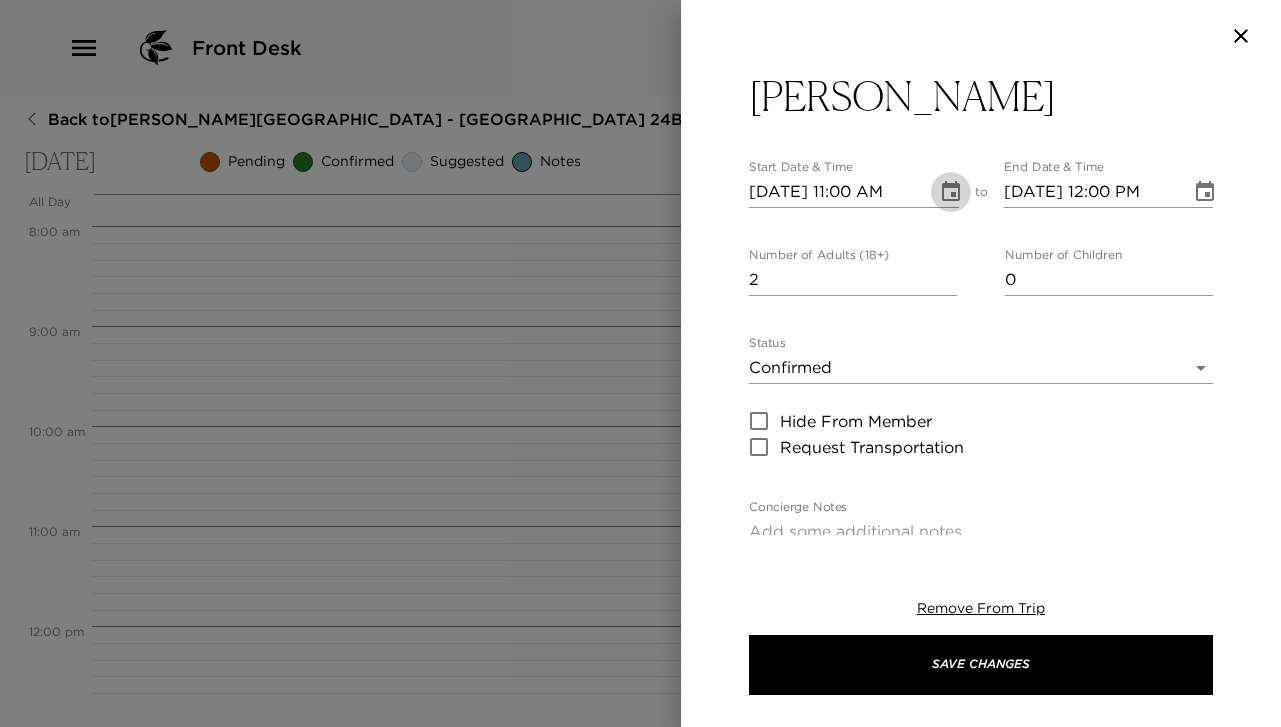 click at bounding box center (951, 192) 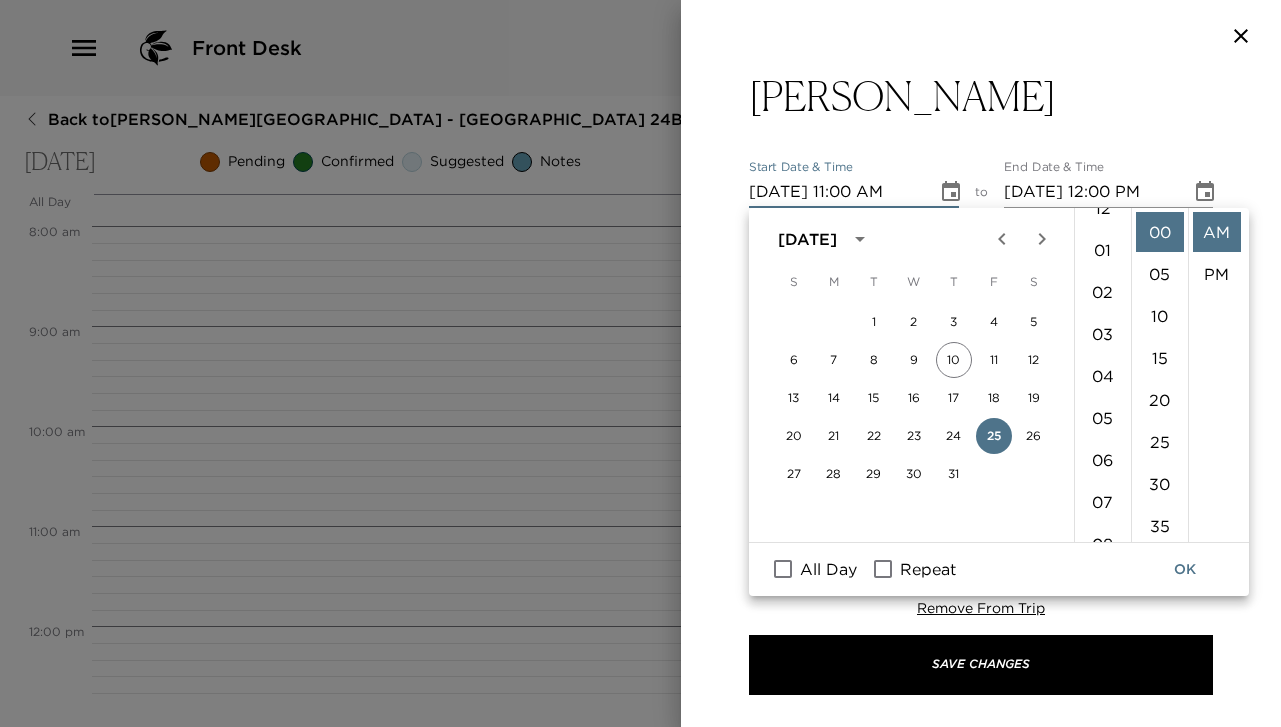 scroll, scrollTop: 0, scrollLeft: 0, axis: both 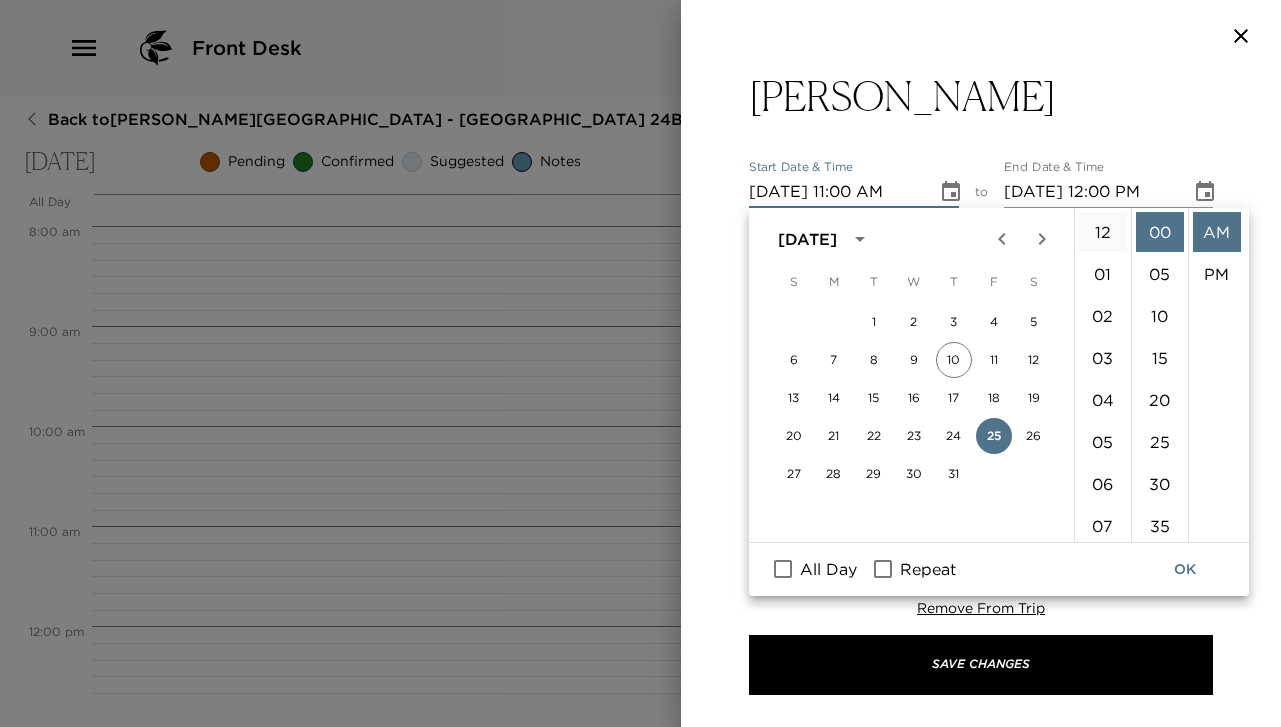 click on "12" at bounding box center (1103, 232) 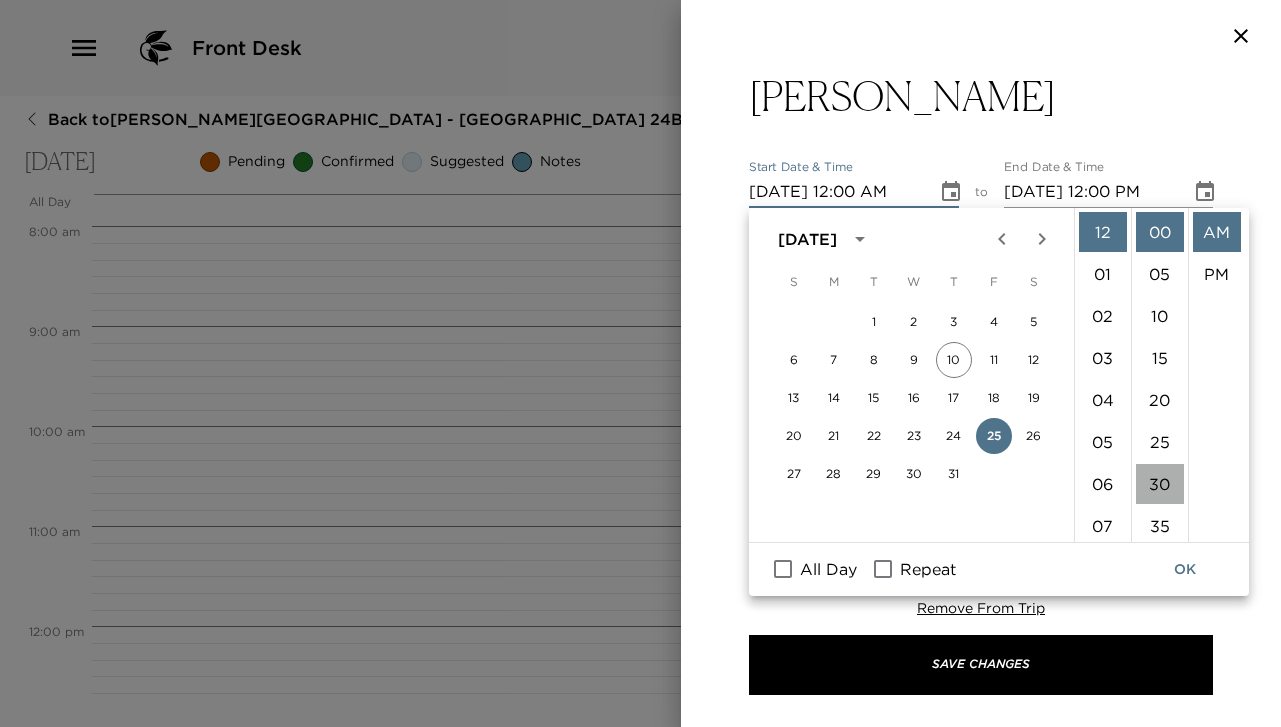 click on "30" at bounding box center [1160, 484] 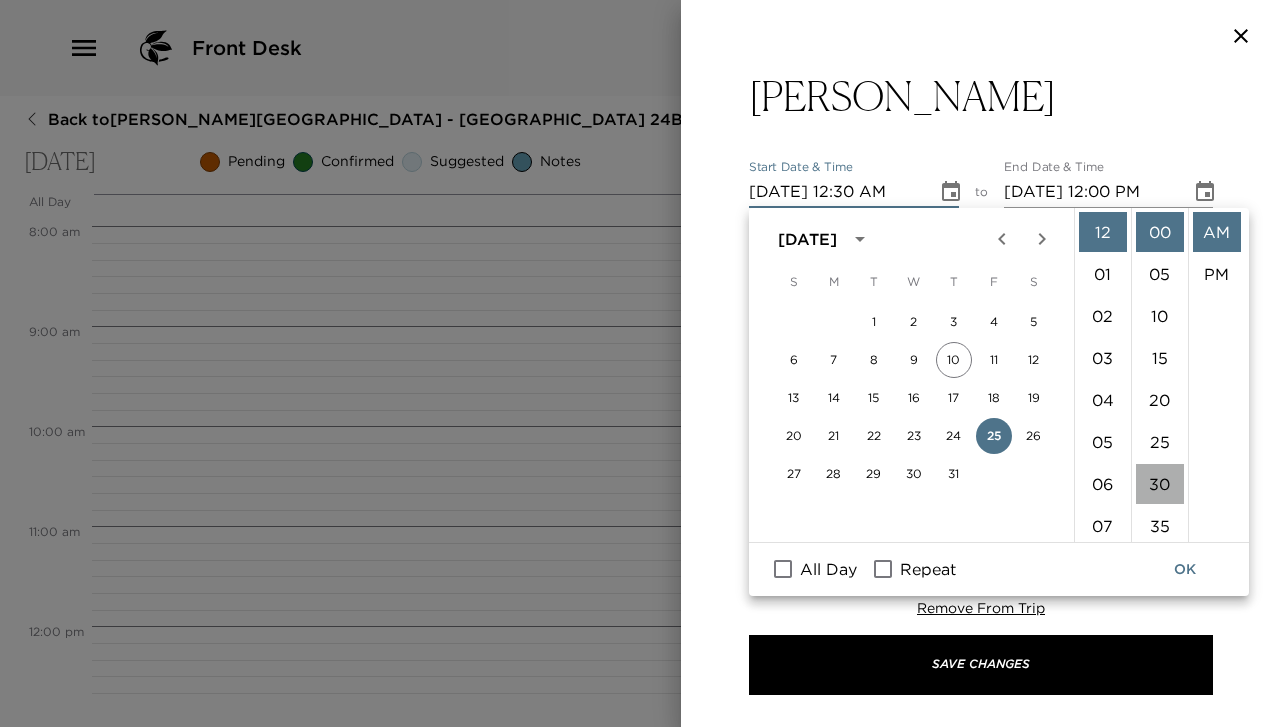 scroll, scrollTop: 252, scrollLeft: 0, axis: vertical 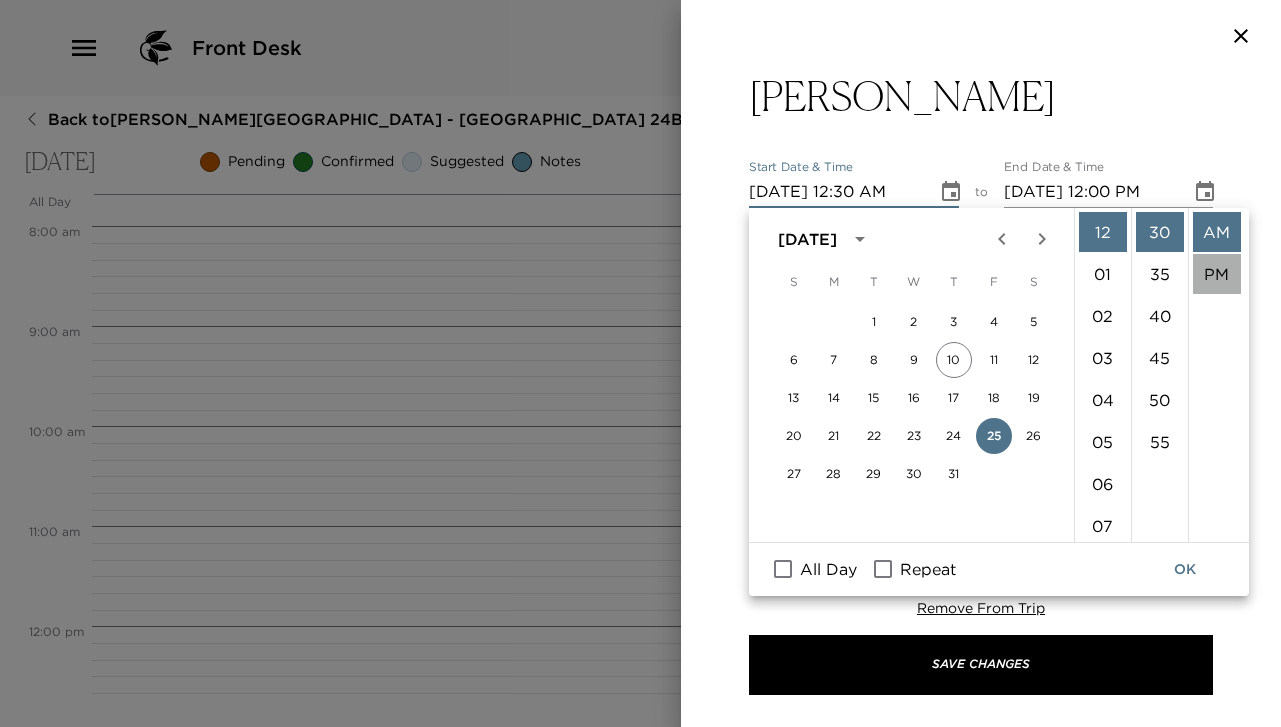 click on "PM" at bounding box center (1217, 274) 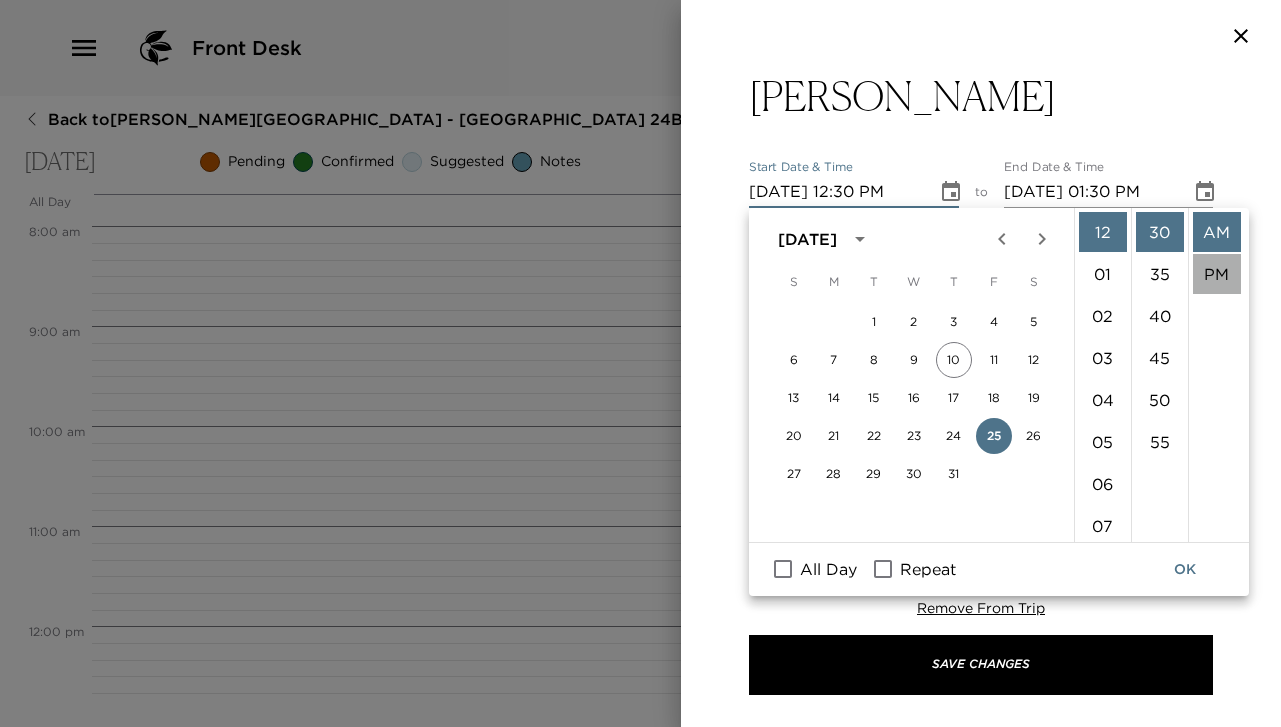 scroll, scrollTop: 42, scrollLeft: 0, axis: vertical 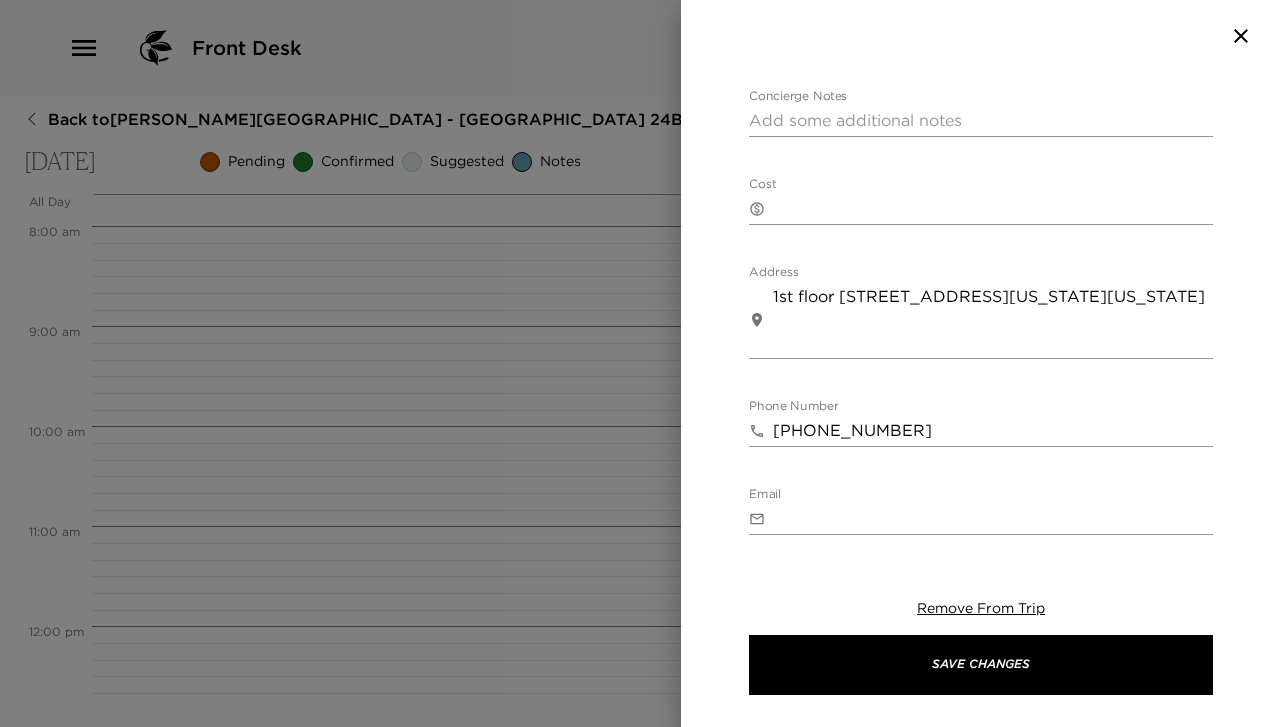 click on "Concierge Notes" at bounding box center (981, 120) 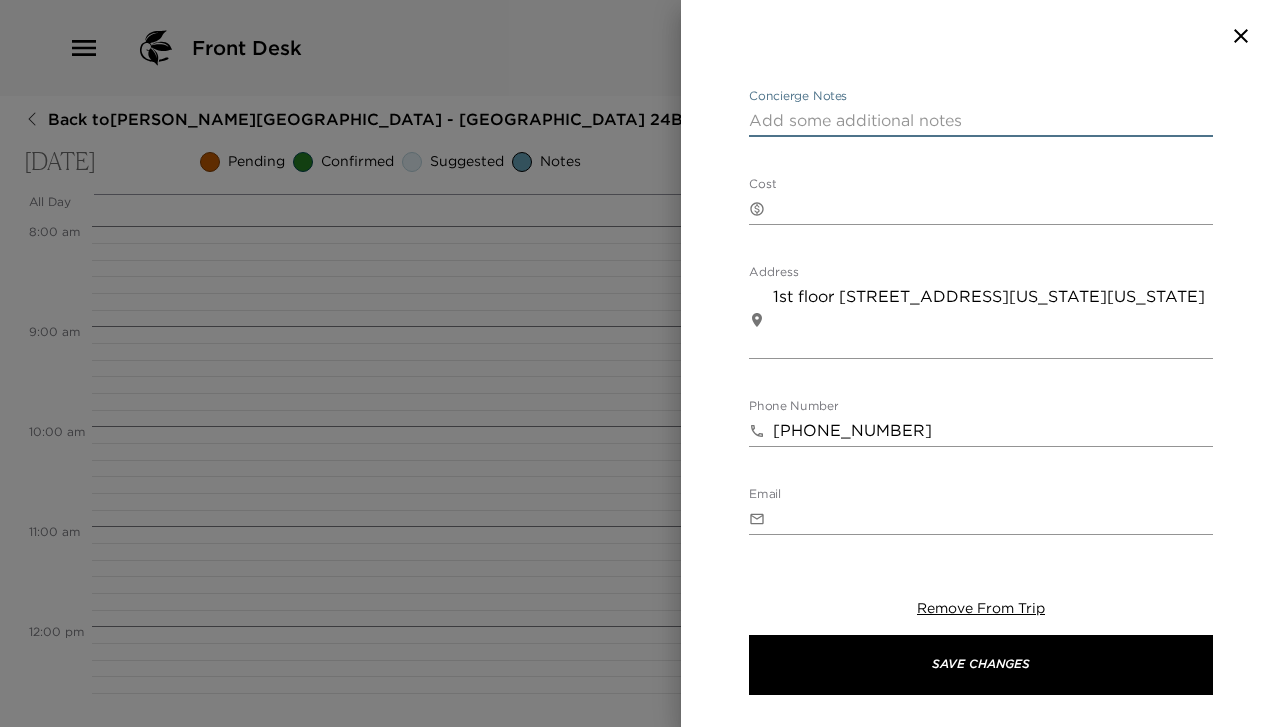 paste on "•	Estela (47 E Houston St 1st floor,)
Friday, July 25th
Party of 2, @12:30PM
(booked on OT, Exclusive R, Lisa Muscato)
Cancelation fee : $25/guest" 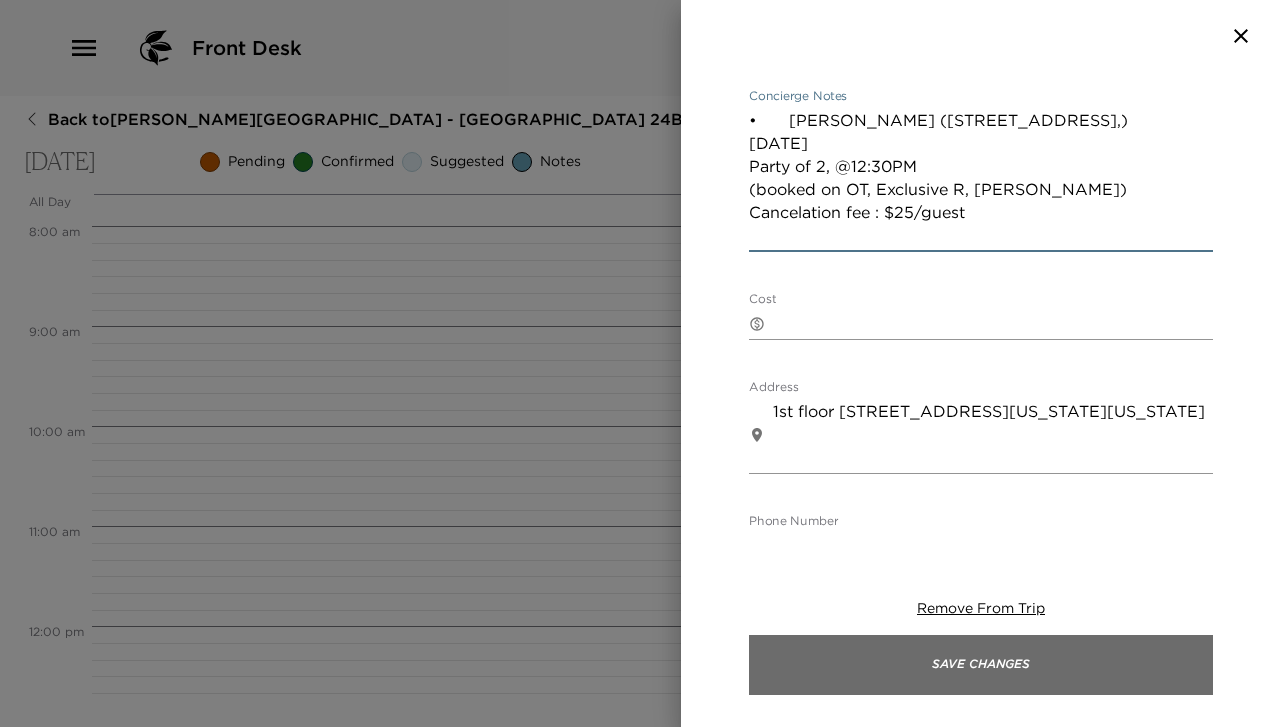 type on "•	Estela (47 E Houston St 1st floor,)
Friday, July 25th
Party of 2, @12:30PM
(booked on OT, Exclusive R, Lisa Muscato)
Cancelation fee : $25/guest" 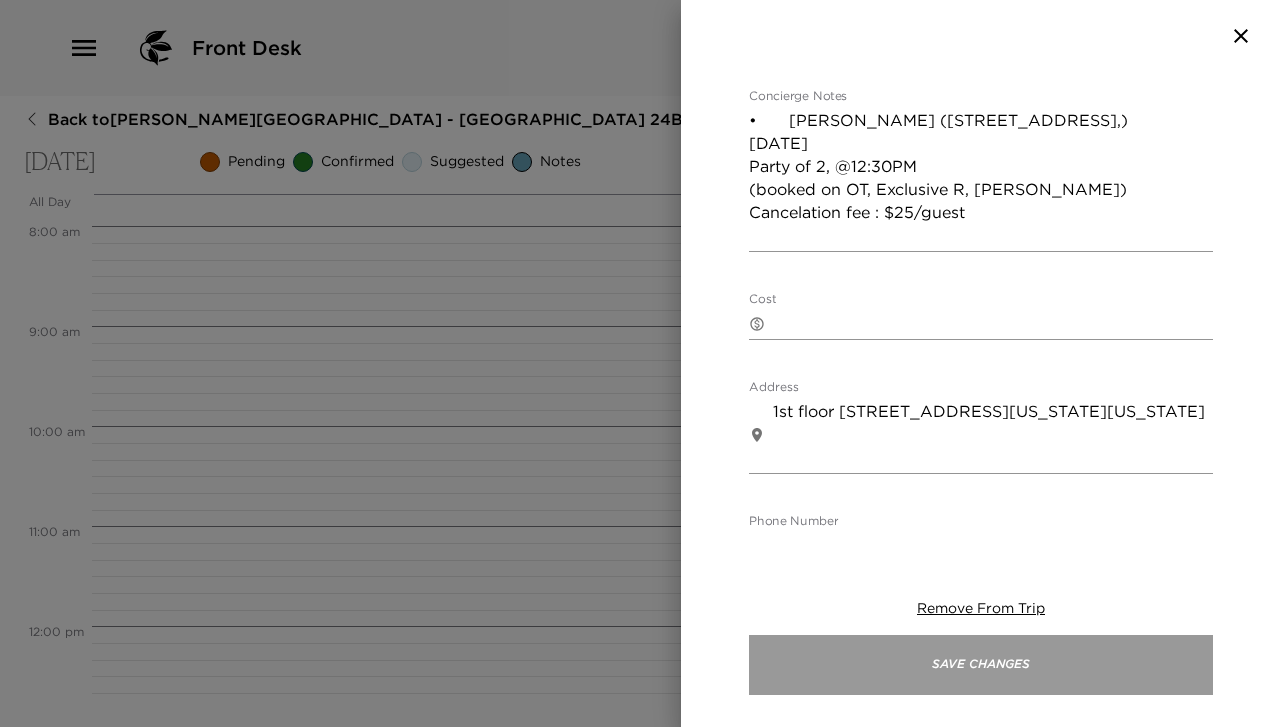 click on "Save Changes" at bounding box center [981, 665] 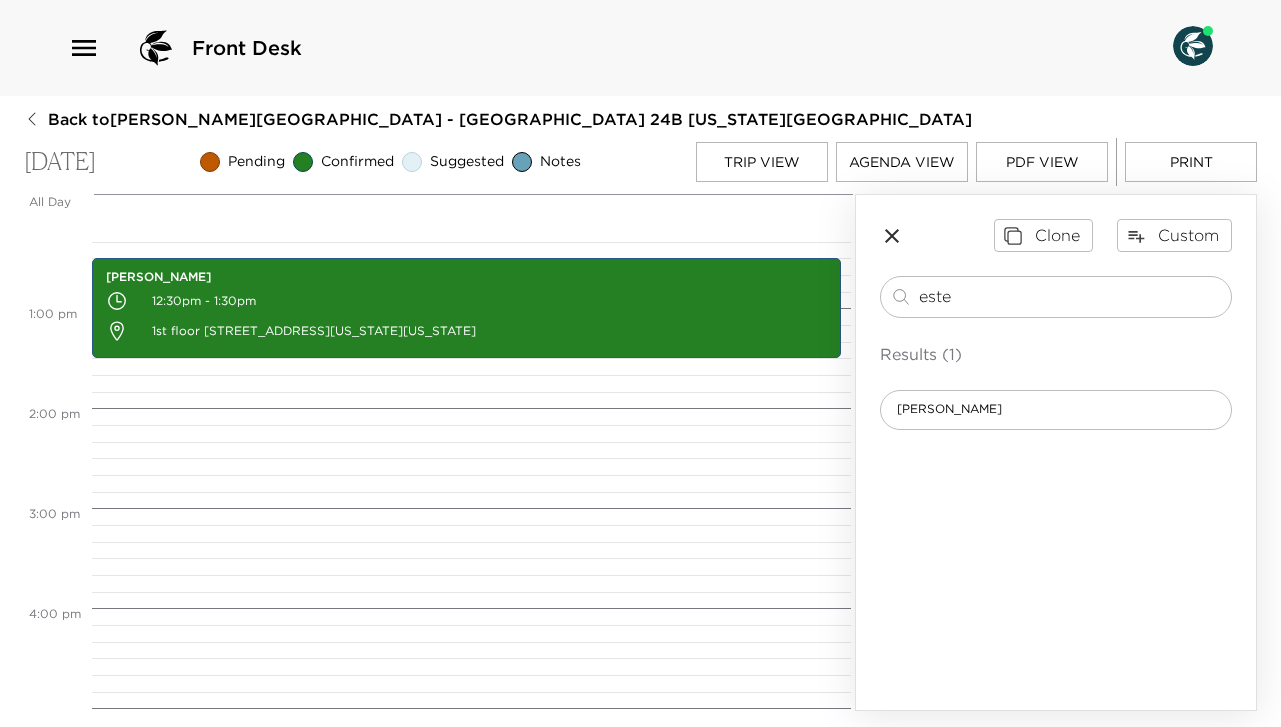 scroll, scrollTop: 1220, scrollLeft: 0, axis: vertical 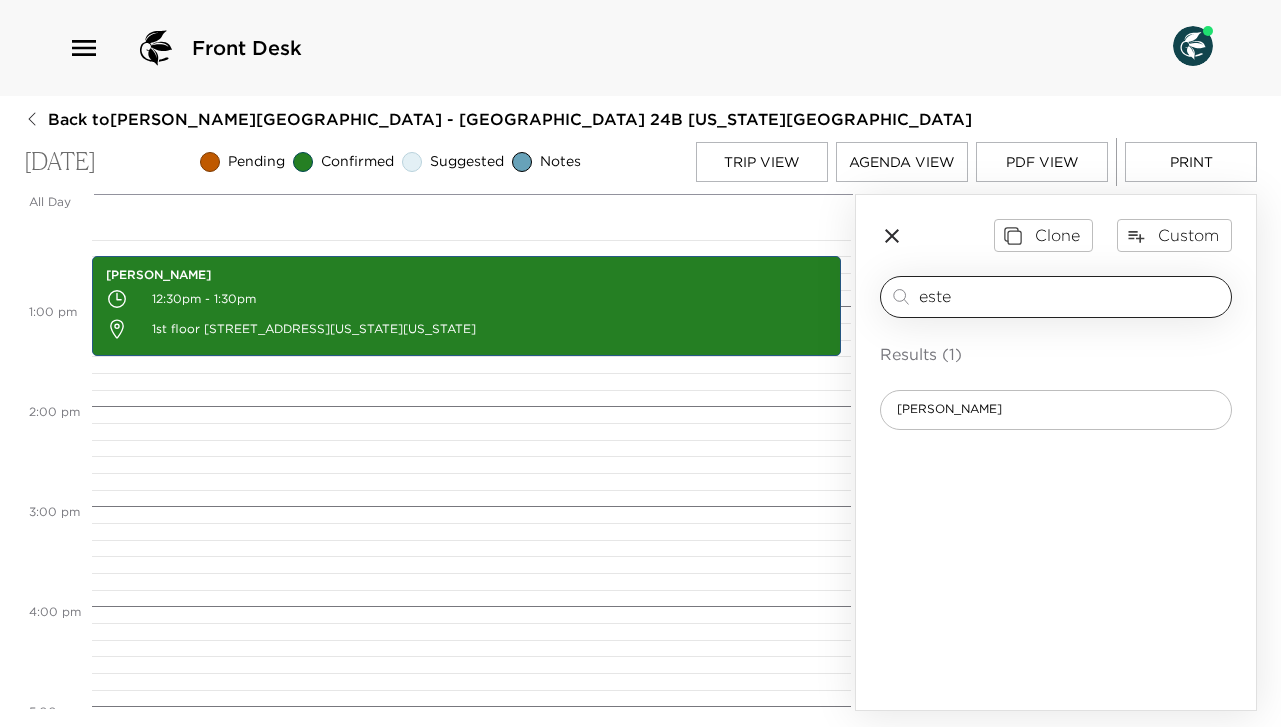 click on "este" at bounding box center (1071, 296) 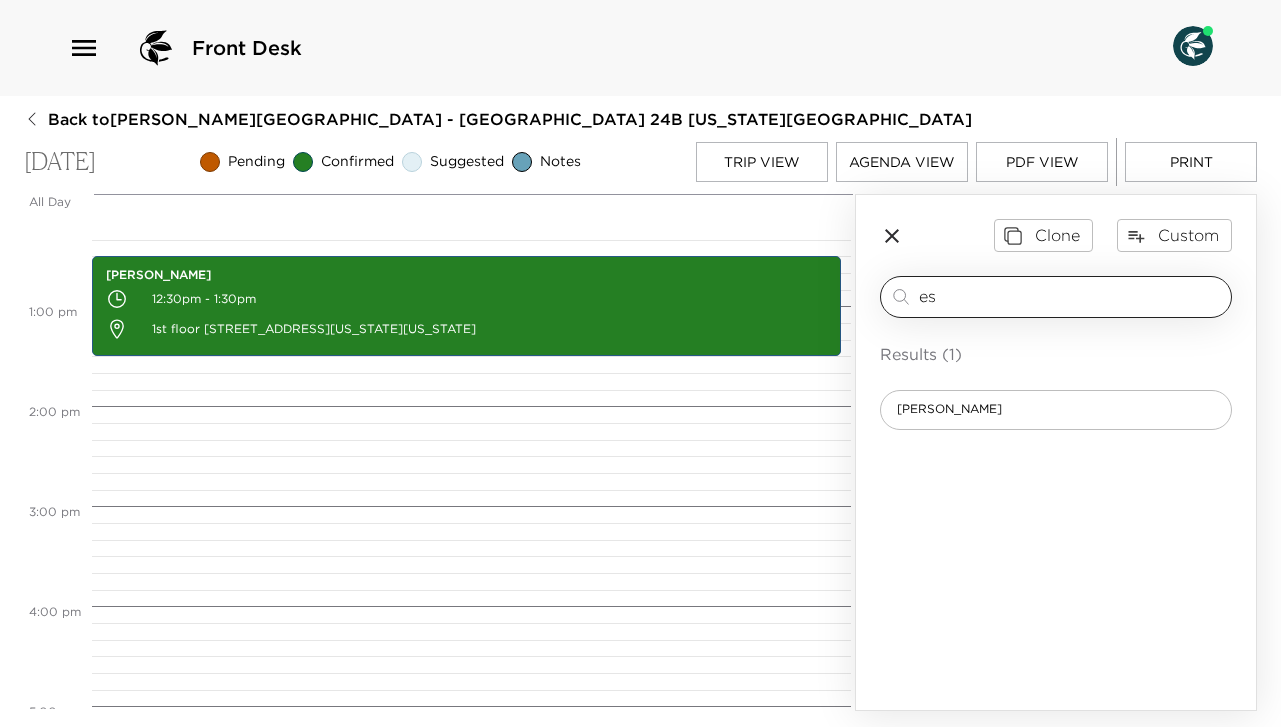 type on "e" 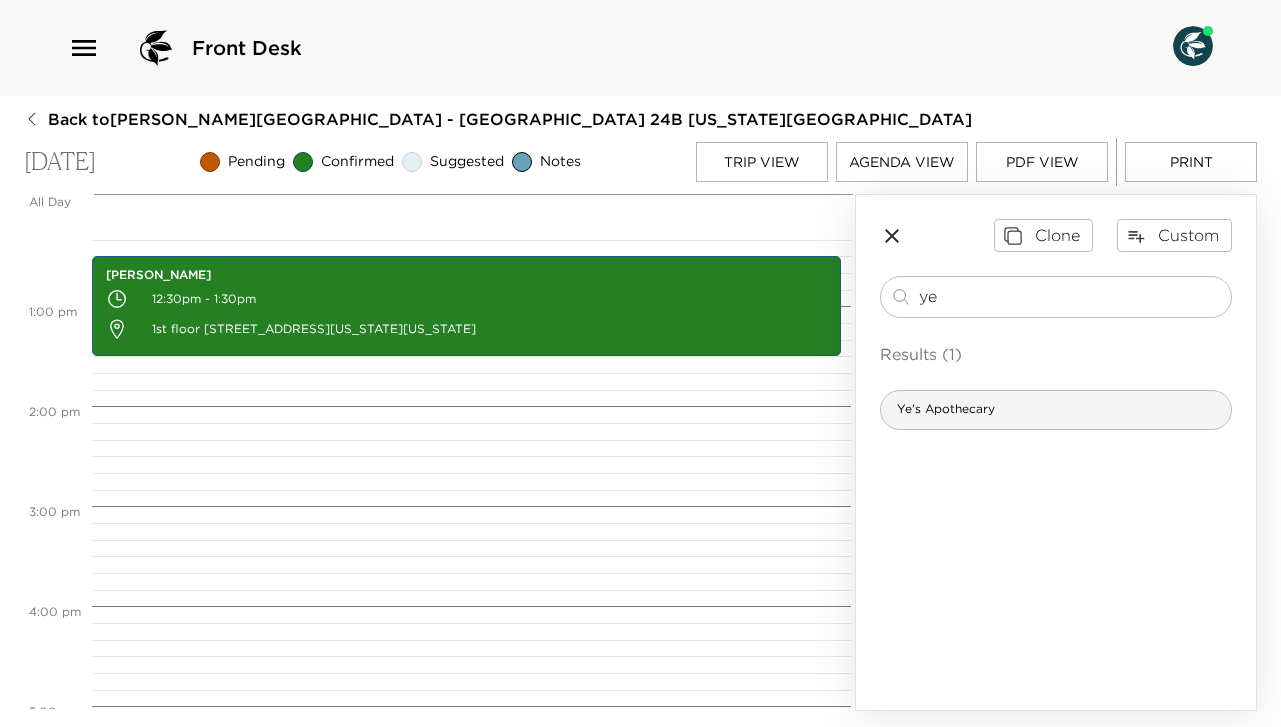type on "ye" 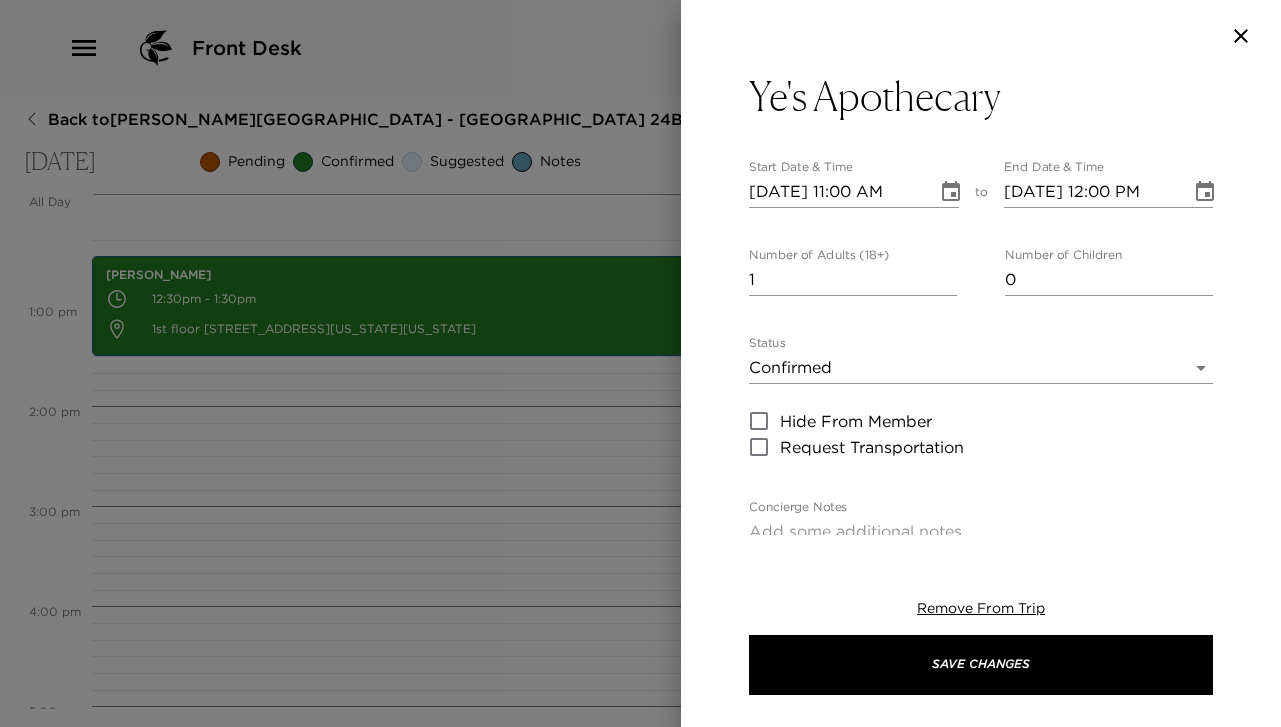 click at bounding box center (640, 363) 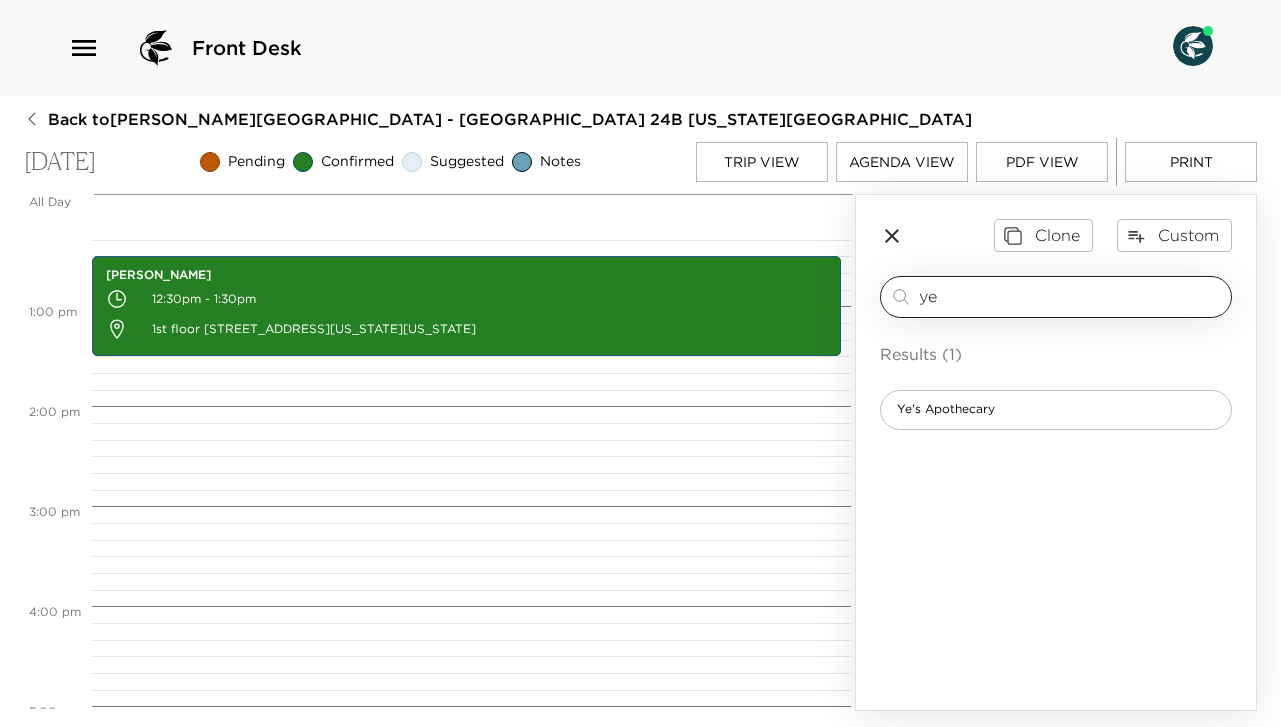 click on "ye" at bounding box center [1071, 296] 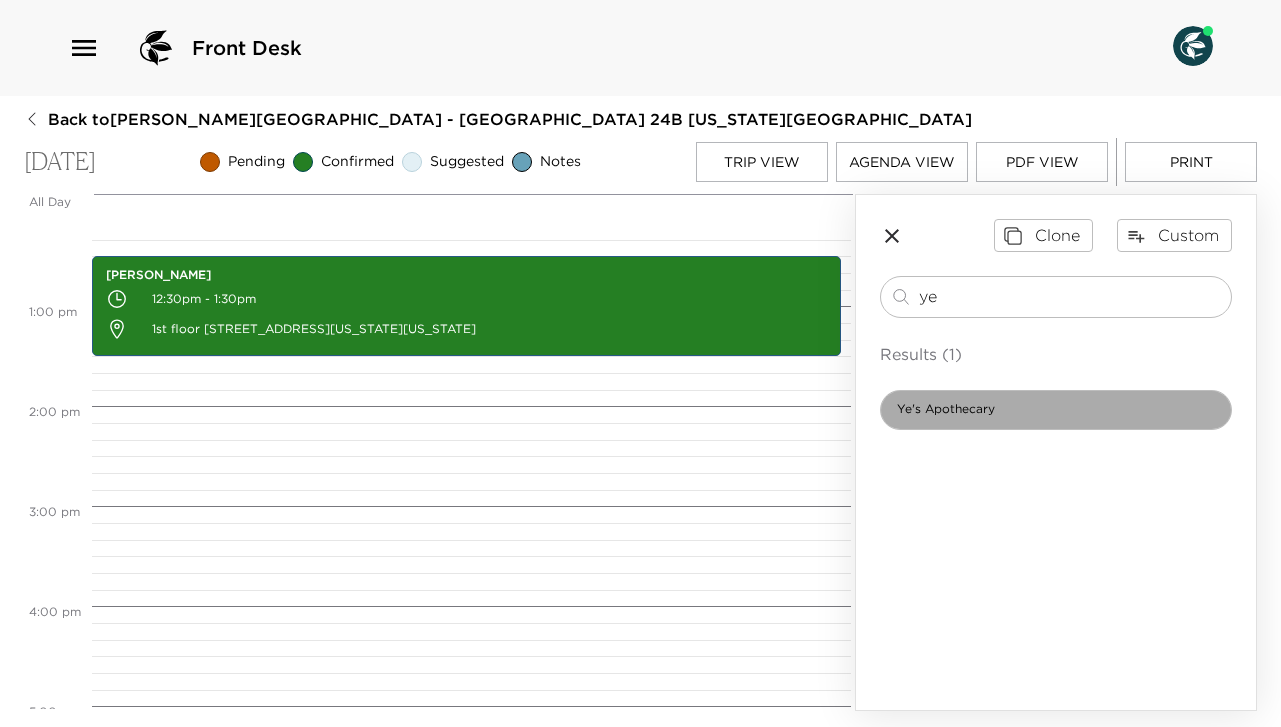 click on "Ye's Apothecary" at bounding box center (1056, 410) 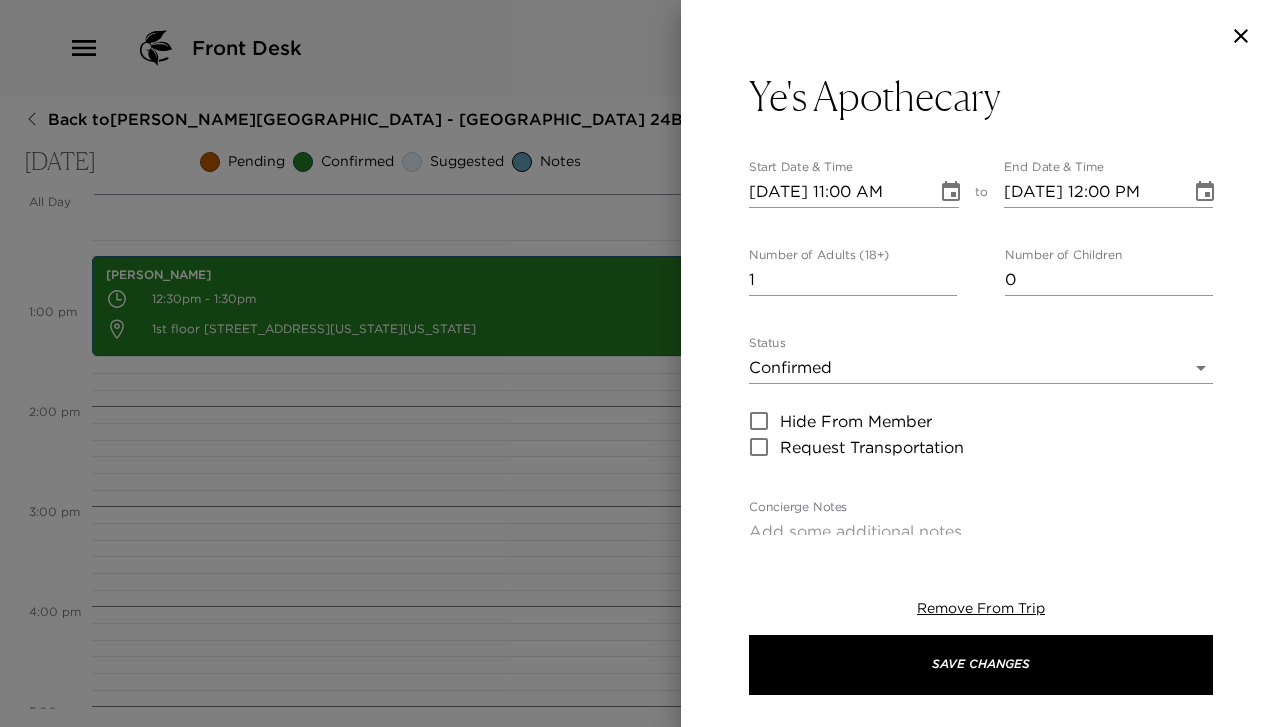click 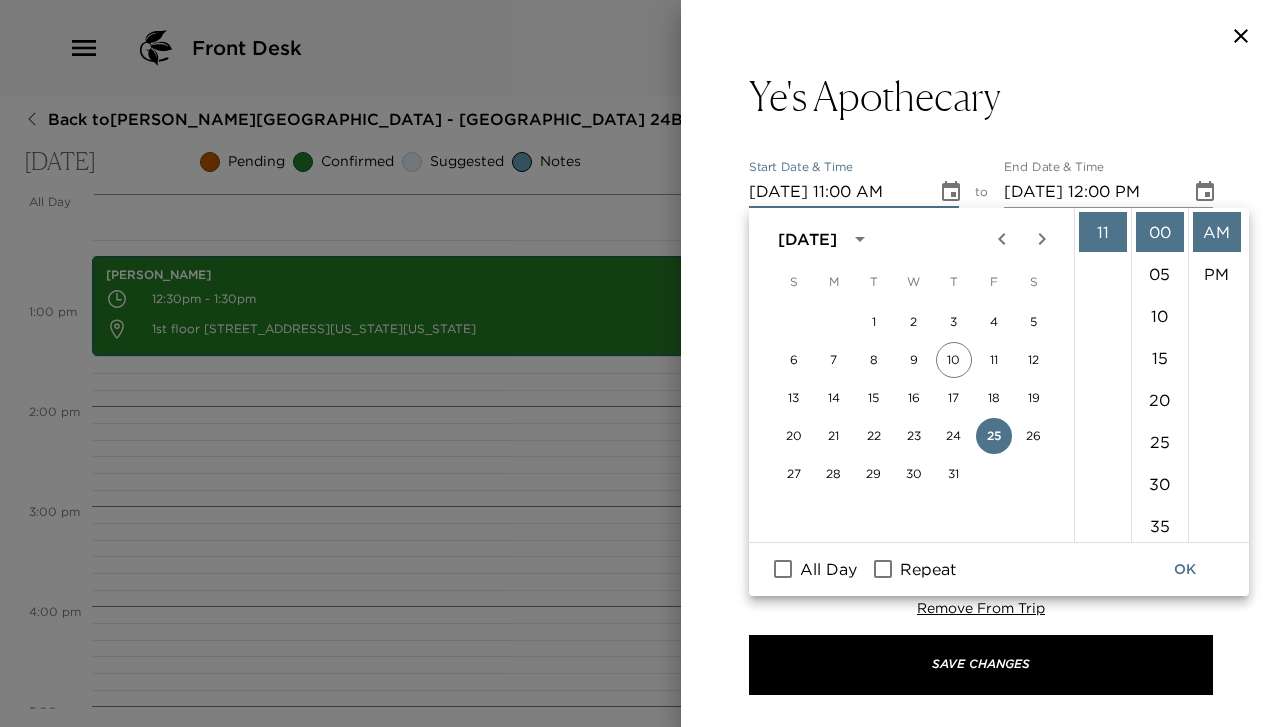 scroll, scrollTop: 0, scrollLeft: 0, axis: both 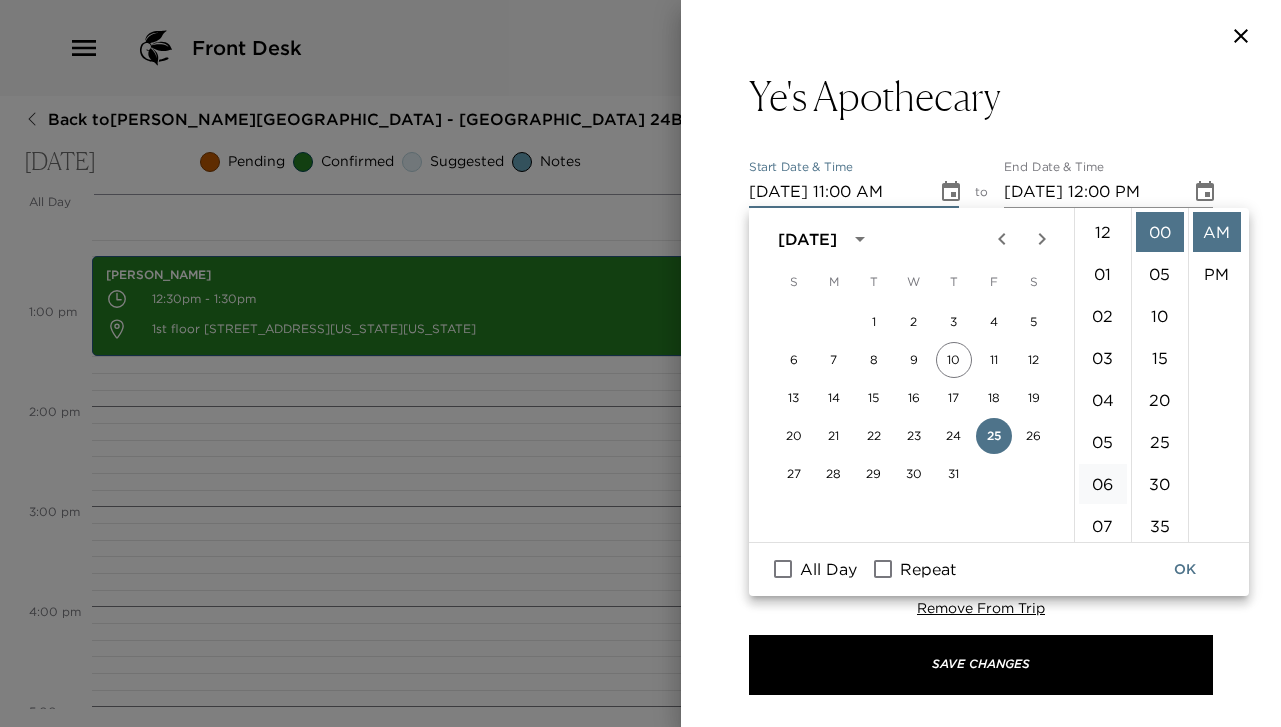 click on "06" at bounding box center (1103, 484) 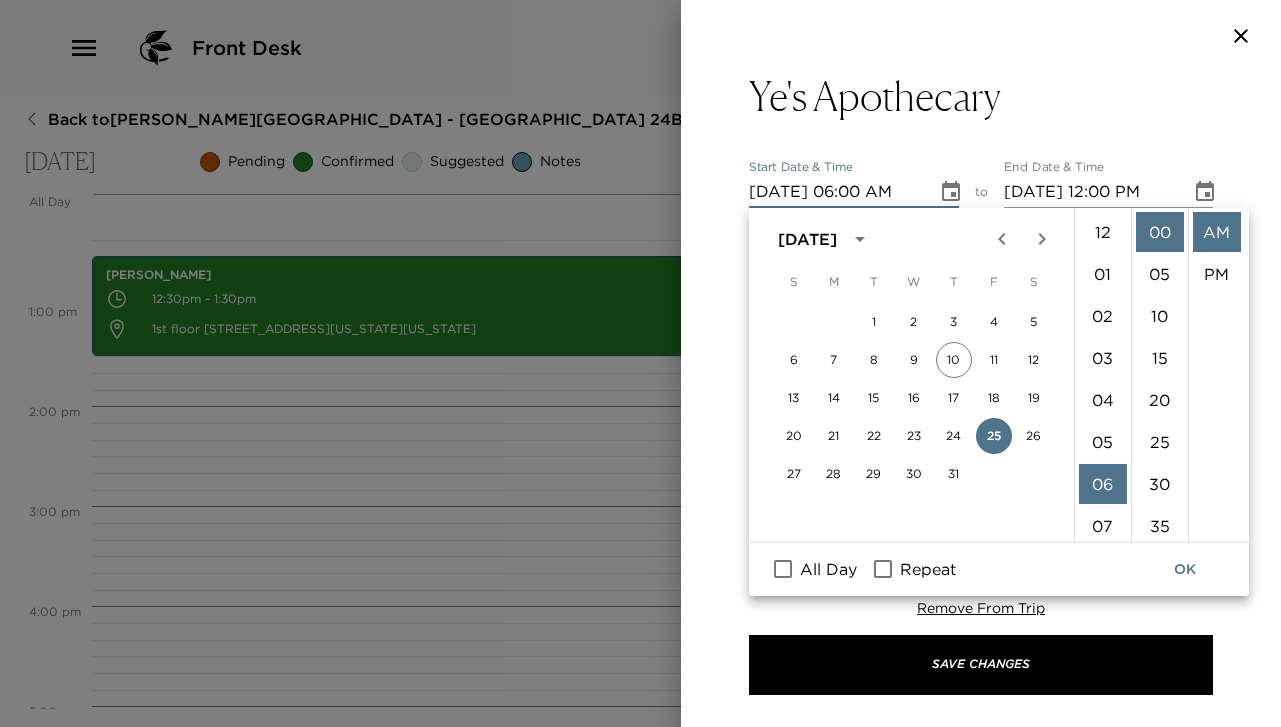 scroll, scrollTop: 252, scrollLeft: 0, axis: vertical 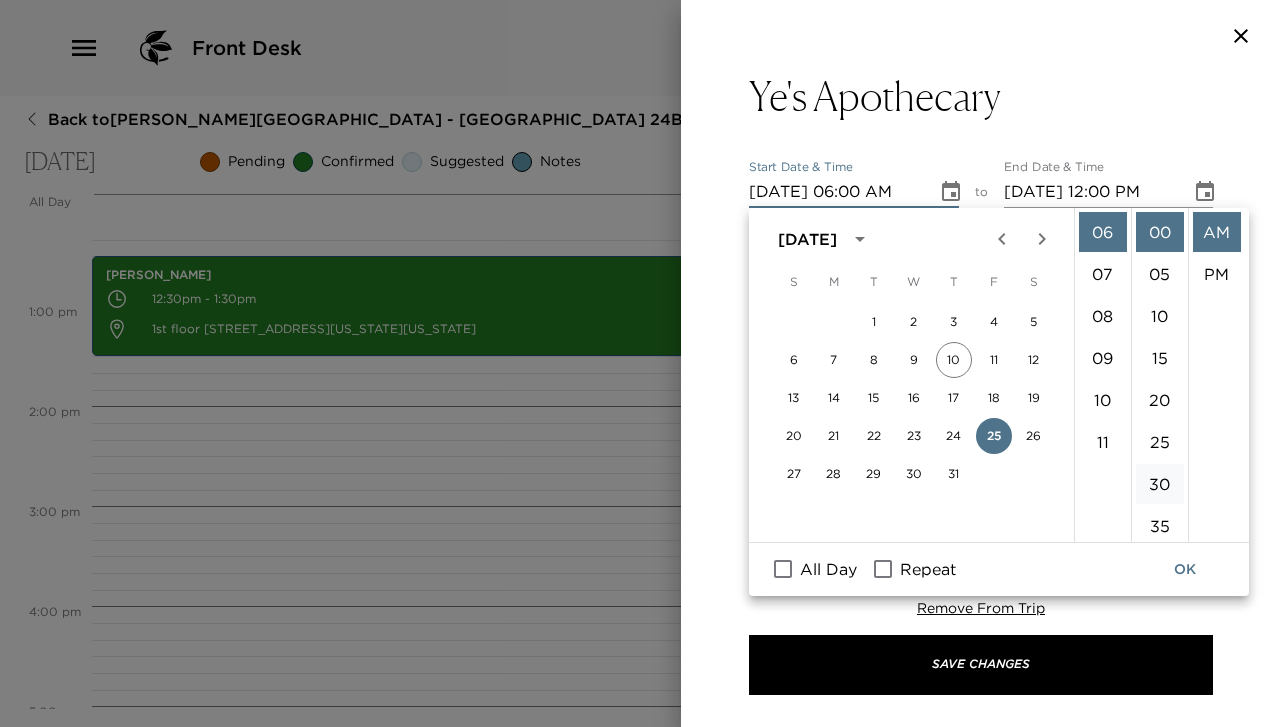 click on "30" at bounding box center (1160, 484) 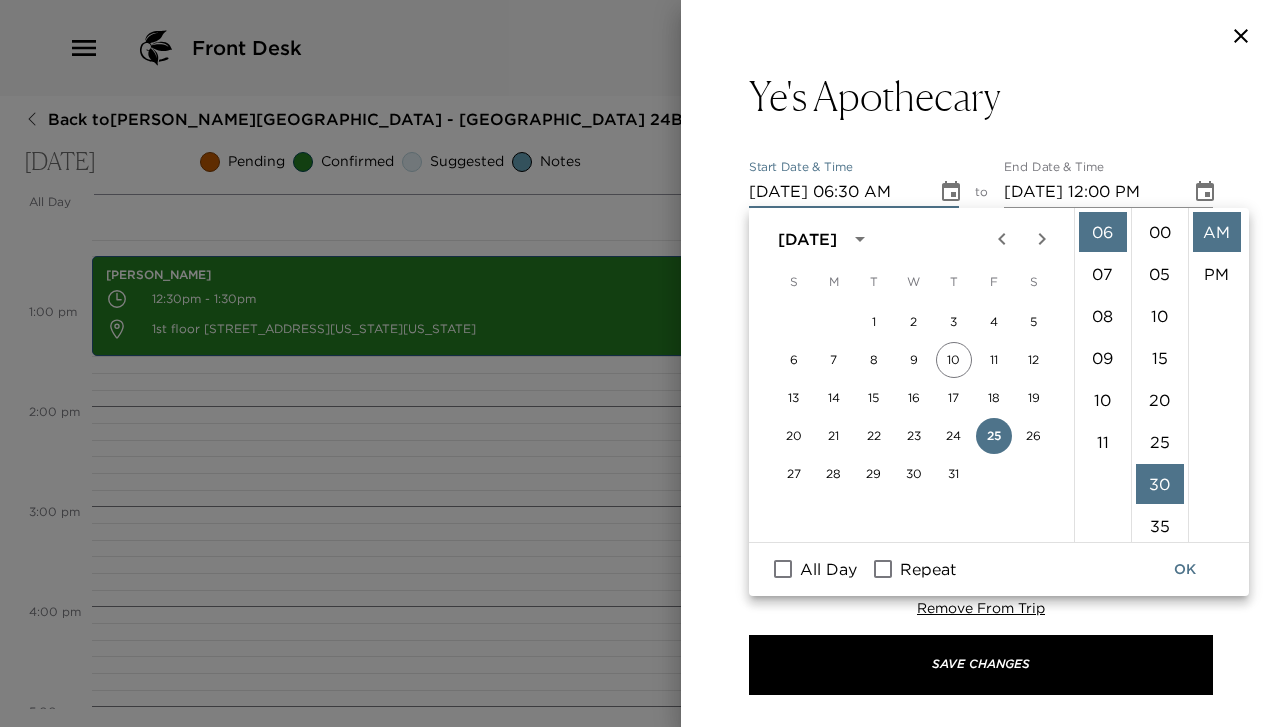 scroll, scrollTop: 252, scrollLeft: 0, axis: vertical 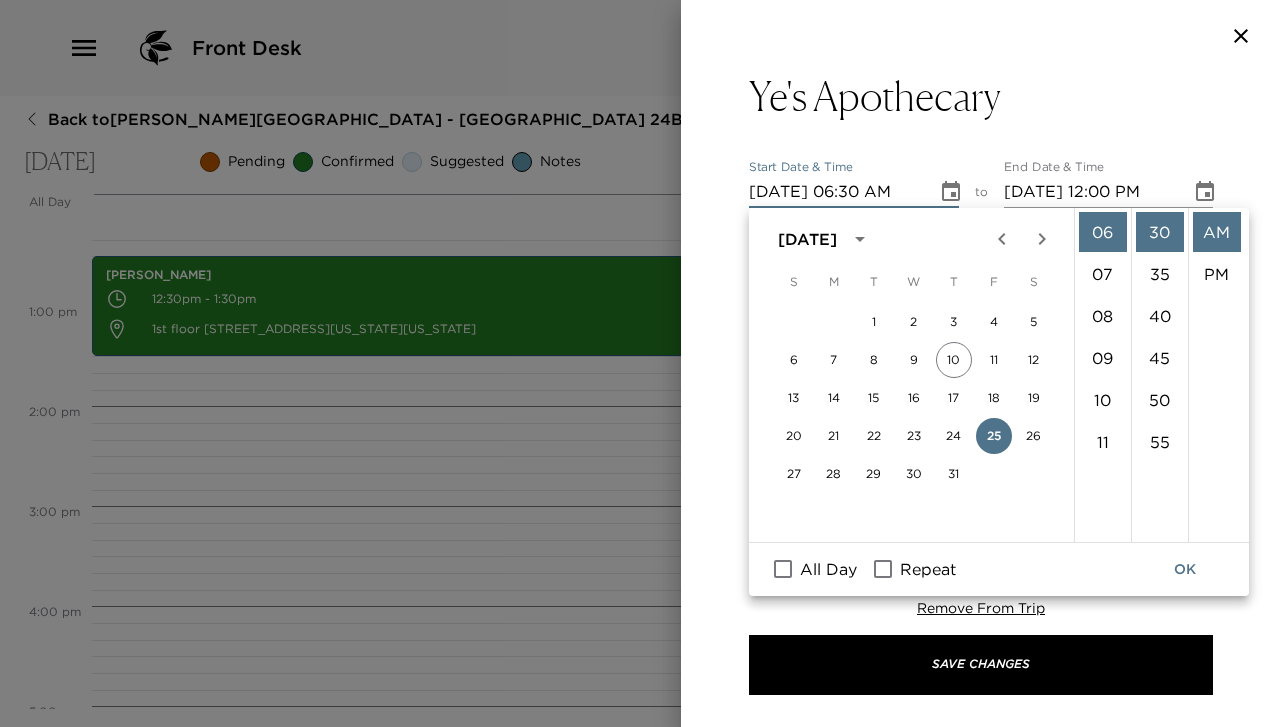click on "PM" at bounding box center (1217, 274) 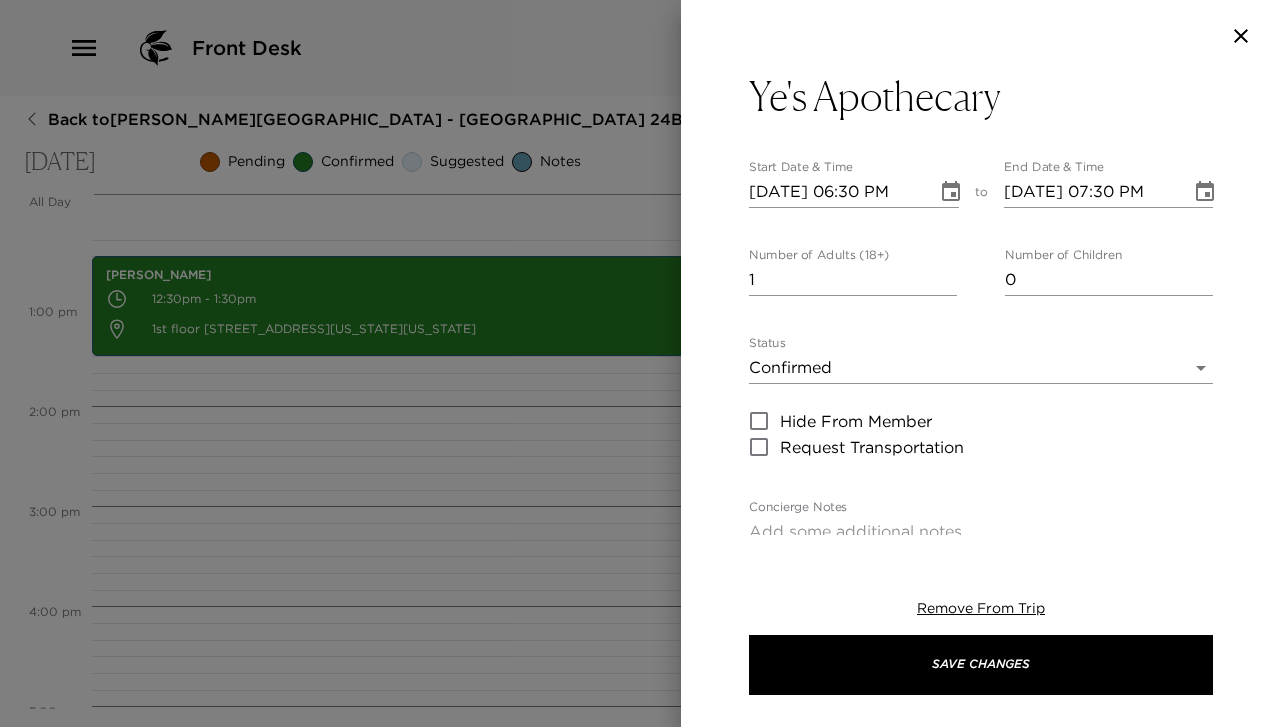 scroll, scrollTop: 42, scrollLeft: 0, axis: vertical 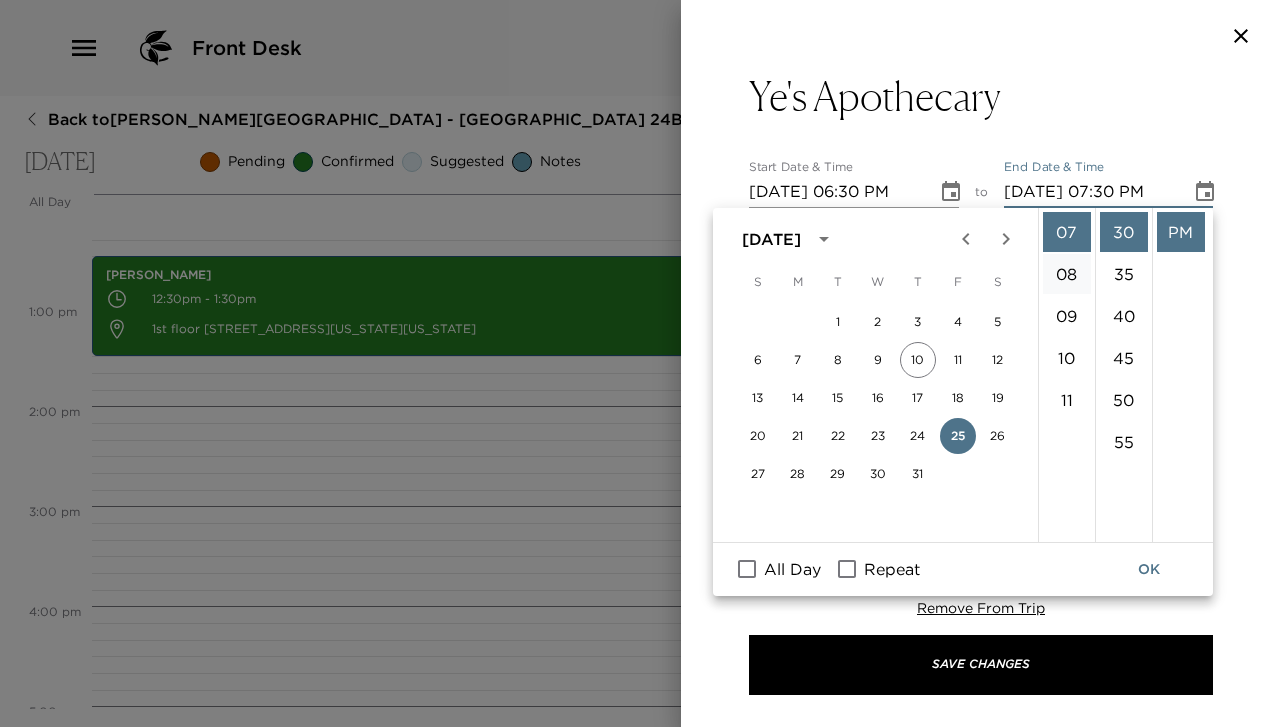 click on "08" at bounding box center (1067, 274) 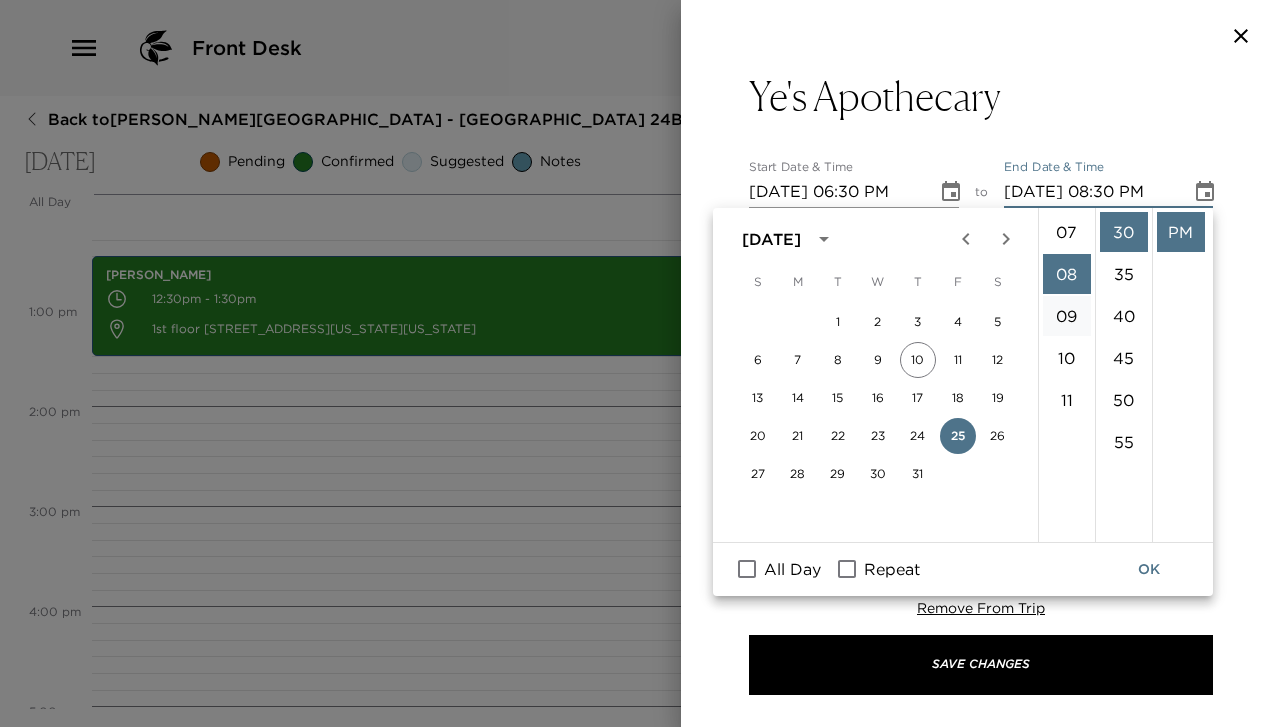 scroll, scrollTop: 336, scrollLeft: 0, axis: vertical 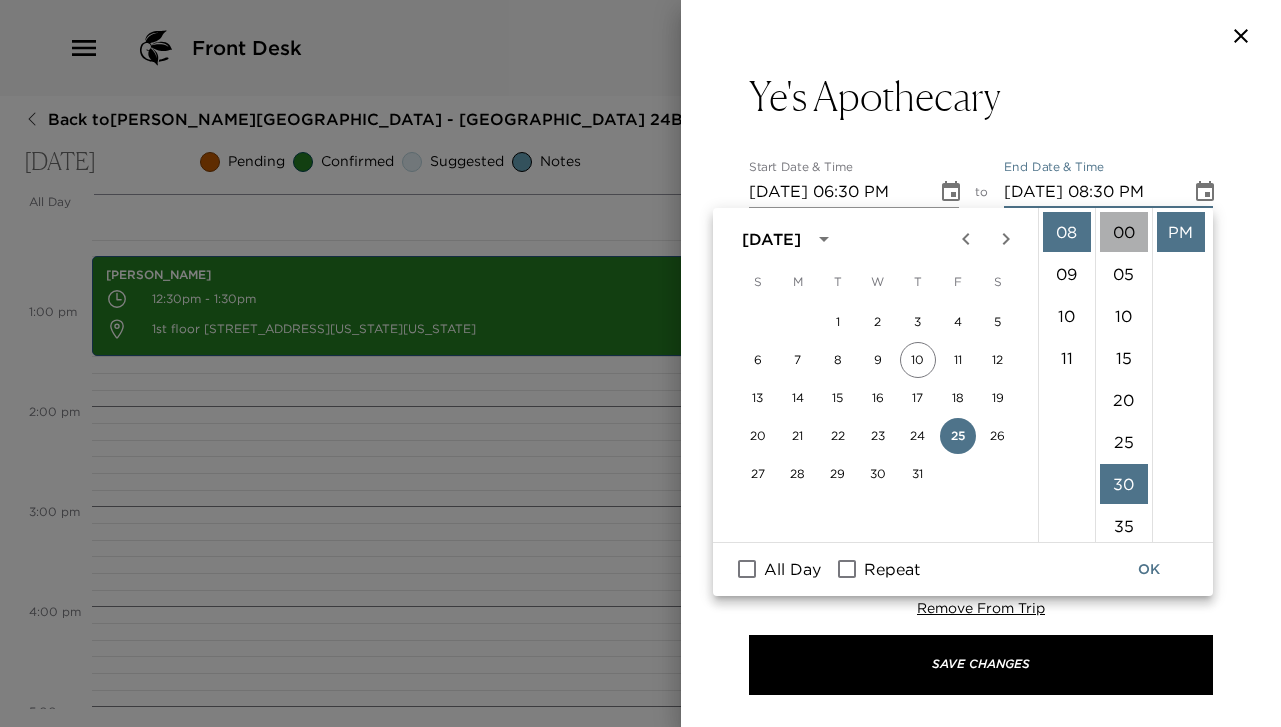 click on "00" at bounding box center [1124, 232] 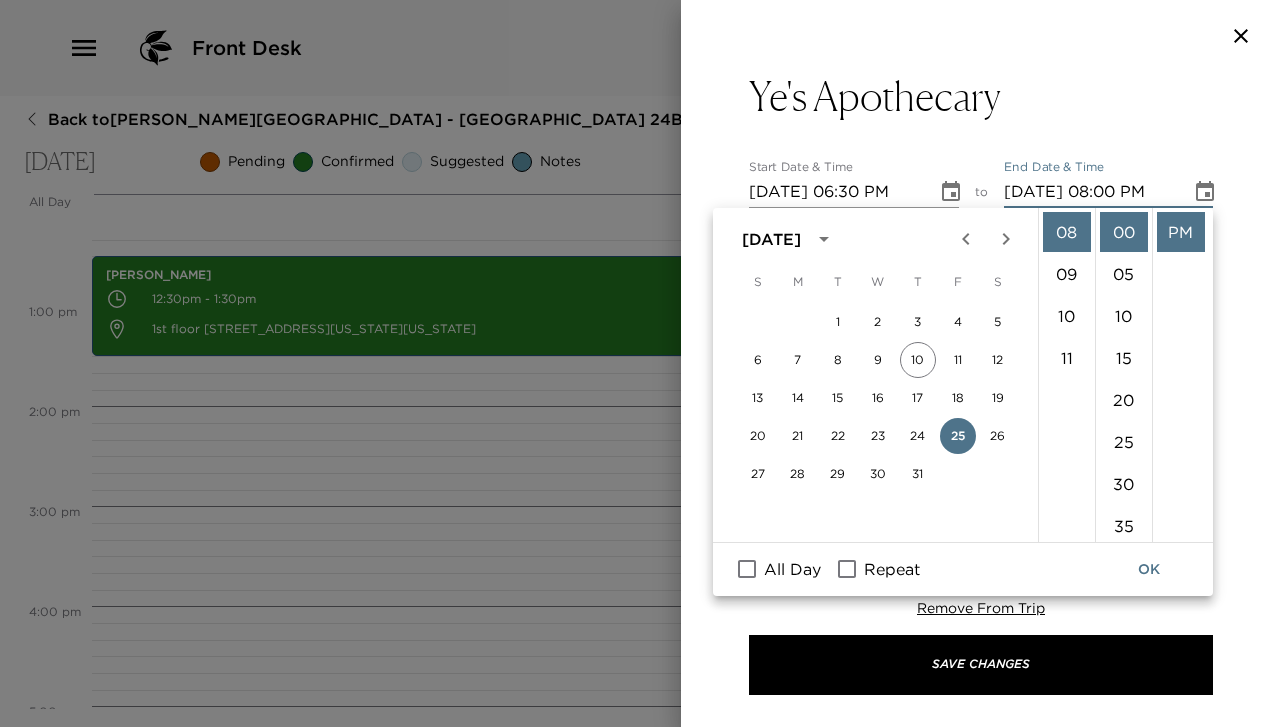 click on "OK" at bounding box center (1149, 569) 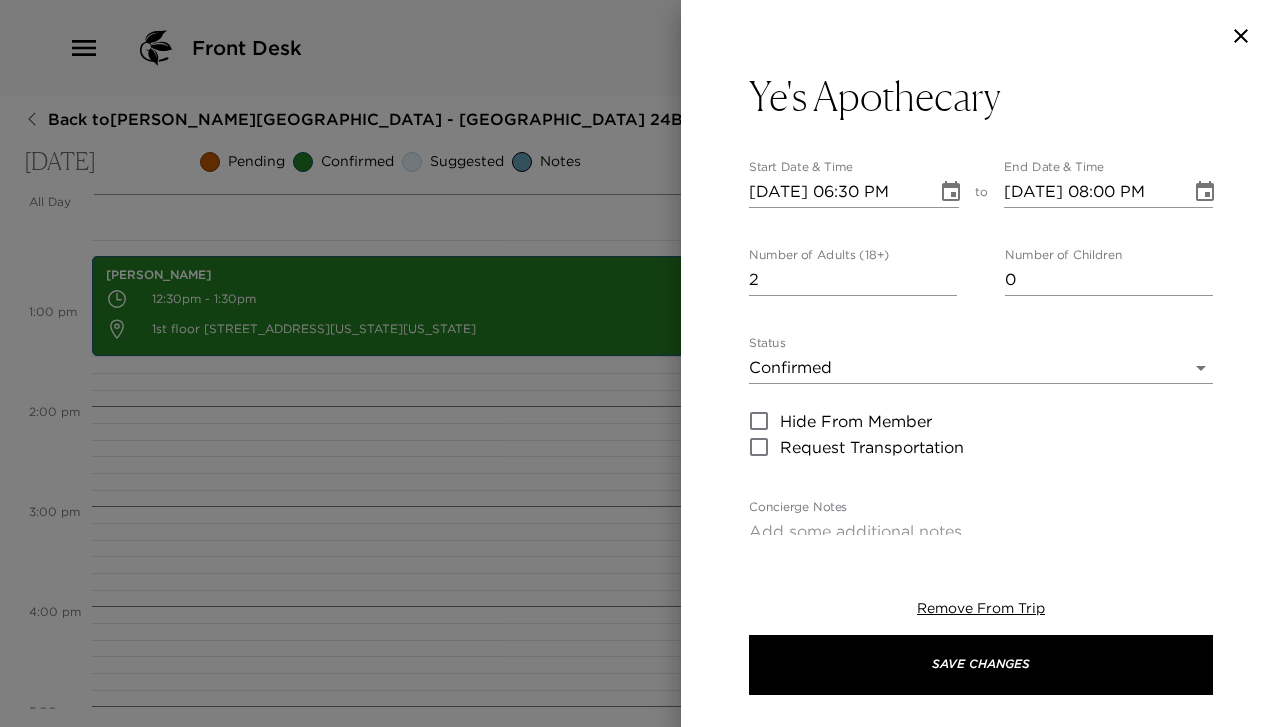 type on "2" 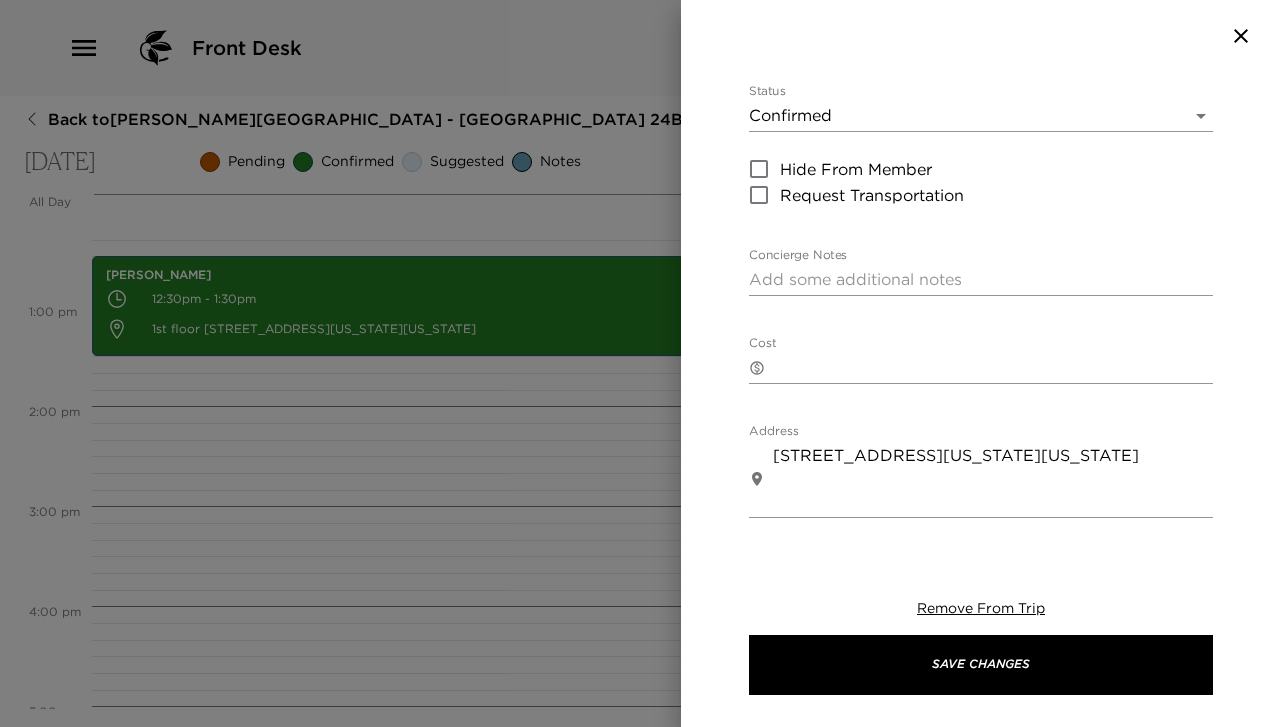 scroll, scrollTop: 252, scrollLeft: 0, axis: vertical 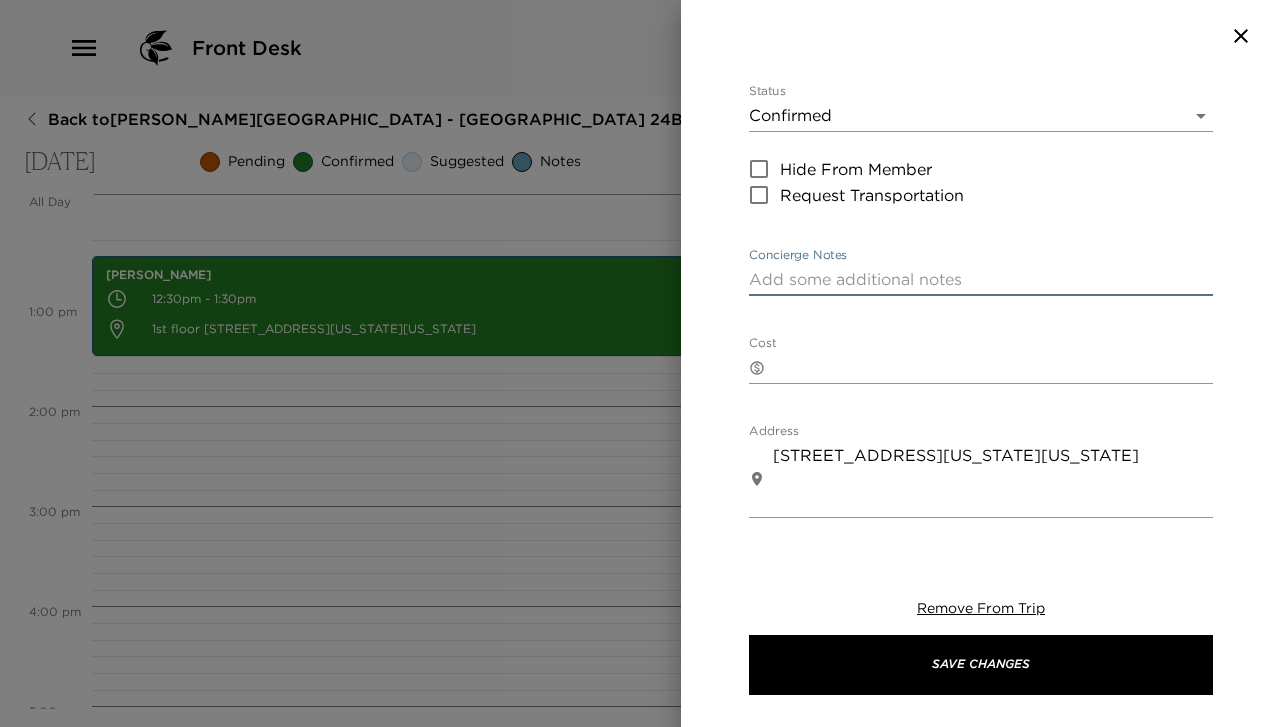 paste on "•	Ye’s Apothecary  (let me know if interested in keeping this reservation instead)
Party of 2, 6:30PM
119 Orchard St, New York, NY 10002
(Booked via Resy, Exclusive R., Lisa Muscato)
No cancellation fee" 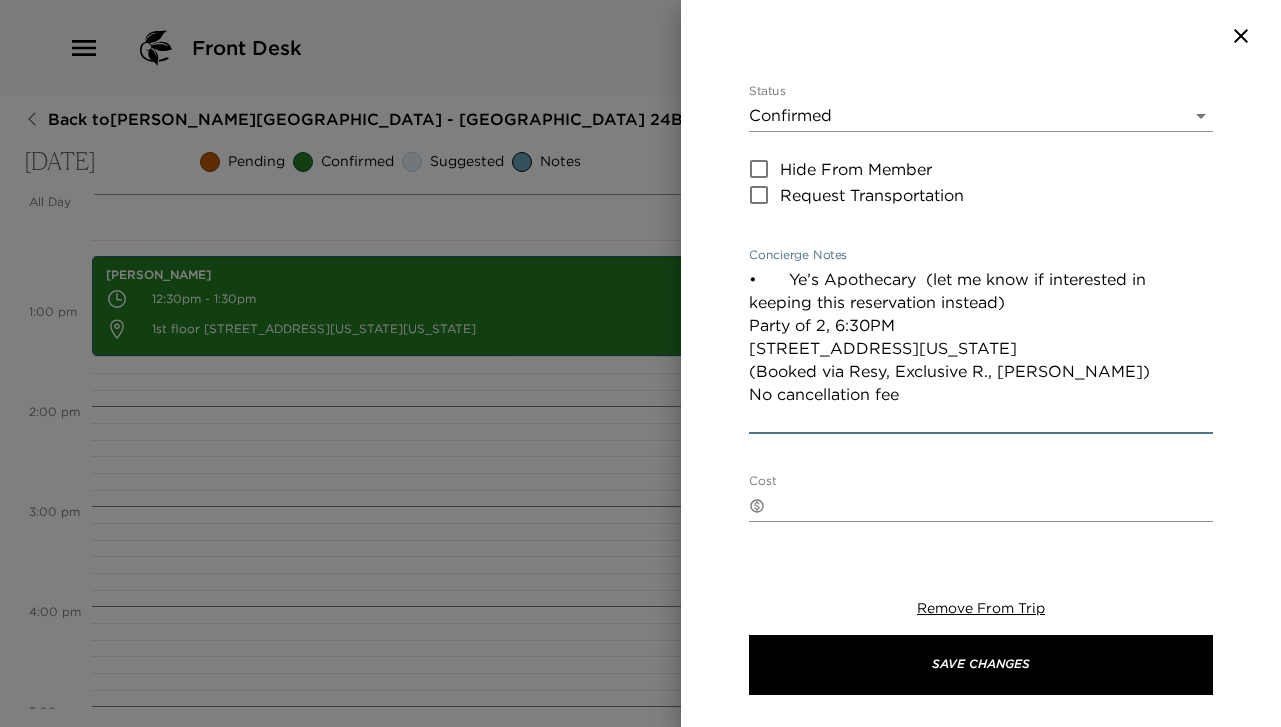 scroll, scrollTop: 0, scrollLeft: 0, axis: both 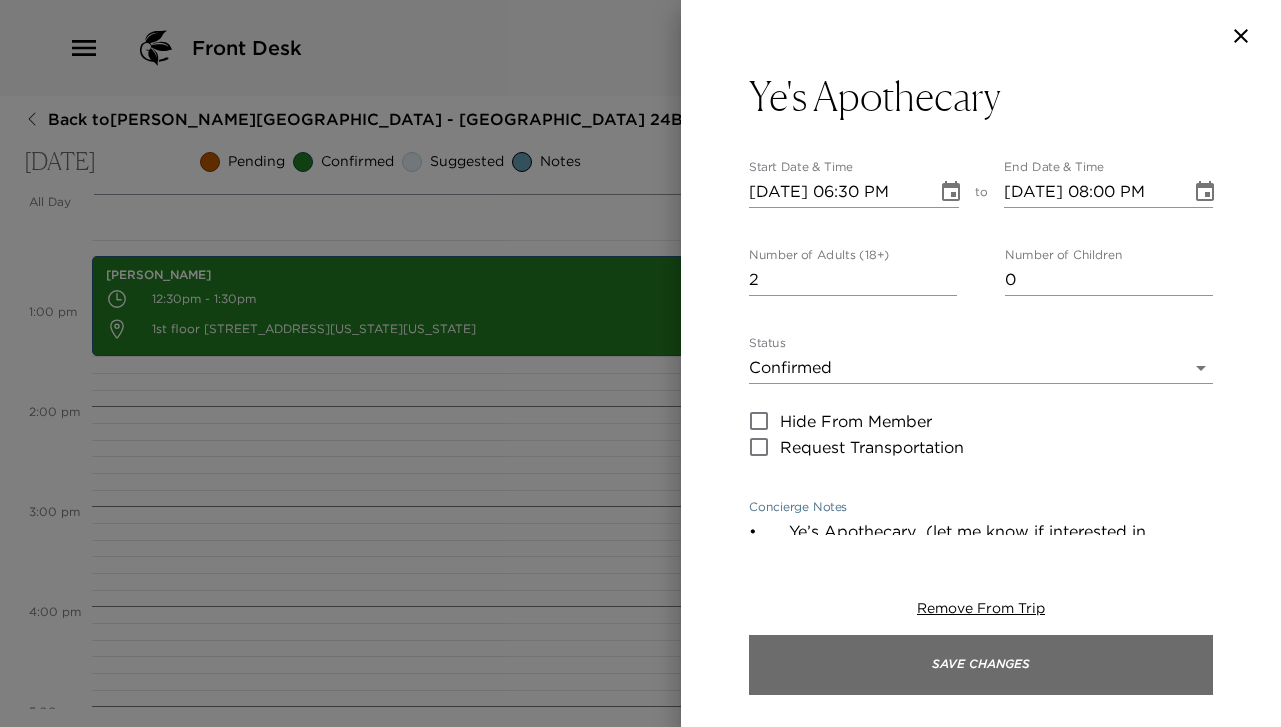 type on "•	Ye’s Apothecary  (let me know if interested in keeping this reservation instead)
Party of 2, 6:30PM
119 Orchard St, New York, NY 10002
(Booked via Resy, Exclusive R., Lisa Muscato)
No cancellation fee" 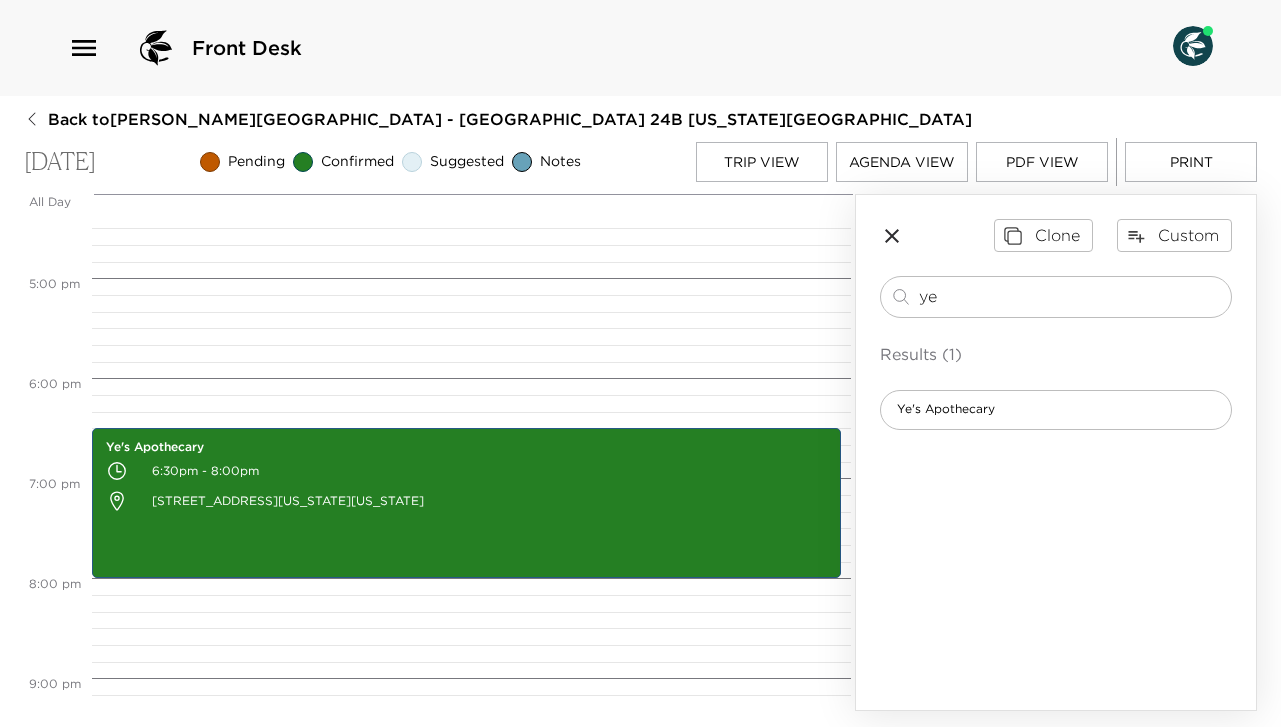 scroll, scrollTop: 1650, scrollLeft: 0, axis: vertical 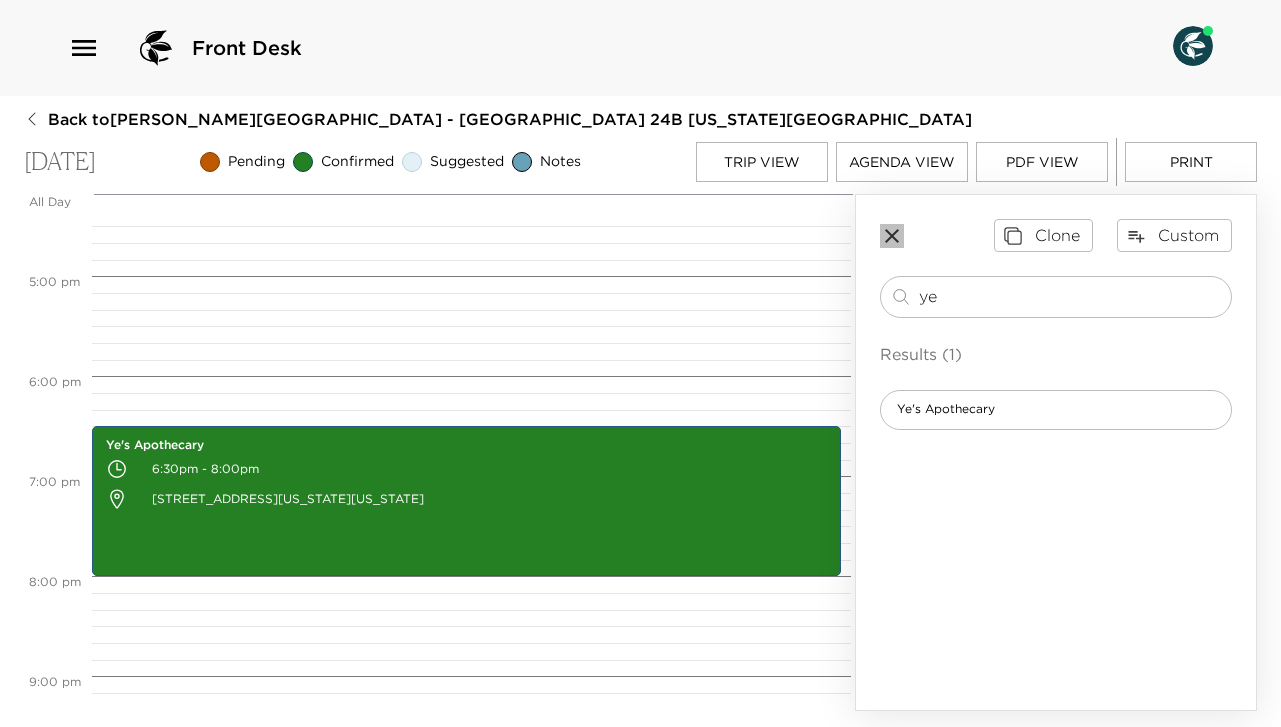 click 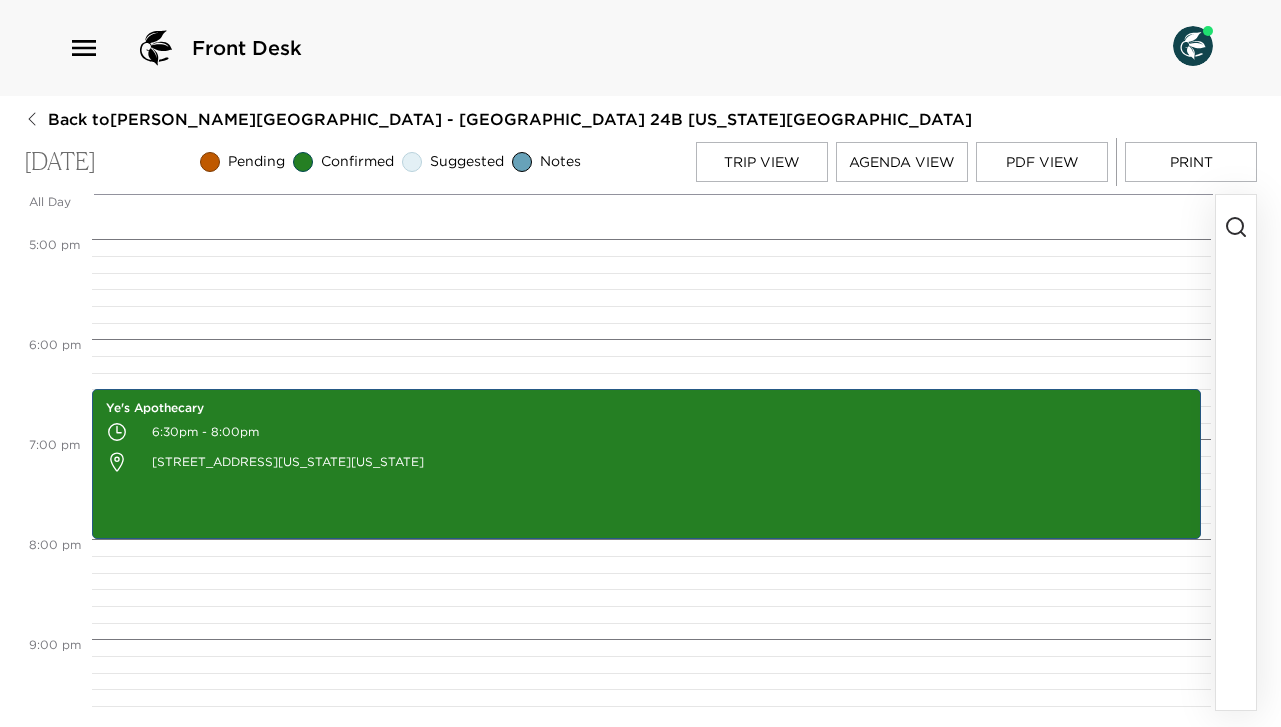 scroll, scrollTop: 1690, scrollLeft: 0, axis: vertical 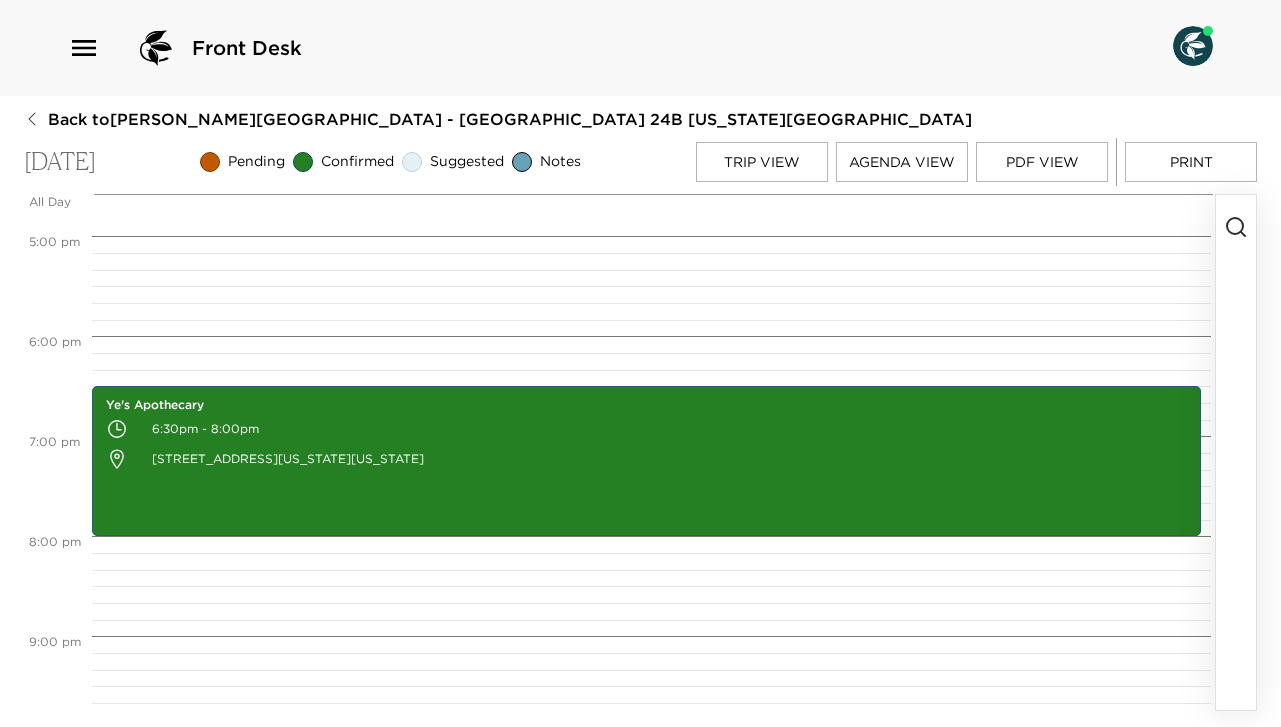 click on "Estela 12:30pm - 1:30pm 1st floor 47 East Houston Street
New York New York
United States Ye's Apothecary 6:30pm - 8:00pm 119 Orchard Street
New York New York
United States" at bounding box center [648, -264] 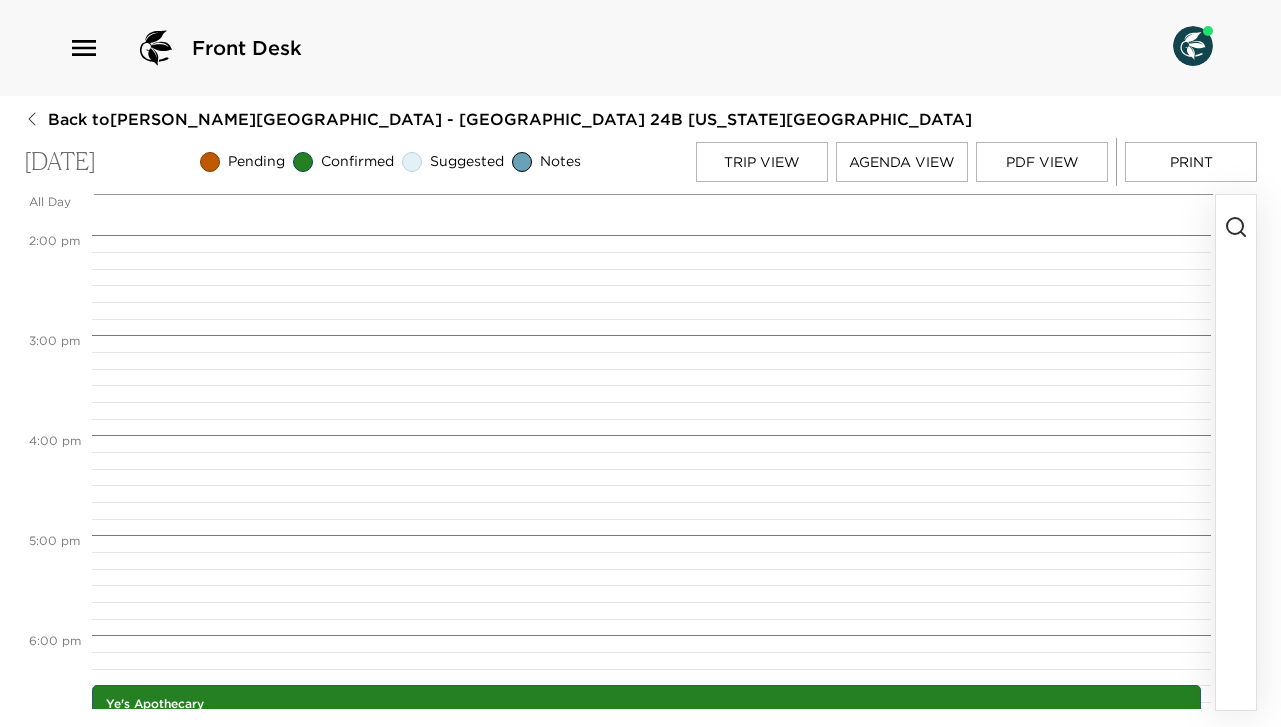 scroll, scrollTop: 1360, scrollLeft: 0, axis: vertical 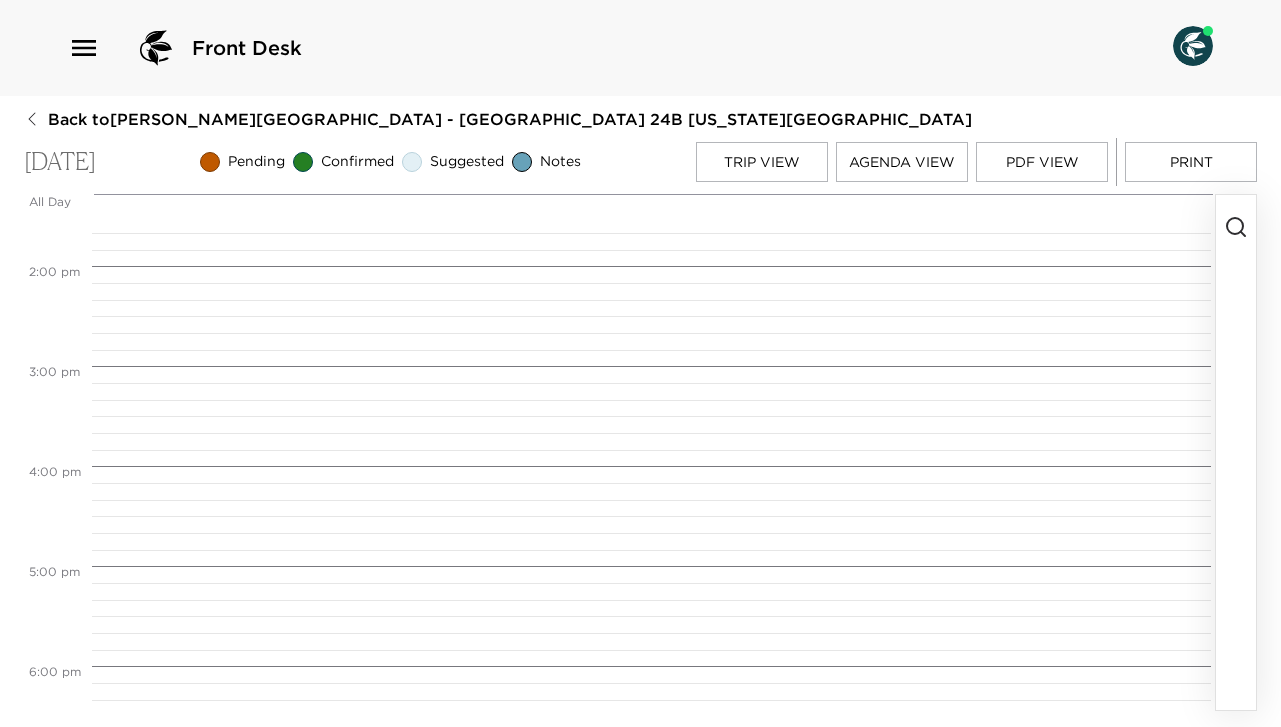 click at bounding box center [1236, 452] 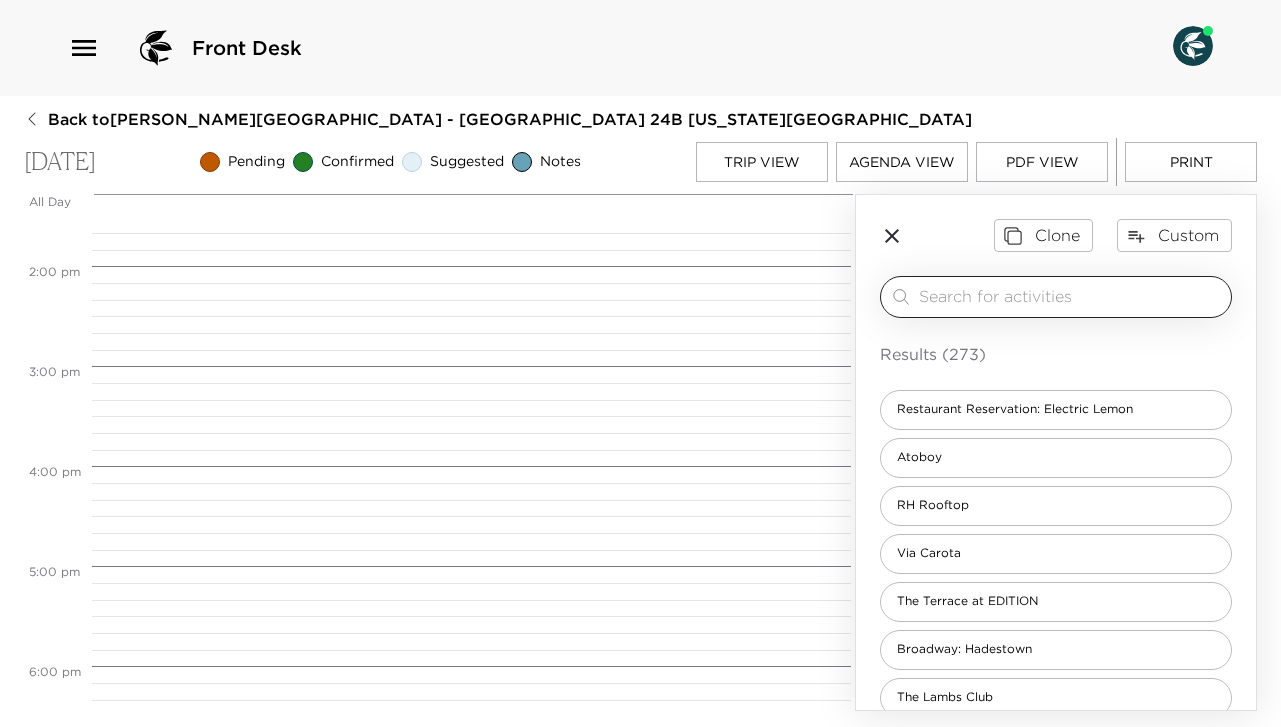 click at bounding box center [1071, 296] 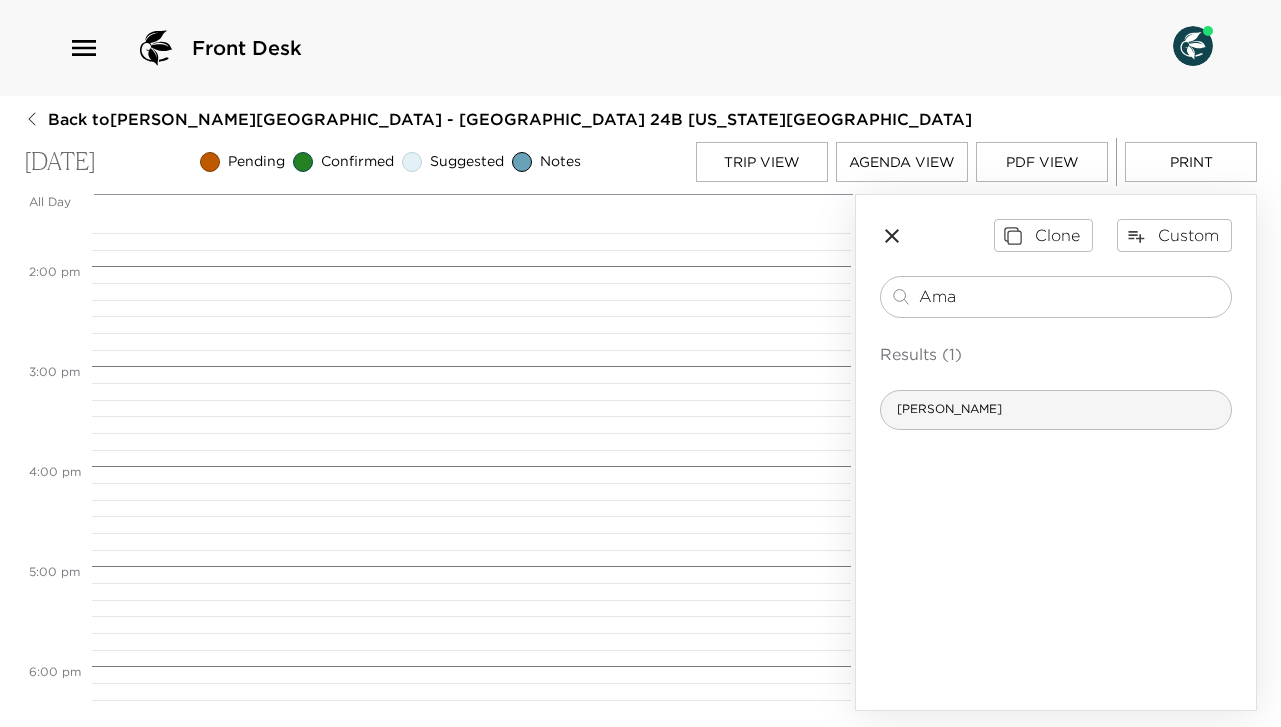 type on "Ama" 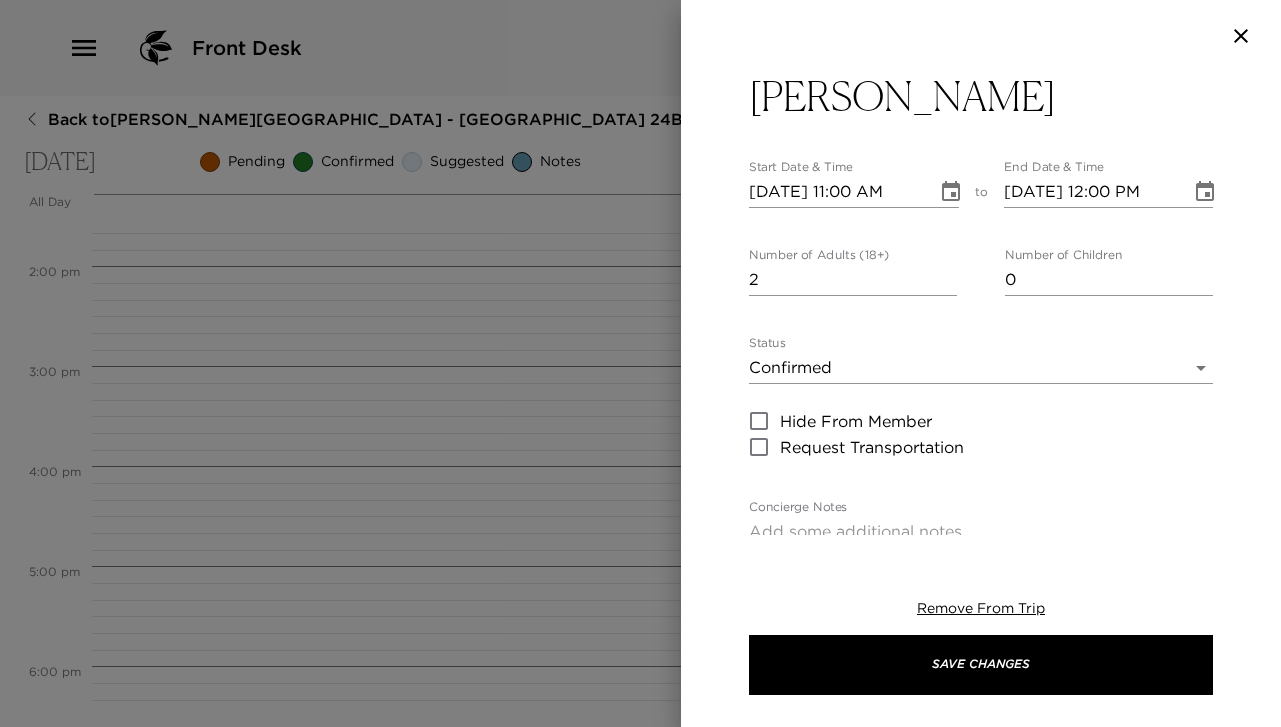 type on "2" 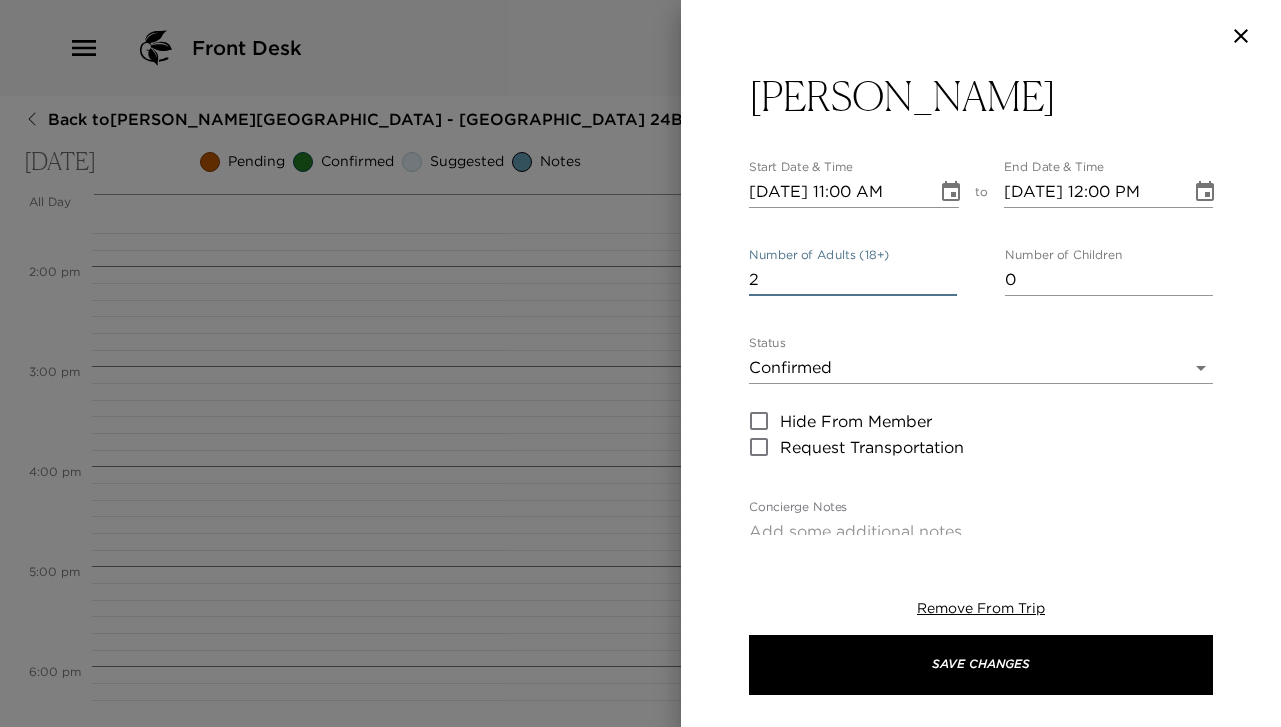 click 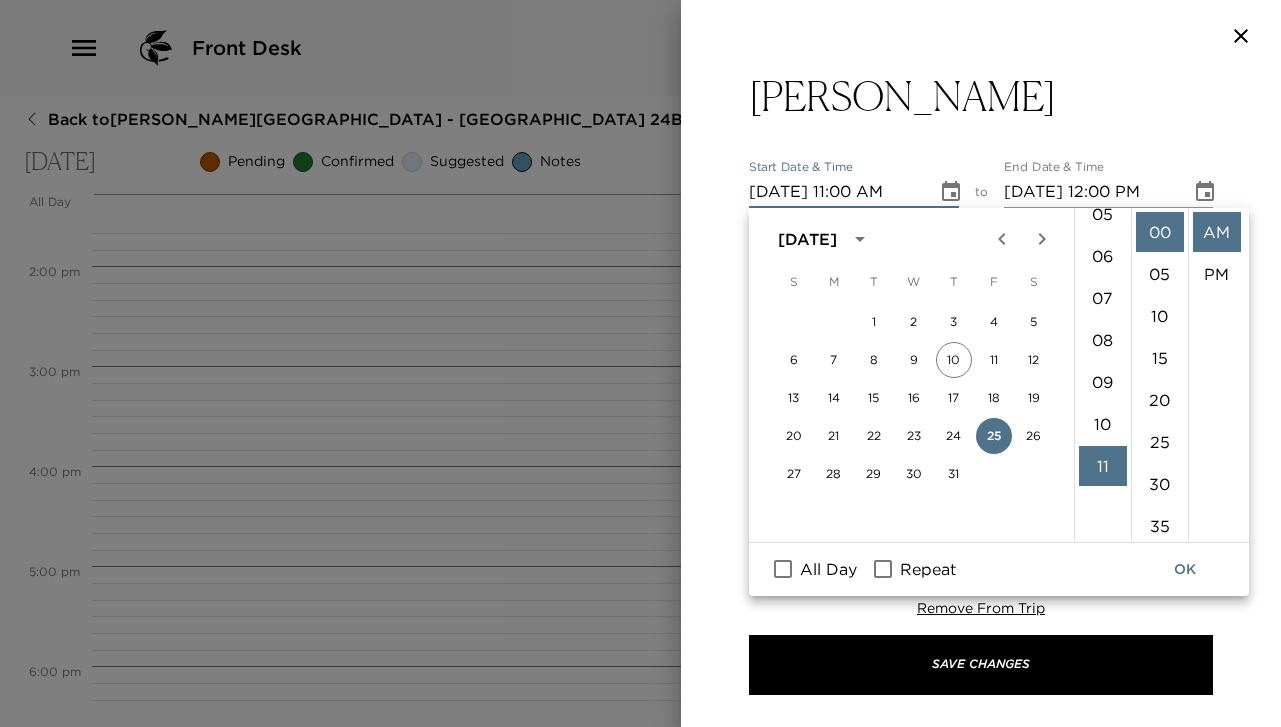 scroll, scrollTop: 0, scrollLeft: 0, axis: both 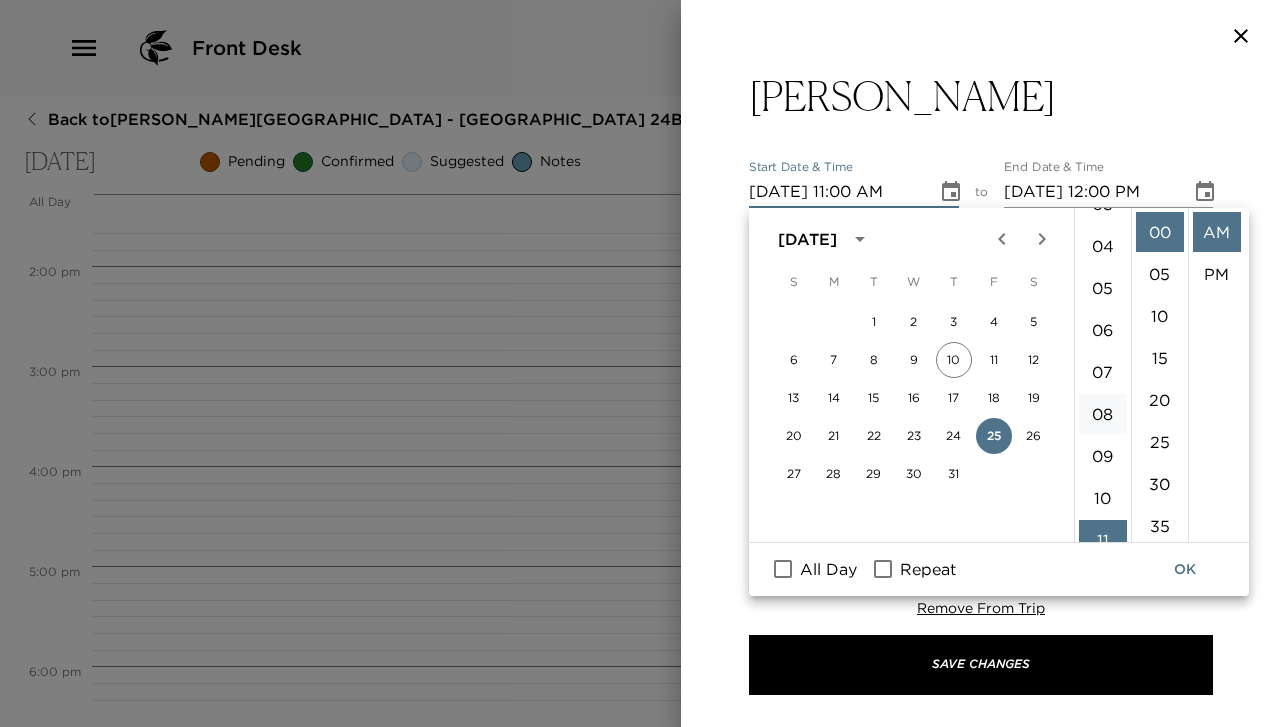 click on "08" at bounding box center [1103, 414] 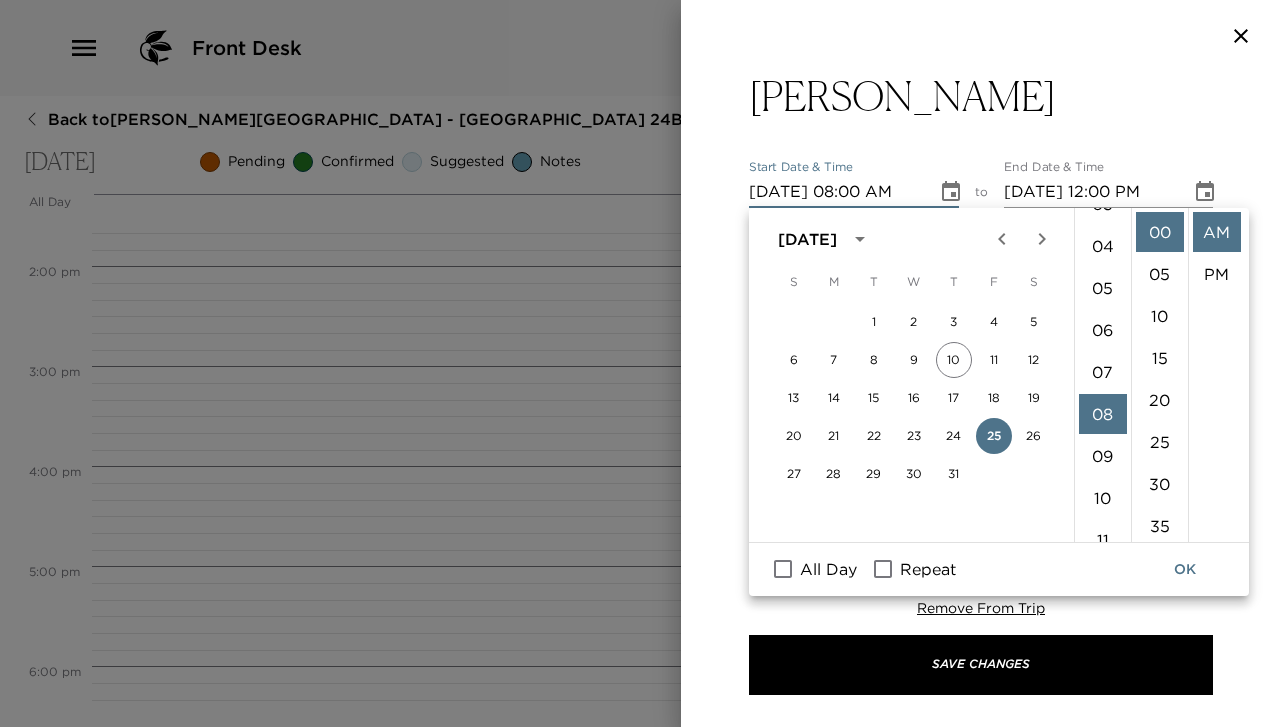 scroll, scrollTop: 336, scrollLeft: 0, axis: vertical 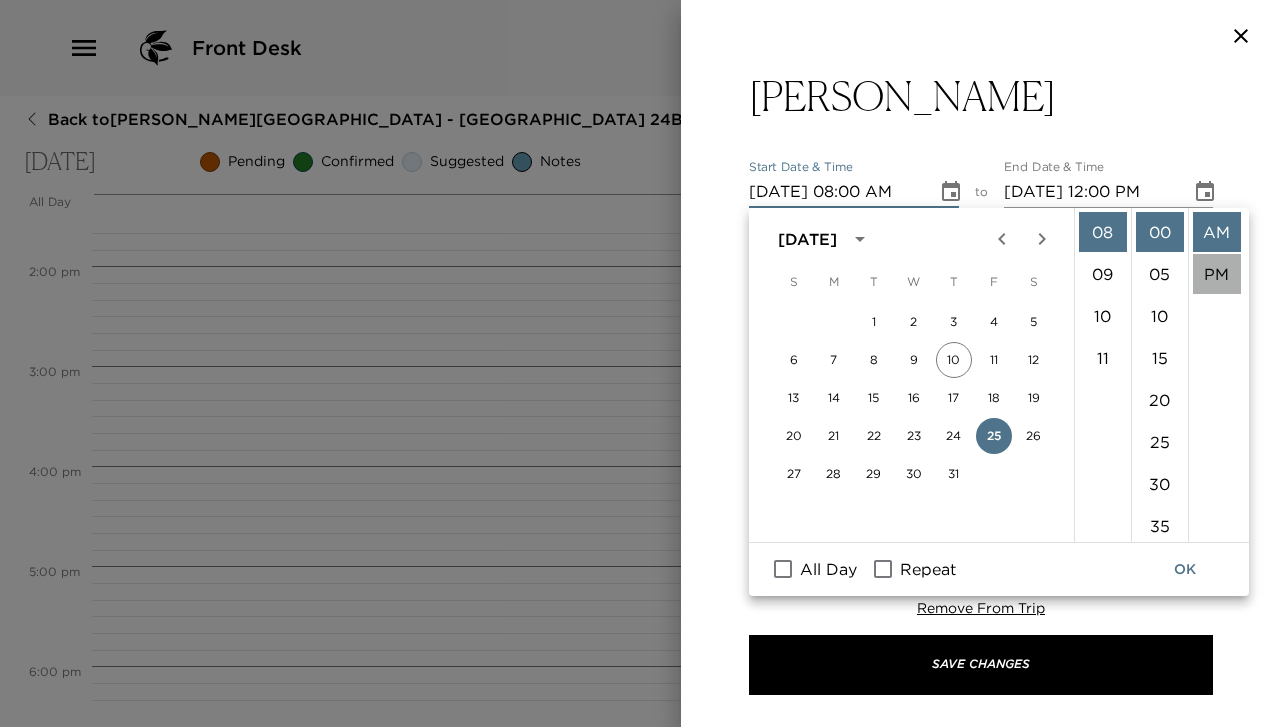 click on "PM" at bounding box center [1217, 274] 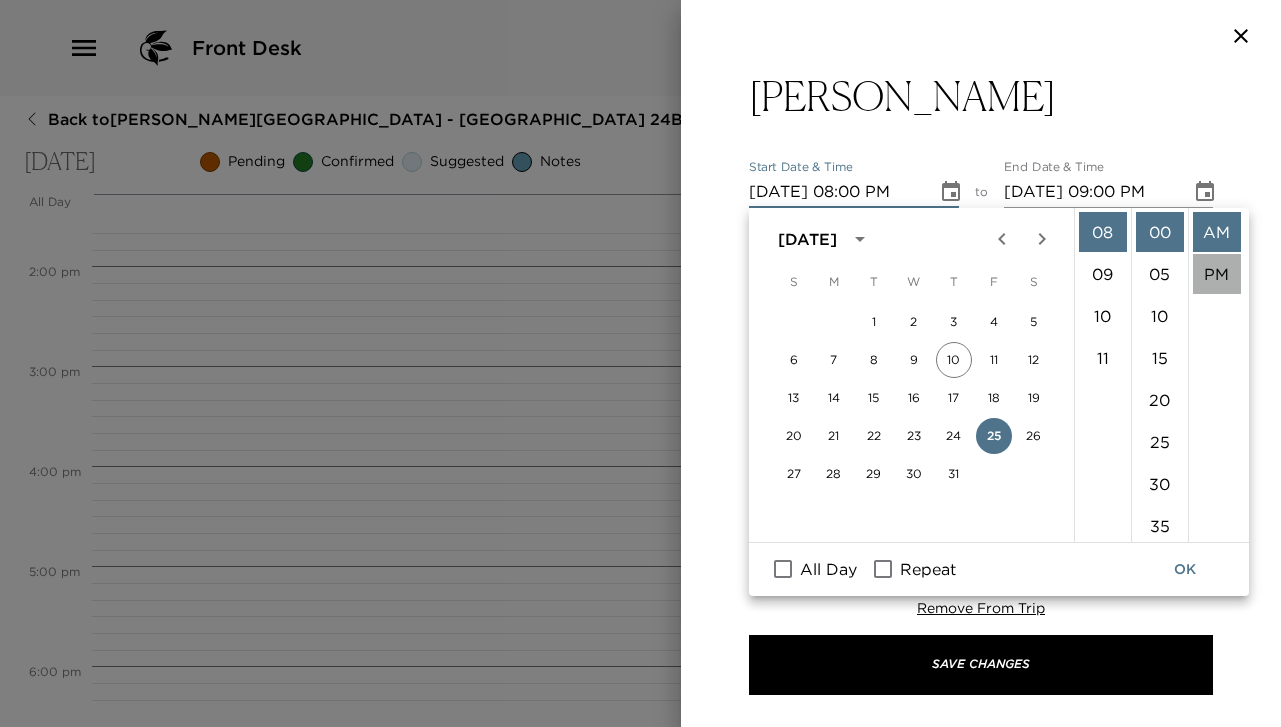 scroll, scrollTop: 42, scrollLeft: 0, axis: vertical 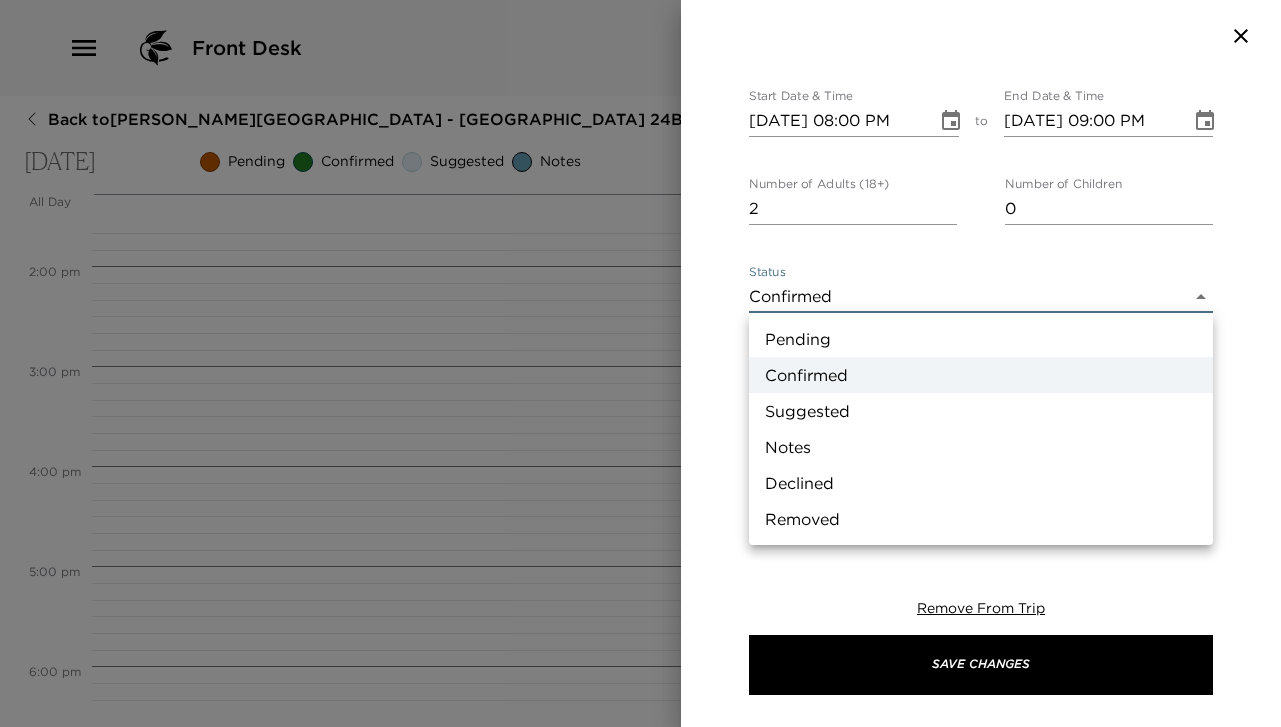 click on "Front Desk Back to  Lisa Muscato Reservation - Park Avenue Place 24B New York - Park Avenue Place Friday, July 25, 2025 Pending Confirmed Suggested Notes Trip View Agenda View PDF View Print All Day Fri 07/25 12:00 AM 1:00 AM 2:00 AM 3:00 AM 4:00 AM 5:00 AM 6:00 AM 7:00 AM 8:00 AM 9:00 AM 10:00 AM 11:00 AM 12:00 PM 1:00 PM 2:00 PM 3:00 PM 4:00 PM 5:00 PM 6:00 PM 7:00 PM 8:00 PM 9:00 PM 10:00 PM 11:00 PM Estela 12:30pm - 1:30pm 1st floor 47 East Houston Street
New York New York
United States Ye's Apothecary 6:30pm - 8:00pm 119 Orchard Street
New York New York
United States Clone Custom Ama ​ Results (1) Amaro y Marago Amaro y Marago Start Date & Time 07/25/2025 08:00 PM to End Date & Time 07/25/2025 09:00 PM Number of Adults (18+) 2 Number of Children 0 Status Confirmed Confirmed Hide From Member Request Transportation Concierge Notes x Cost ​ x Address ​ 443 East 6th Street
New York New York
United States x Phone Number ​ Email ​ Website ​ Cancellation Policy ​ undefined Recommended Attire ​" at bounding box center (640, 363) 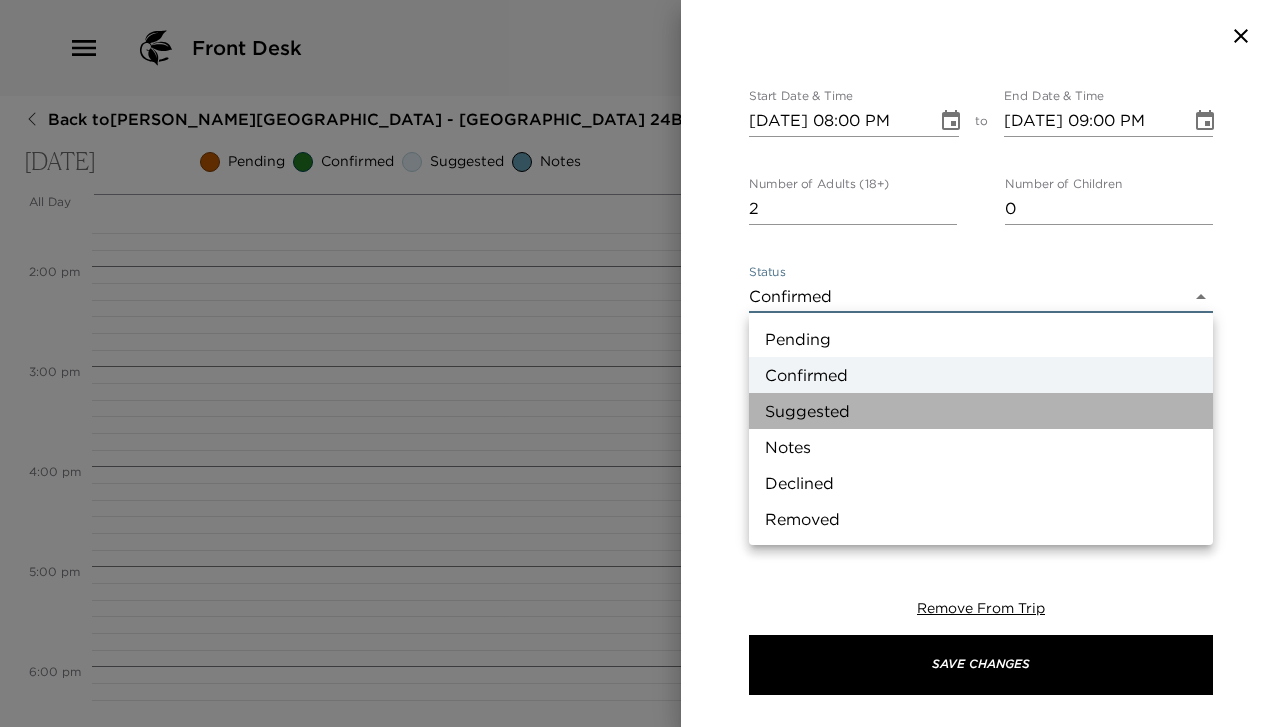 click on "Suggested" at bounding box center [981, 411] 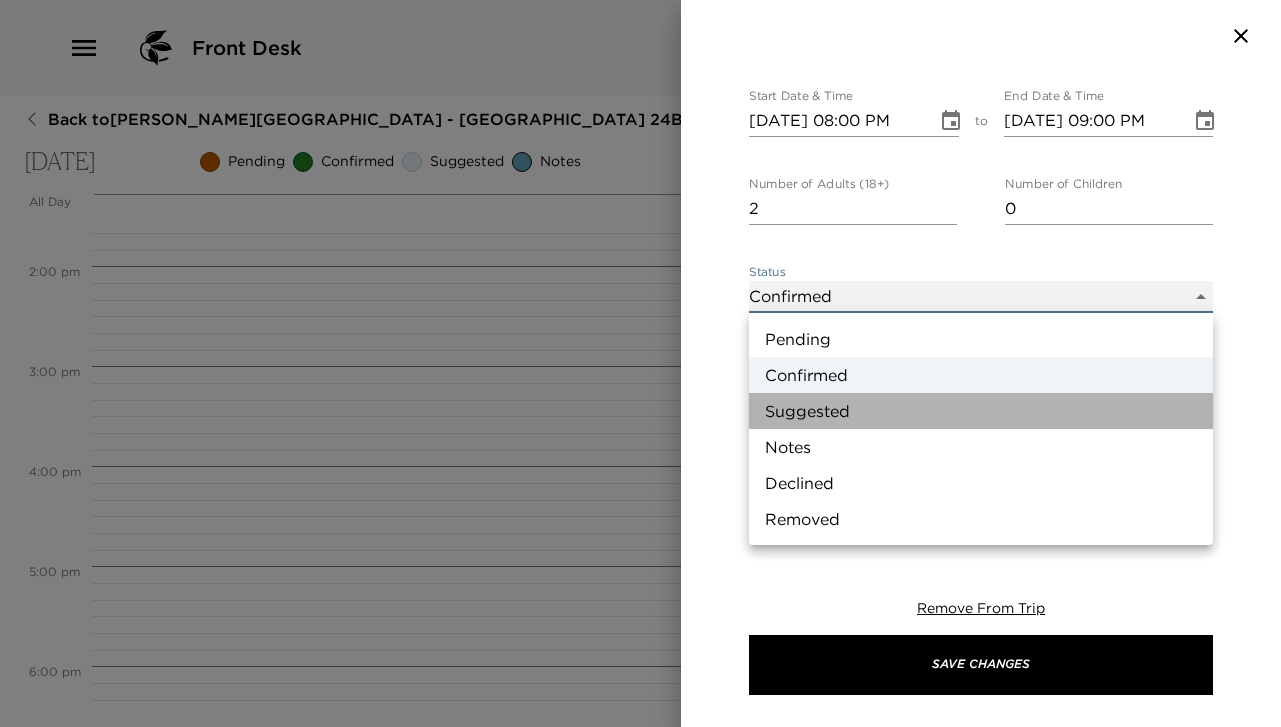 type on "Suggestion" 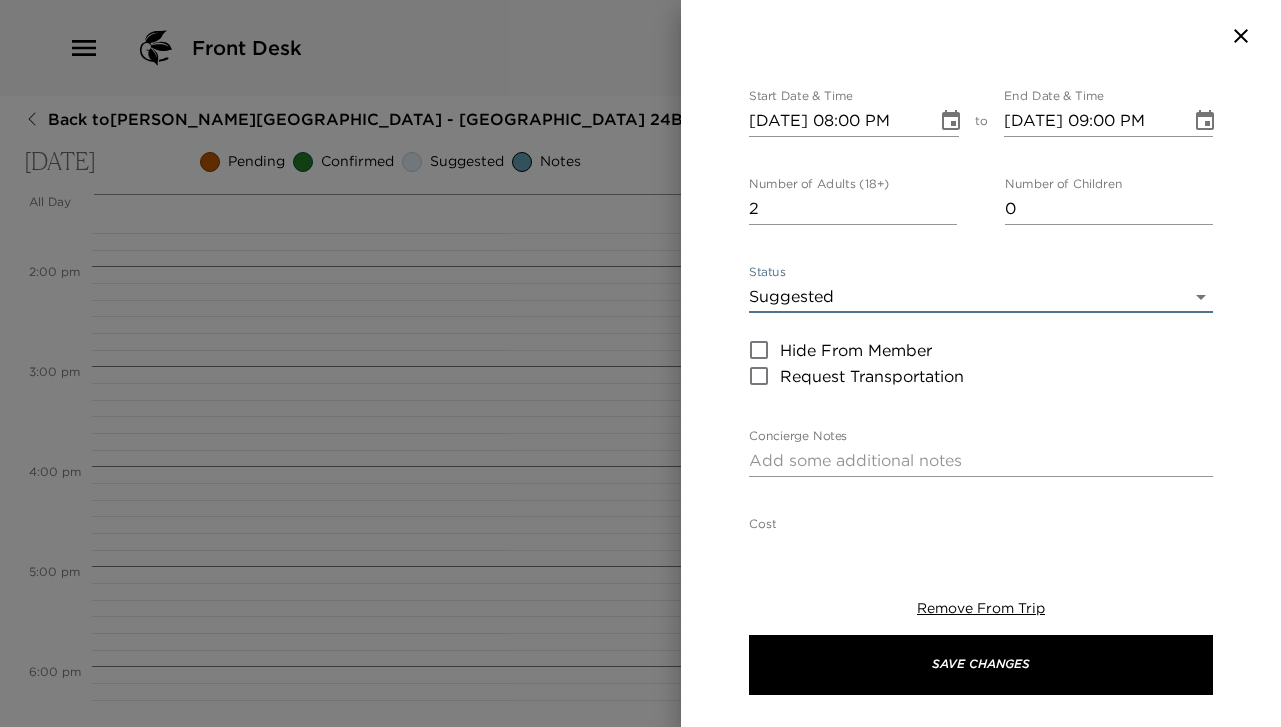 click on "Concierge Notes" at bounding box center (981, 460) 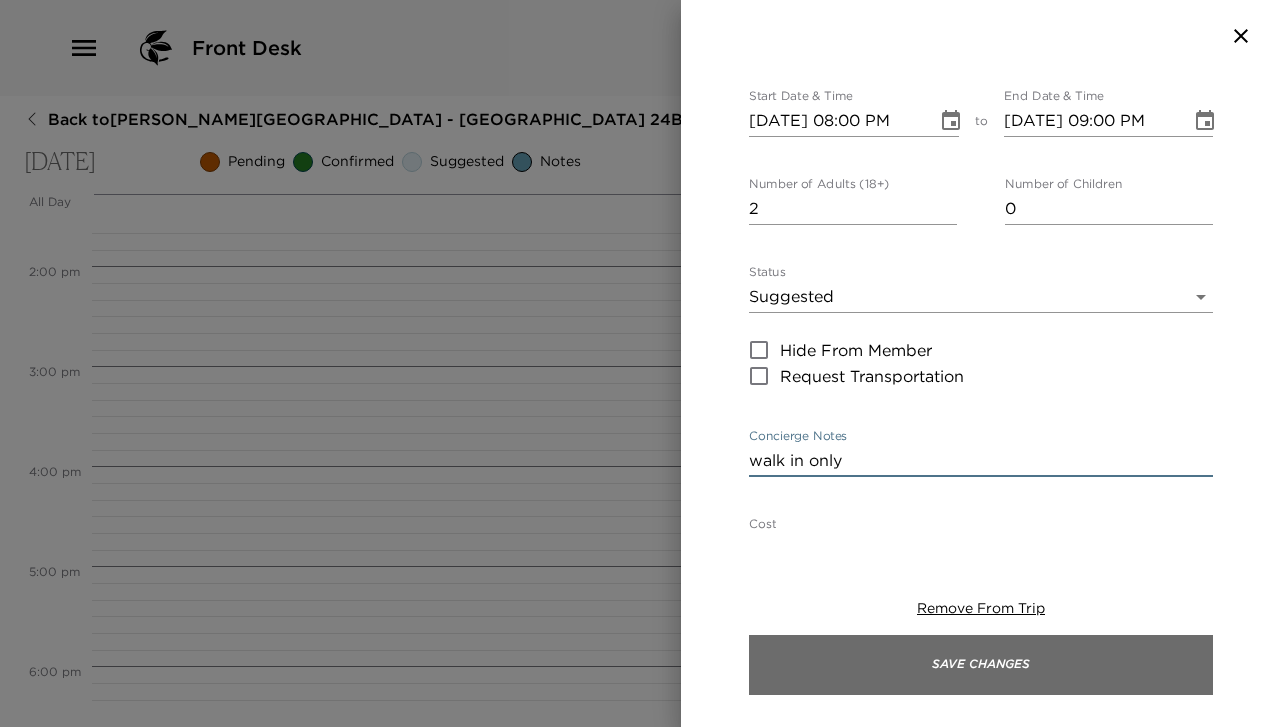 type on "walk in only" 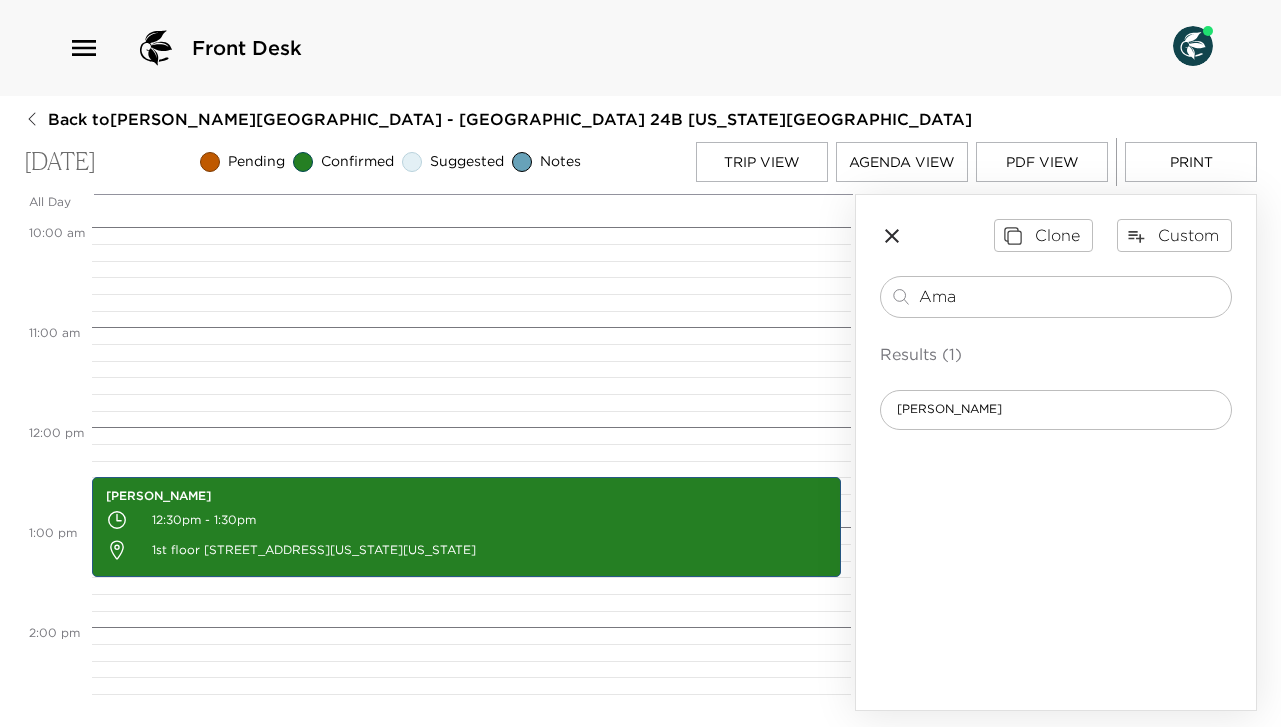 scroll, scrollTop: 1196, scrollLeft: 0, axis: vertical 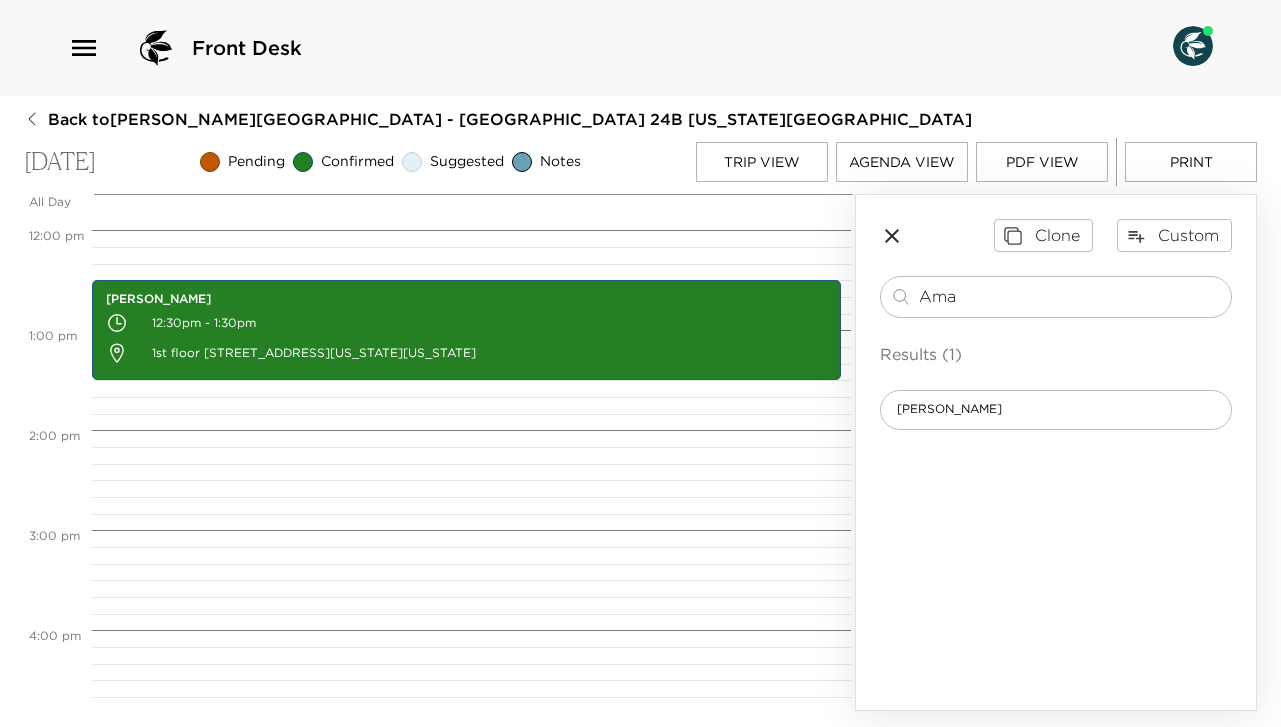 click 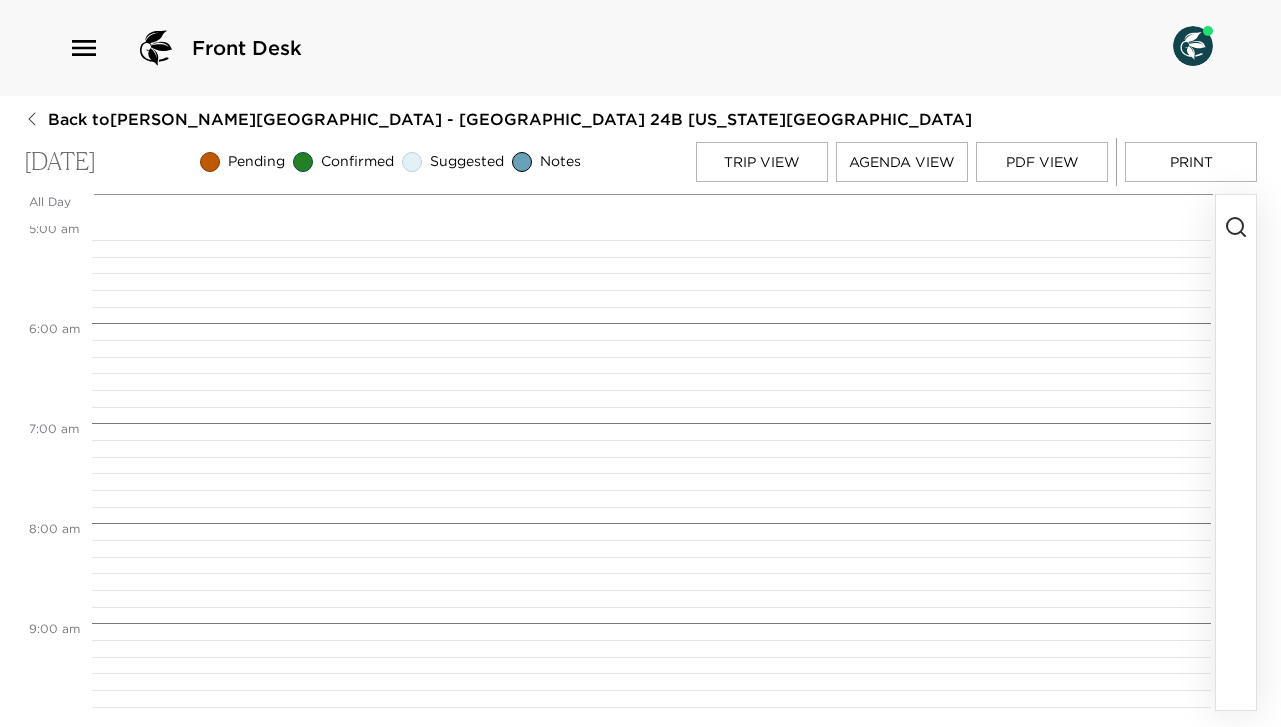 scroll, scrollTop: 0, scrollLeft: 0, axis: both 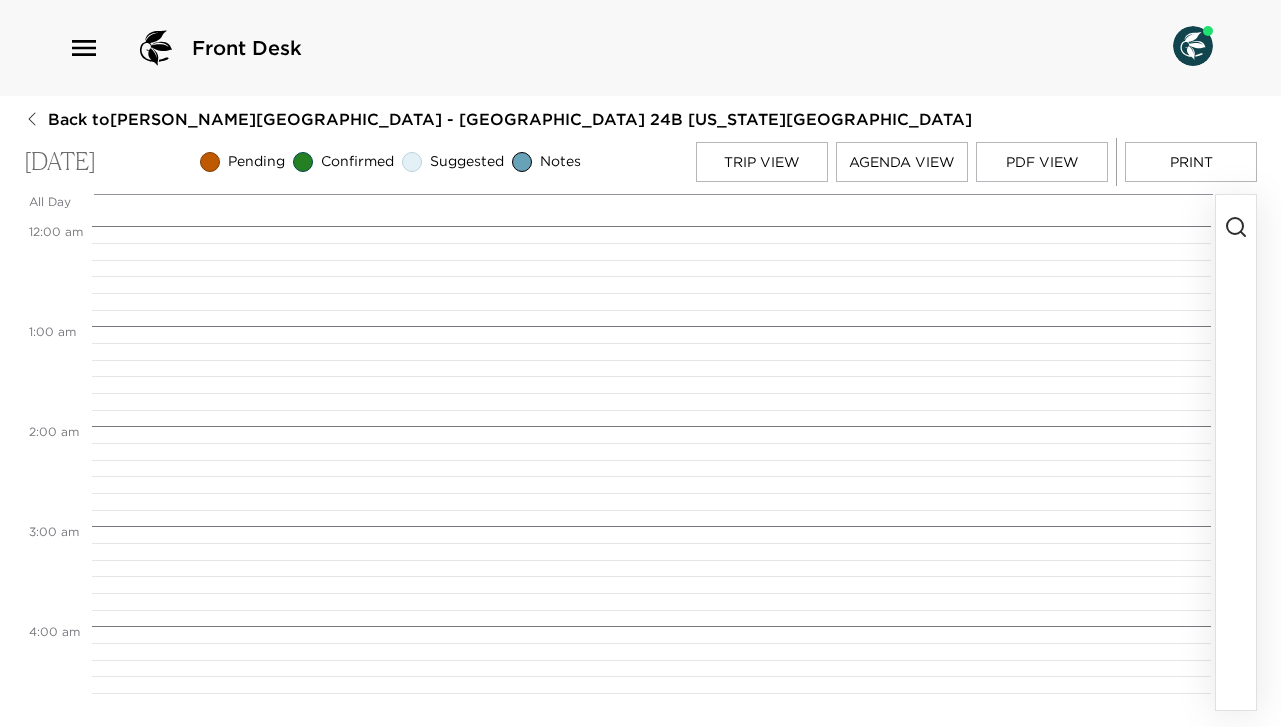 click on "Agenda View" at bounding box center [902, 162] 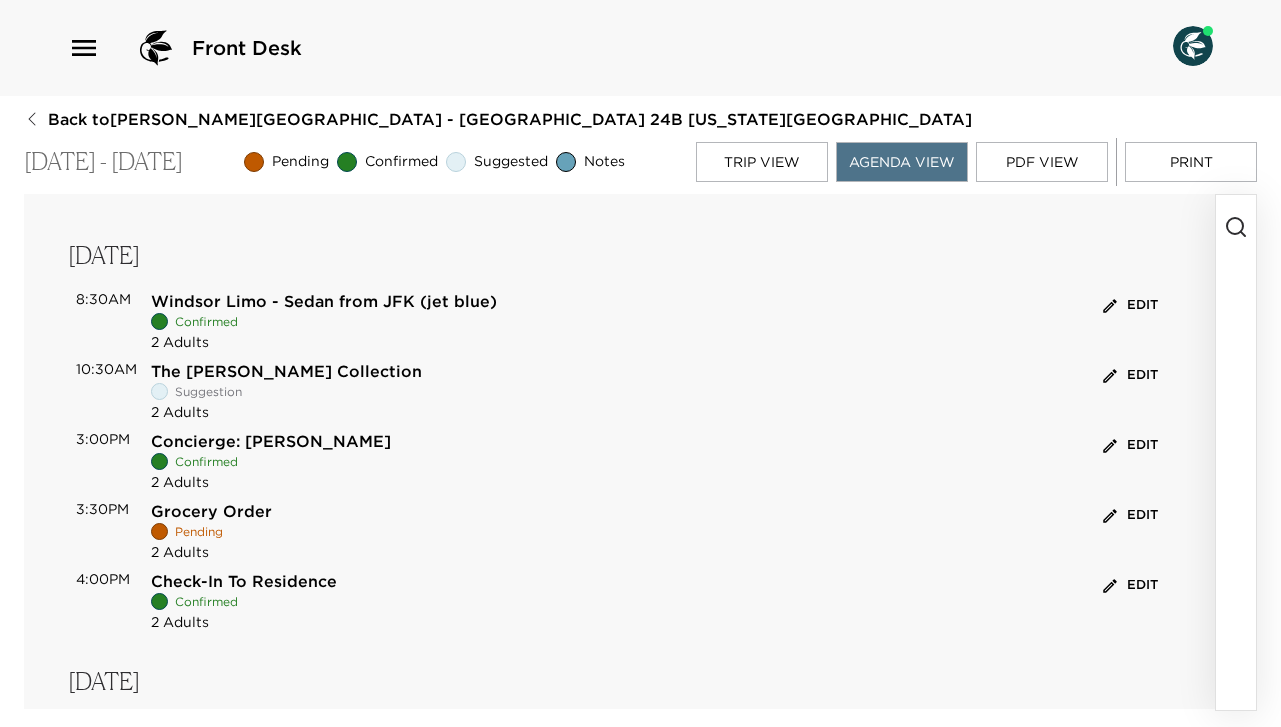 scroll, scrollTop: 253, scrollLeft: 0, axis: vertical 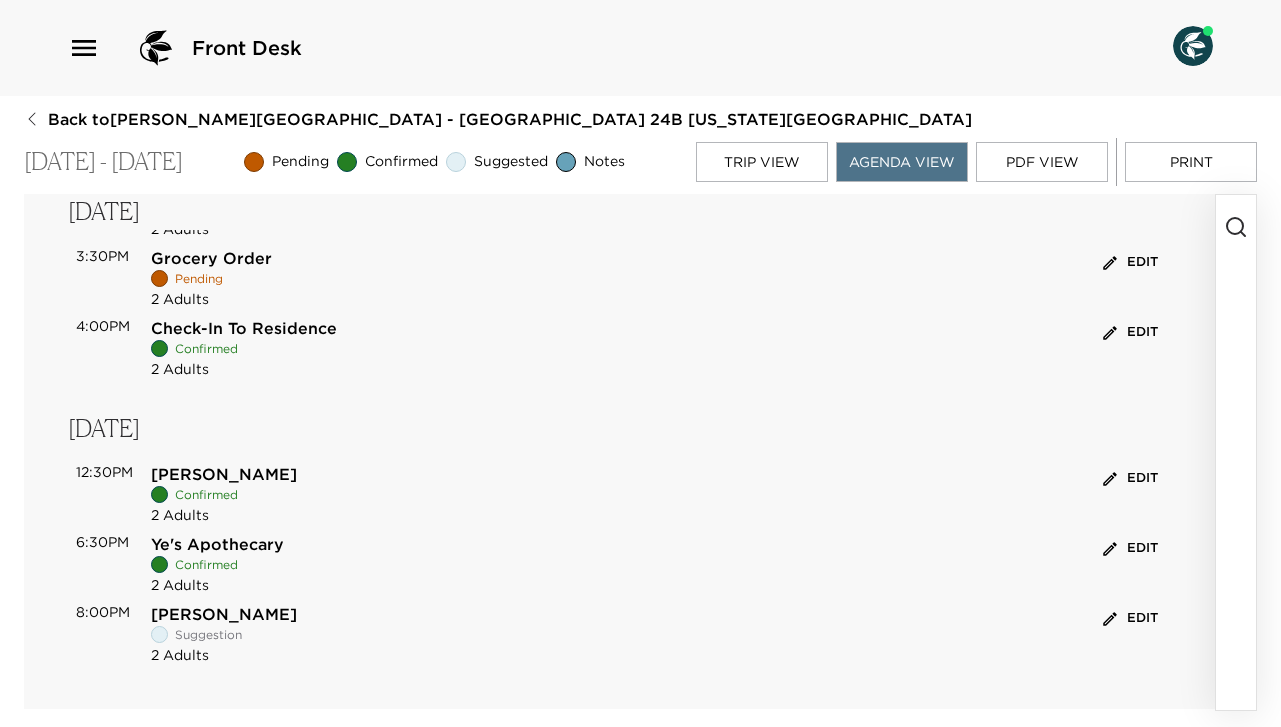 click on "Trip View" at bounding box center [762, 162] 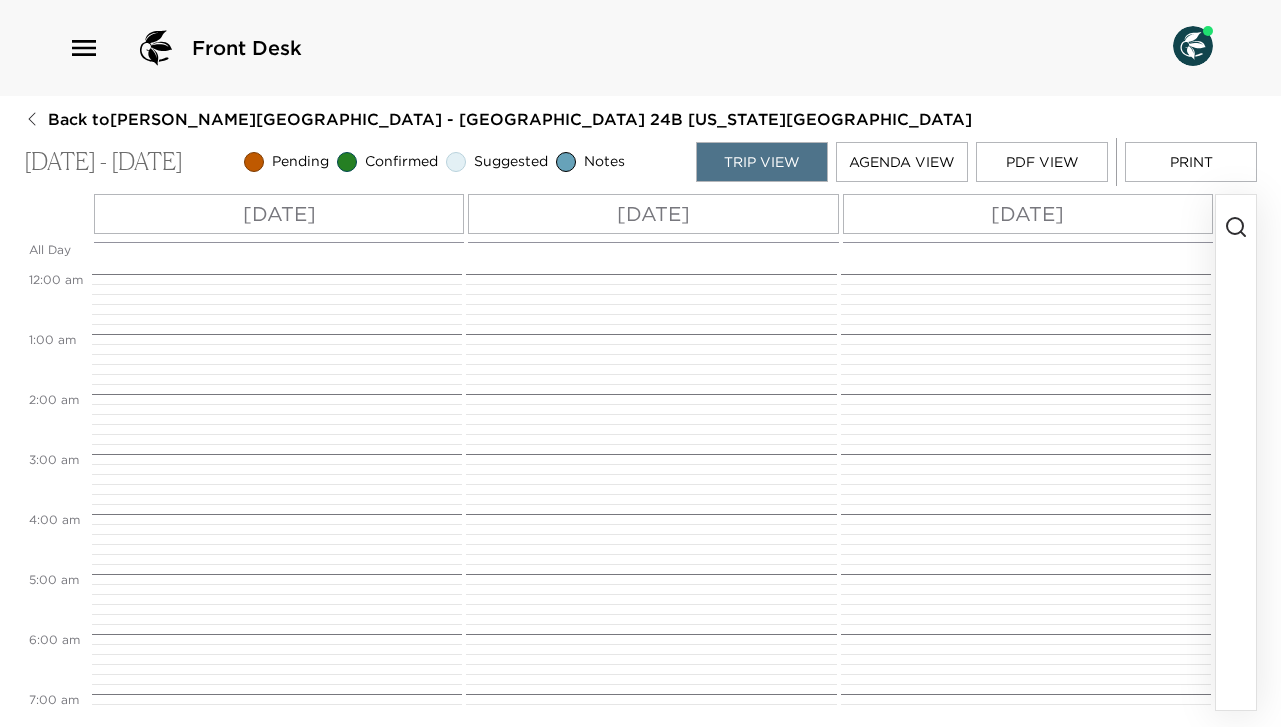 scroll, scrollTop: 510, scrollLeft: 0, axis: vertical 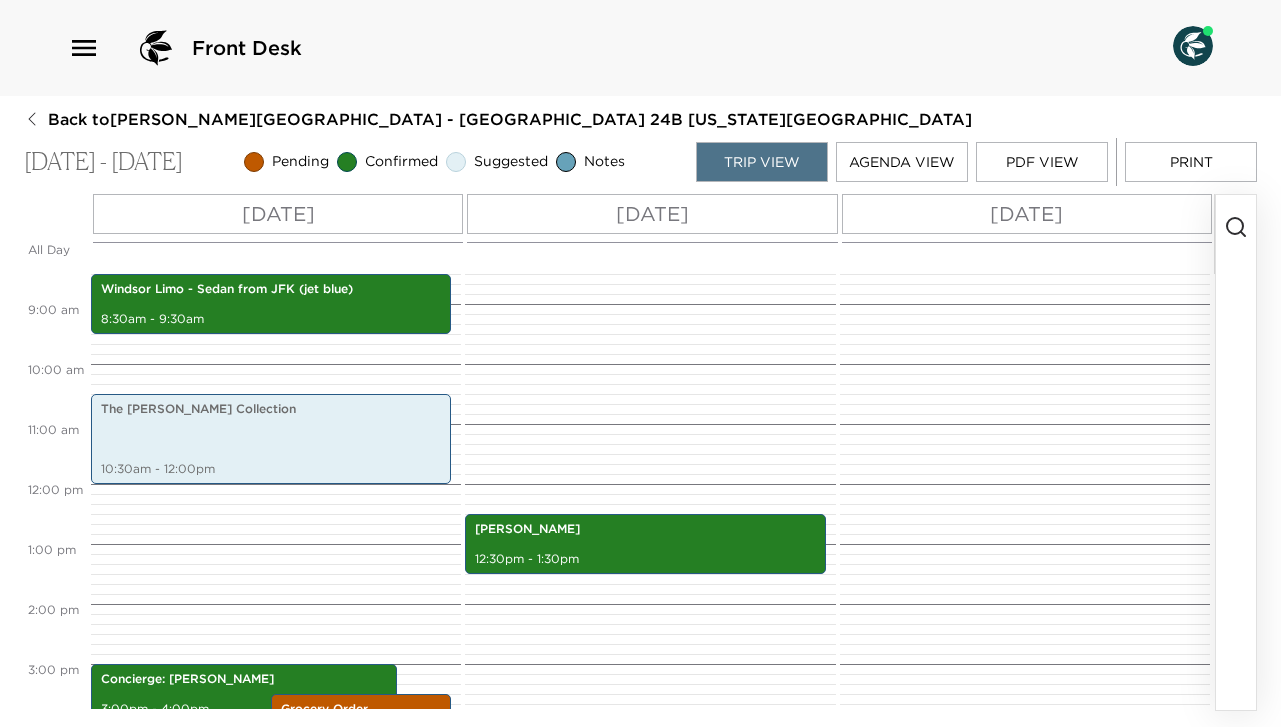 click on "Sat 07/26" at bounding box center [1027, 214] 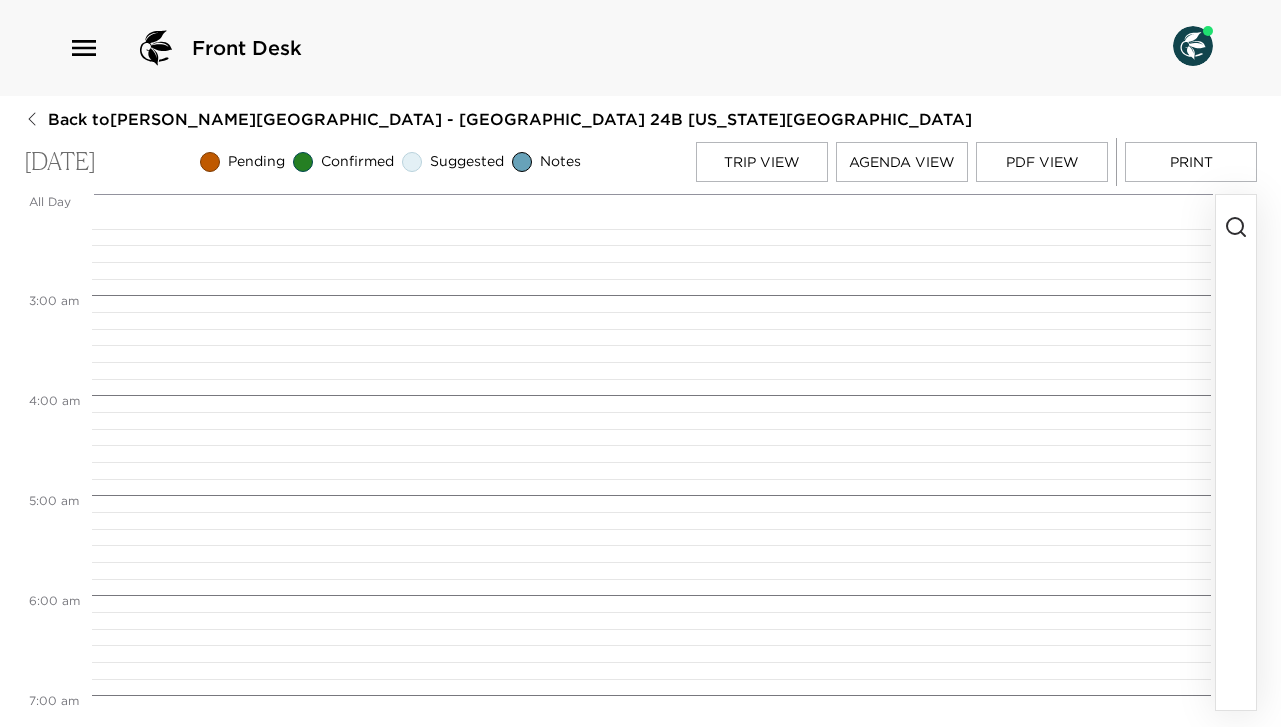 scroll, scrollTop: 0, scrollLeft: 0, axis: both 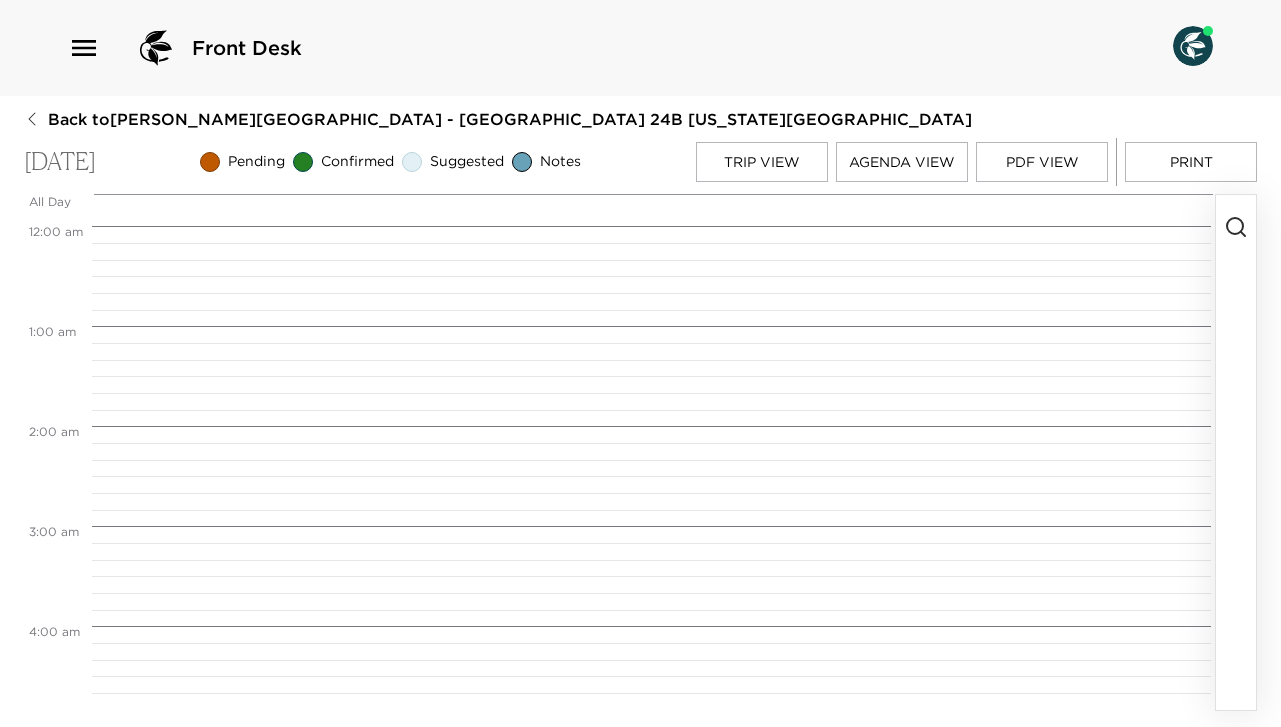 click 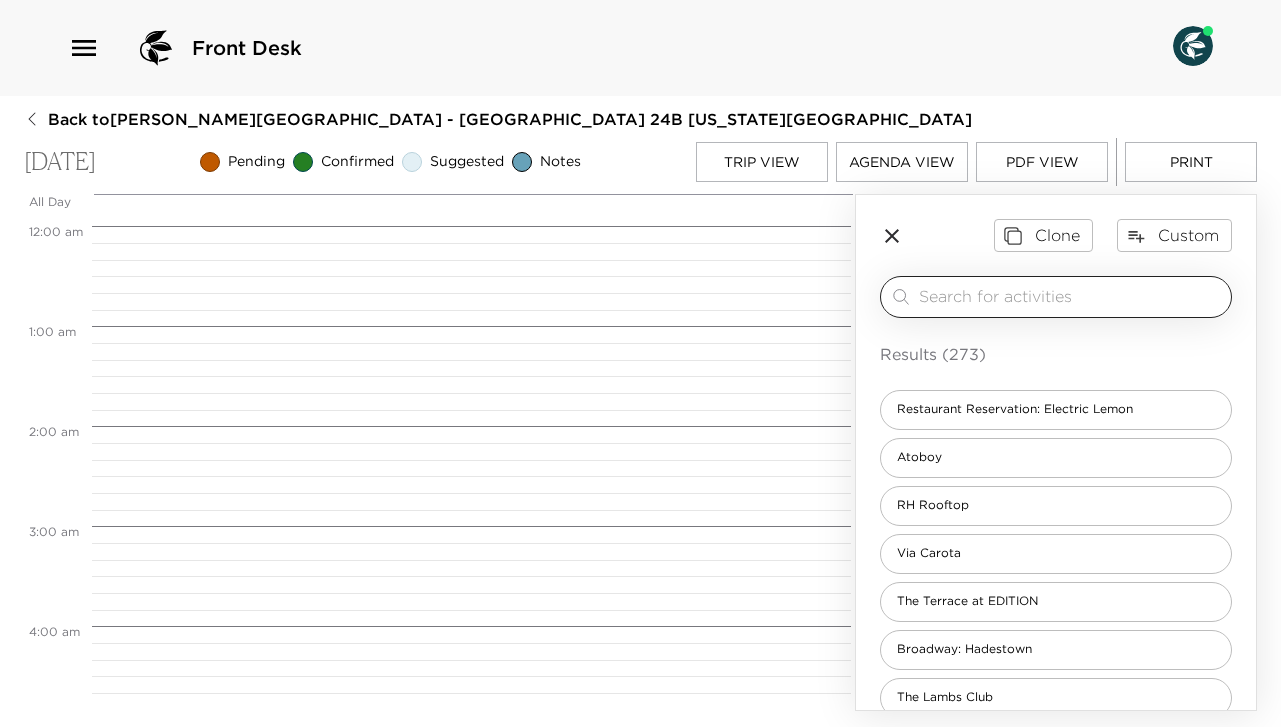 click on "​" at bounding box center (1056, 297) 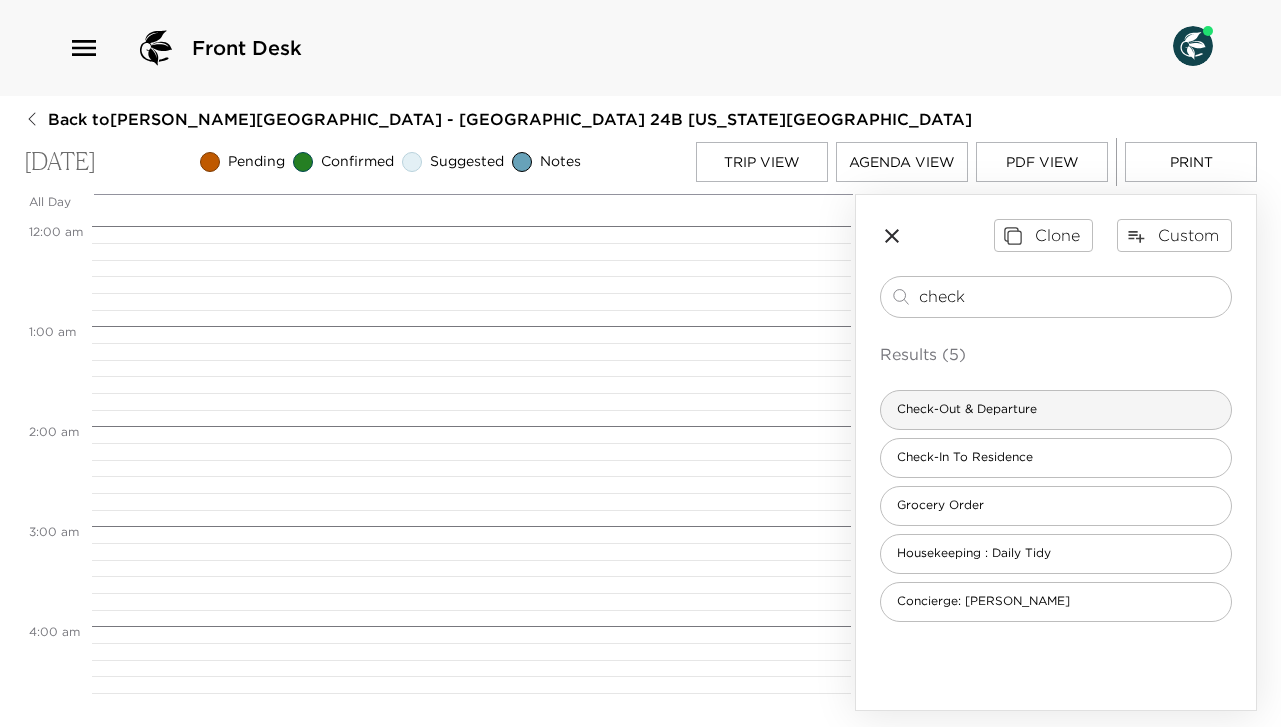 type on "check" 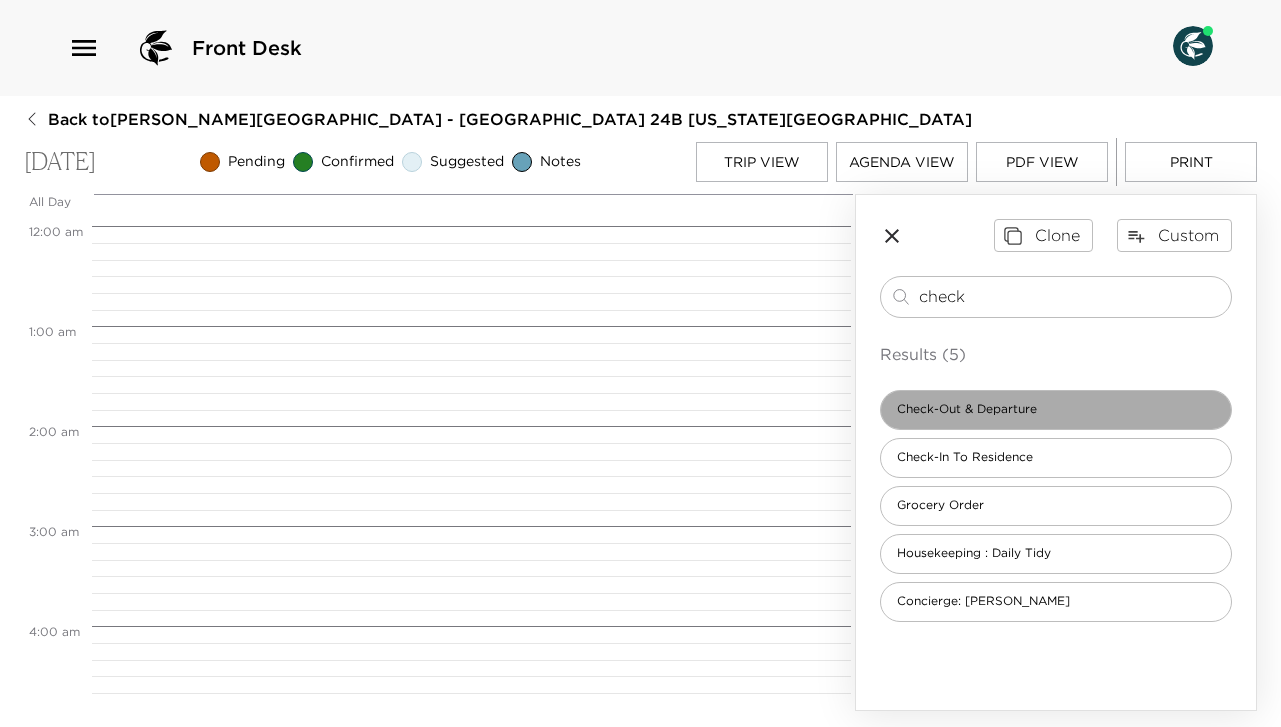 click on "Check-Out & Departure" at bounding box center (967, 409) 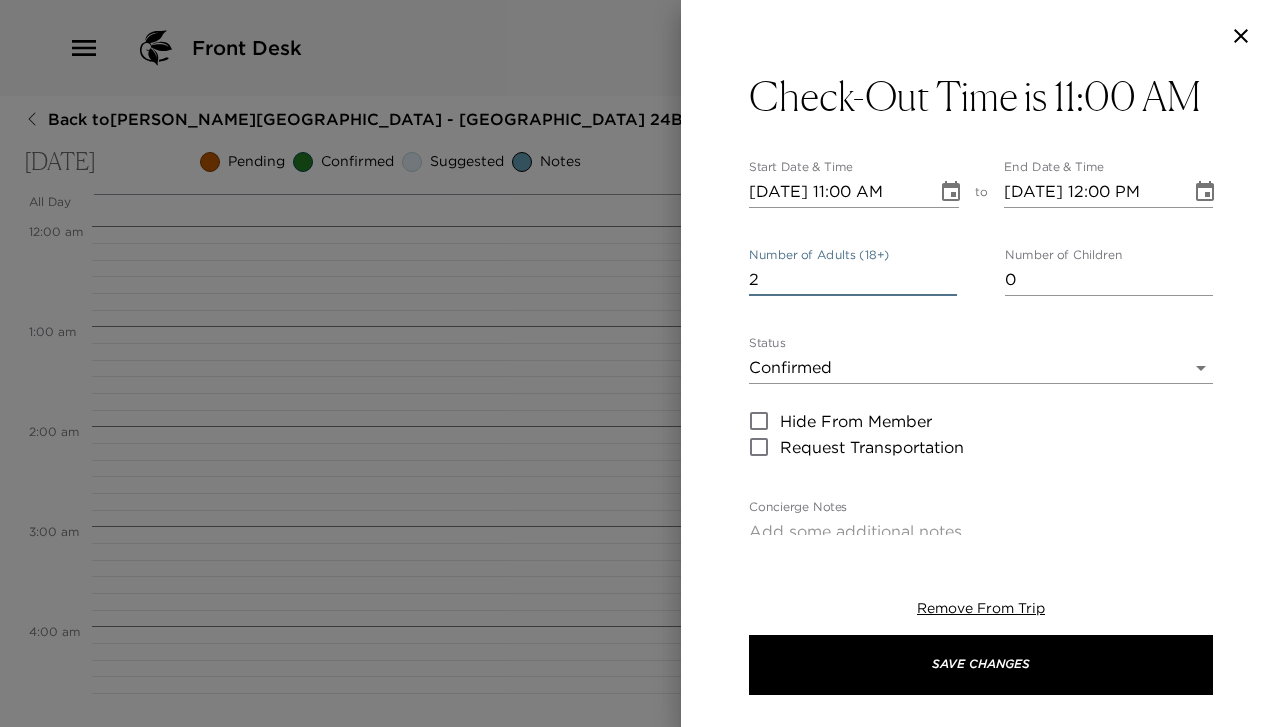 type on "2" 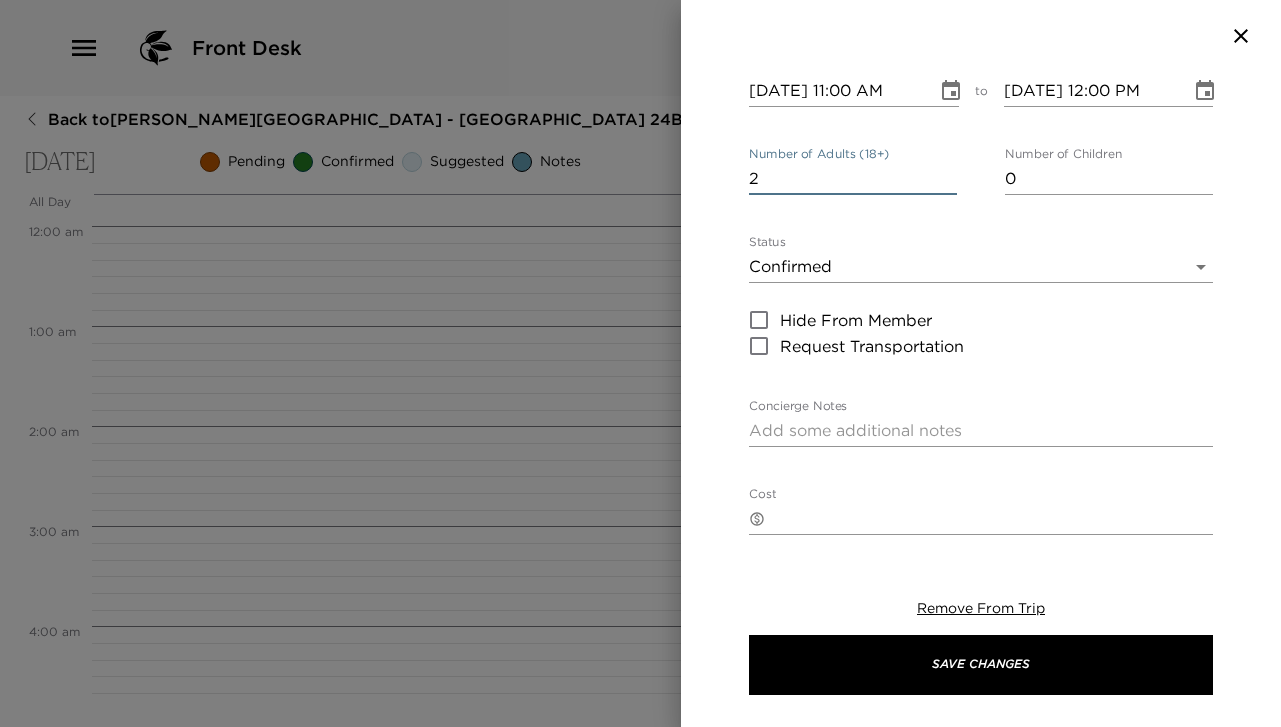scroll, scrollTop: 102, scrollLeft: 0, axis: vertical 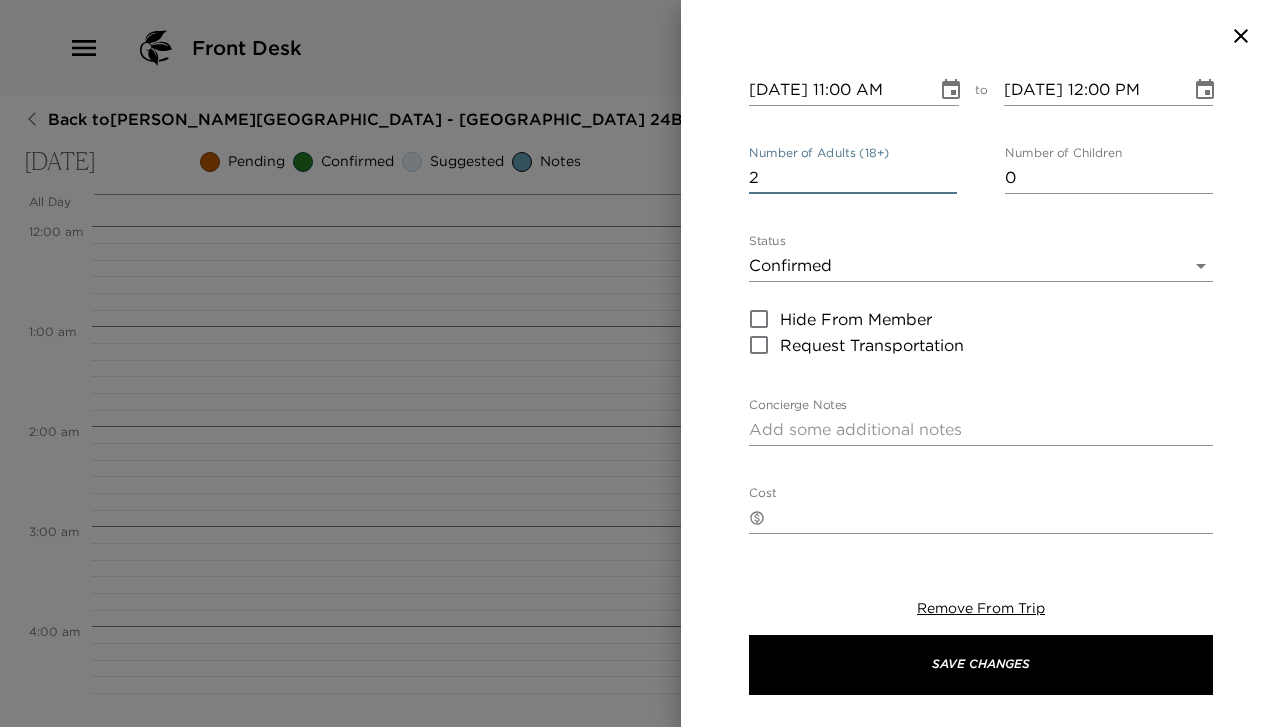 click on "Concierge Notes" at bounding box center [981, 429] 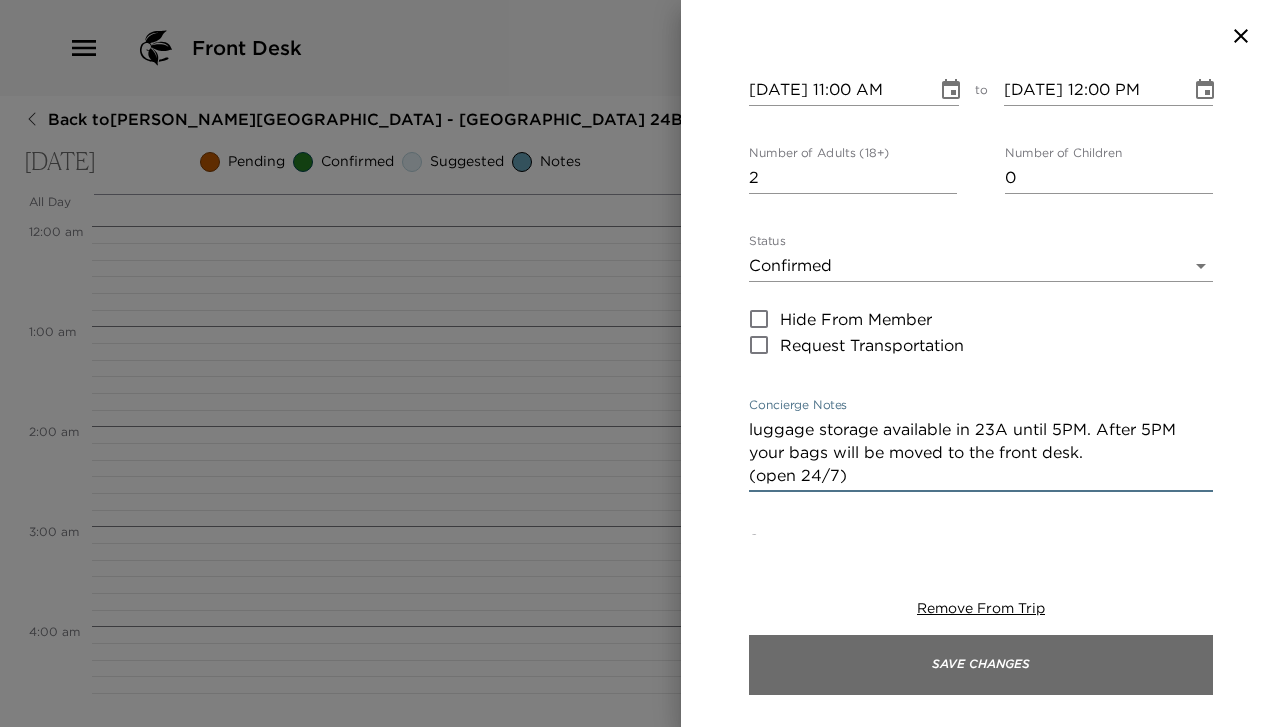 type on "luggage storage available in 23A until 5PM. After 5PM your bags will be moved to the front desk.
(open 24/7)" 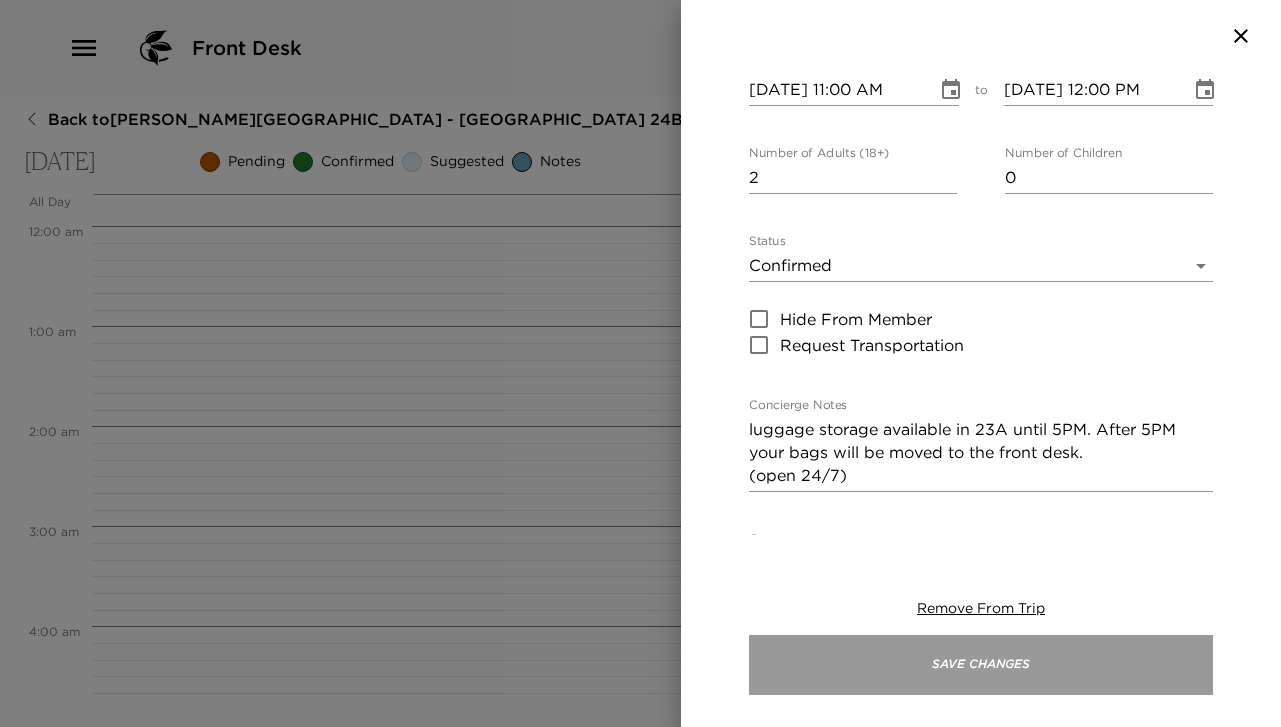 click on "Save Changes" at bounding box center [981, 665] 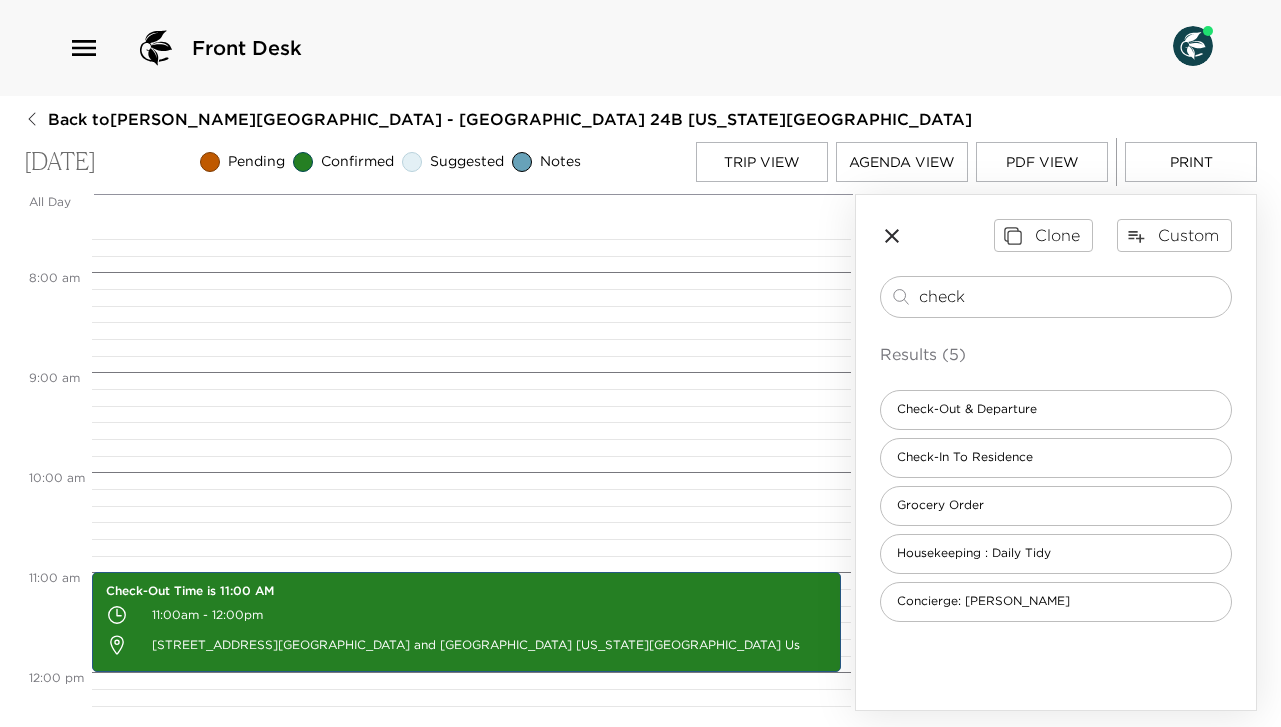 scroll, scrollTop: 670, scrollLeft: 0, axis: vertical 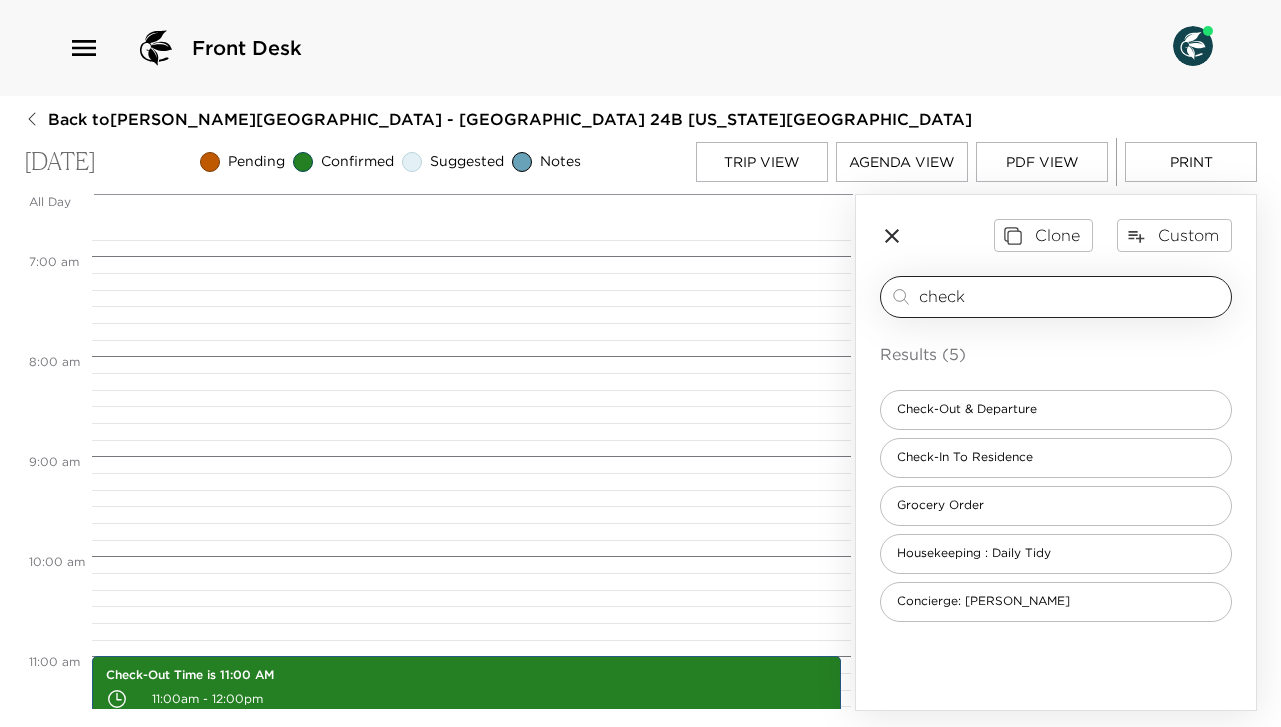 click on "check" at bounding box center [1071, 296] 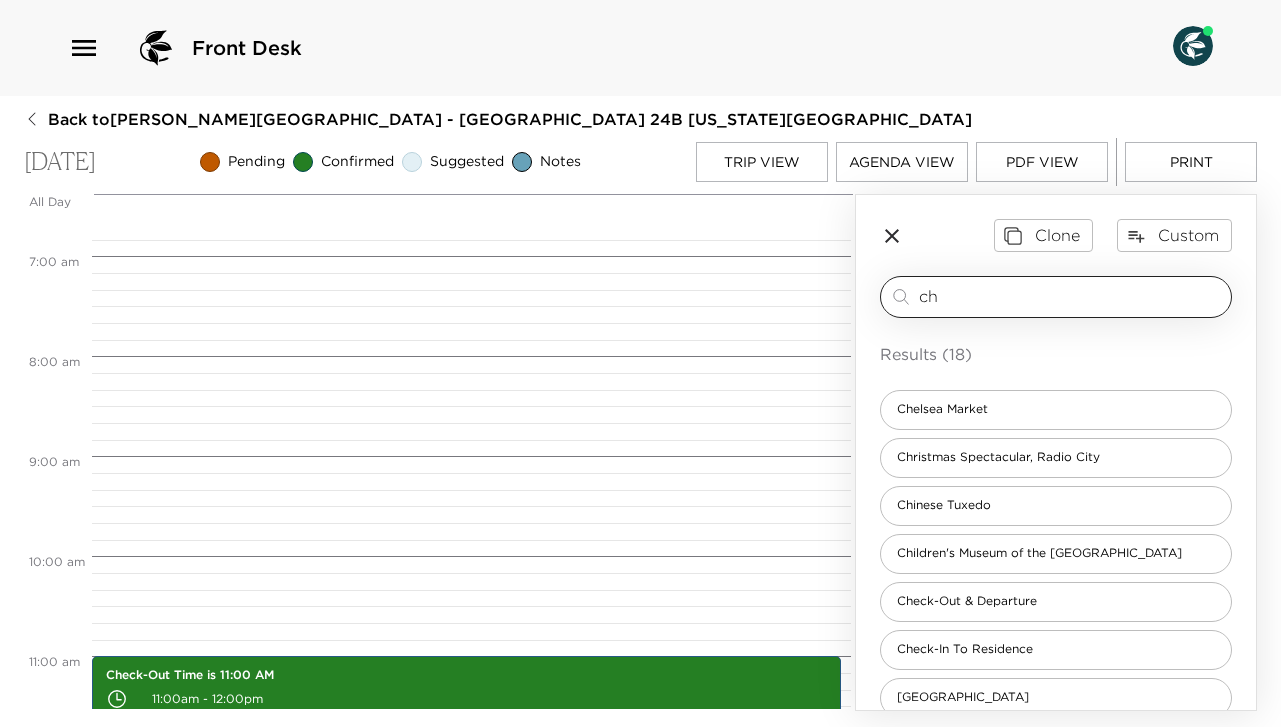 type on "c" 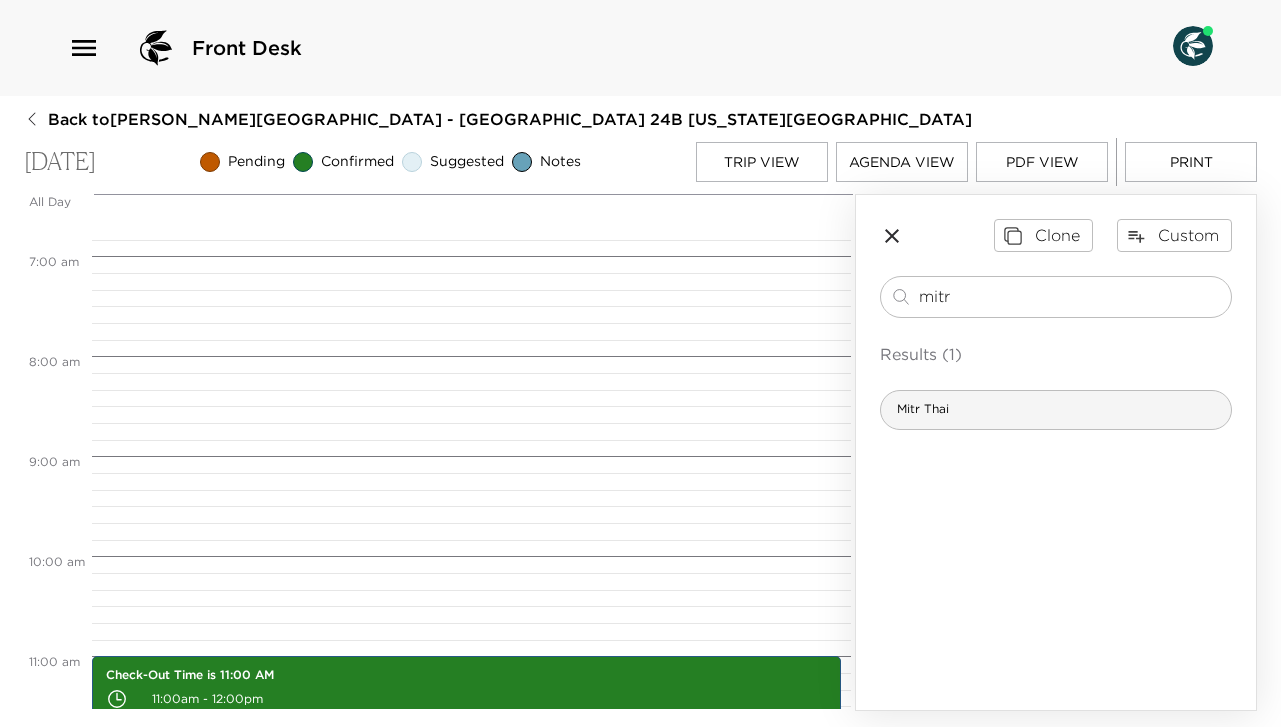 type on "mitr" 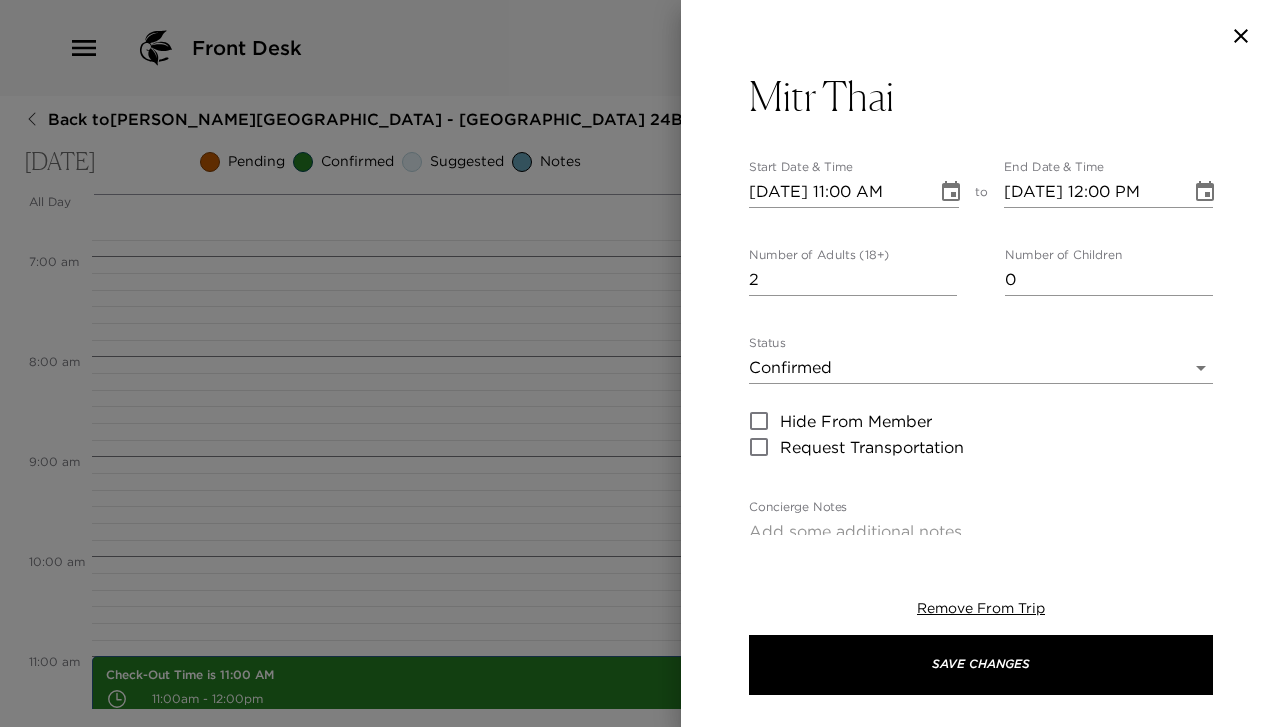 type on "2" 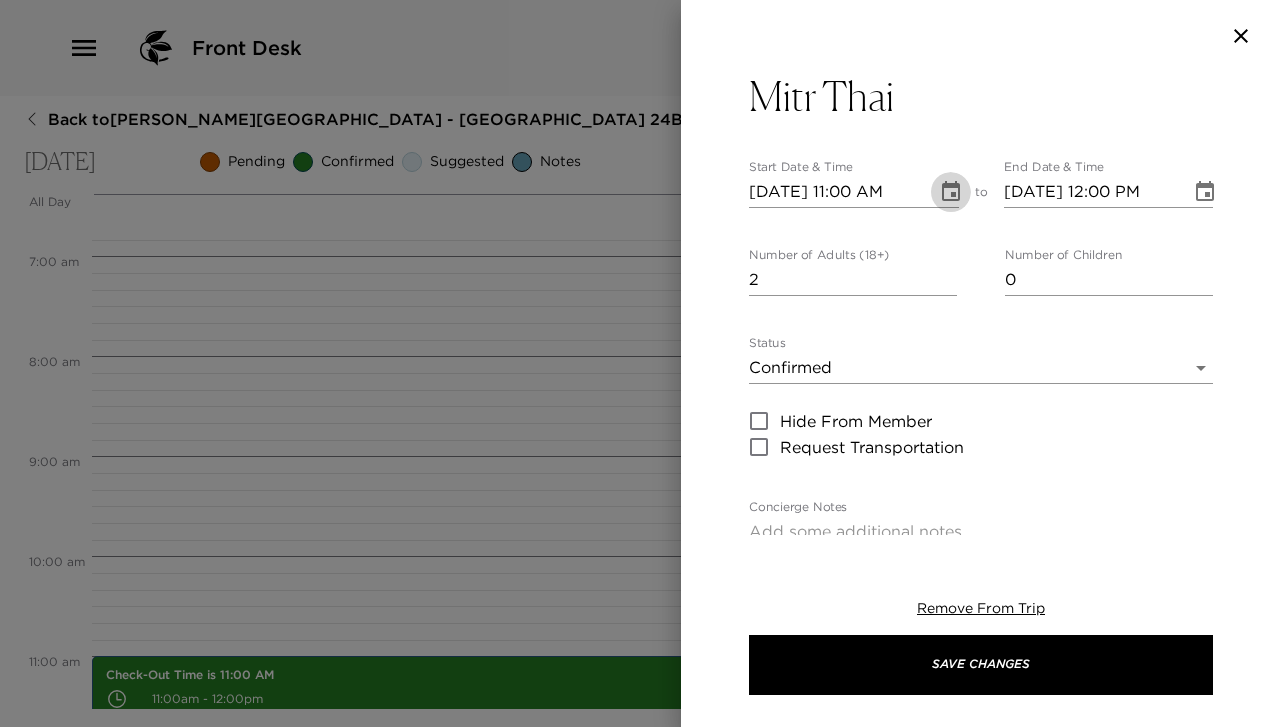 click 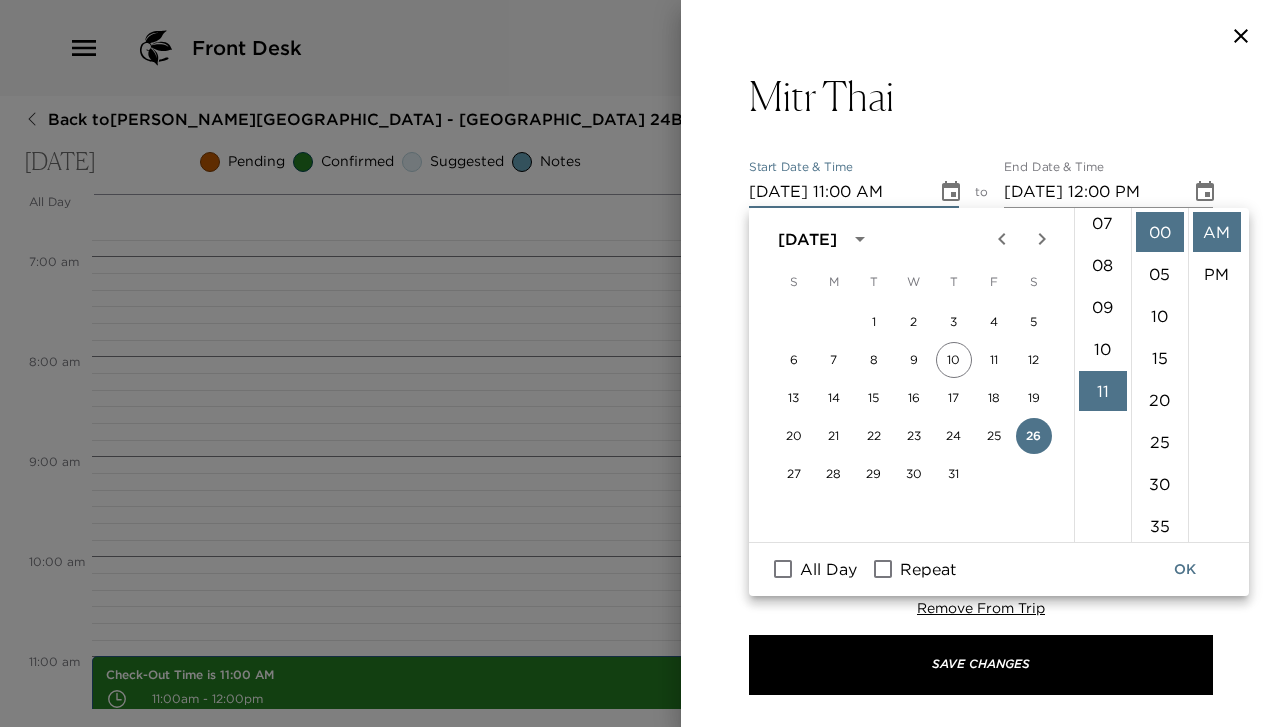 scroll, scrollTop: 226, scrollLeft: 0, axis: vertical 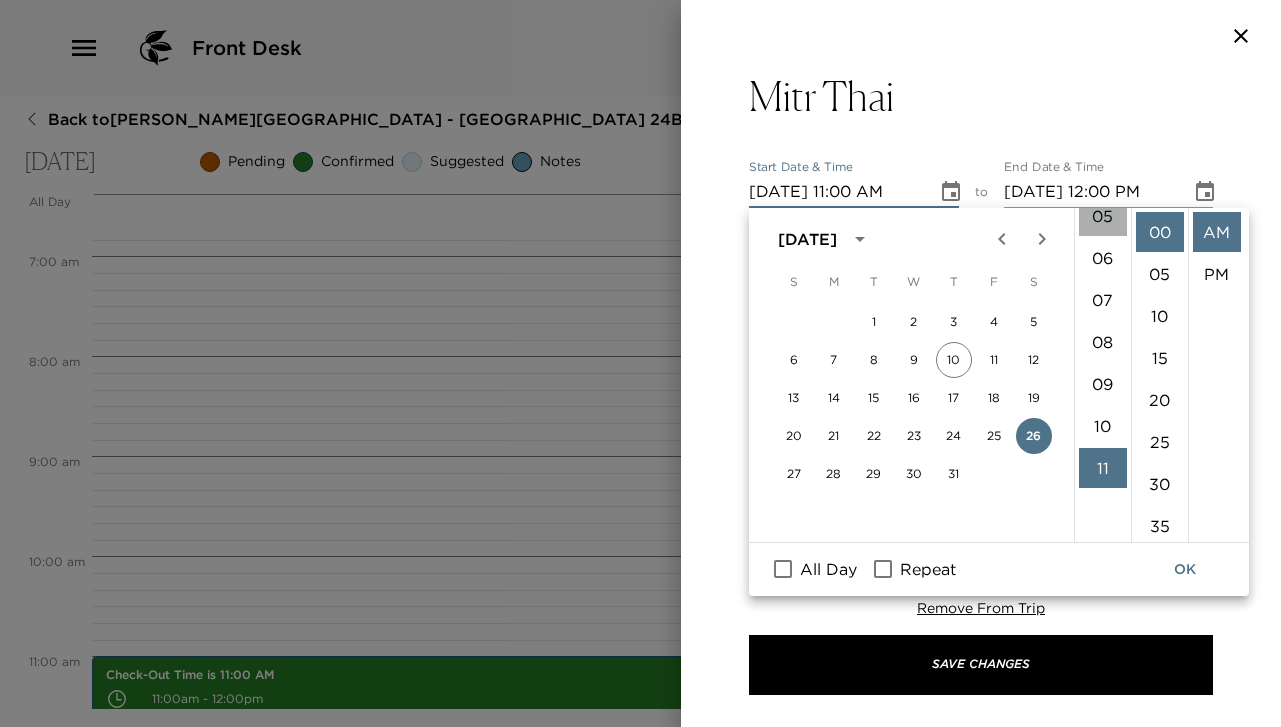click on "05" at bounding box center [1103, 216] 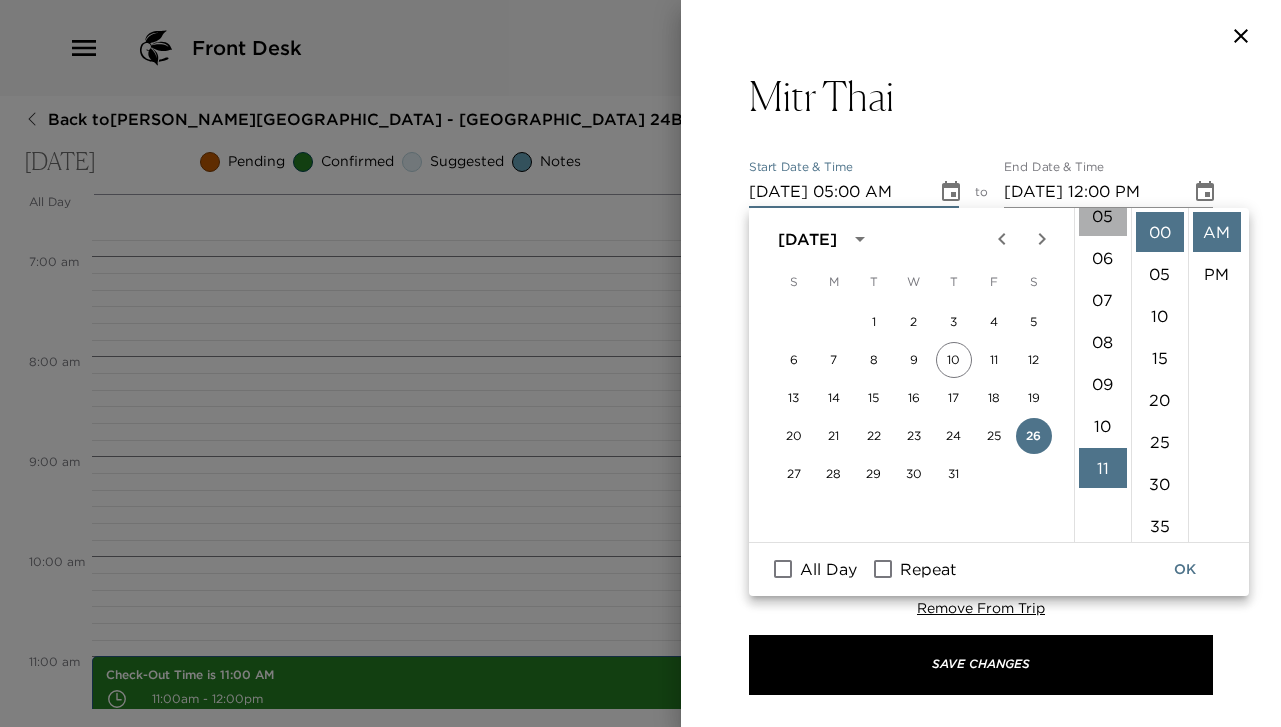 scroll, scrollTop: 210, scrollLeft: 0, axis: vertical 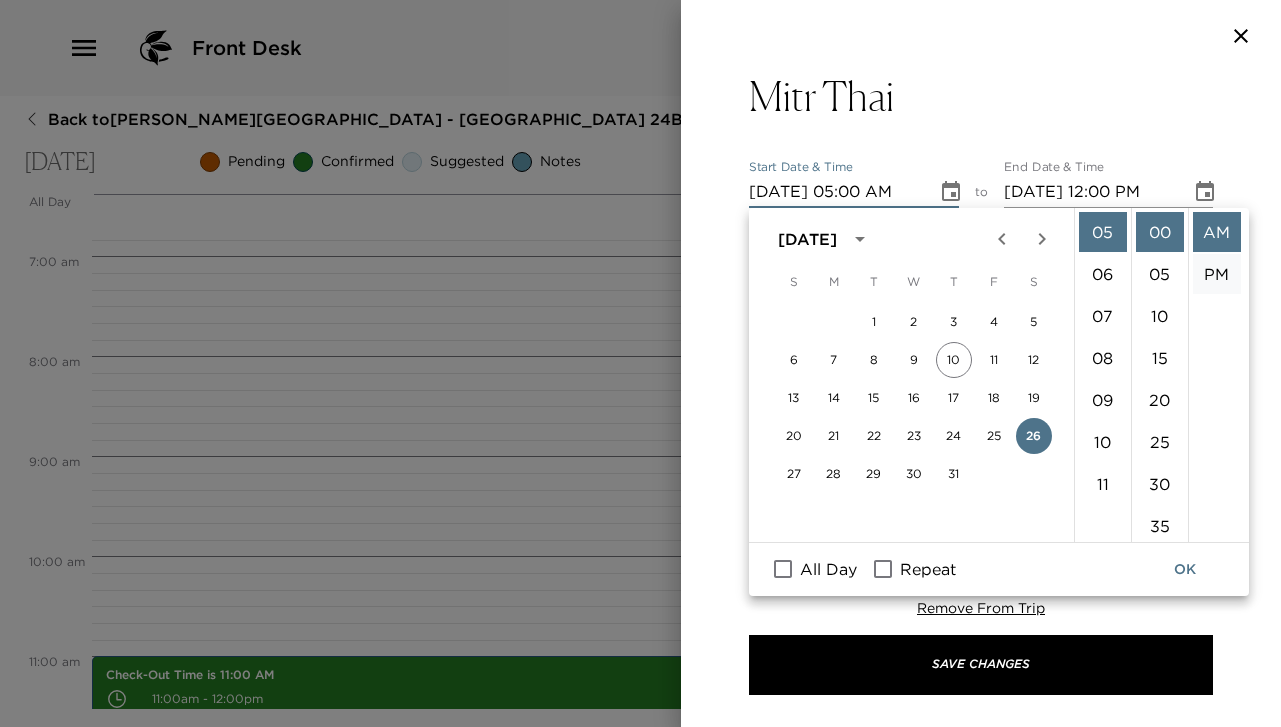 click on "PM" at bounding box center [1217, 274] 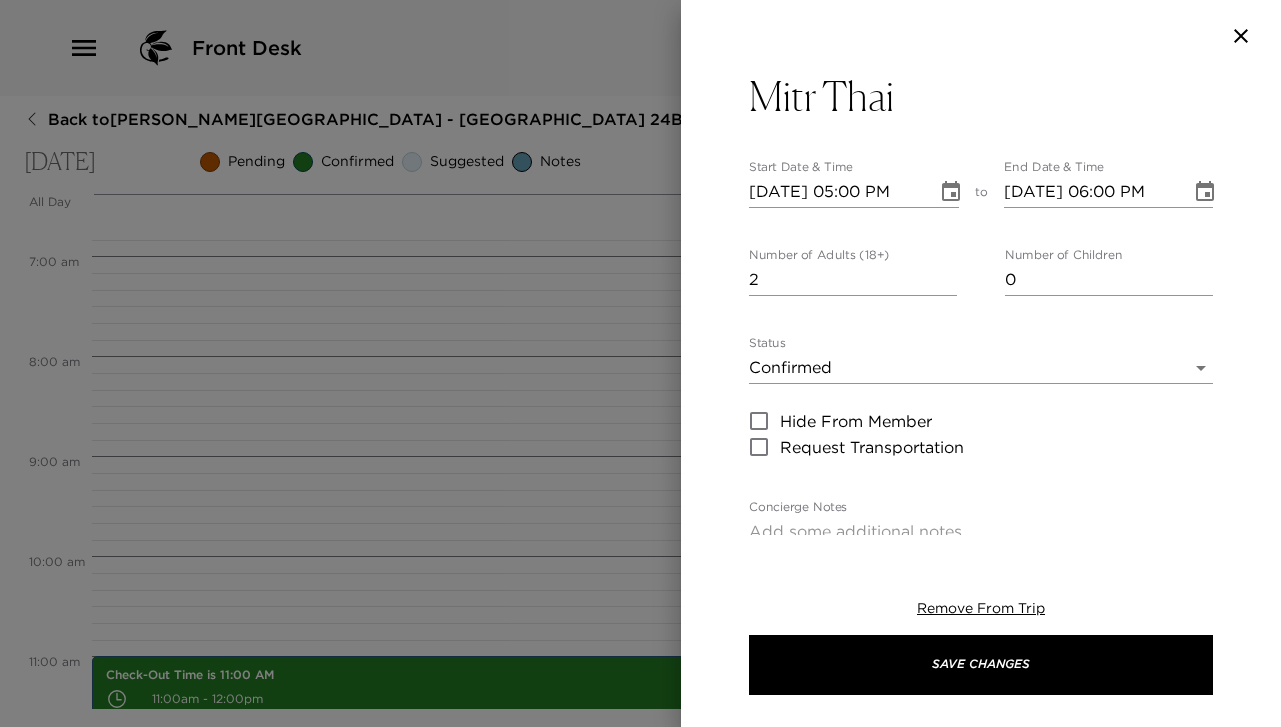 scroll, scrollTop: 42, scrollLeft: 0, axis: vertical 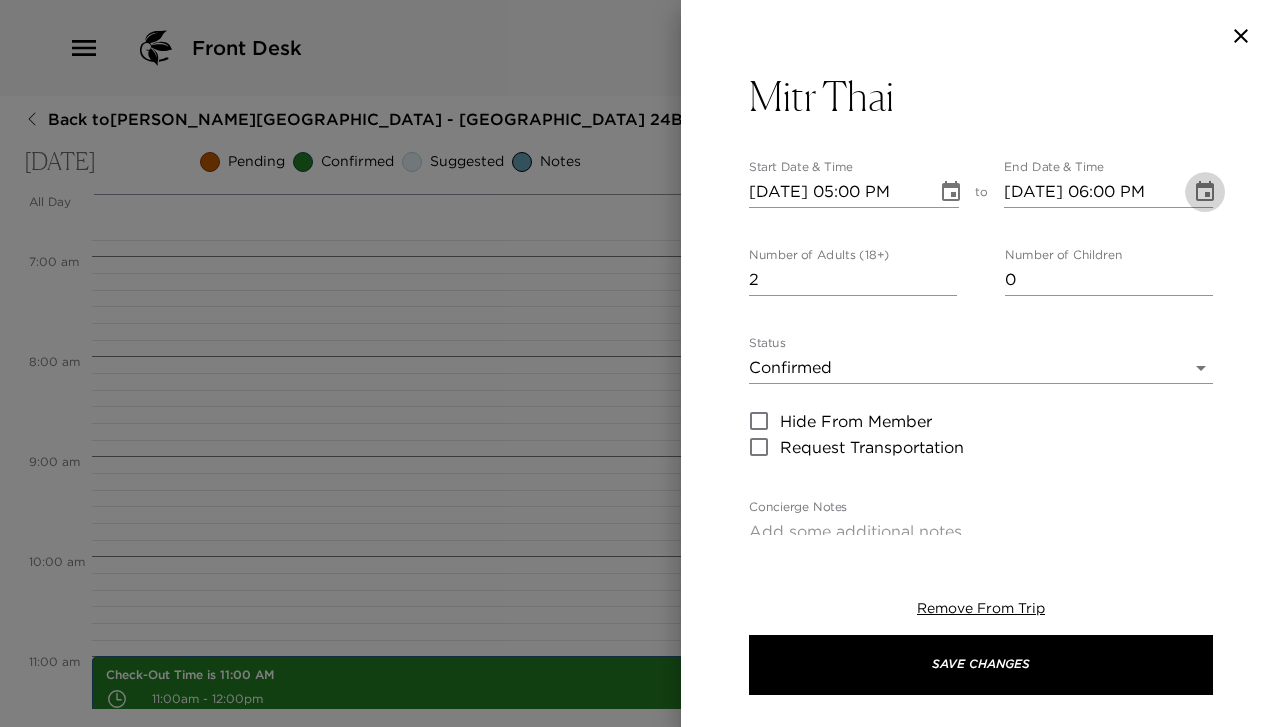 click 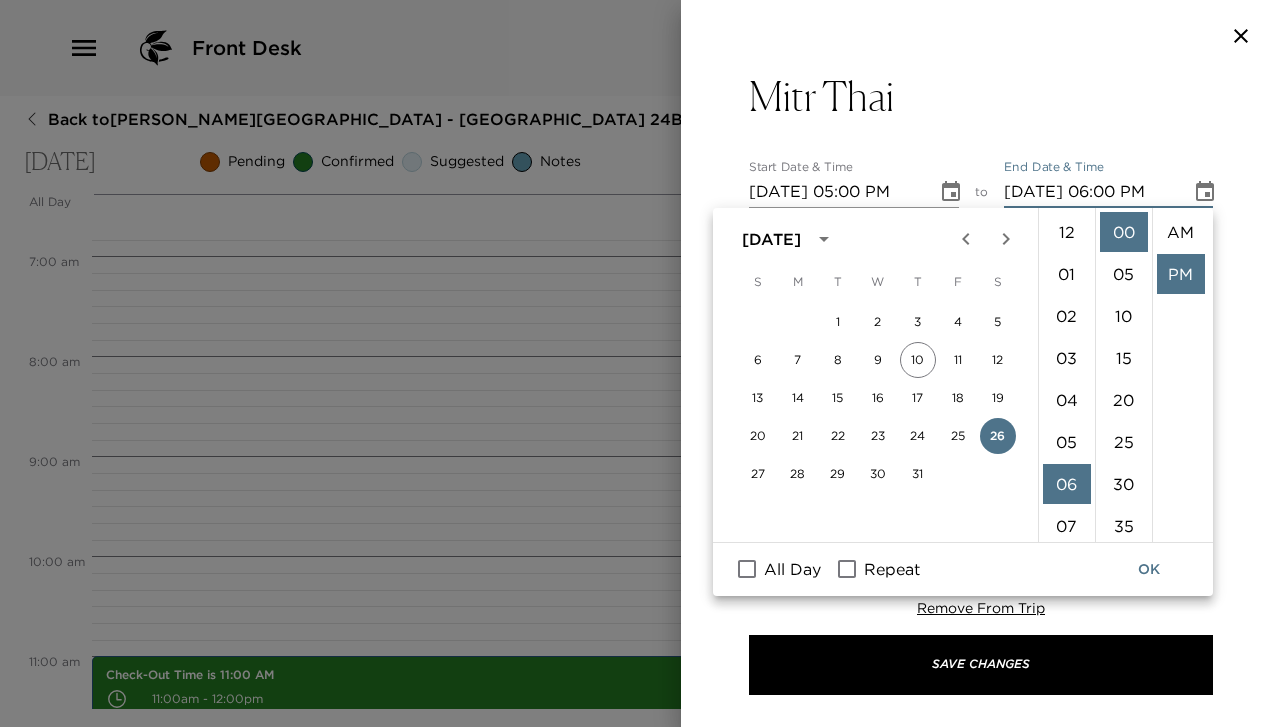 scroll, scrollTop: 252, scrollLeft: 0, axis: vertical 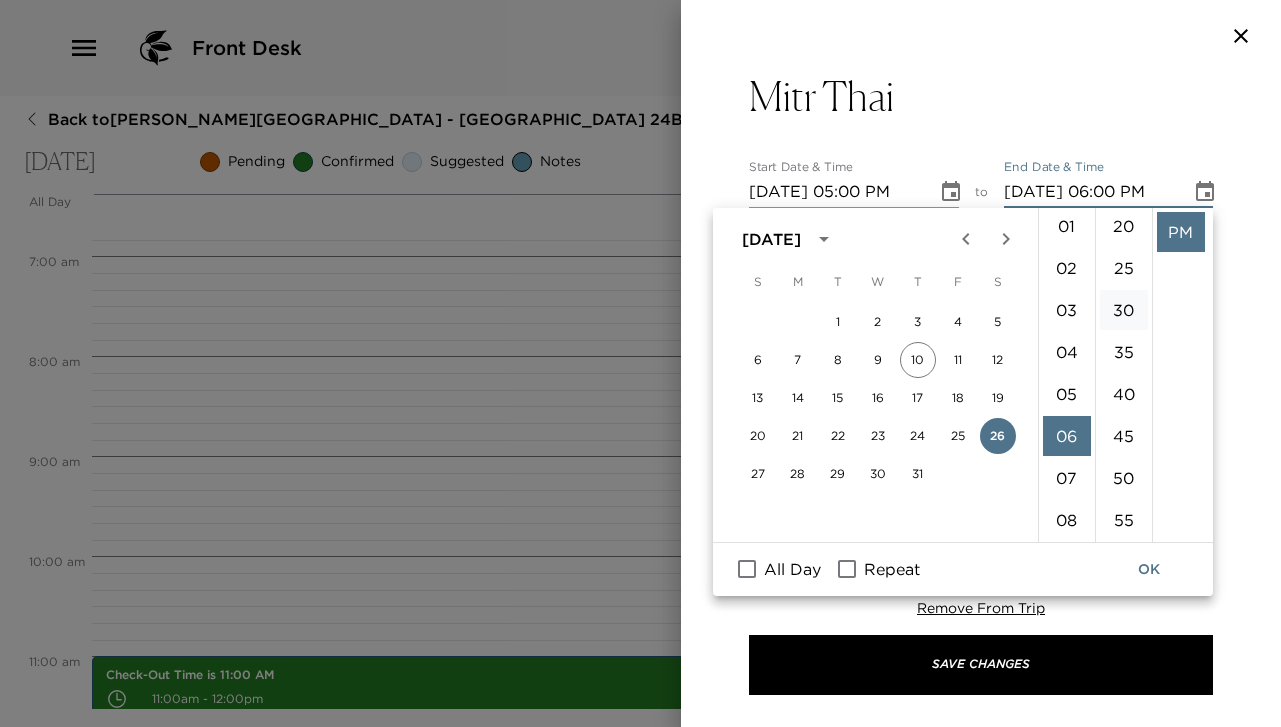 click on "30" at bounding box center [1124, 310] 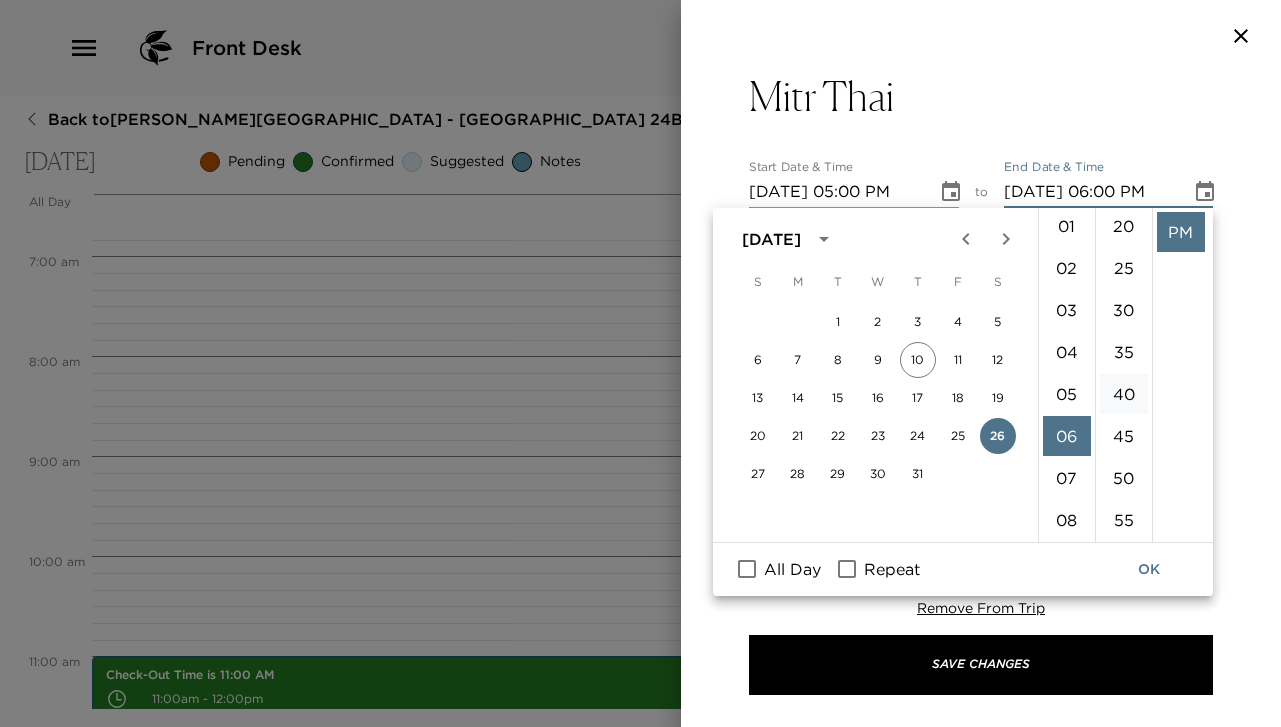 type on "07/26/2025 06:30 PM" 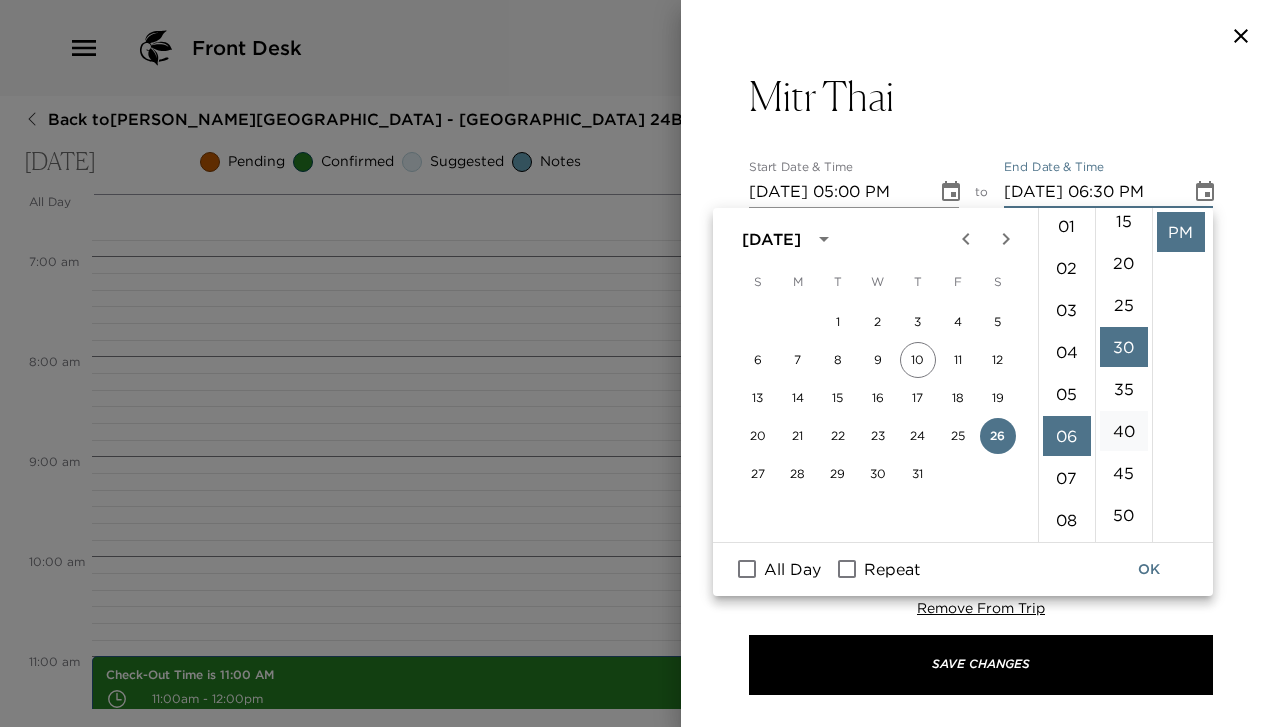 scroll, scrollTop: 124, scrollLeft: 0, axis: vertical 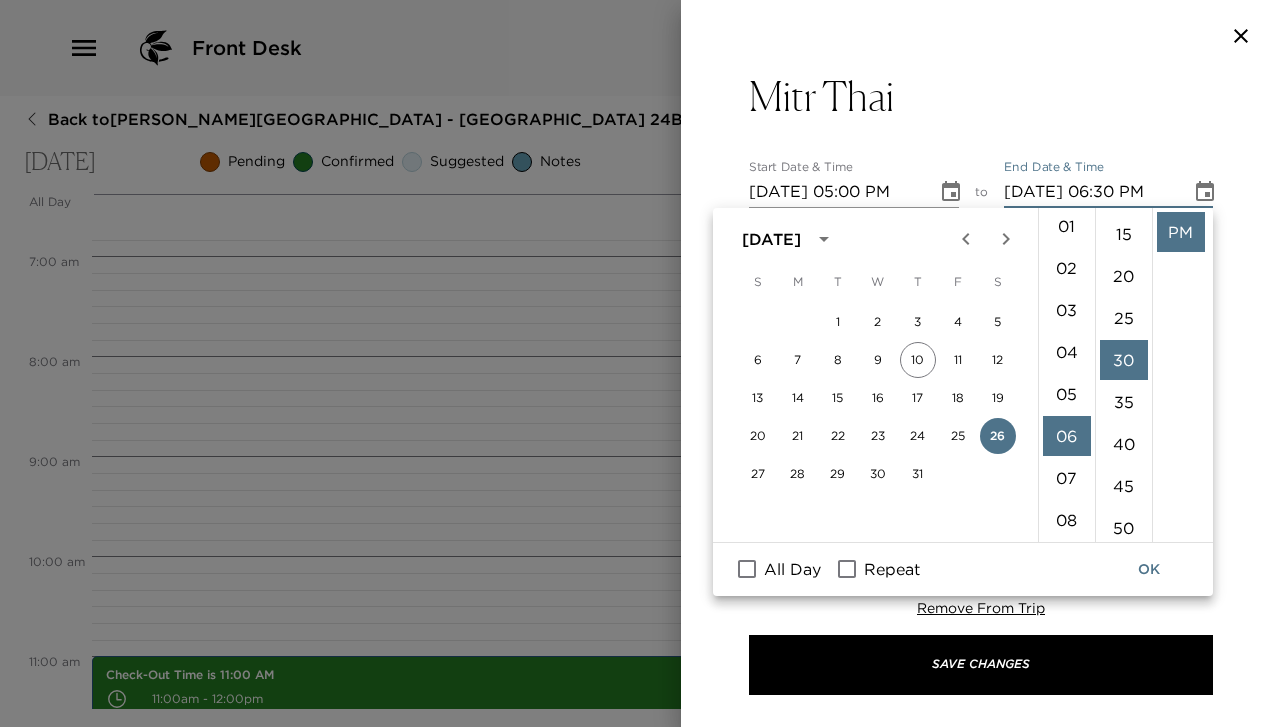 click on "OK" at bounding box center [1149, 569] 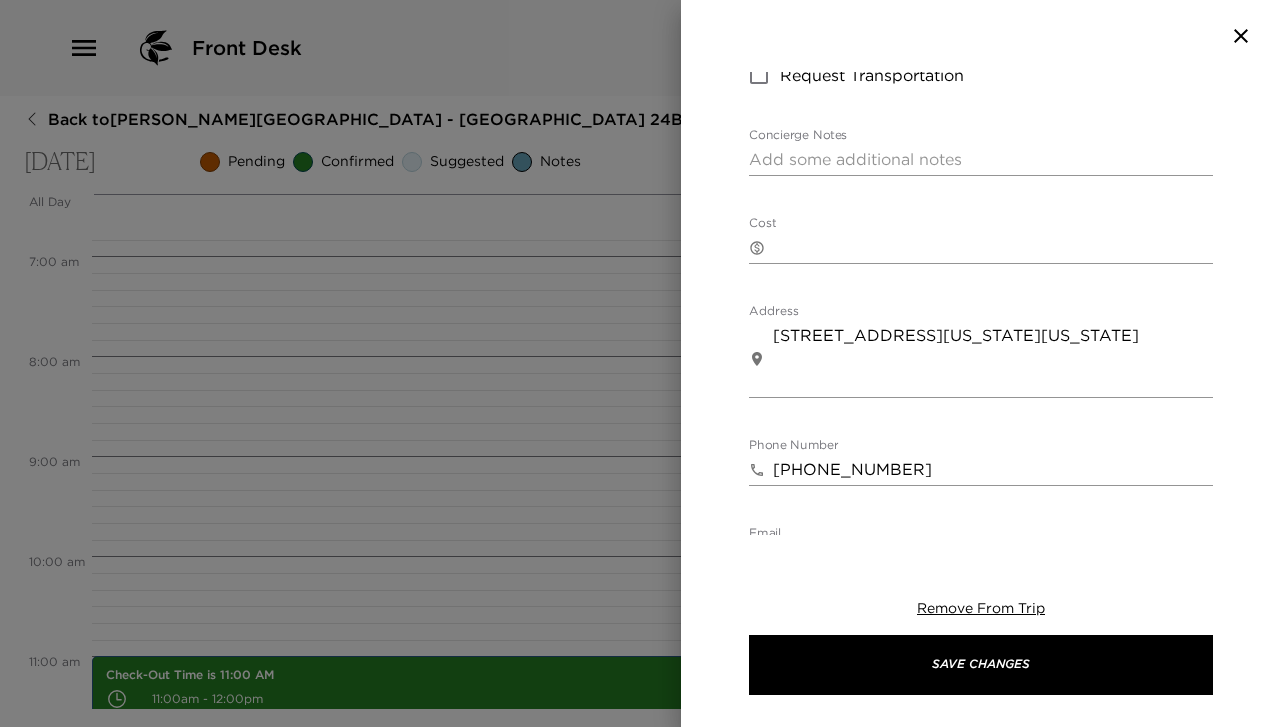 scroll, scrollTop: 480, scrollLeft: 0, axis: vertical 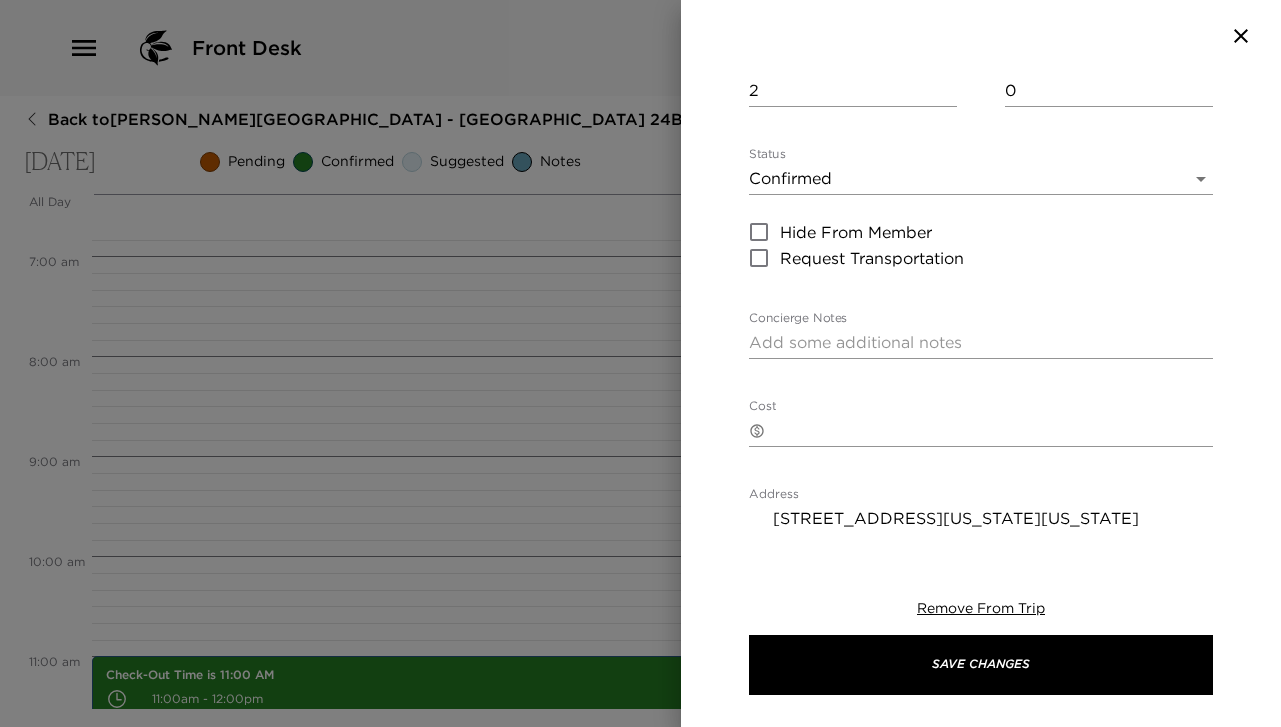 click on "x" at bounding box center (981, 343) 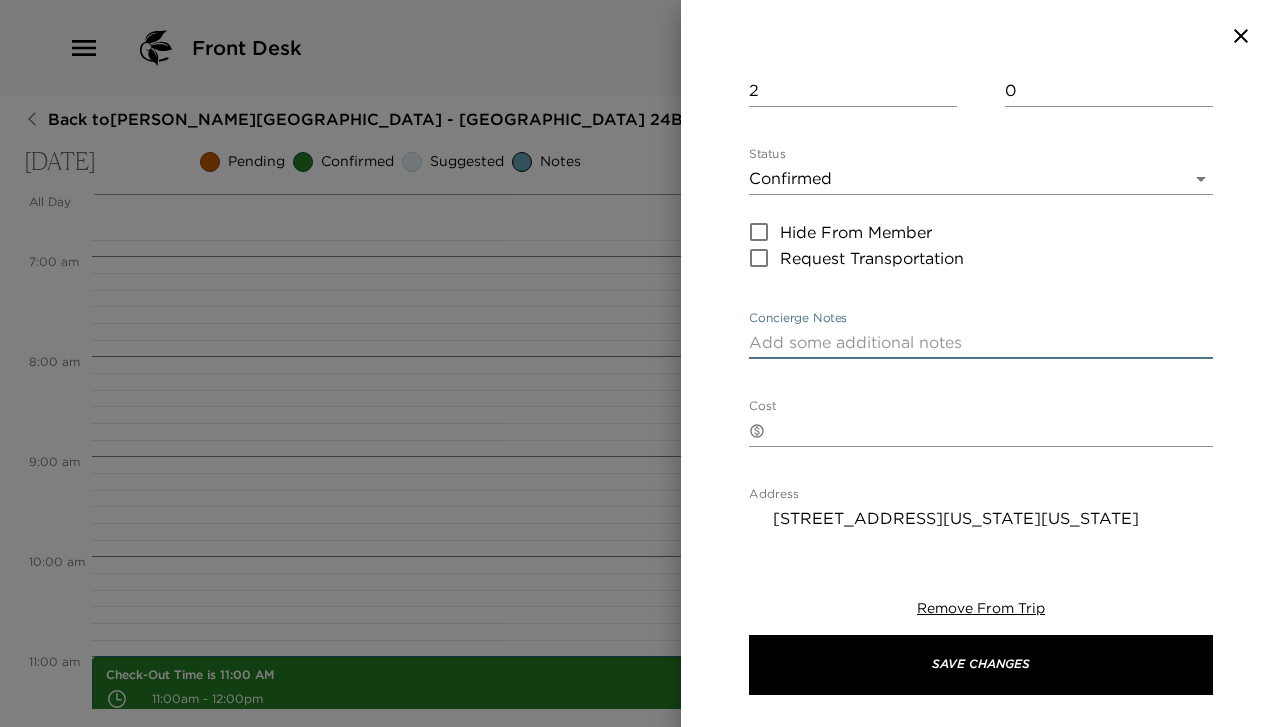 type on "v" 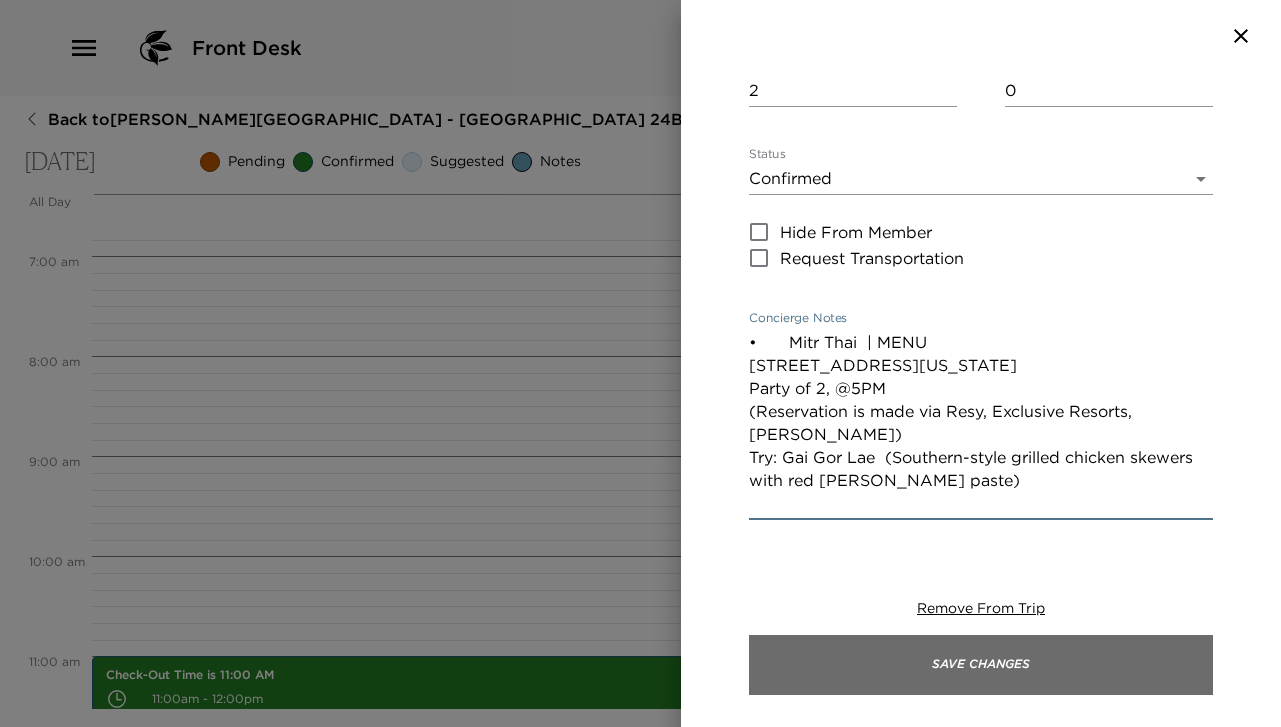 type on "•	Mitr Thai  | MENU
37 W 46th St, New York, NY 10036
Party of 2, @5PM
(Reservation is made via Resy, Exclusive Resorts, Lisa Muscato)
Try: Gai Gor Lae  (Southern-style grilled chicken skewers with red curry paste)" 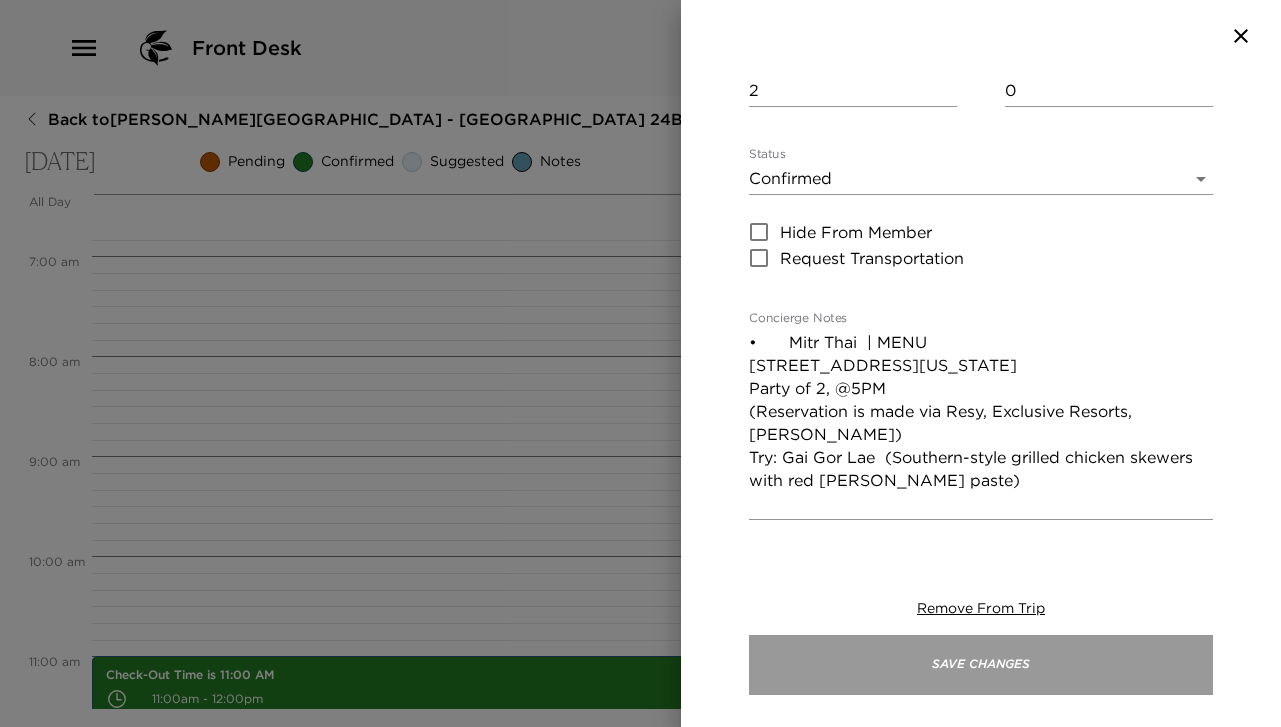 click on "Save Changes" at bounding box center (981, 665) 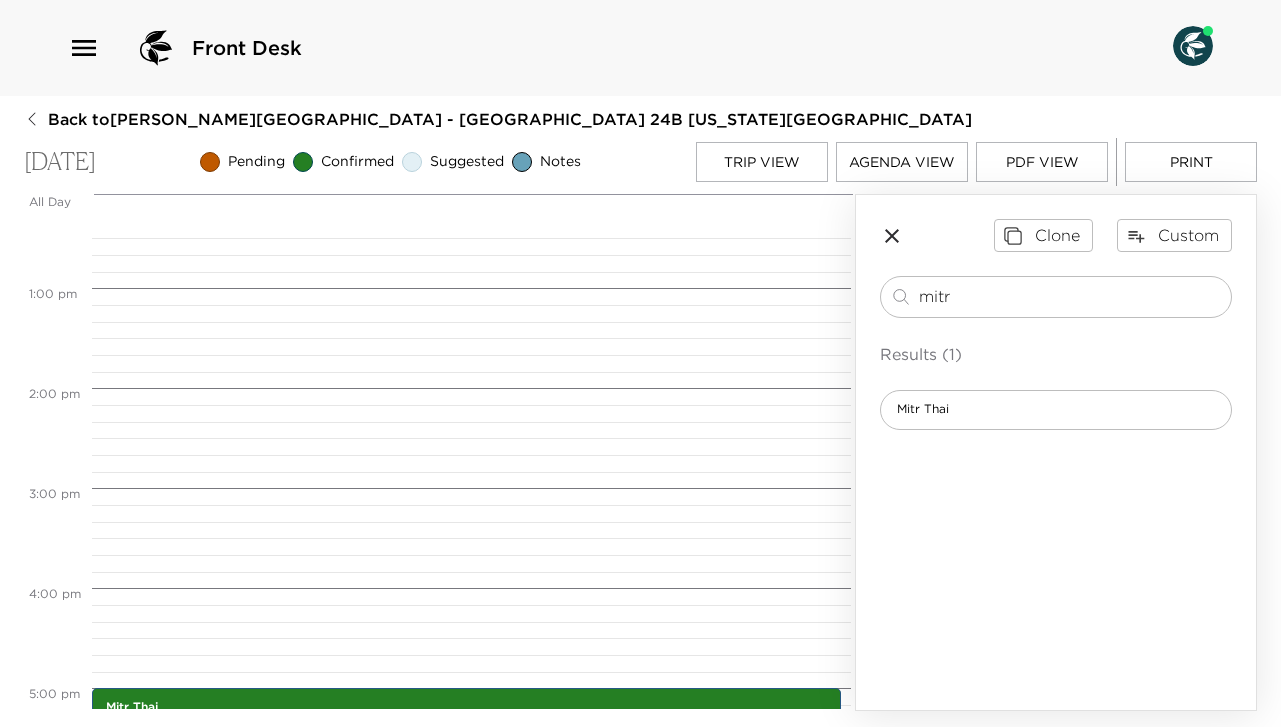 scroll, scrollTop: 1237, scrollLeft: 0, axis: vertical 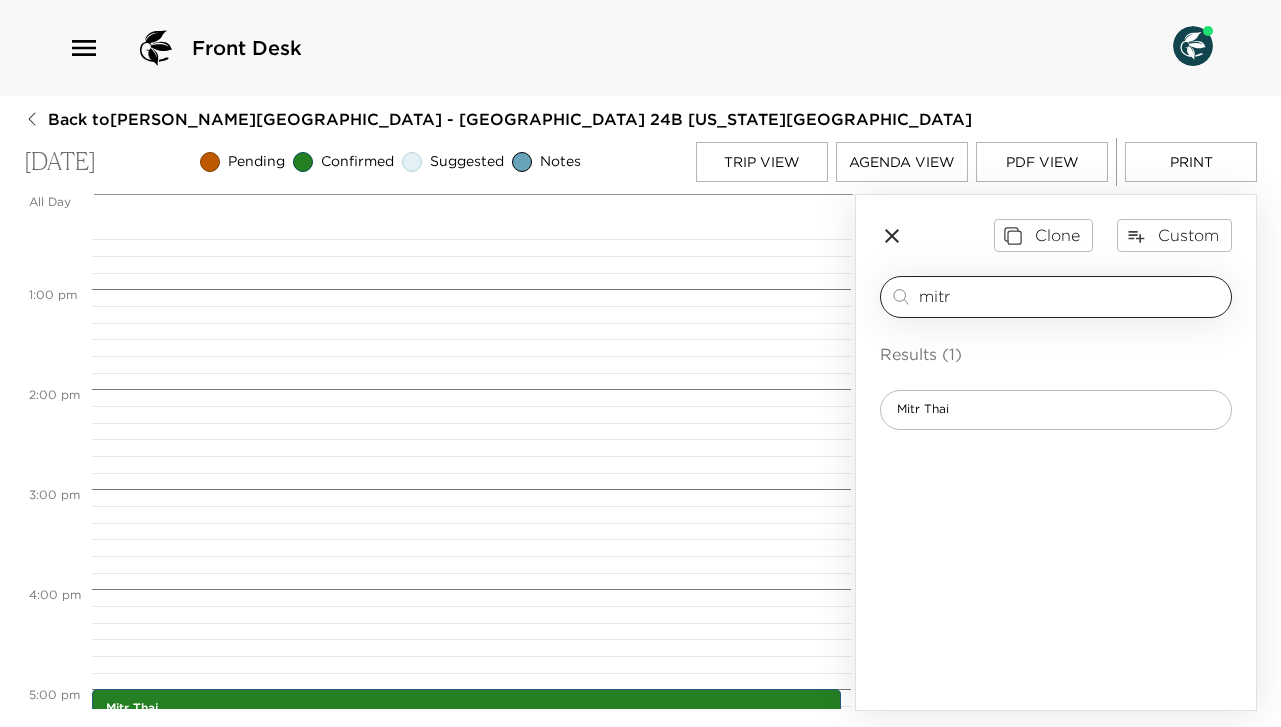 click on "mitr" at bounding box center [1071, 296] 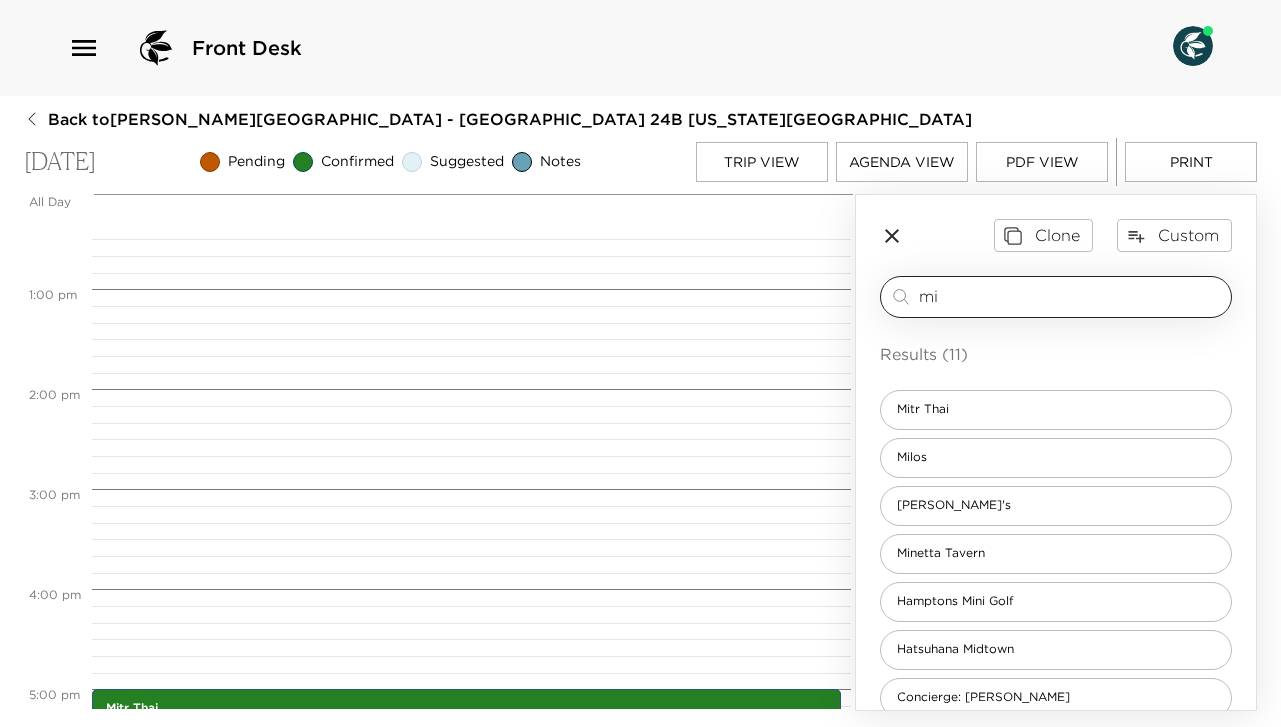 type on "m" 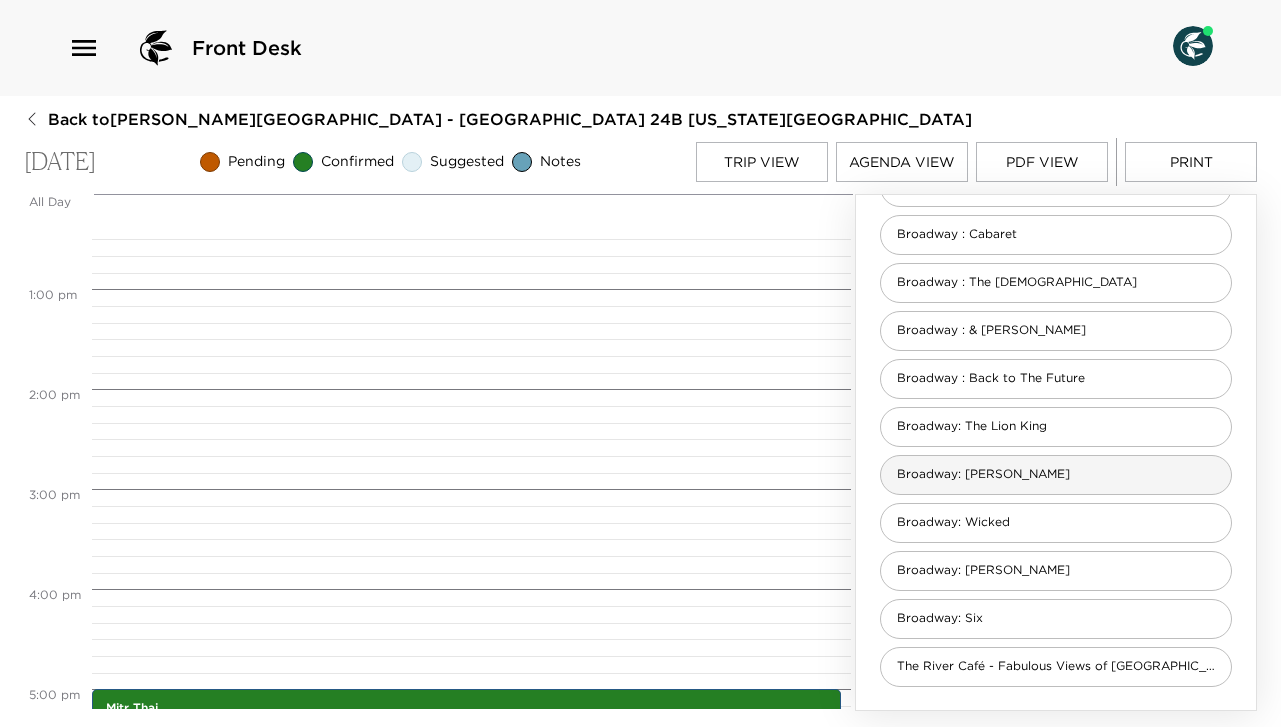 scroll, scrollTop: 0, scrollLeft: 0, axis: both 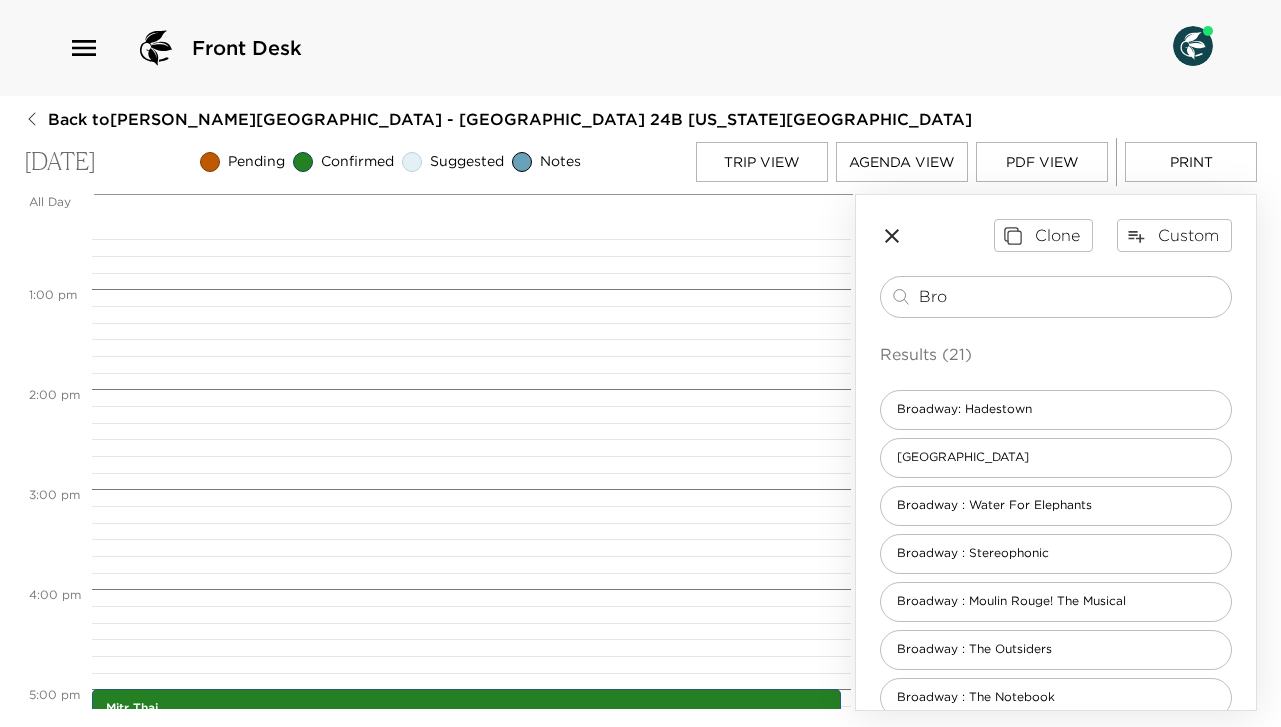 click on "Front Desk" at bounding box center [640, 48] 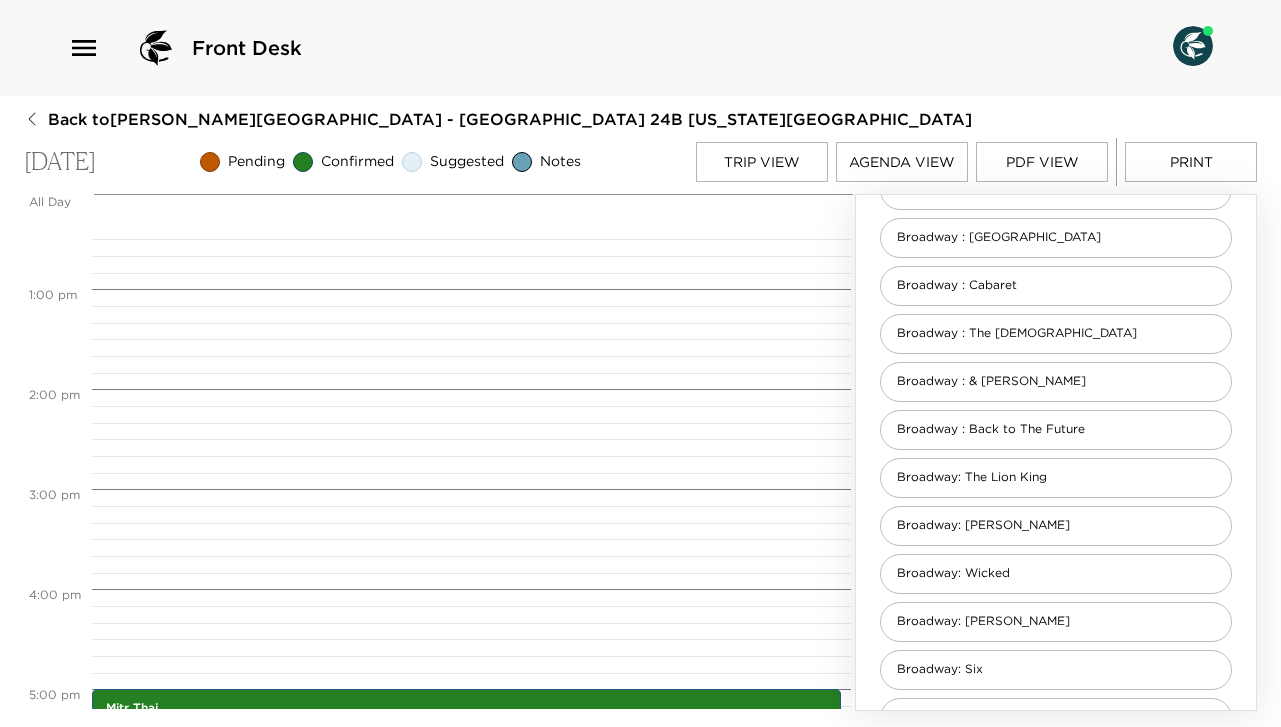 scroll, scrollTop: 703, scrollLeft: 0, axis: vertical 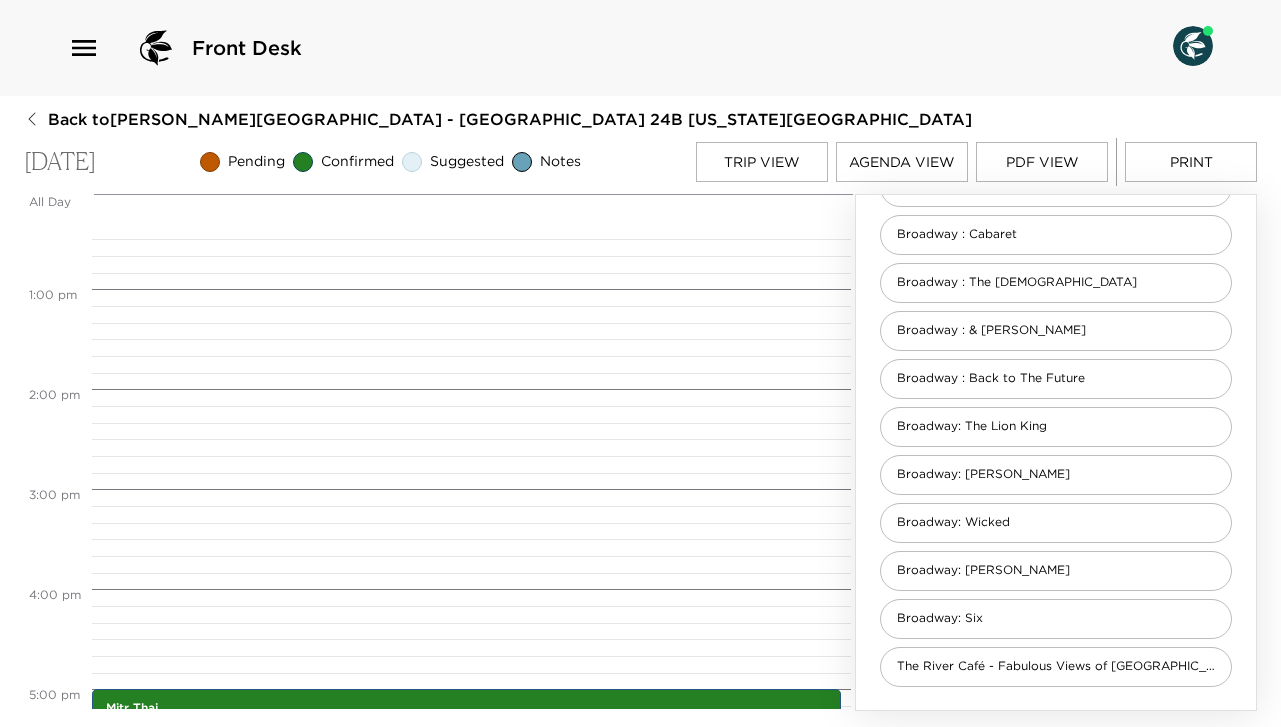 click on "Check-Out Time is 11:00 AM 11:00am - 12:00pm 60 East 55th Street between Park and Madison Avenues
New York NY 10022
Us Mitr Thai 5:00pm - 6:30pm 37 West 46th Street
New York New York
United States" at bounding box center (468, 189) 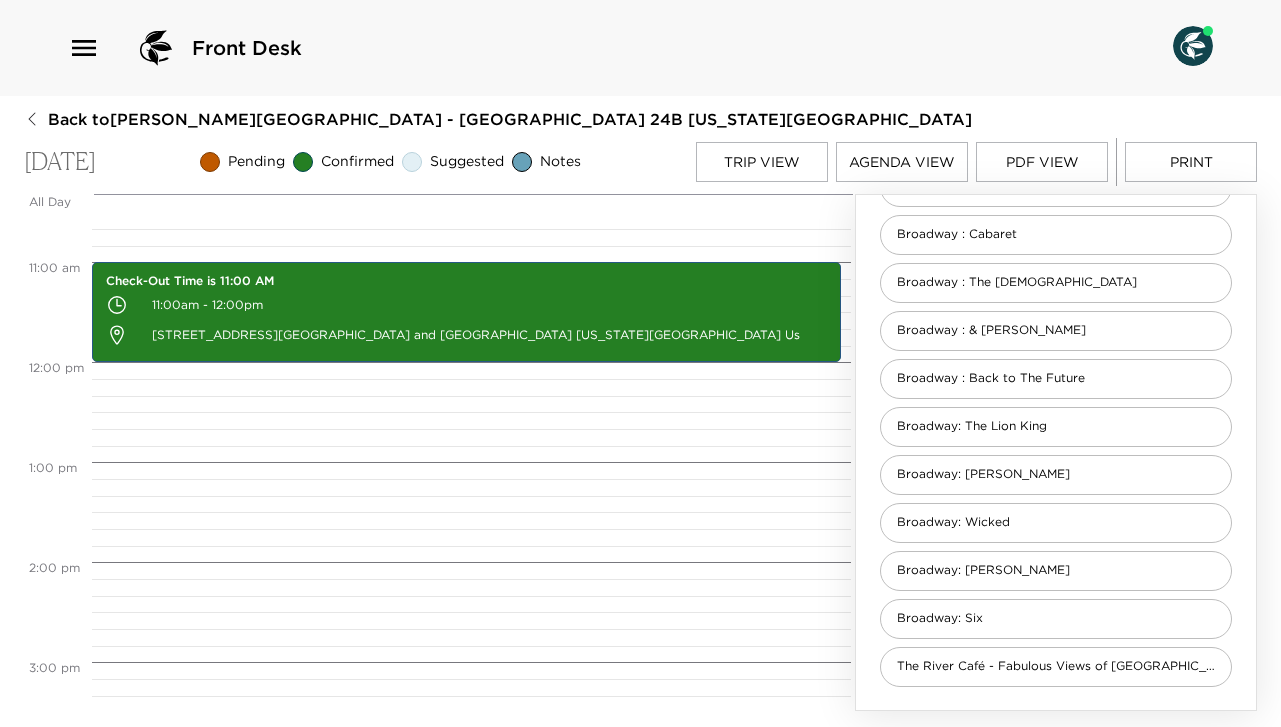scroll, scrollTop: 1178, scrollLeft: 0, axis: vertical 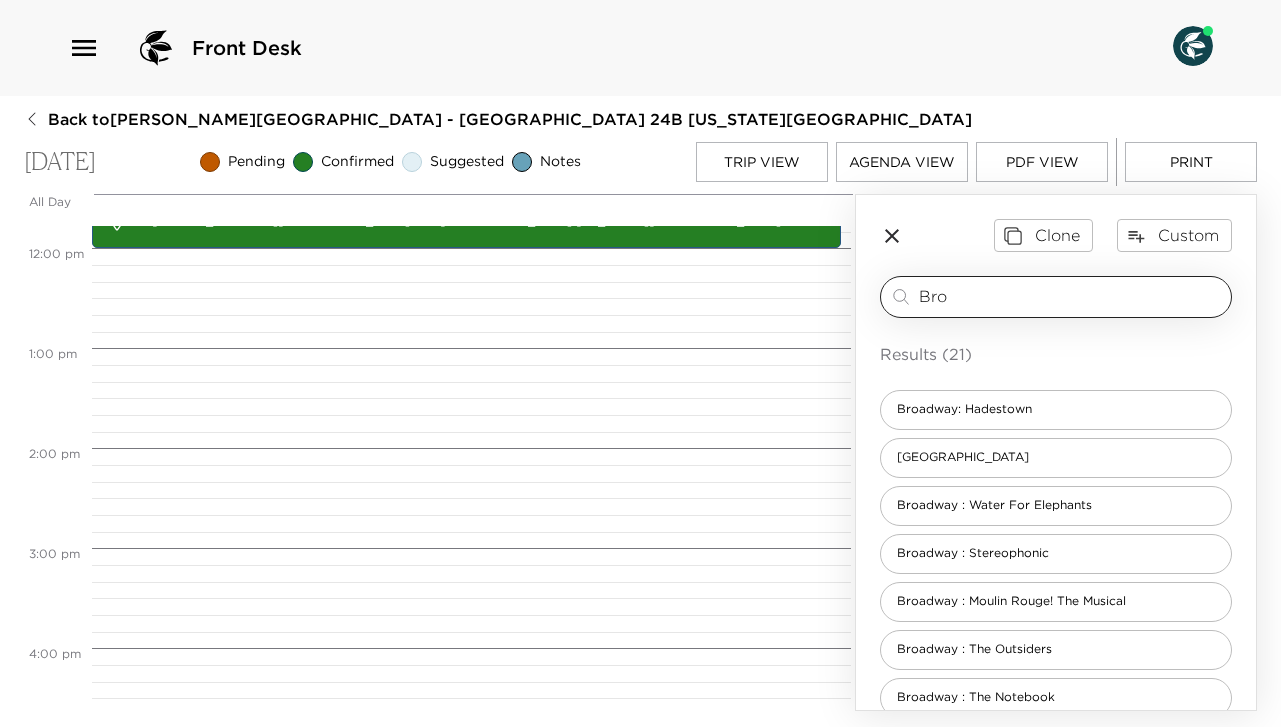 click on "Bro" at bounding box center [1071, 296] 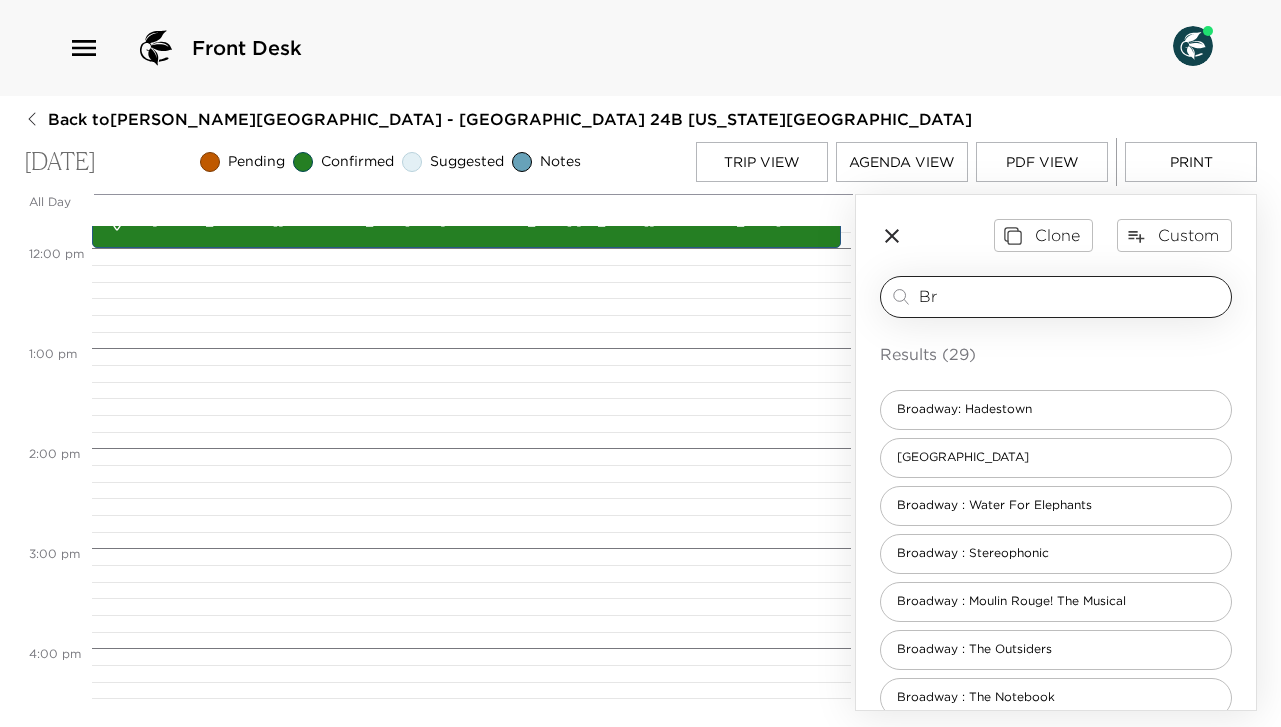 type on "B" 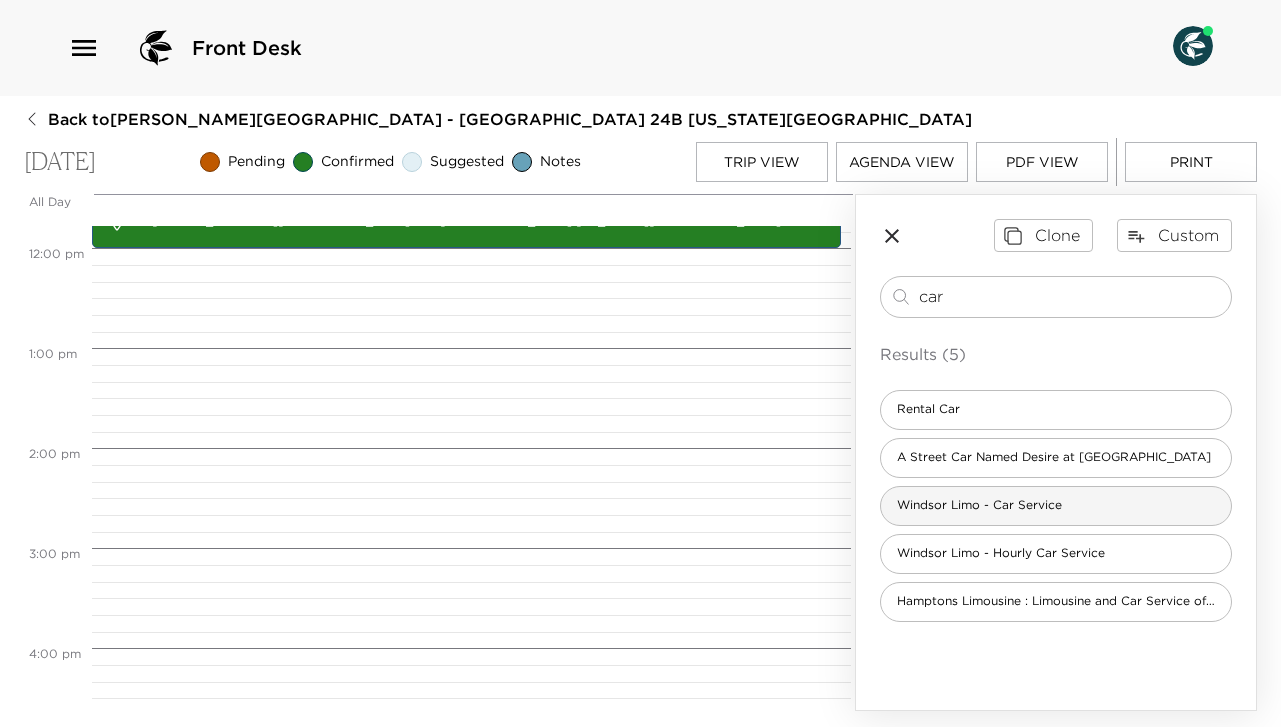 type on "car" 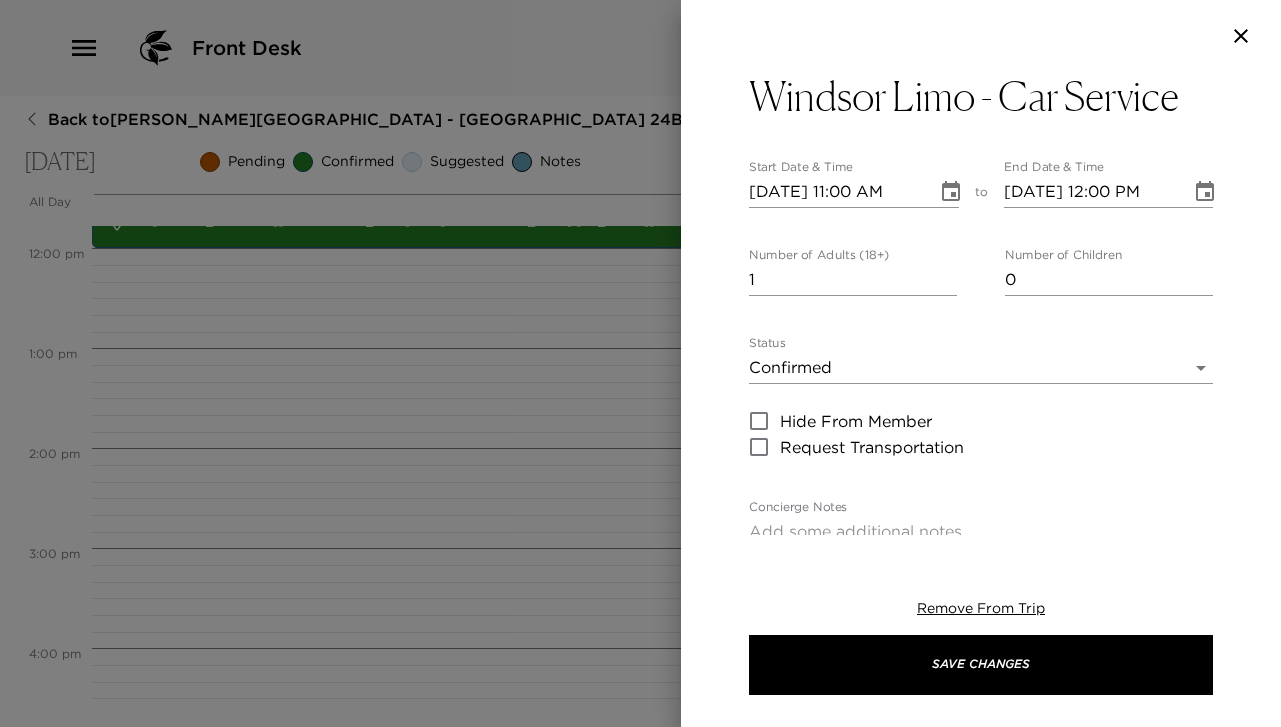 type on "Your trip has been confirmed by your concierge. Itinerary will be send to your email." 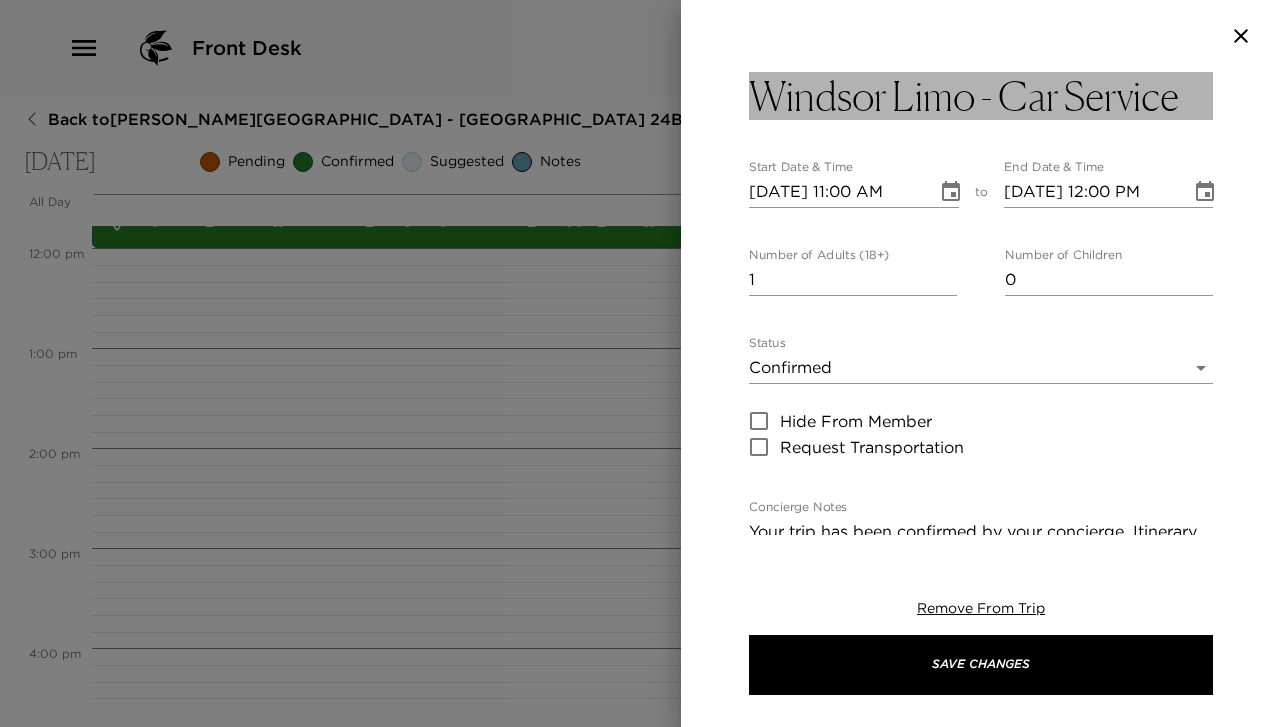 click on "Windsor Limo - Car Service" at bounding box center (981, 96) 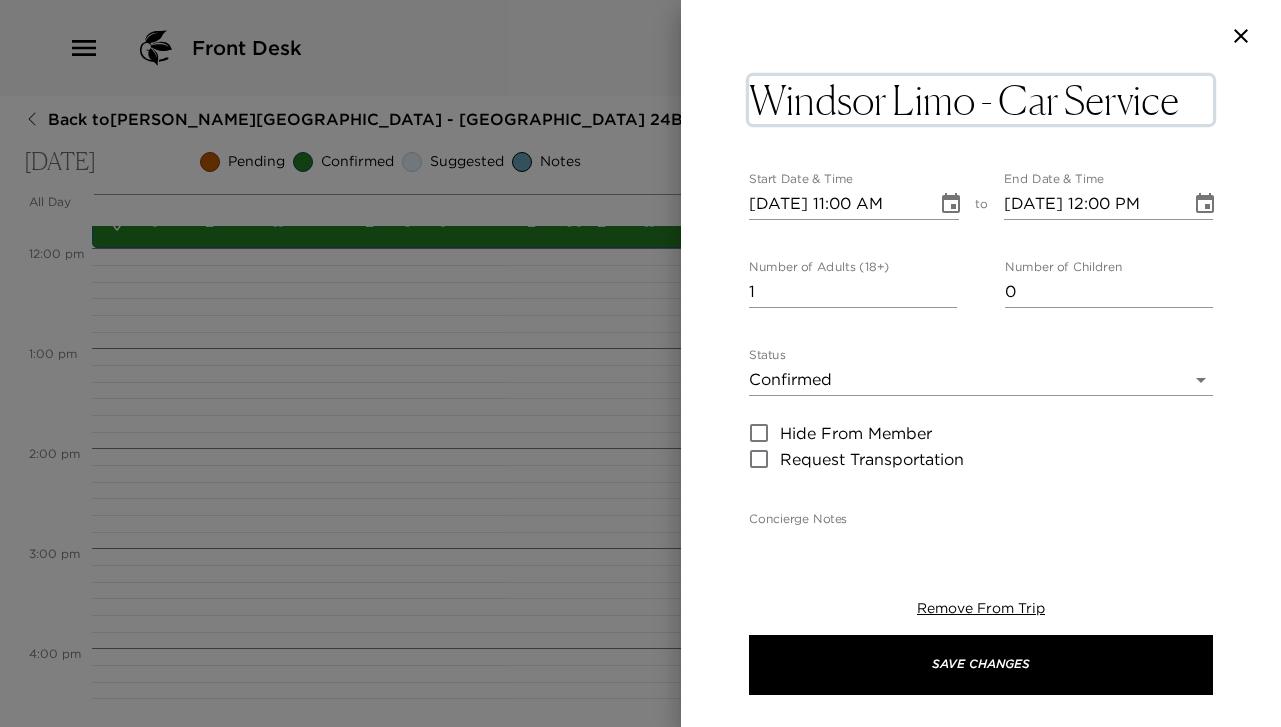 click on "Windsor Limo - Car Service" at bounding box center (981, 100) 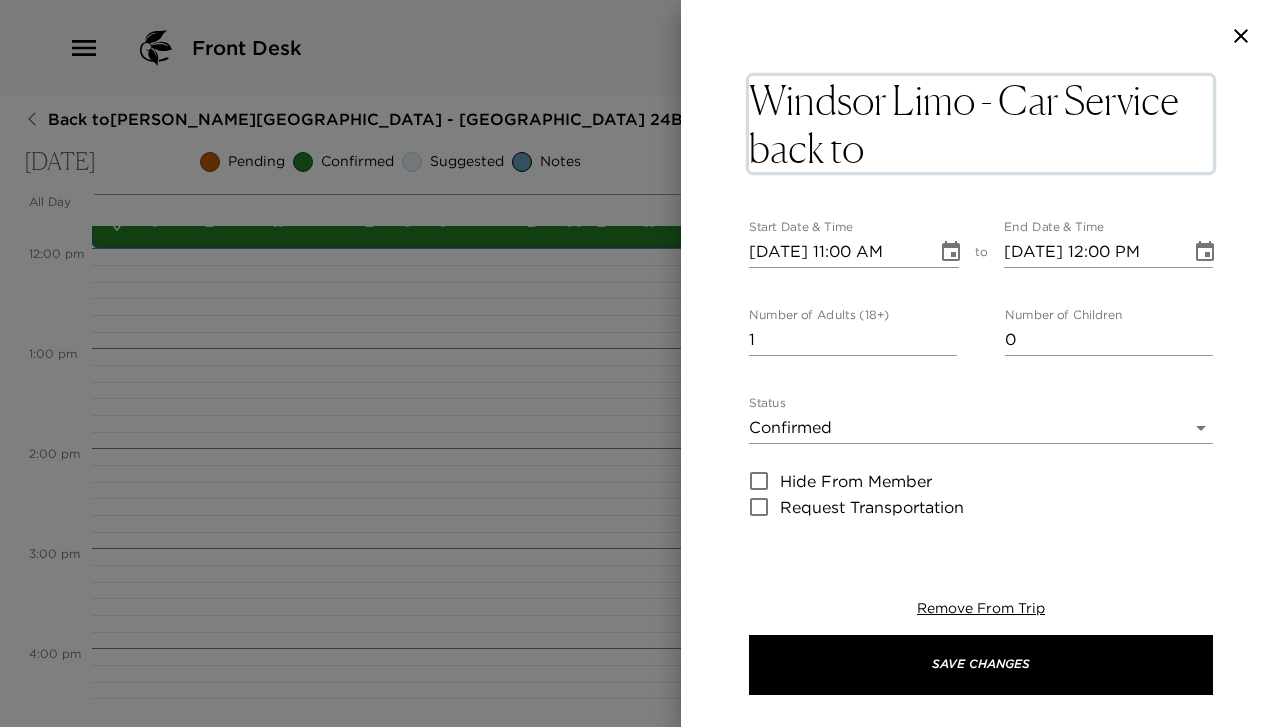 type on "Windsor Limo - Car Service back to JFK (Jet Blue)" 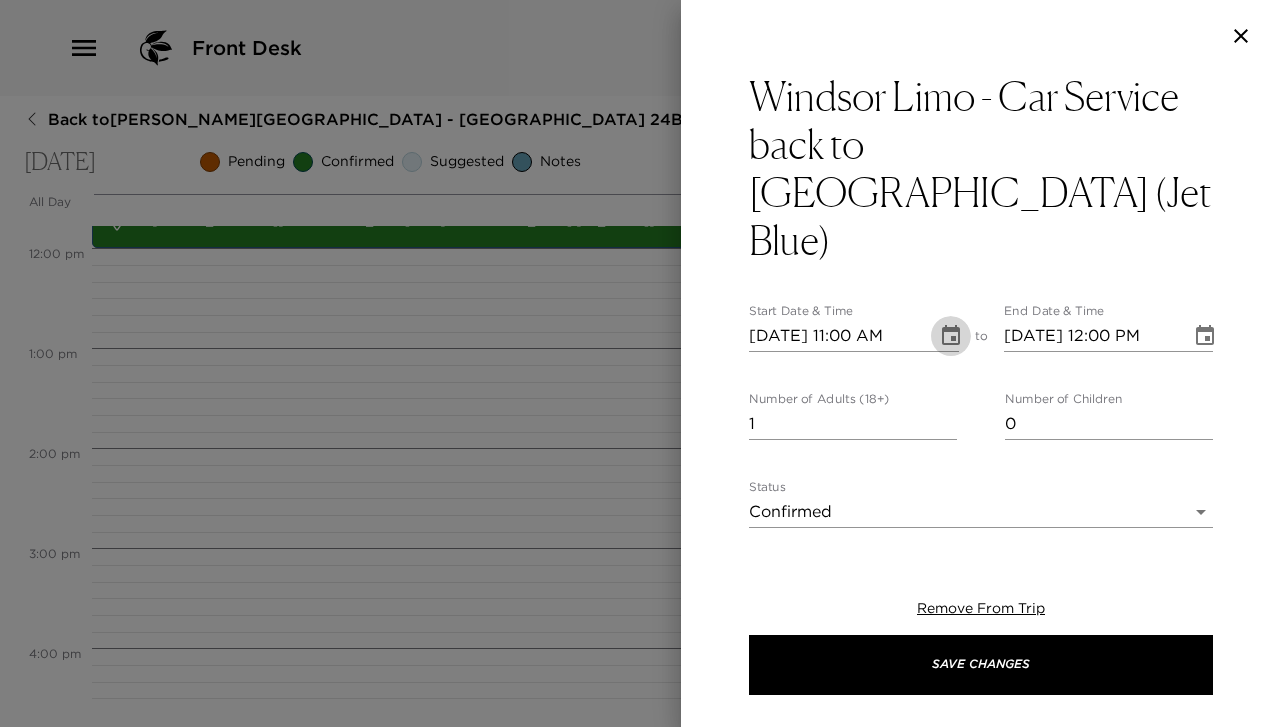 click at bounding box center [951, 336] 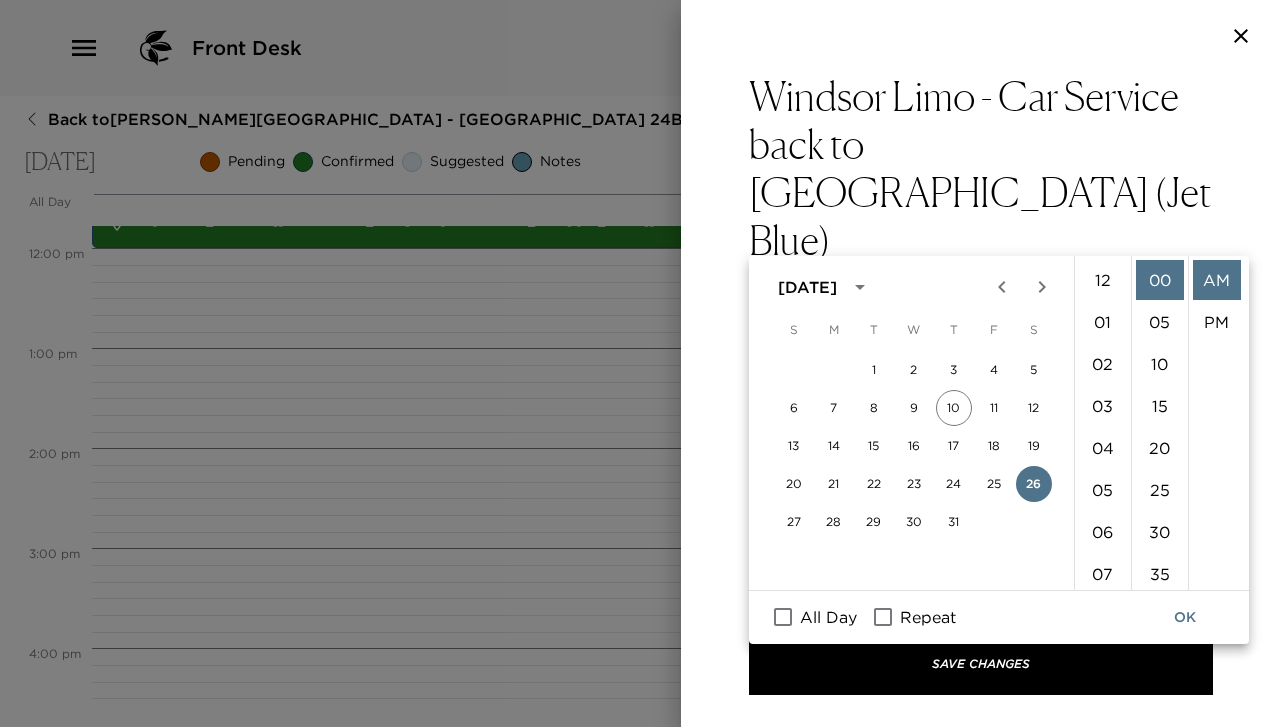 scroll, scrollTop: 462, scrollLeft: 0, axis: vertical 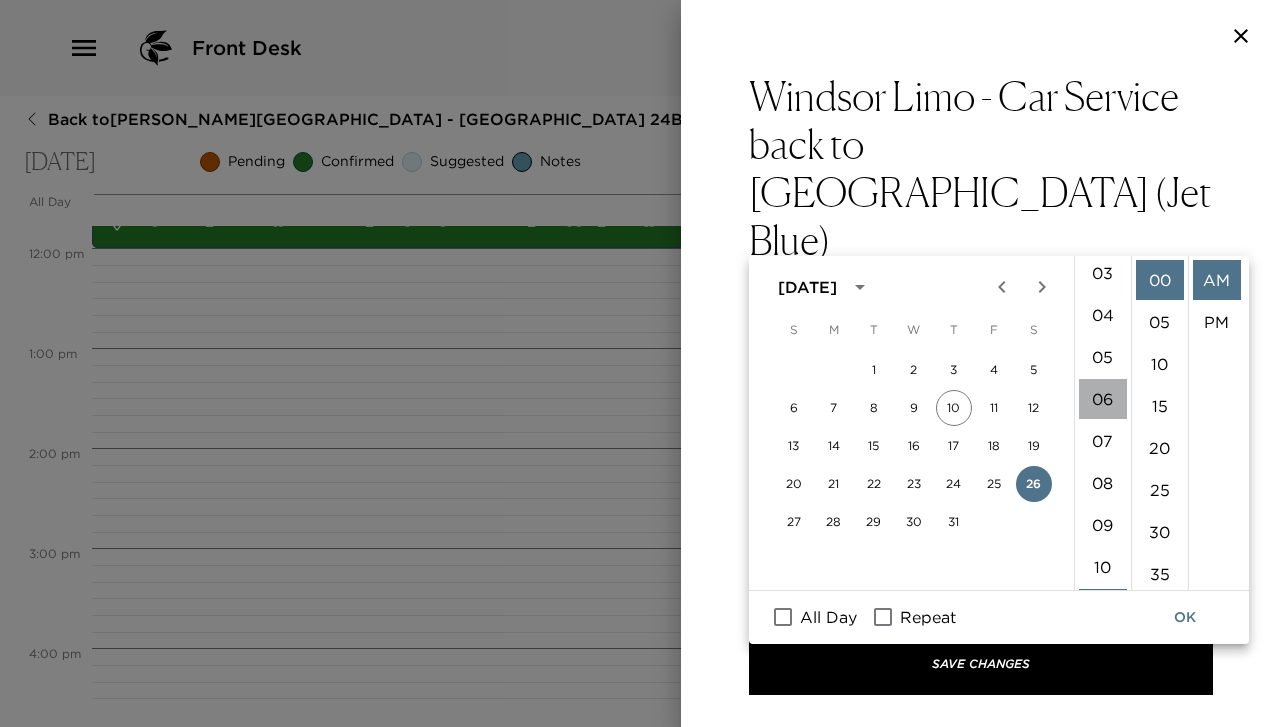 click on "06" at bounding box center (1103, 399) 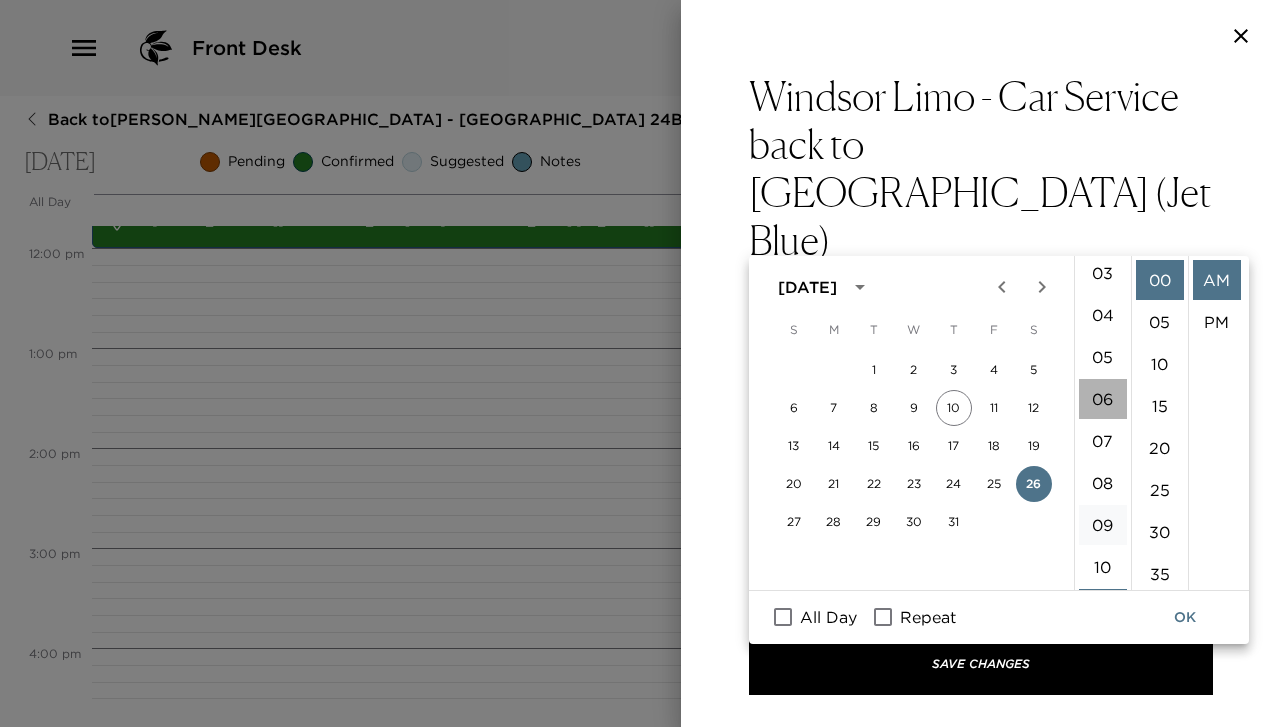 scroll, scrollTop: 252, scrollLeft: 0, axis: vertical 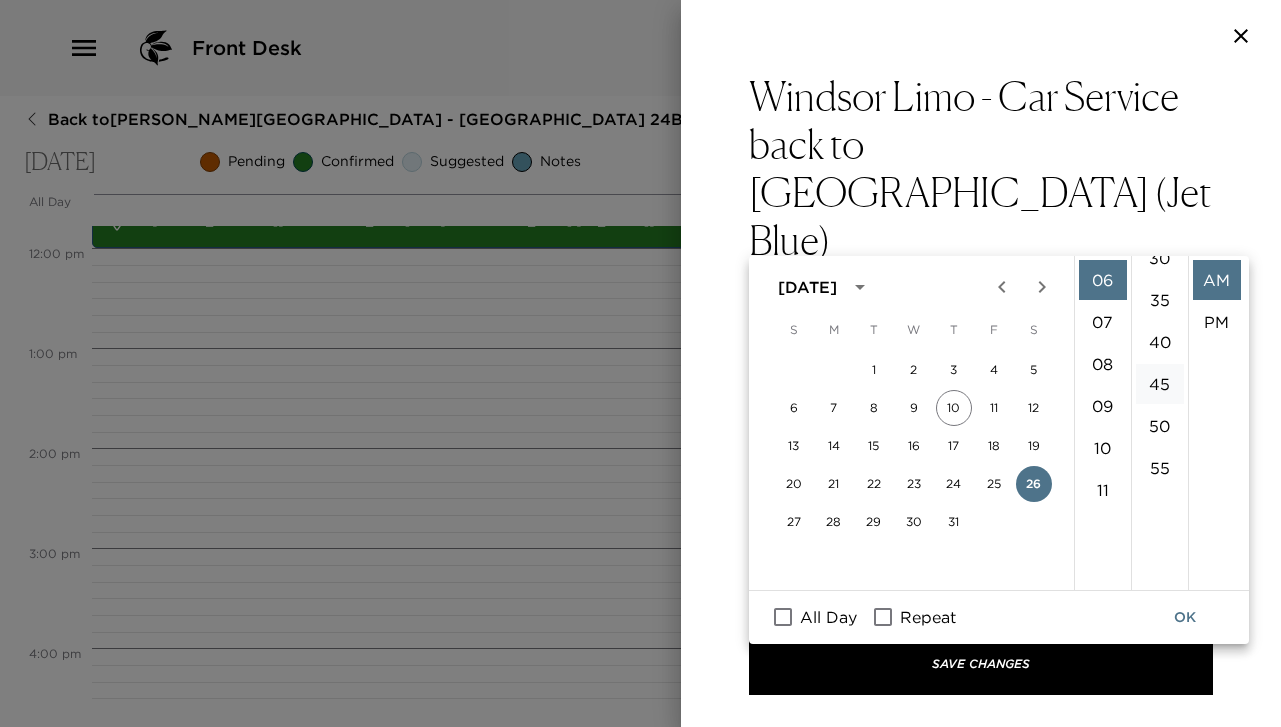 click on "45" at bounding box center [1160, 384] 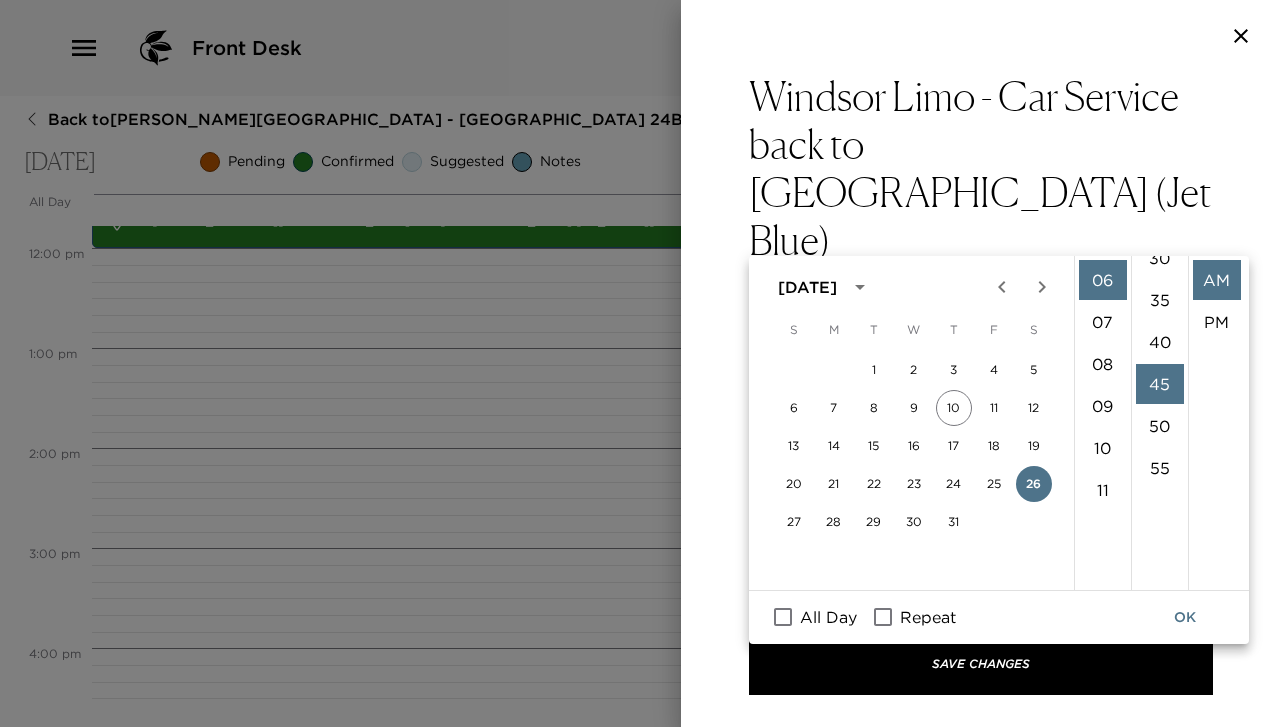 scroll, scrollTop: 378, scrollLeft: 0, axis: vertical 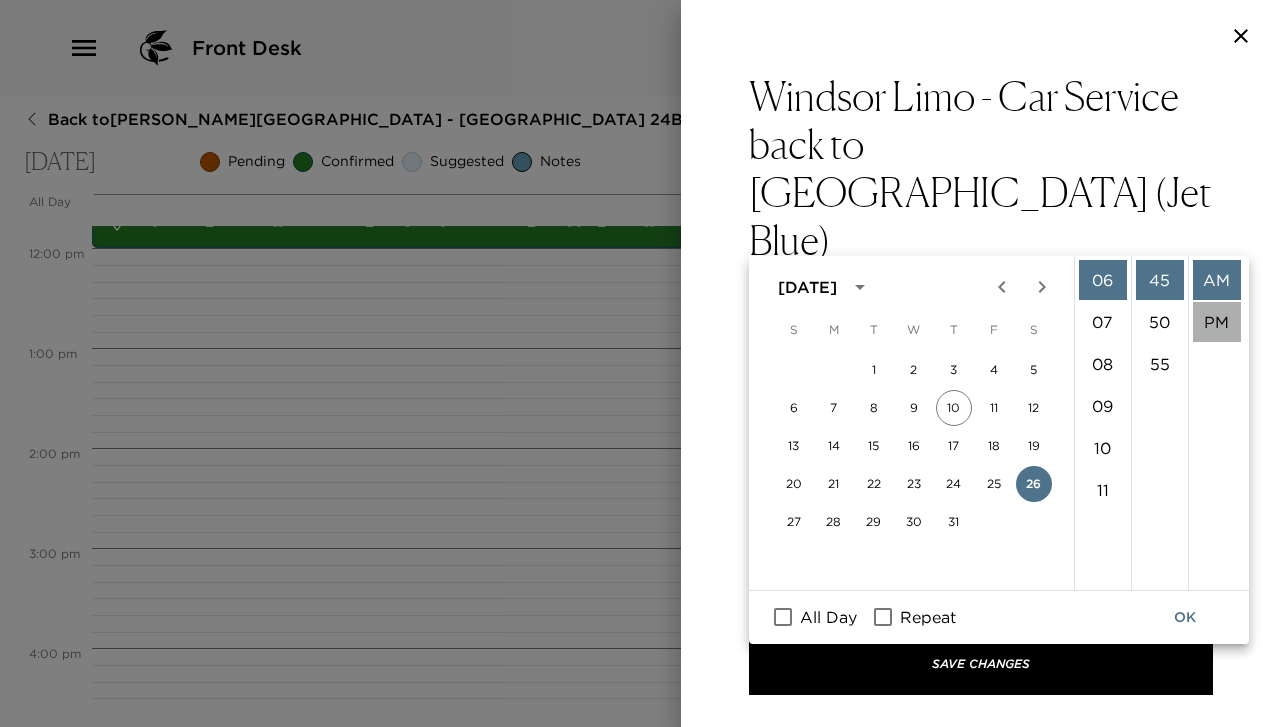 click on "PM" at bounding box center [1217, 322] 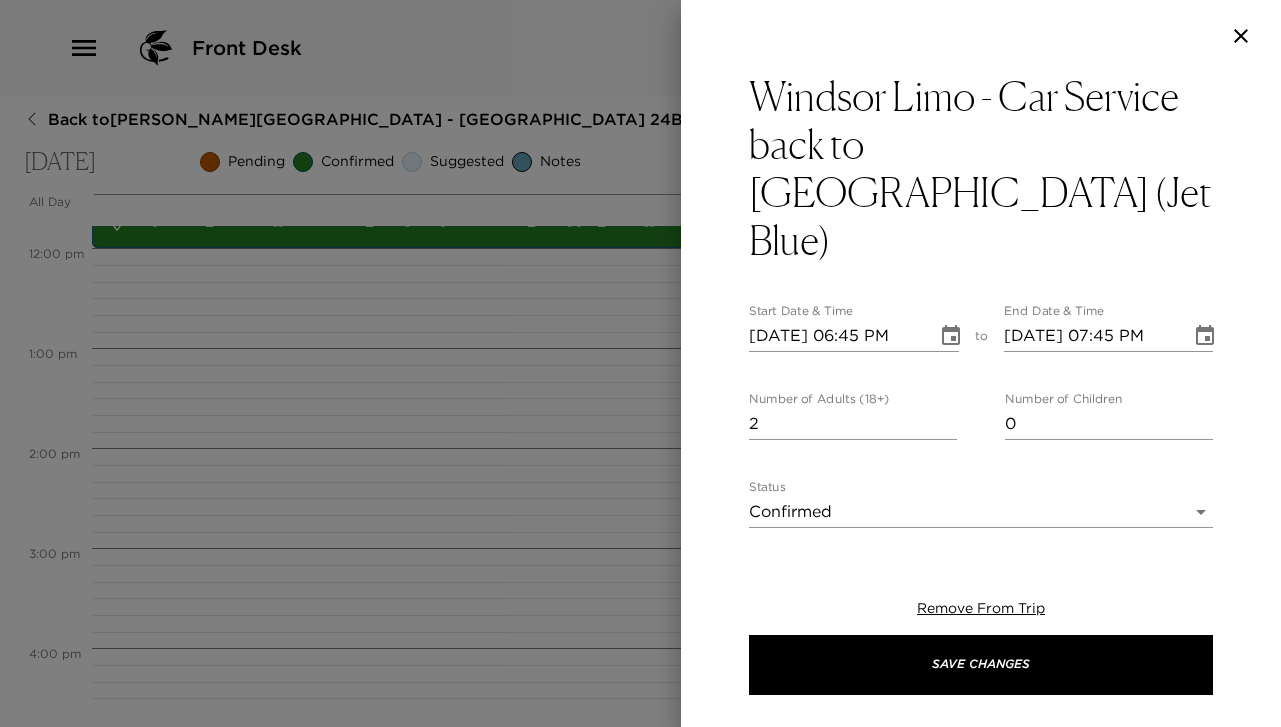 type on "2" 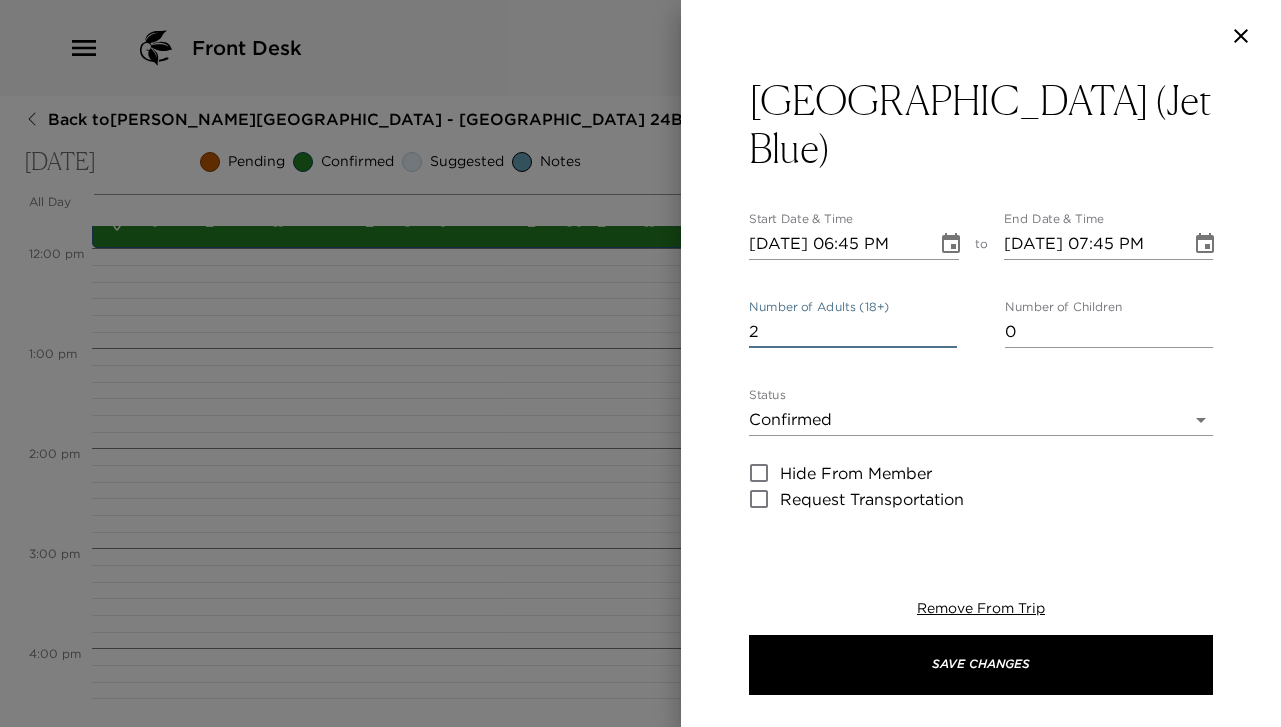 scroll, scrollTop: 8, scrollLeft: 0, axis: vertical 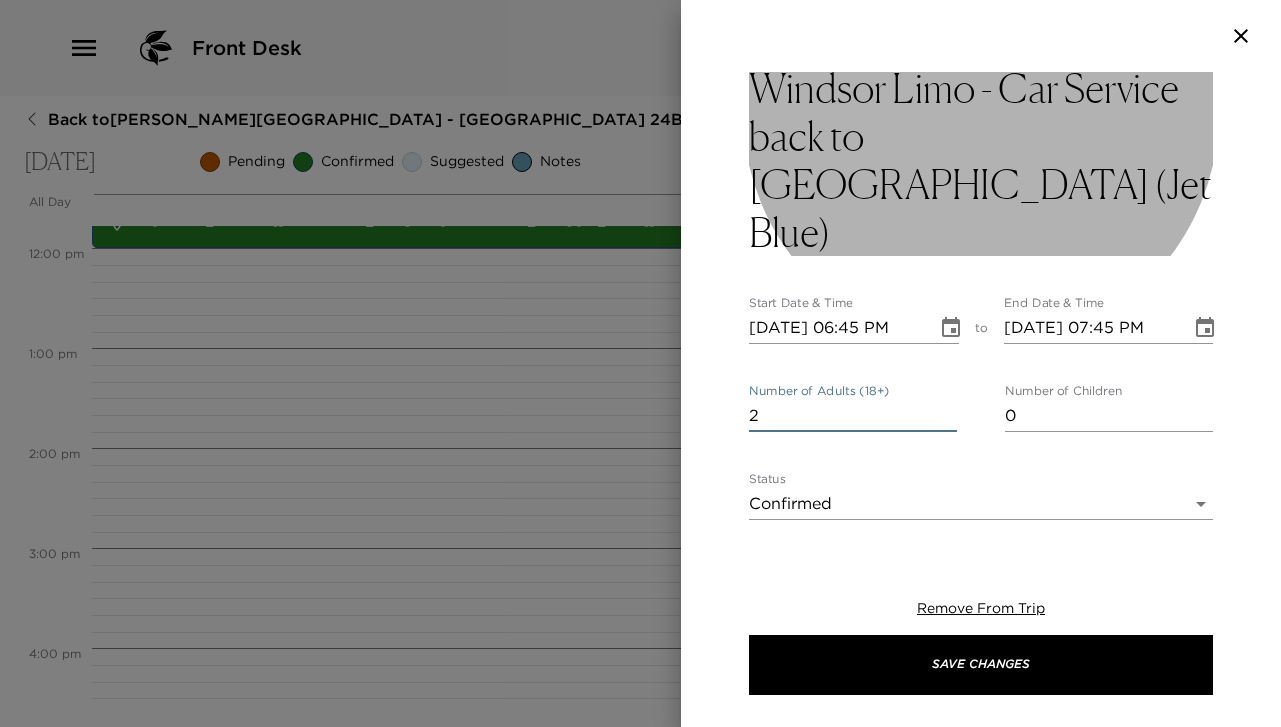 click on "Windsor Limo - Car Service back to JFK (Jet Blue)" at bounding box center (981, 160) 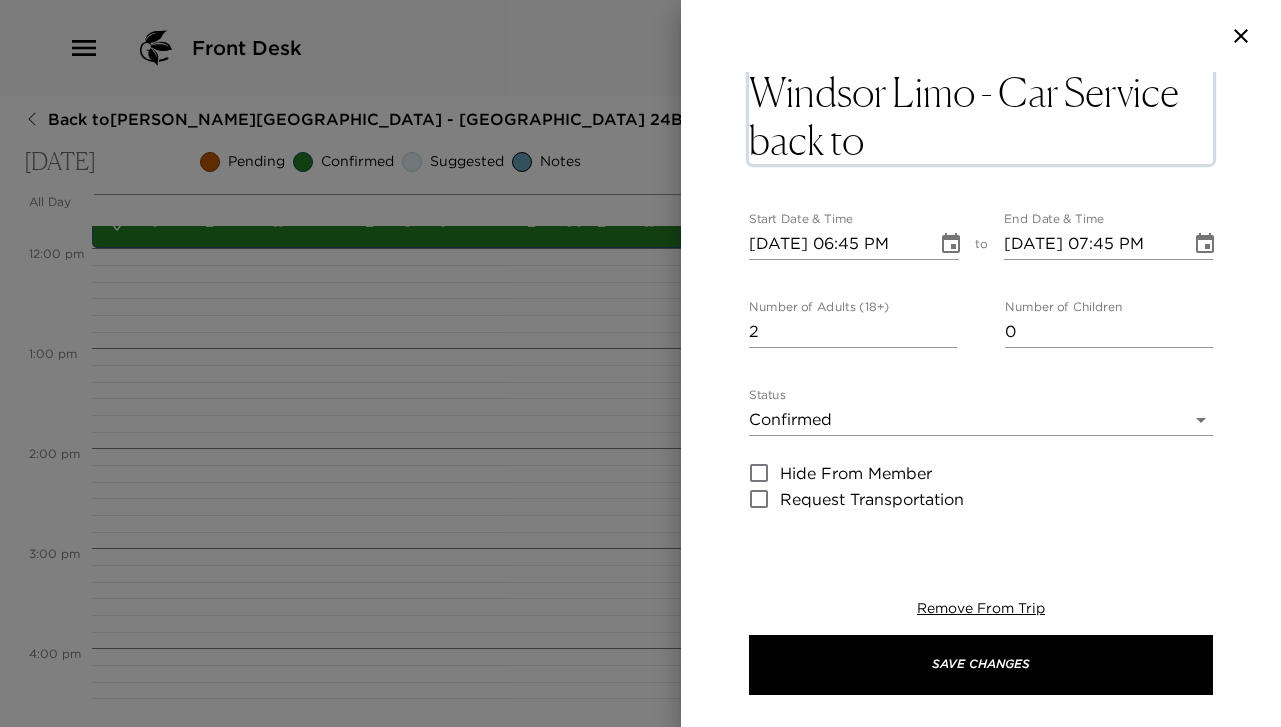 scroll, scrollTop: 4, scrollLeft: 0, axis: vertical 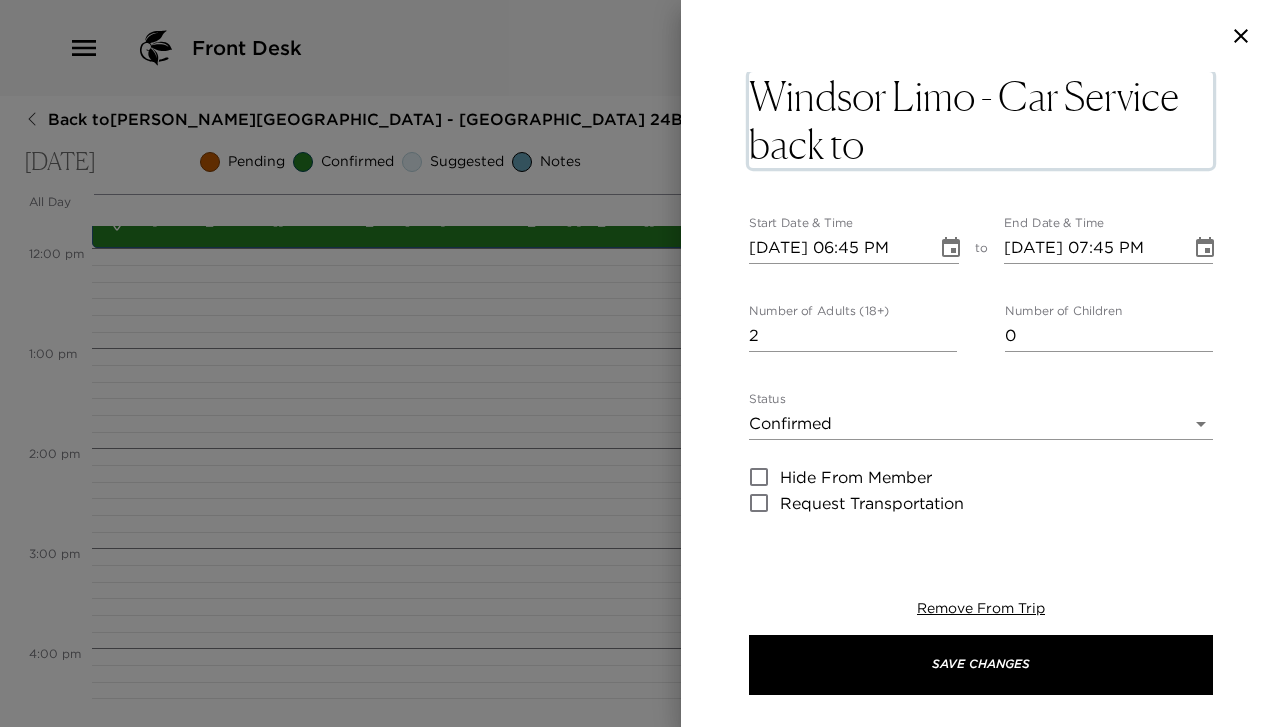 click on "Windsor Limo - Car Service back to JFK (Jet Blue)" at bounding box center (981, 120) 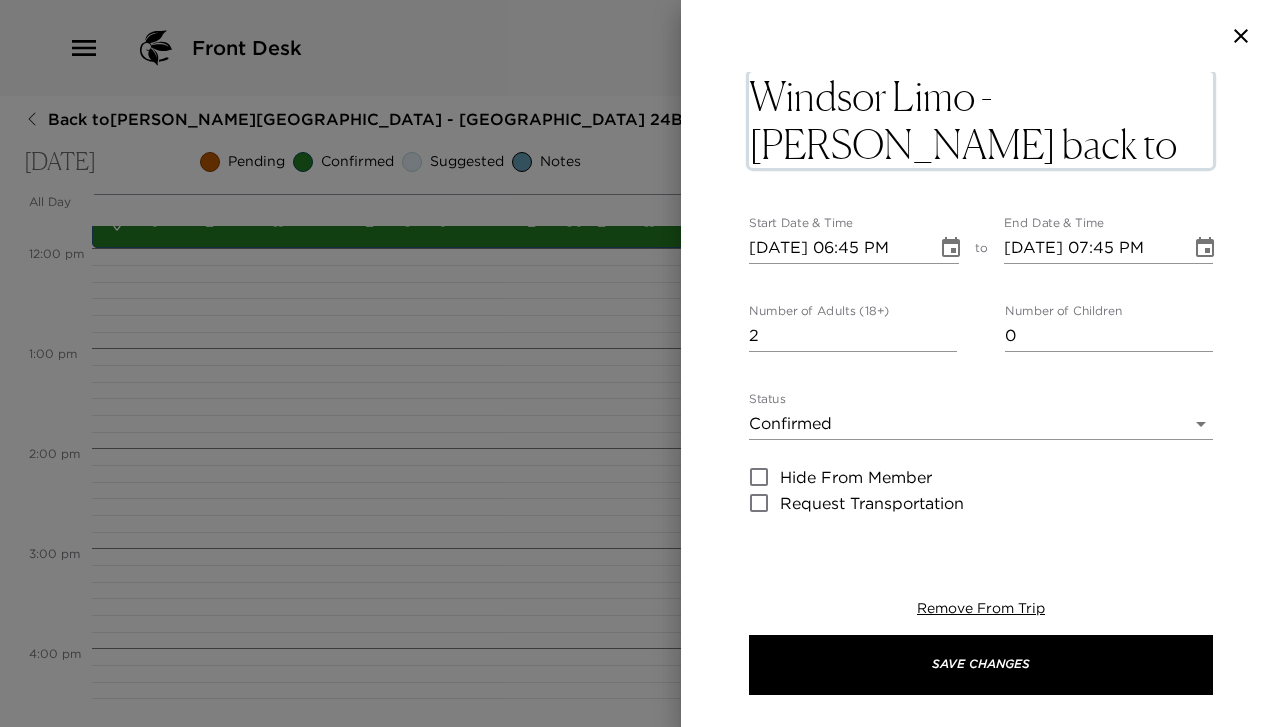 type on "Windsor Limo - Sedan back to JFK (Jet Blue)" 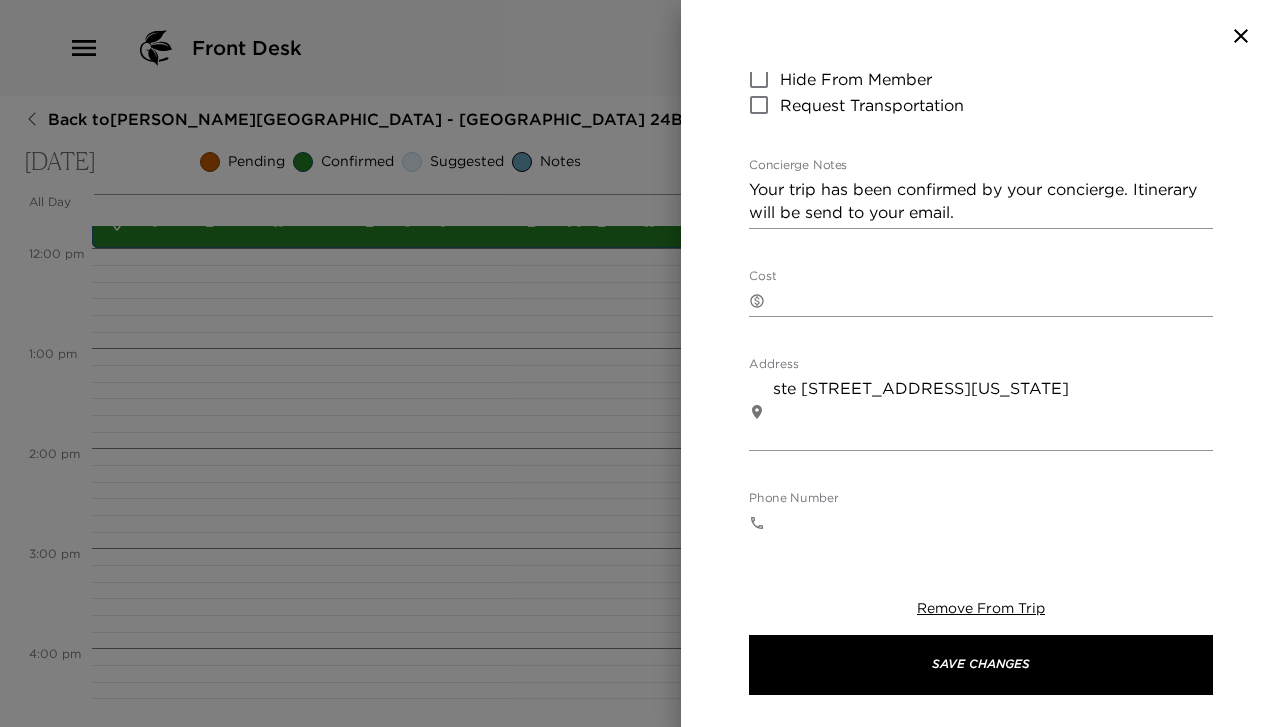 scroll, scrollTop: 287, scrollLeft: 0, axis: vertical 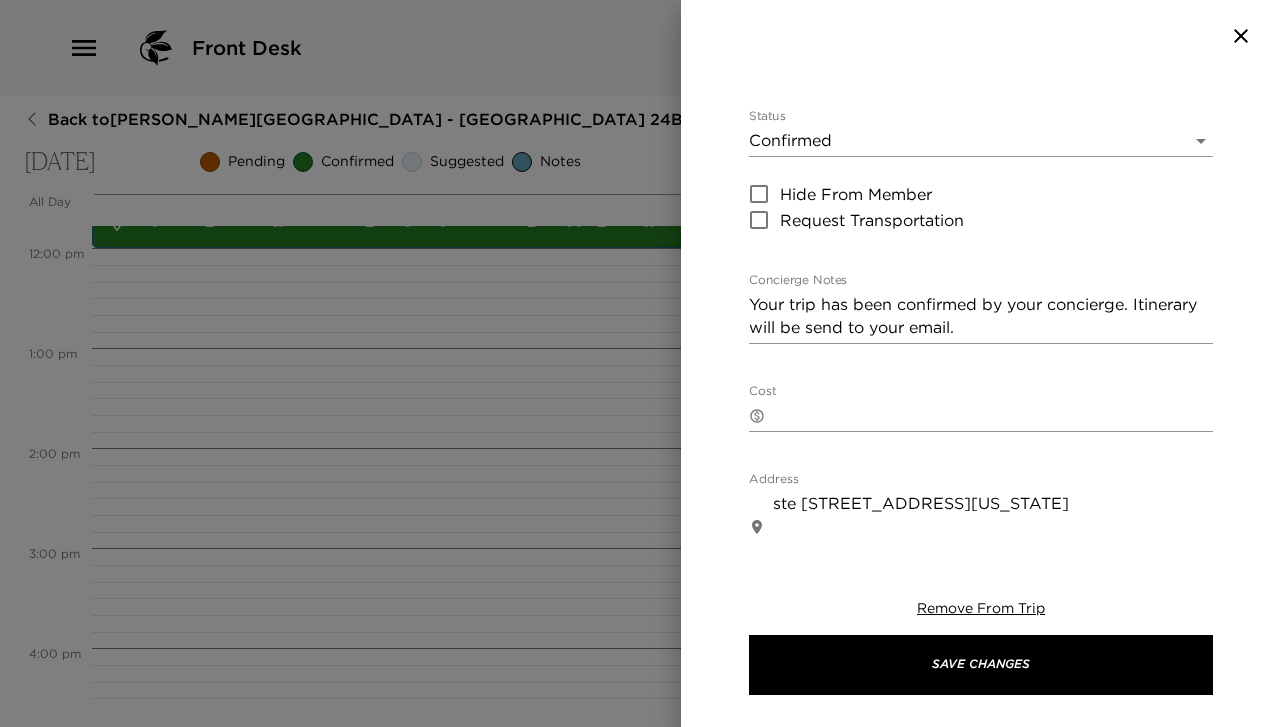 click on "Your trip has been confirmed by your concierge. Itinerary will be send to your email." at bounding box center [981, 316] 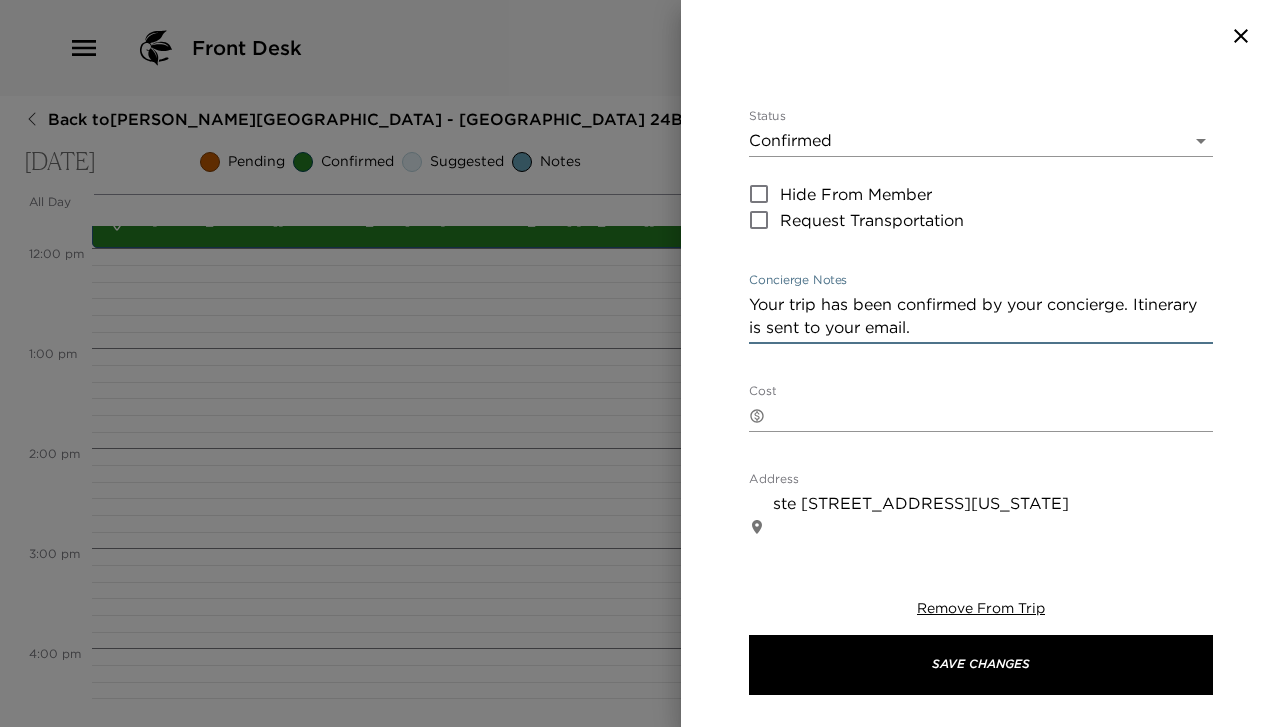 scroll, scrollTop: 0, scrollLeft: 0, axis: both 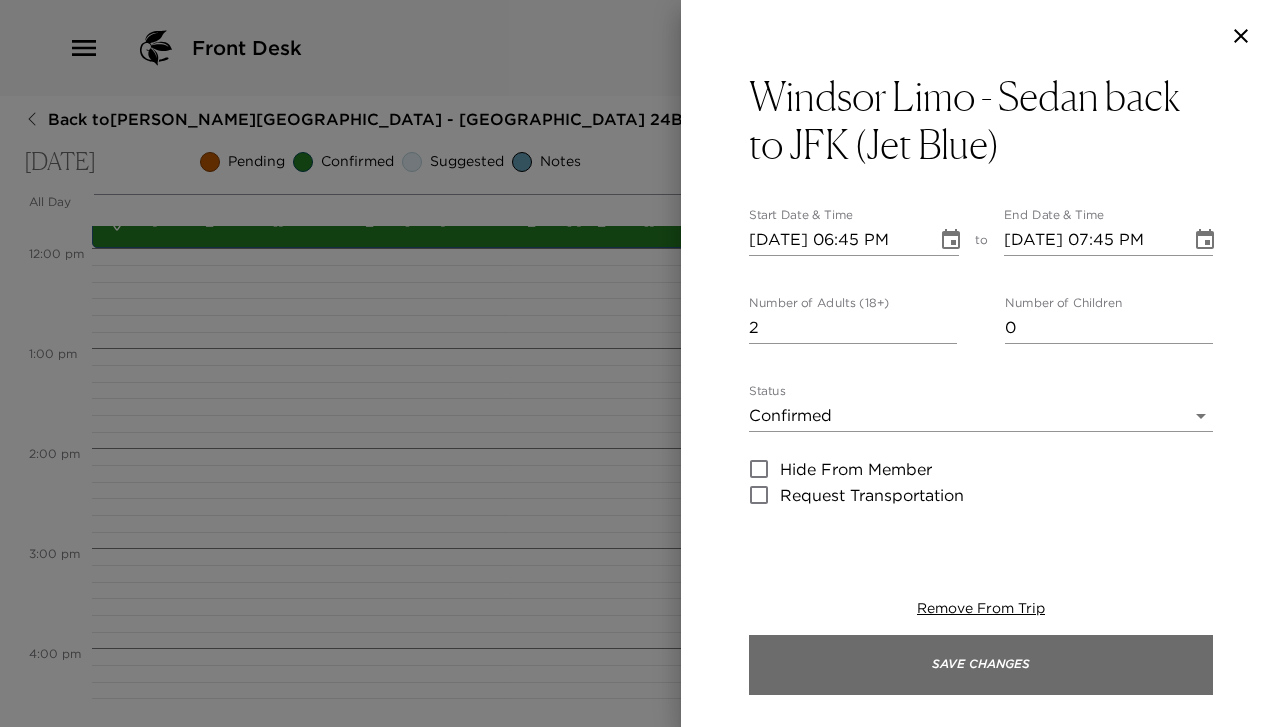 type on "Your trip has been confirmed by your concierge. Itinerary is sent to your email." 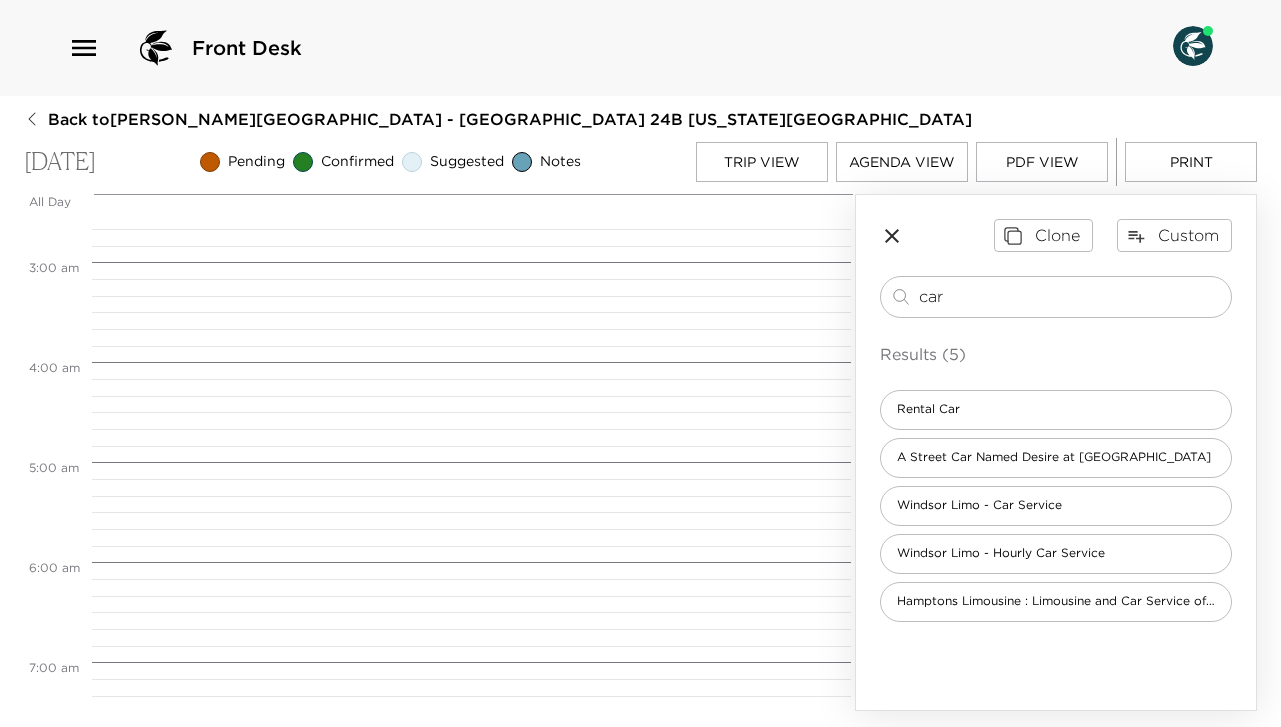 scroll, scrollTop: 0, scrollLeft: 0, axis: both 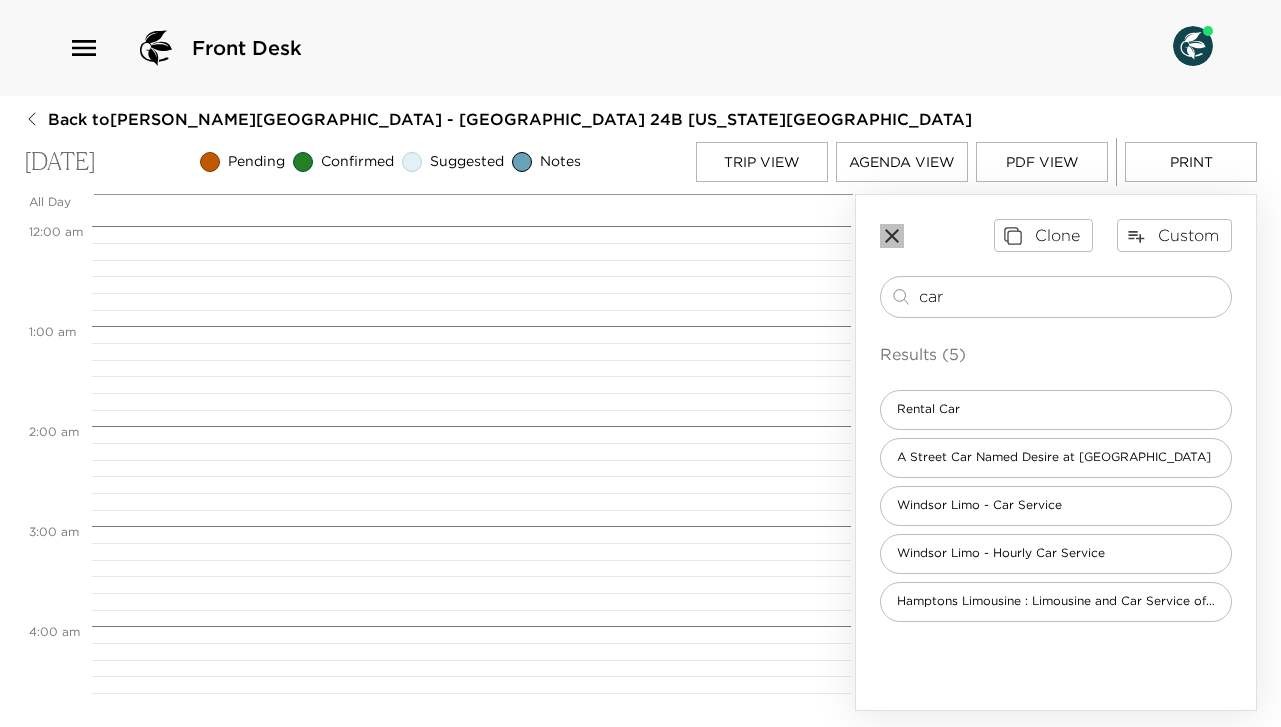 click 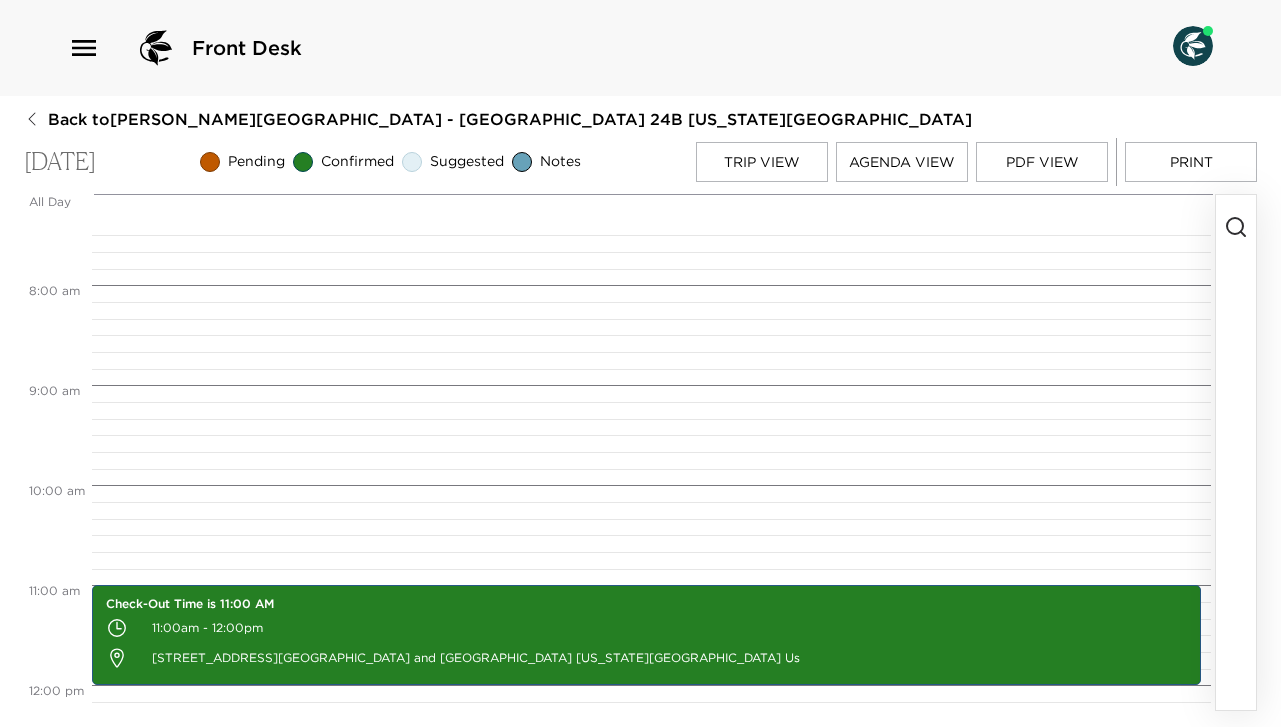 scroll, scrollTop: 743, scrollLeft: 0, axis: vertical 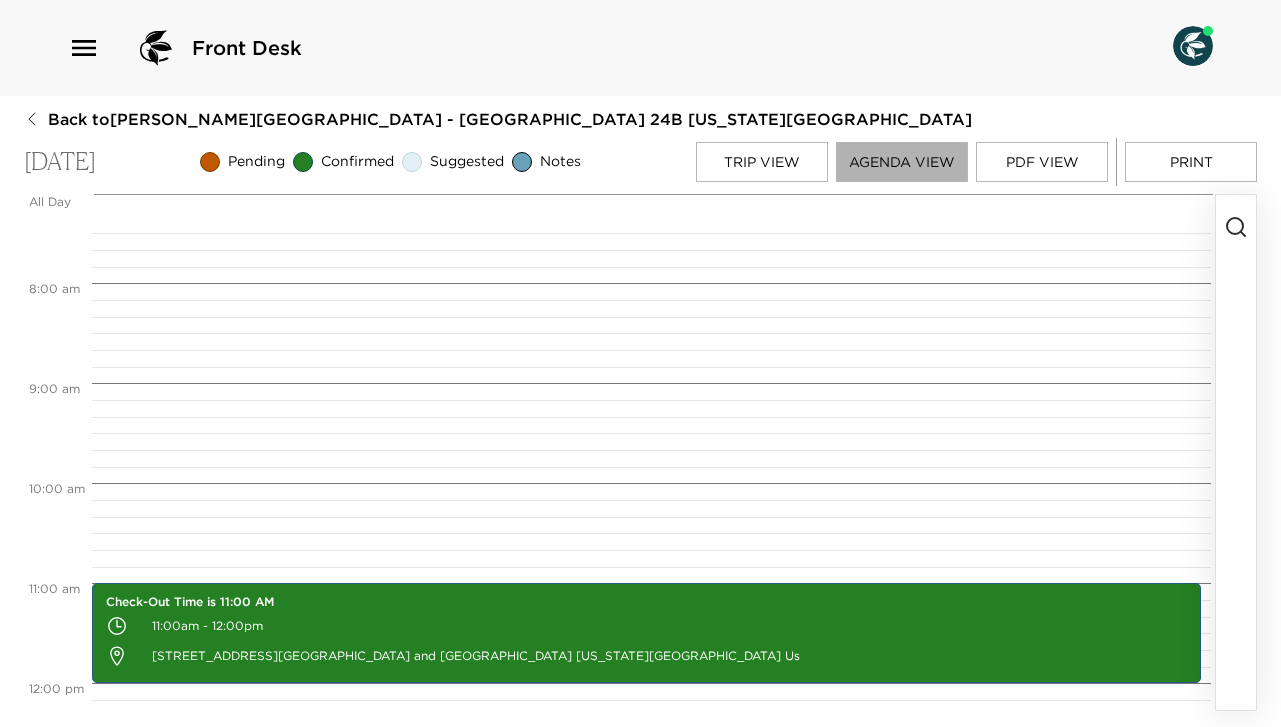 click on "Agenda View" at bounding box center (902, 162) 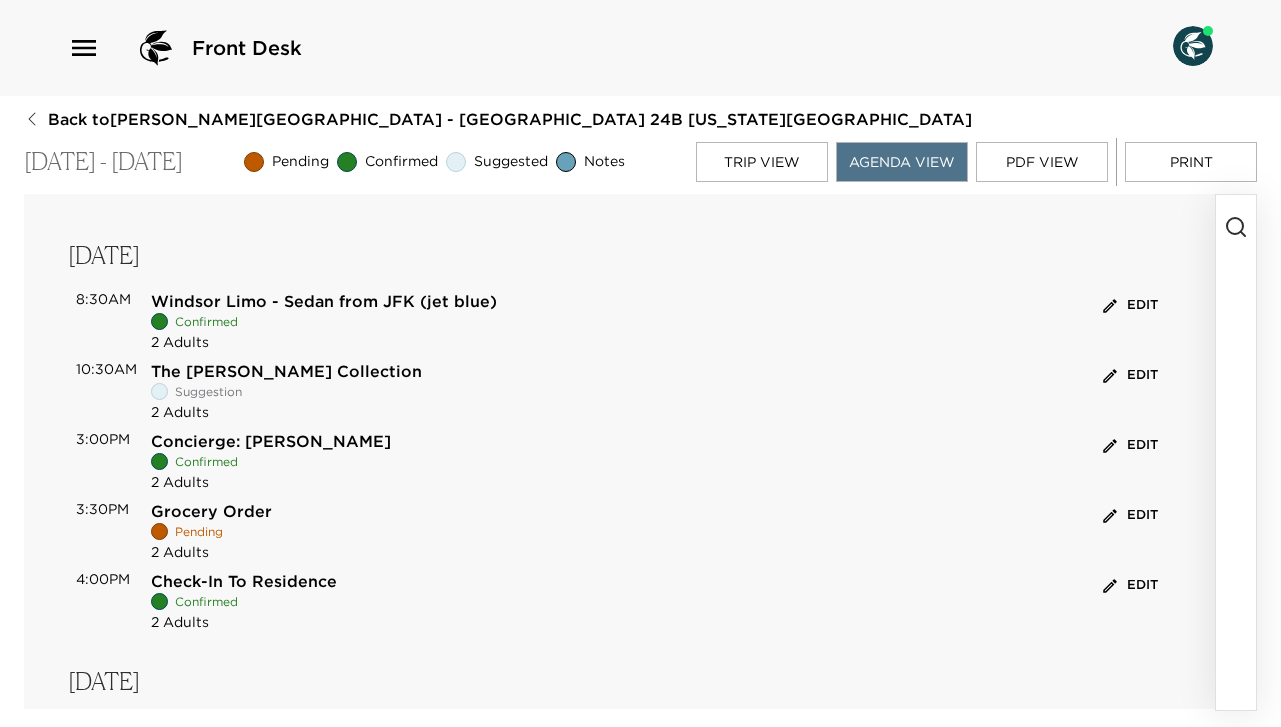 click on "Trip View" at bounding box center [762, 162] 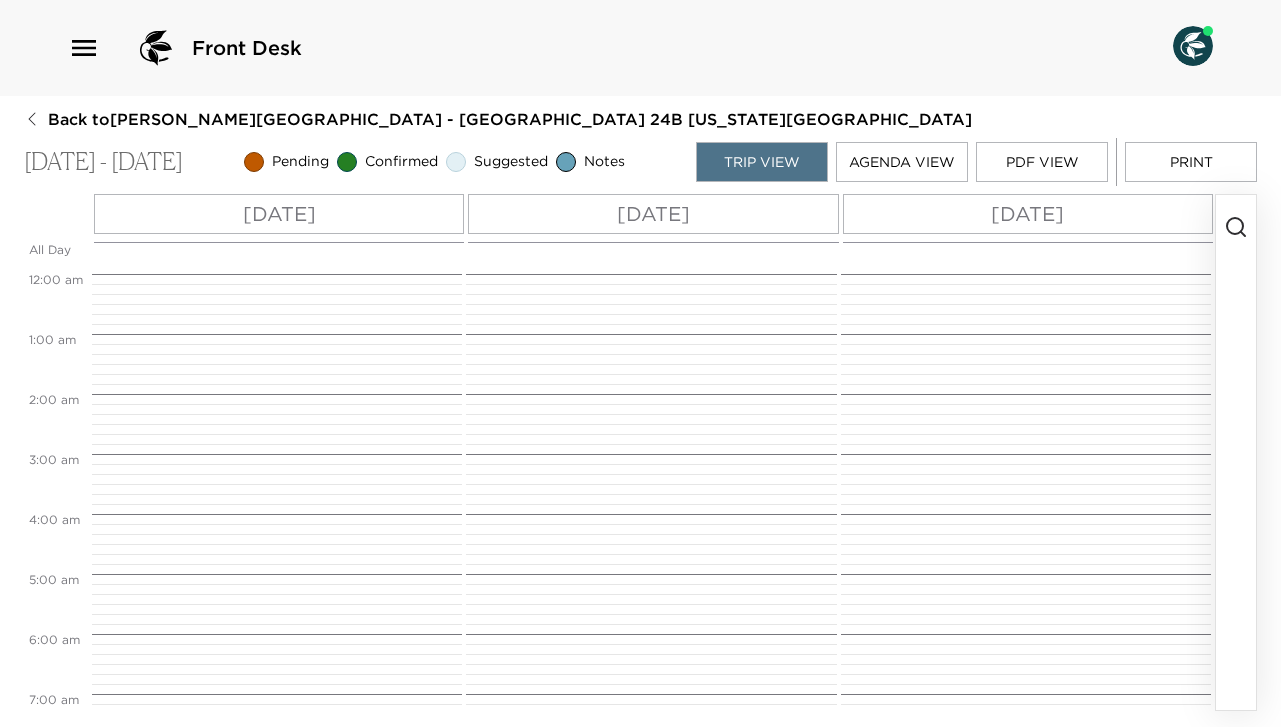 scroll, scrollTop: 510, scrollLeft: 0, axis: vertical 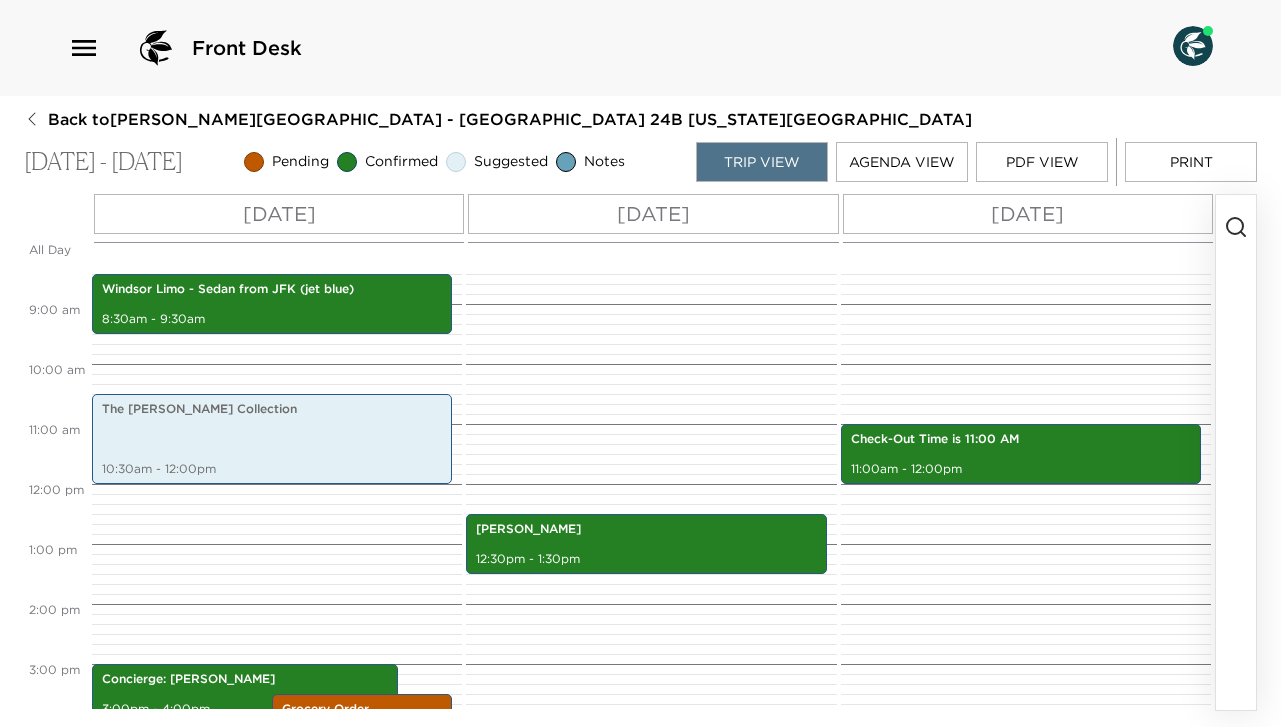 click on "PDF View" at bounding box center [1042, 162] 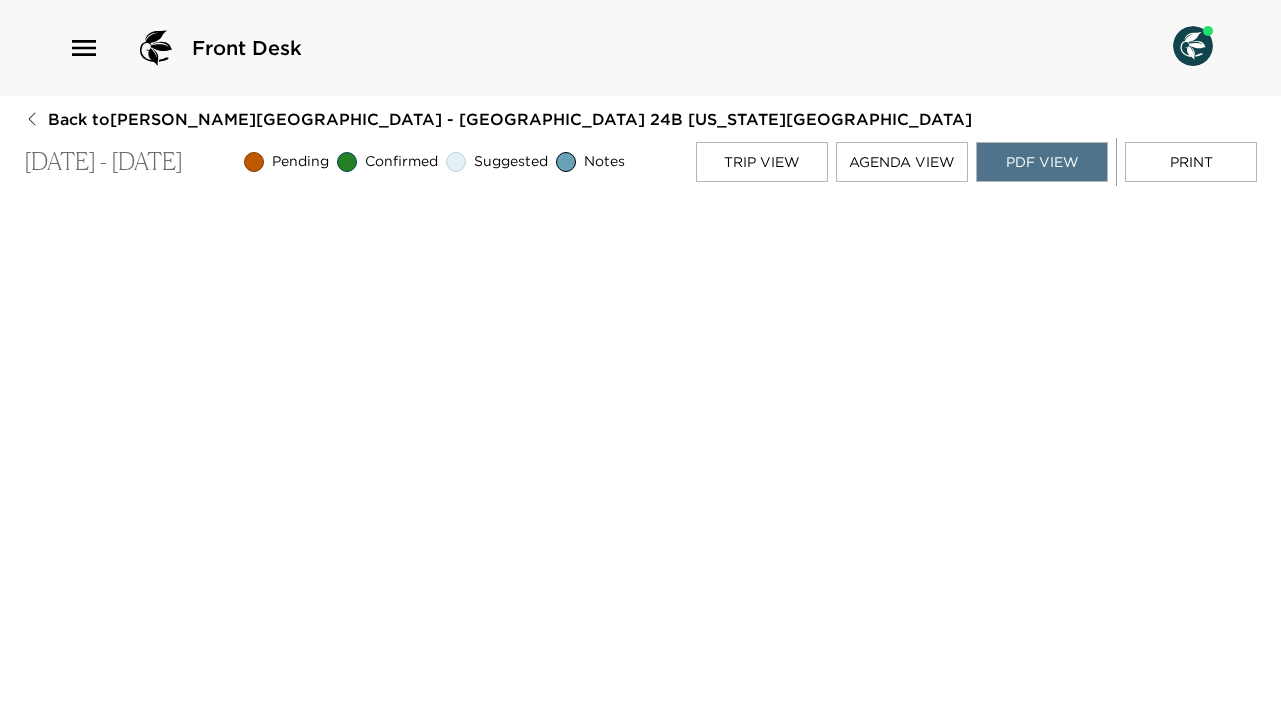 scroll, scrollTop: 3, scrollLeft: 0, axis: vertical 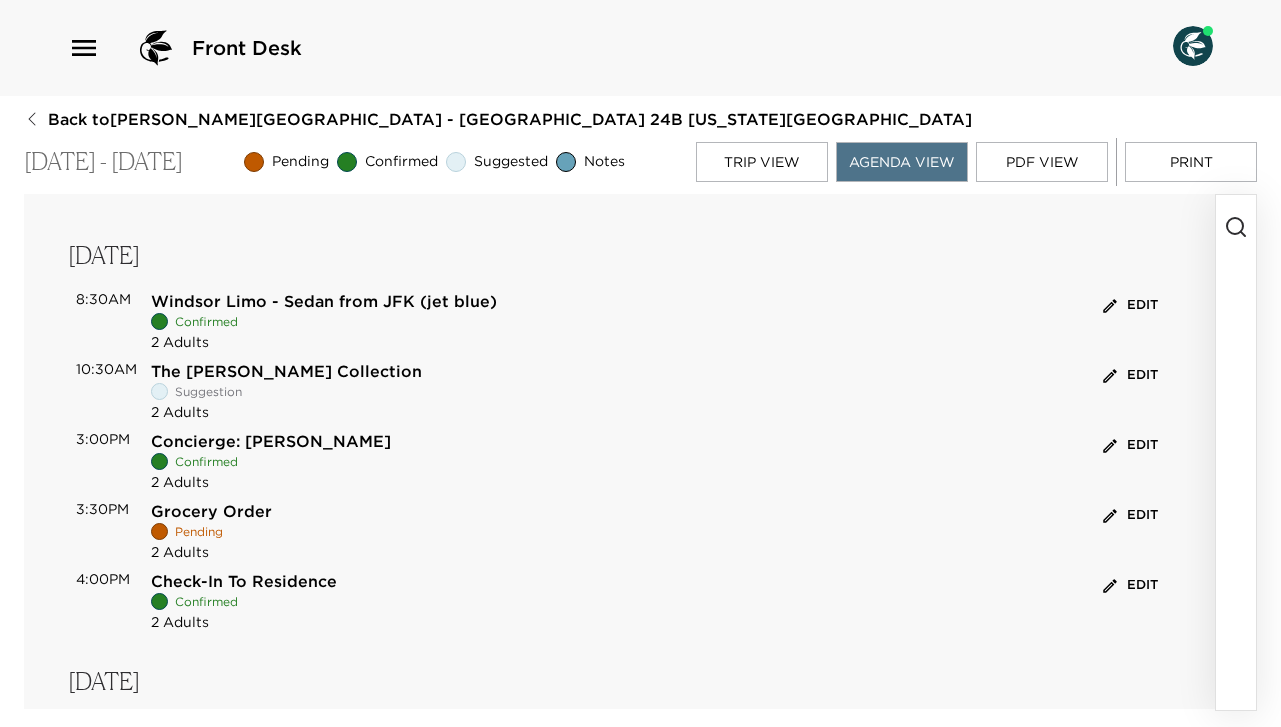 click on "Trip View" at bounding box center (762, 162) 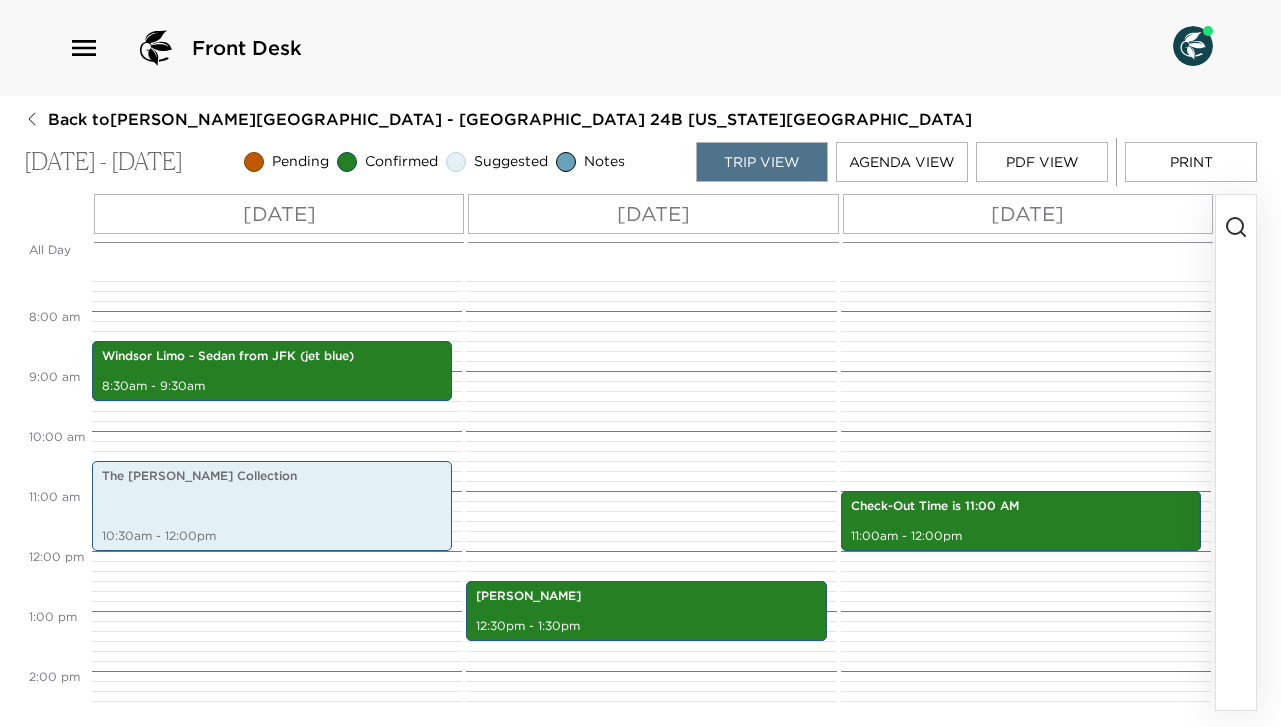 scroll, scrollTop: 438, scrollLeft: 0, axis: vertical 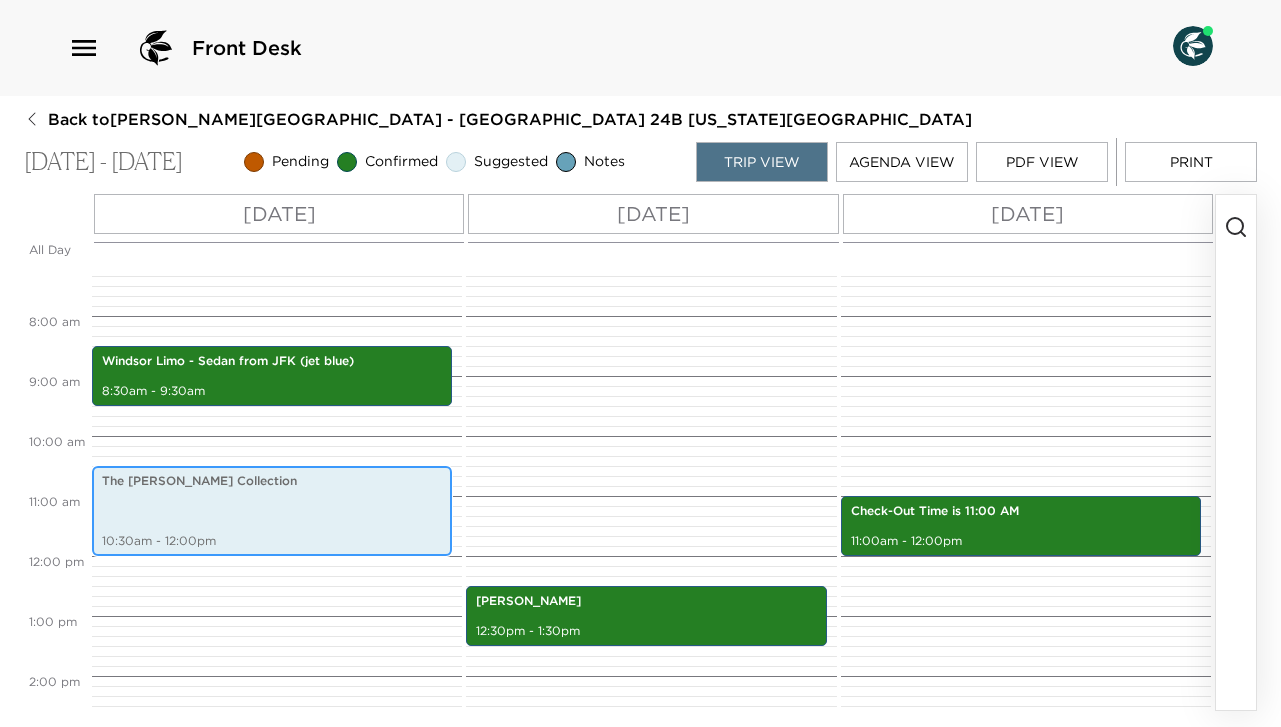 click on "The Frick Collection 10:30am - 12:00pm" at bounding box center (272, 511) 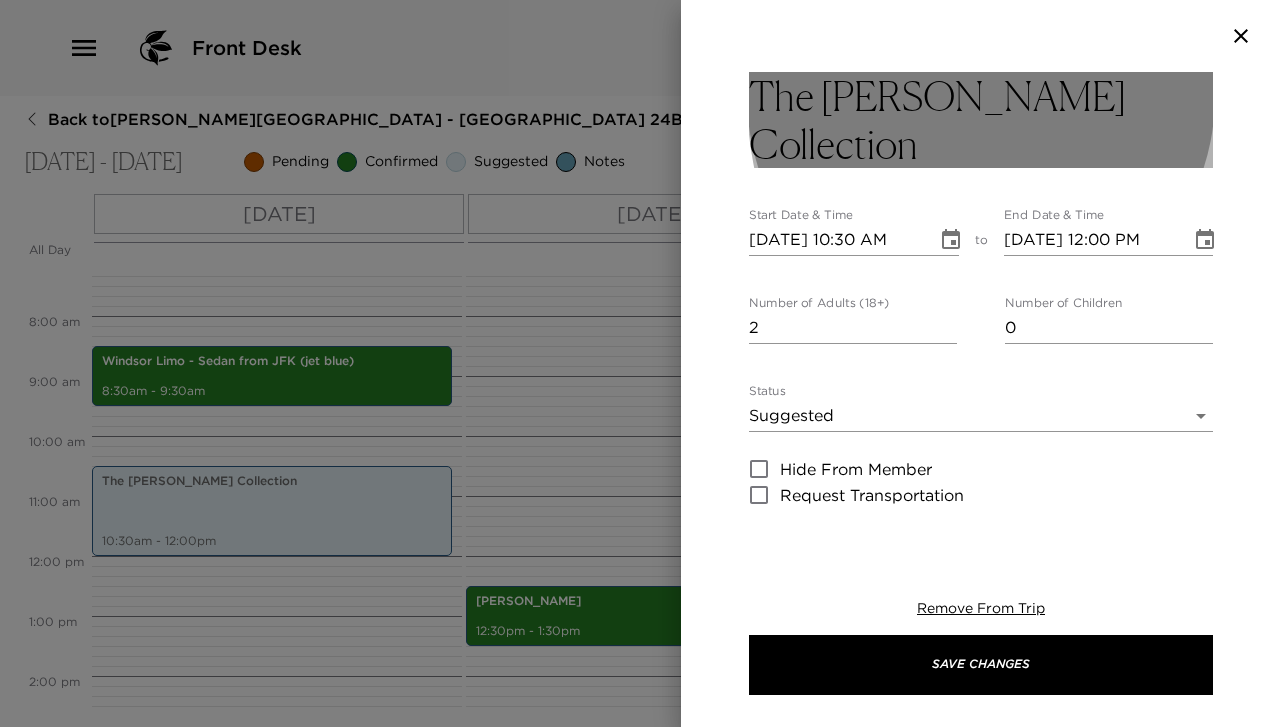 click on "The Frick Collection" at bounding box center (981, 120) 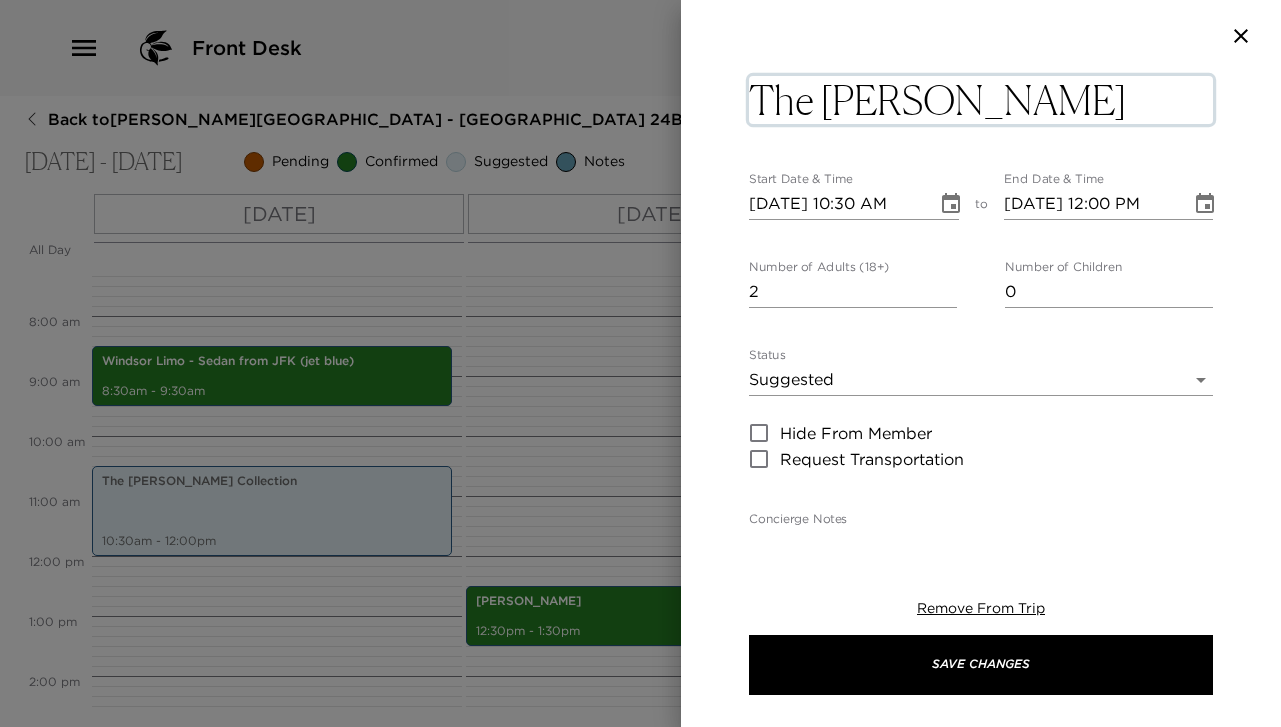 click on "The Frick Collection" at bounding box center (981, 100) 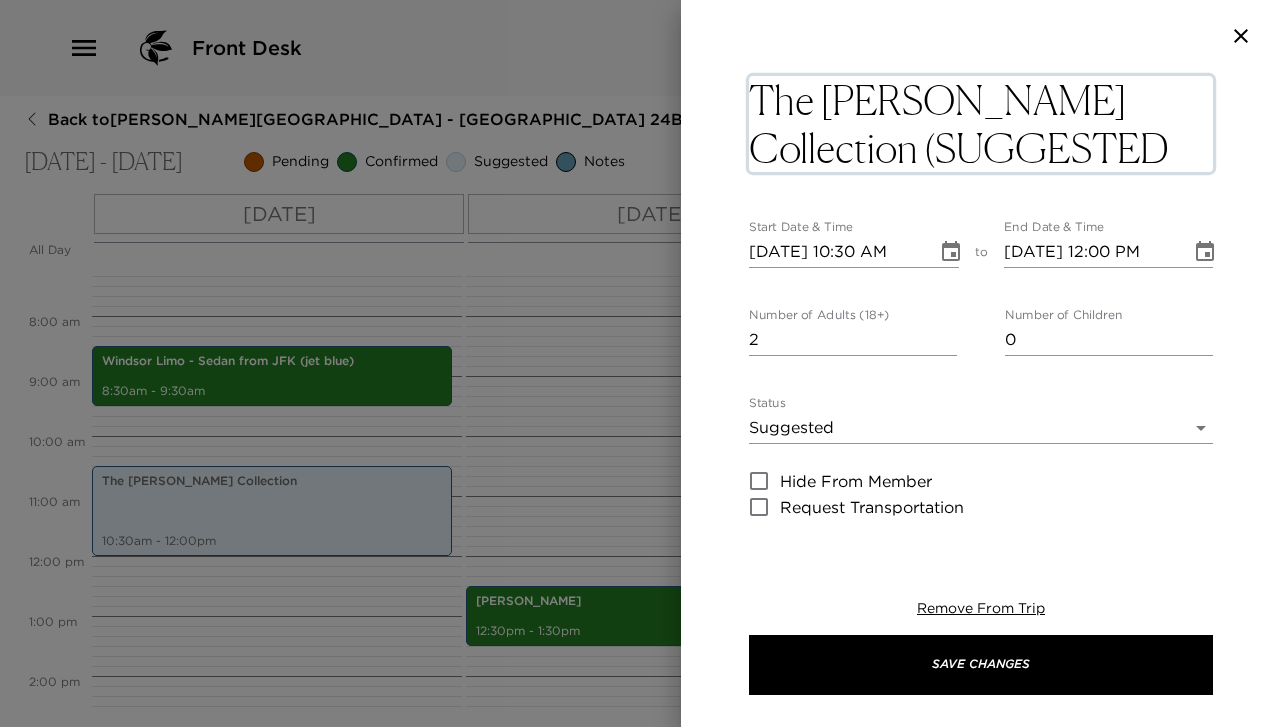 type on "The Frick Collection (SUGGESTED)" 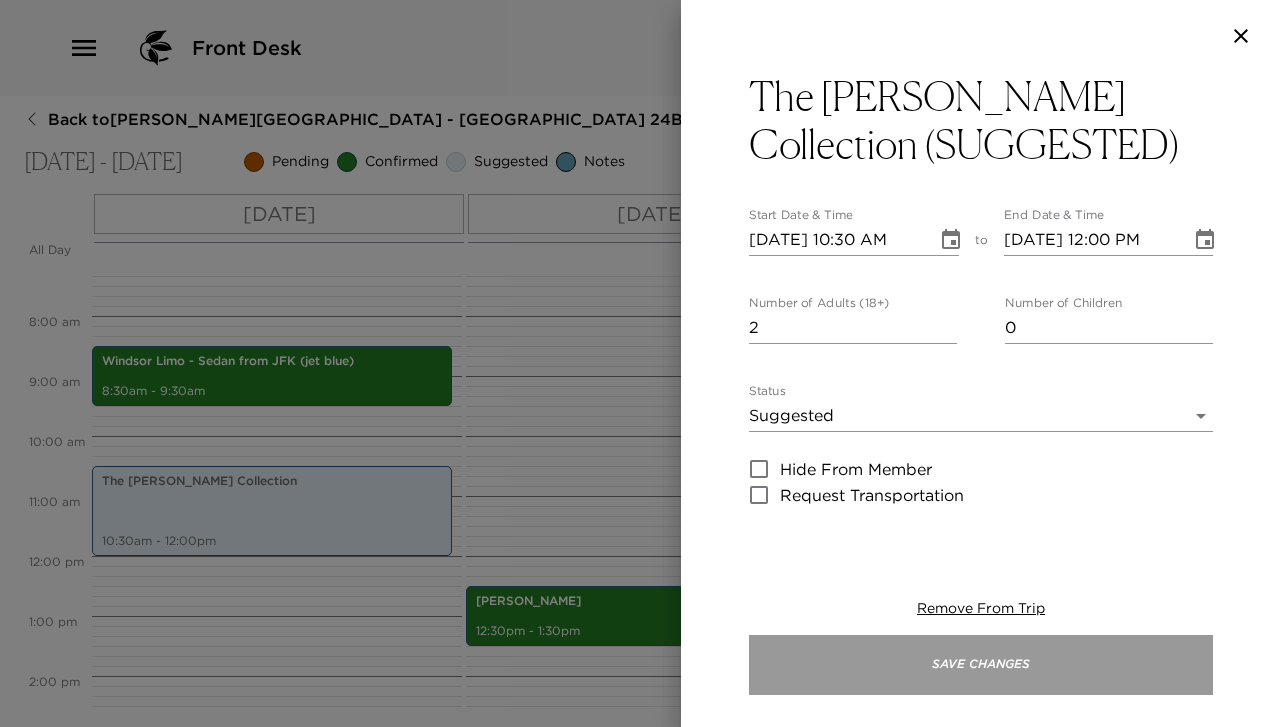 click on "Save Changes" at bounding box center [981, 665] 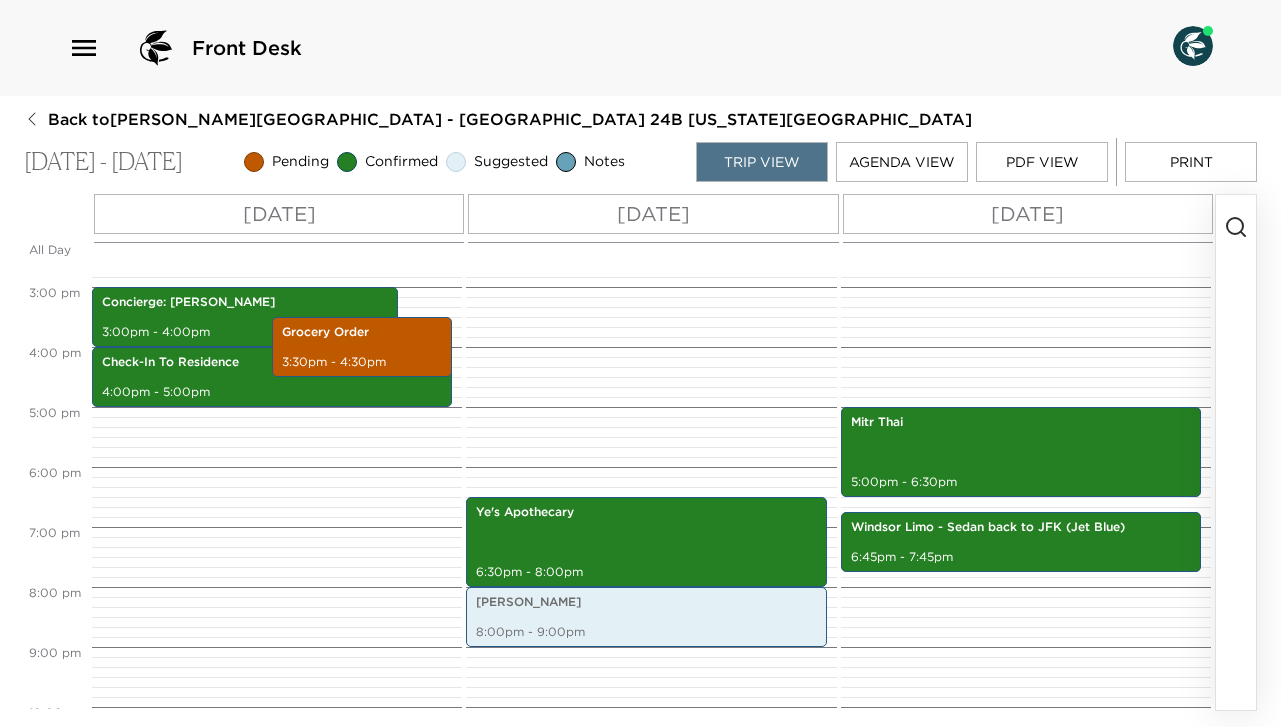 scroll, scrollTop: 991, scrollLeft: 0, axis: vertical 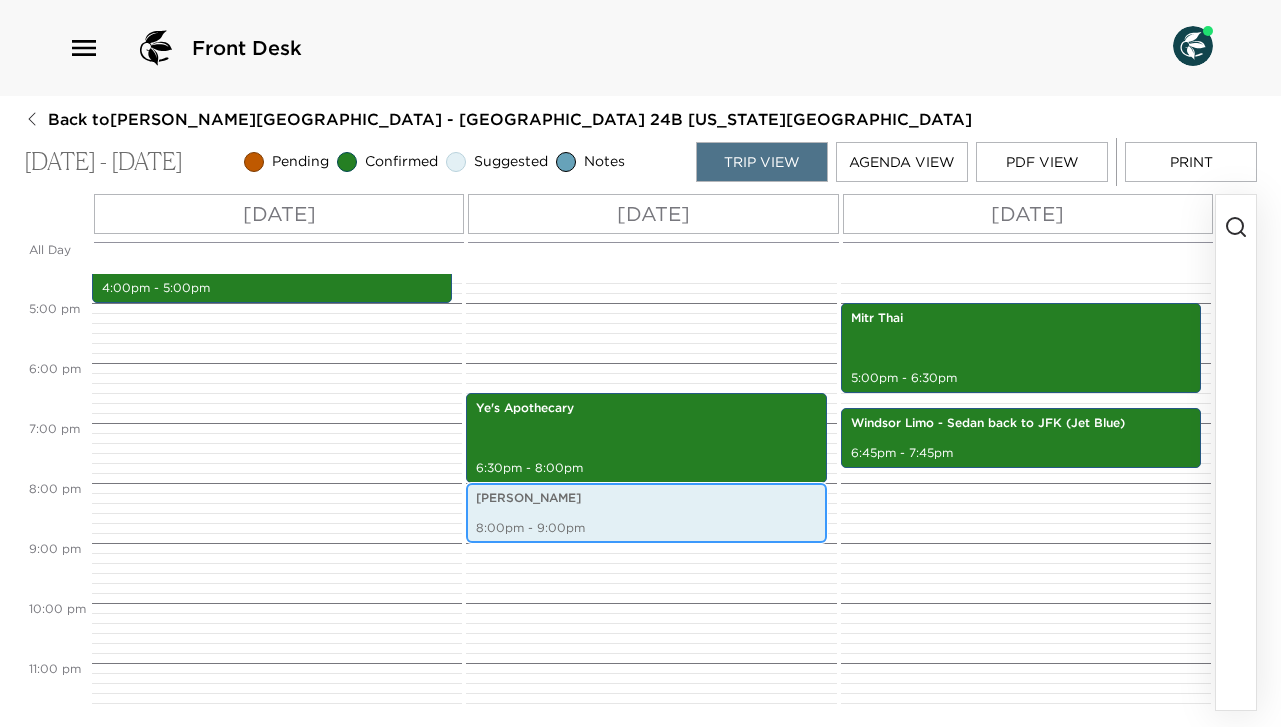 click on "8:00pm - 9:00pm" at bounding box center (646, 528) 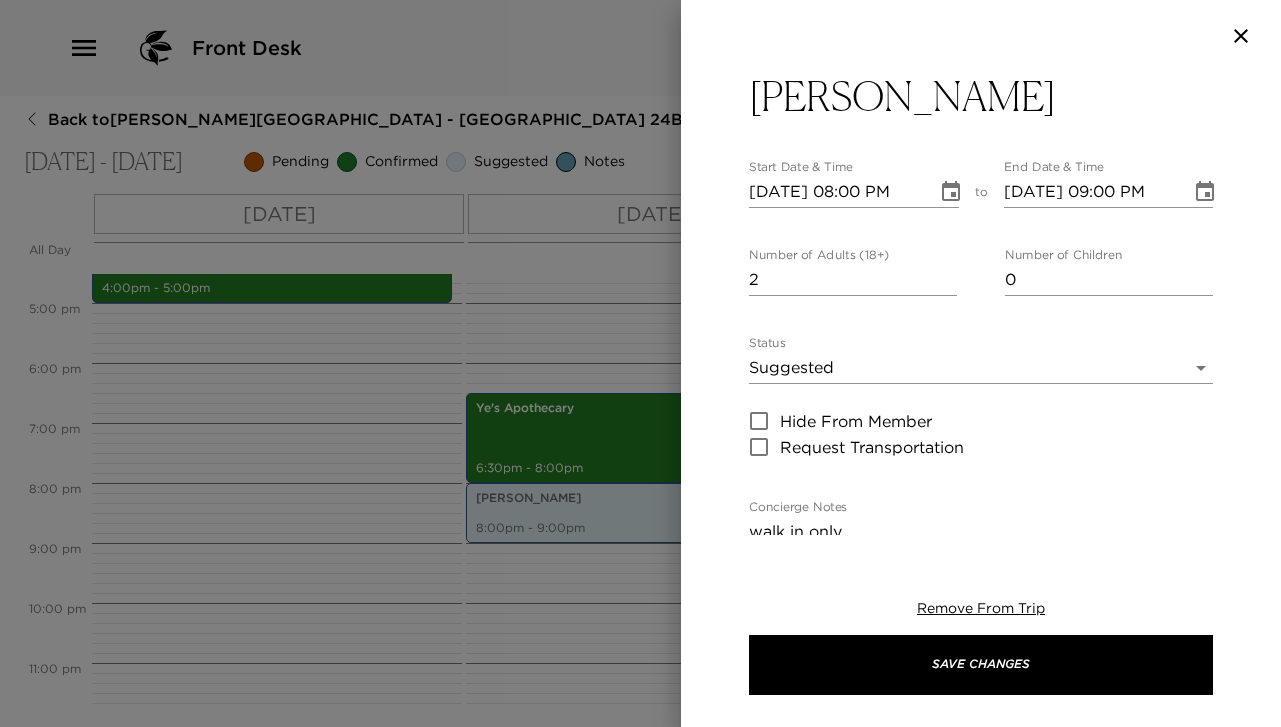 click at bounding box center (640, 363) 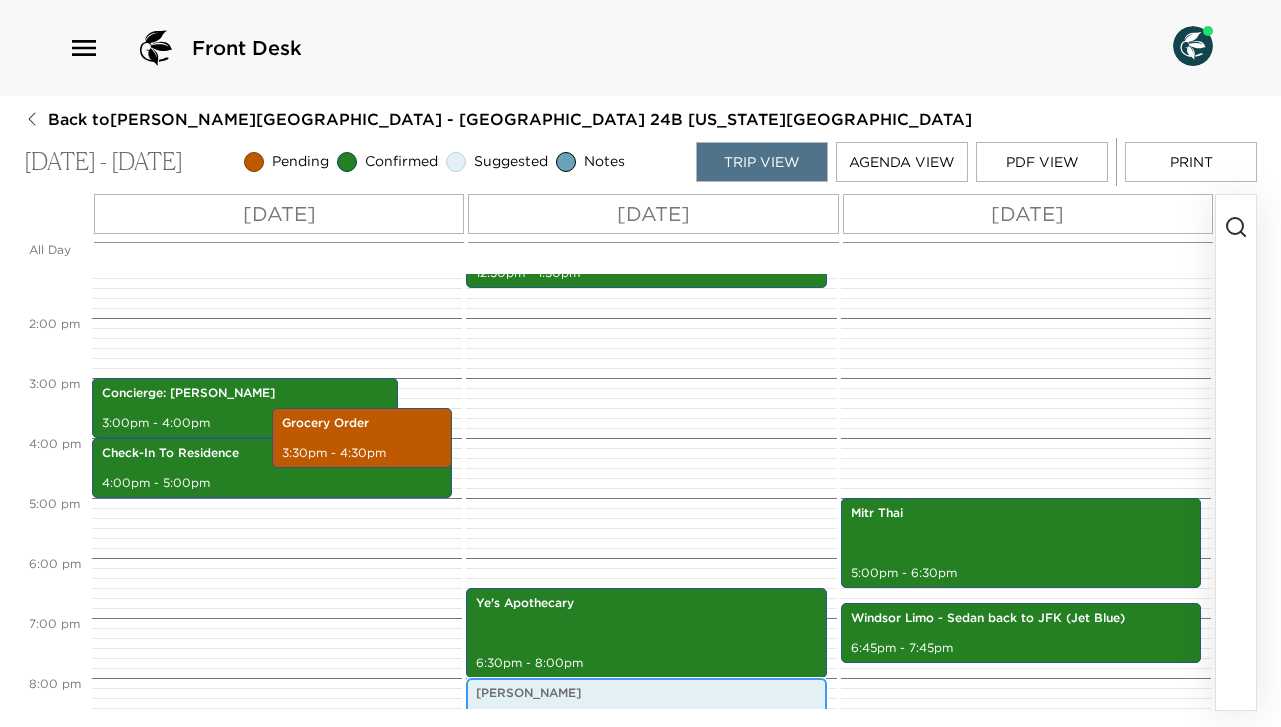 scroll, scrollTop: 792, scrollLeft: 0, axis: vertical 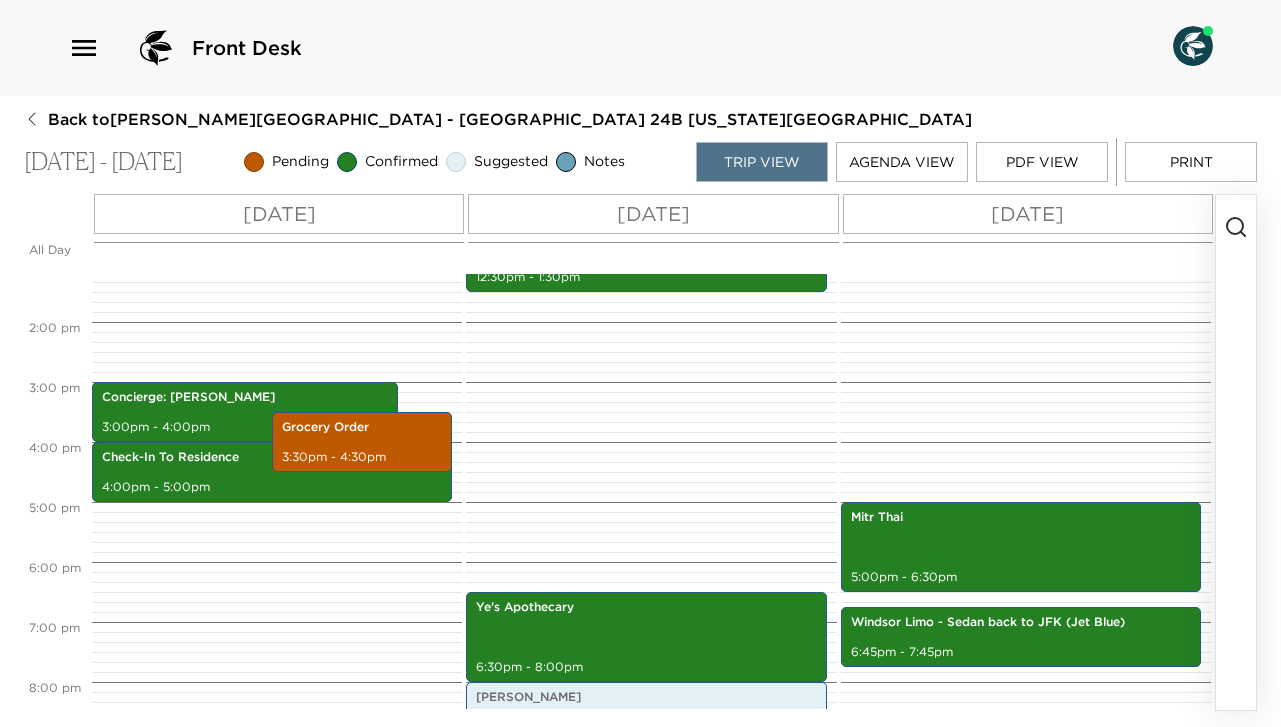 click on "Thu 07/24" at bounding box center [279, 214] 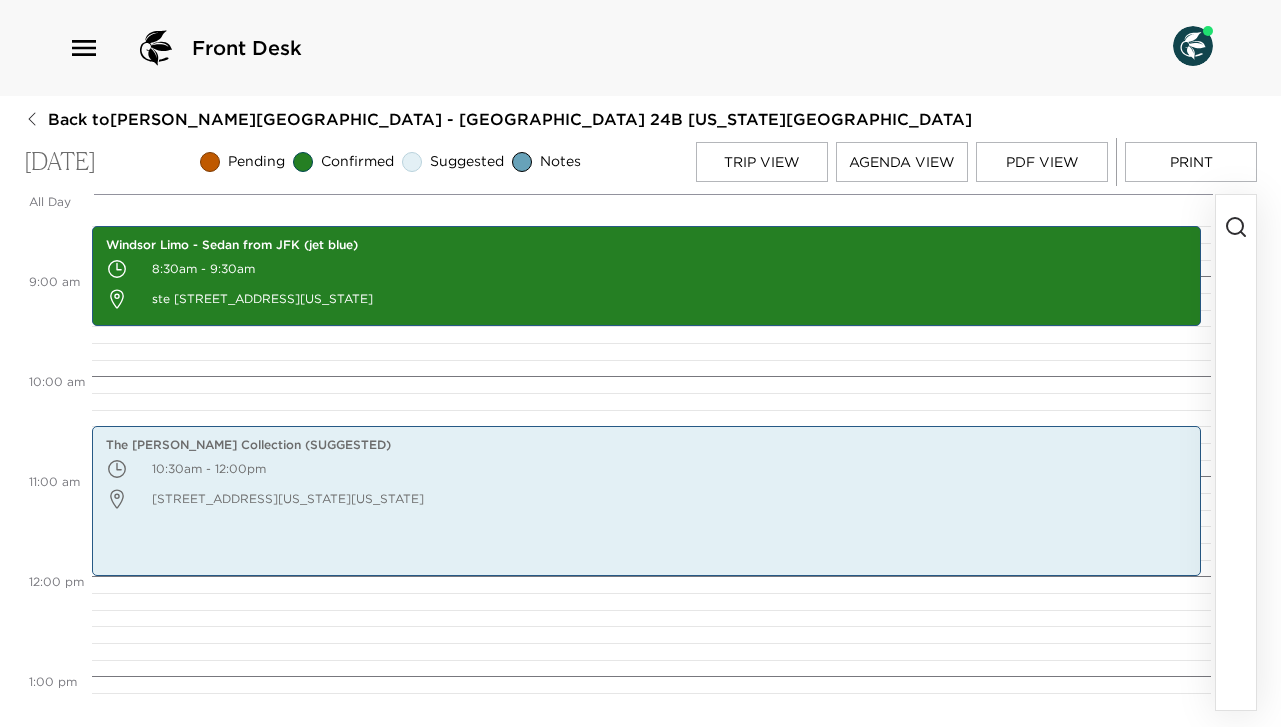 scroll, scrollTop: 1404, scrollLeft: 0, axis: vertical 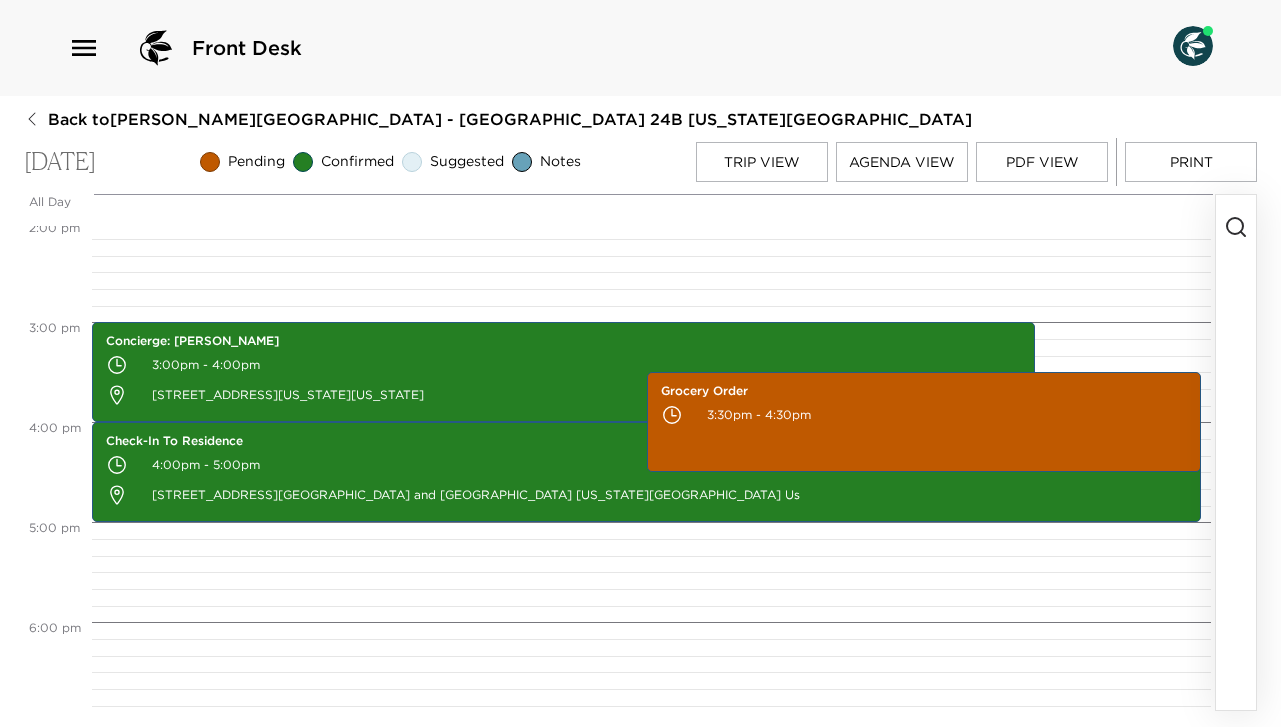 click at bounding box center [1236, 452] 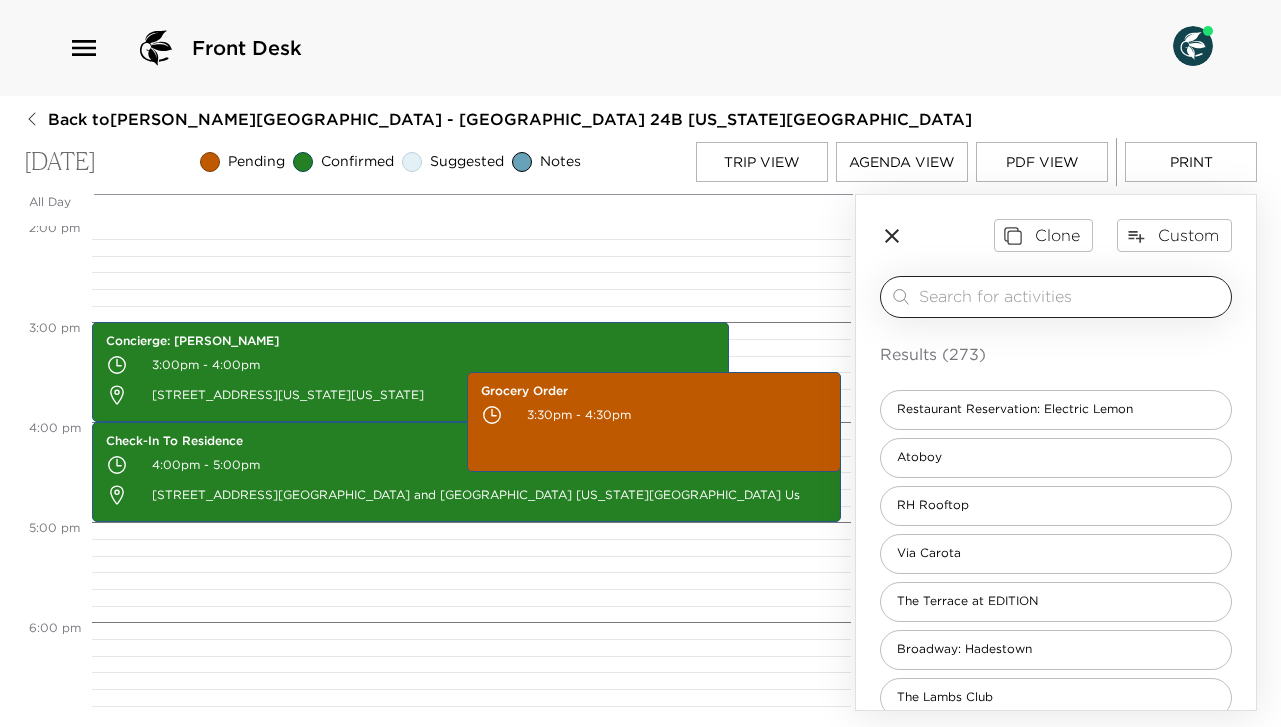 click at bounding box center [1071, 296] 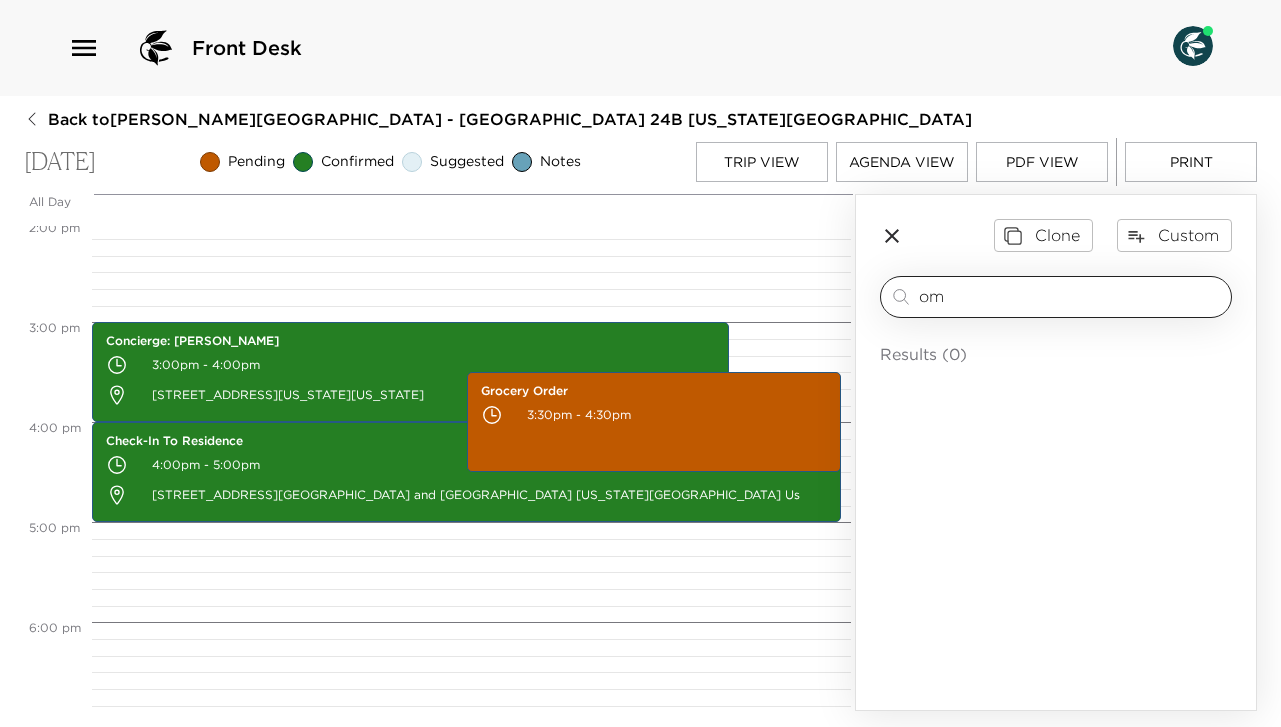 type on "o" 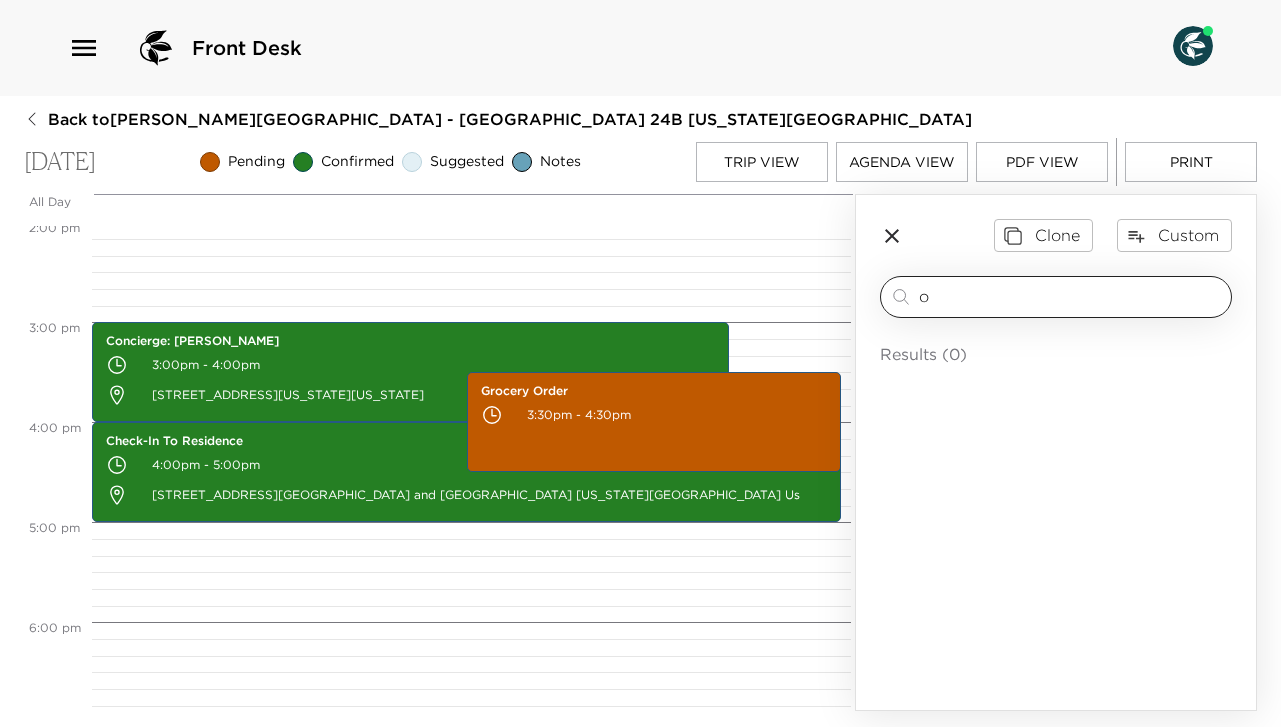 type 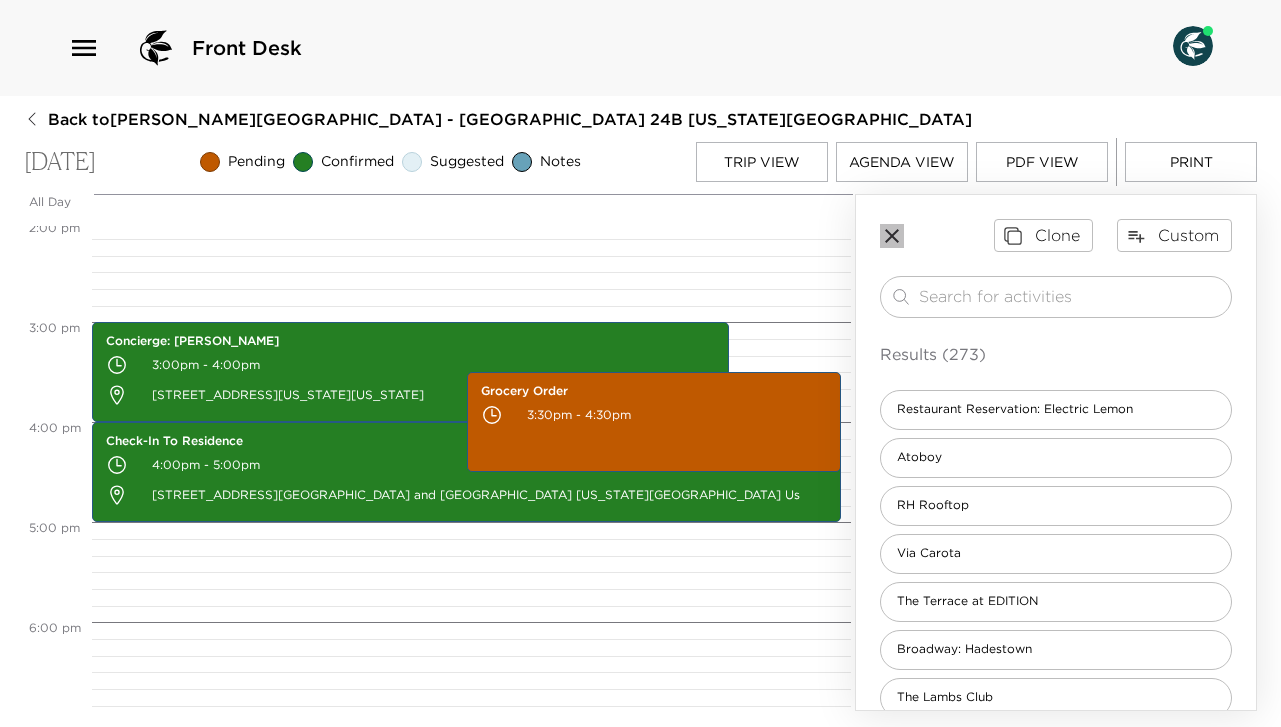 click 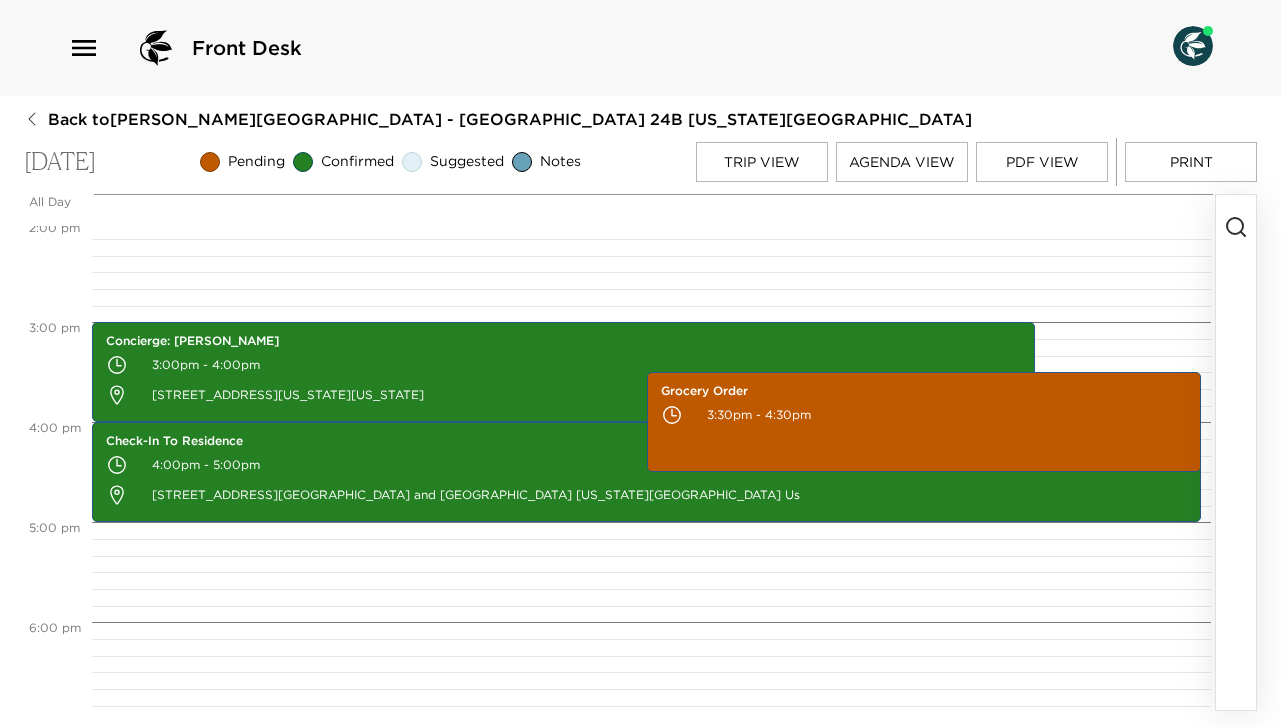click on "Trip View" at bounding box center (762, 162) 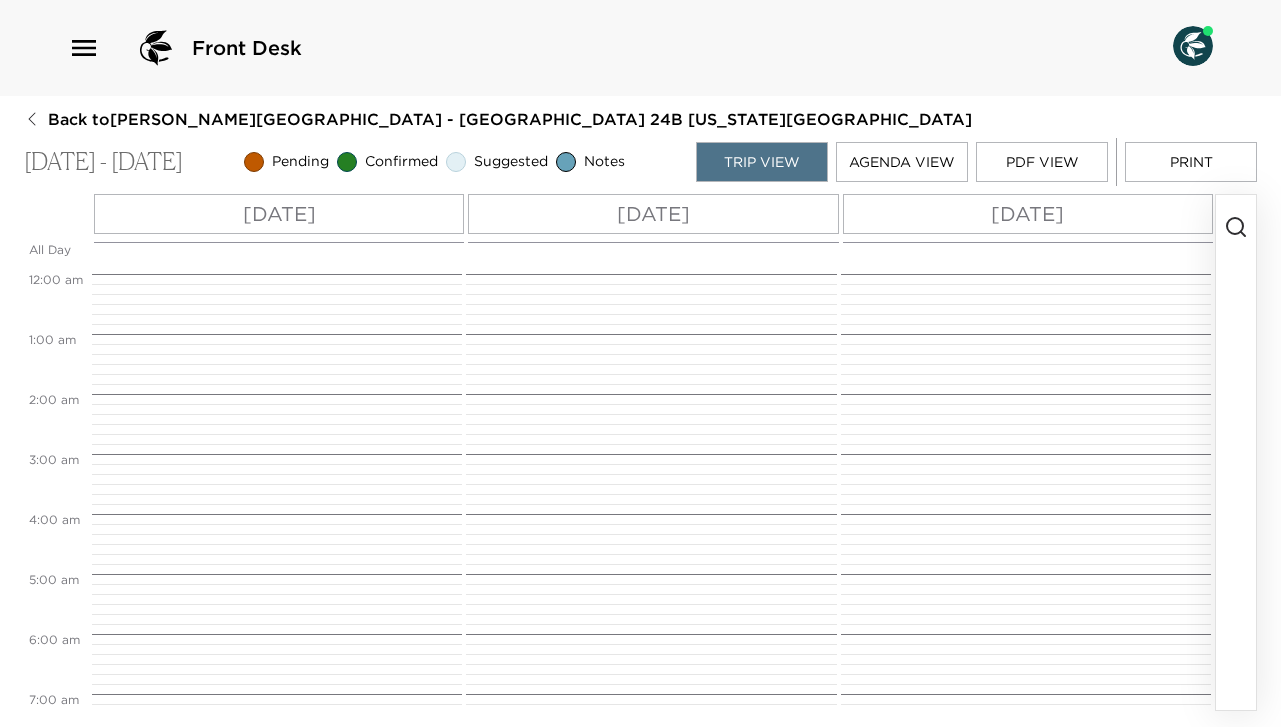 scroll, scrollTop: 510, scrollLeft: 0, axis: vertical 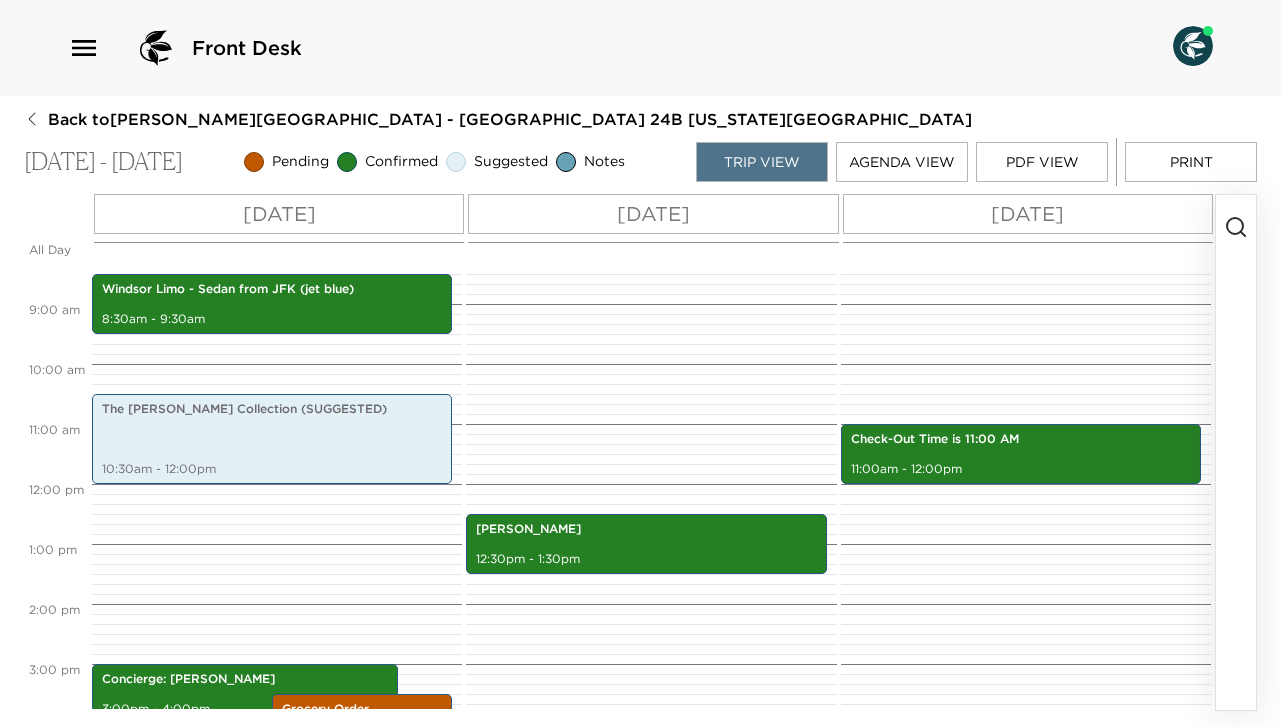 click on "Thu 07/24" at bounding box center [279, 214] 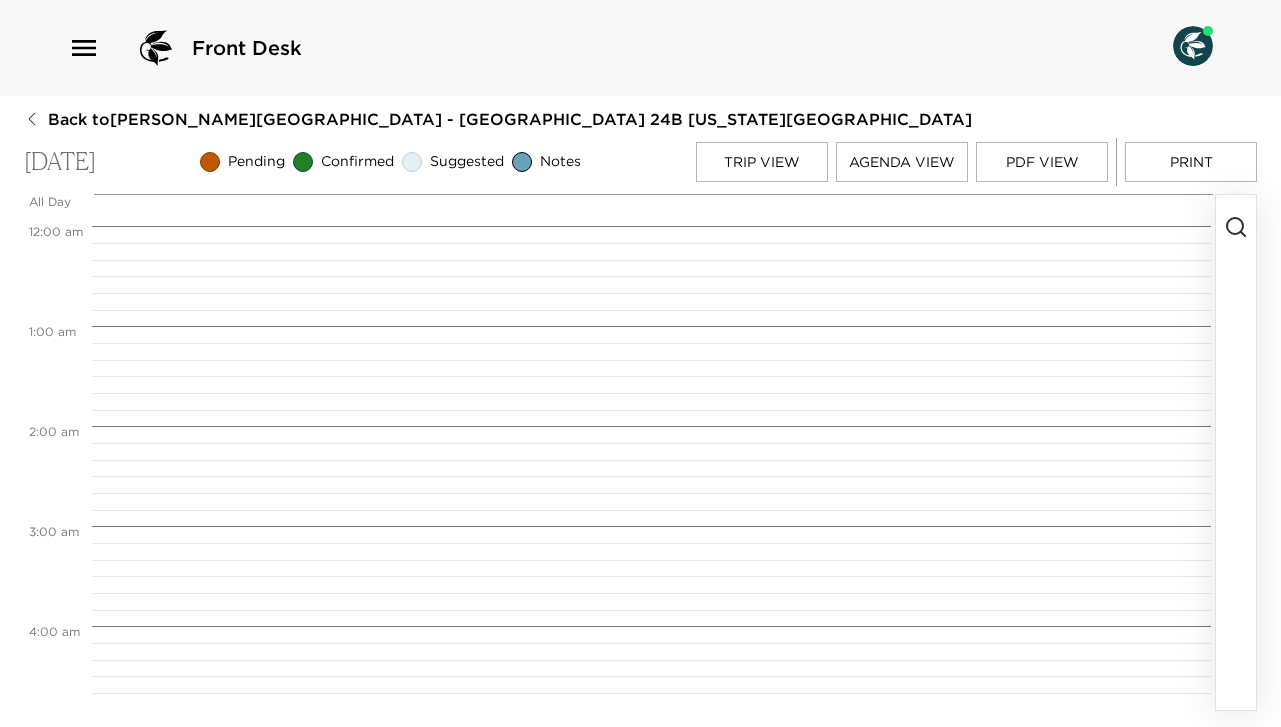 scroll, scrollTop: 850, scrollLeft: 0, axis: vertical 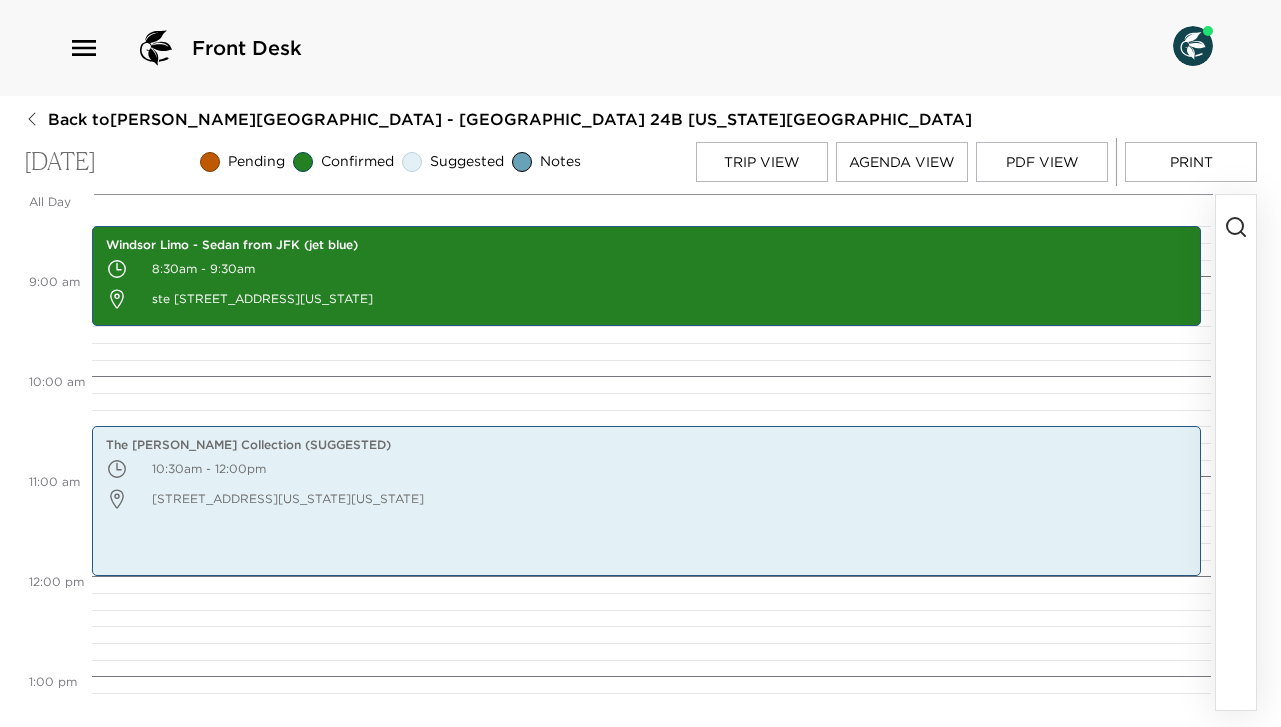 click at bounding box center (1236, 452) 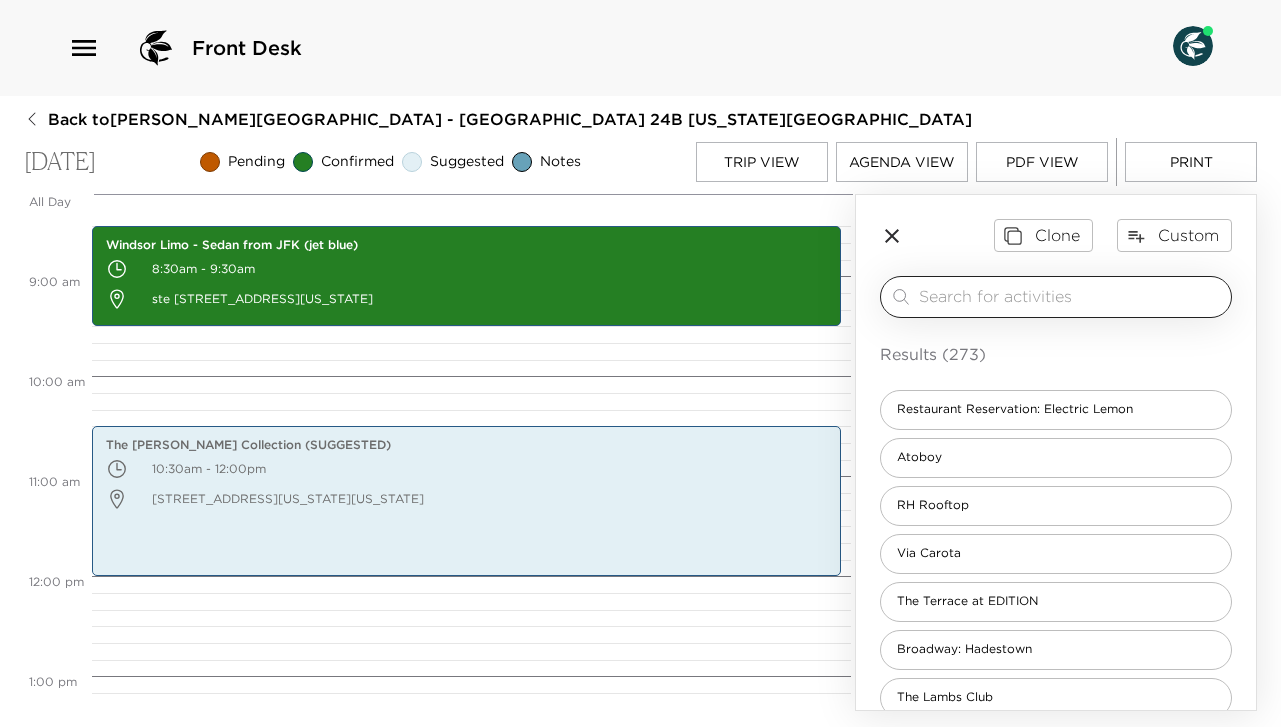 click at bounding box center [1071, 296] 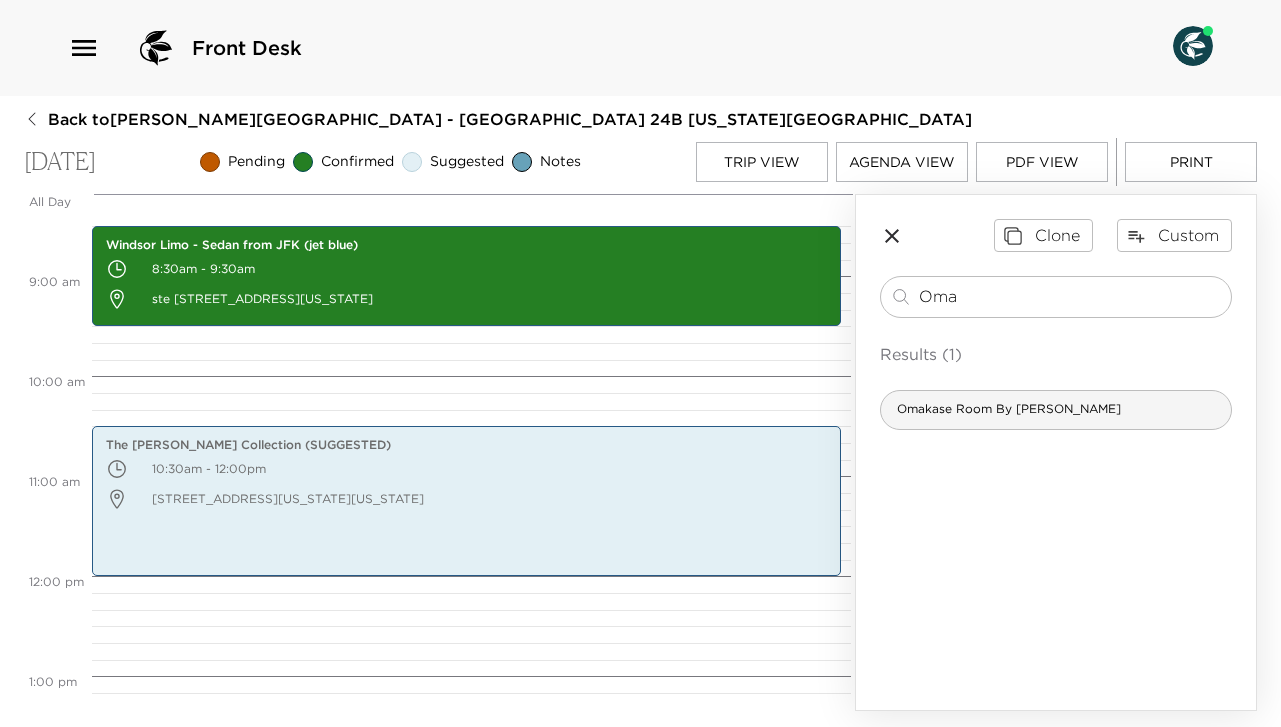 type on "Oma" 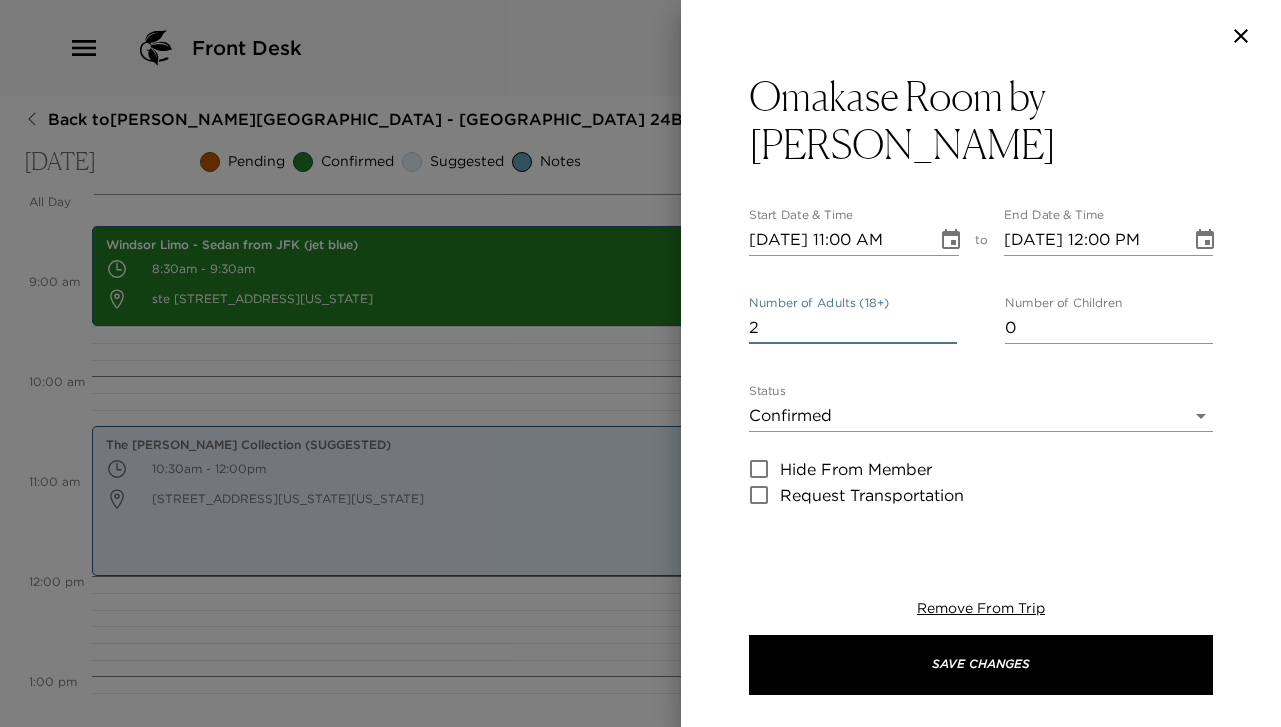type on "2" 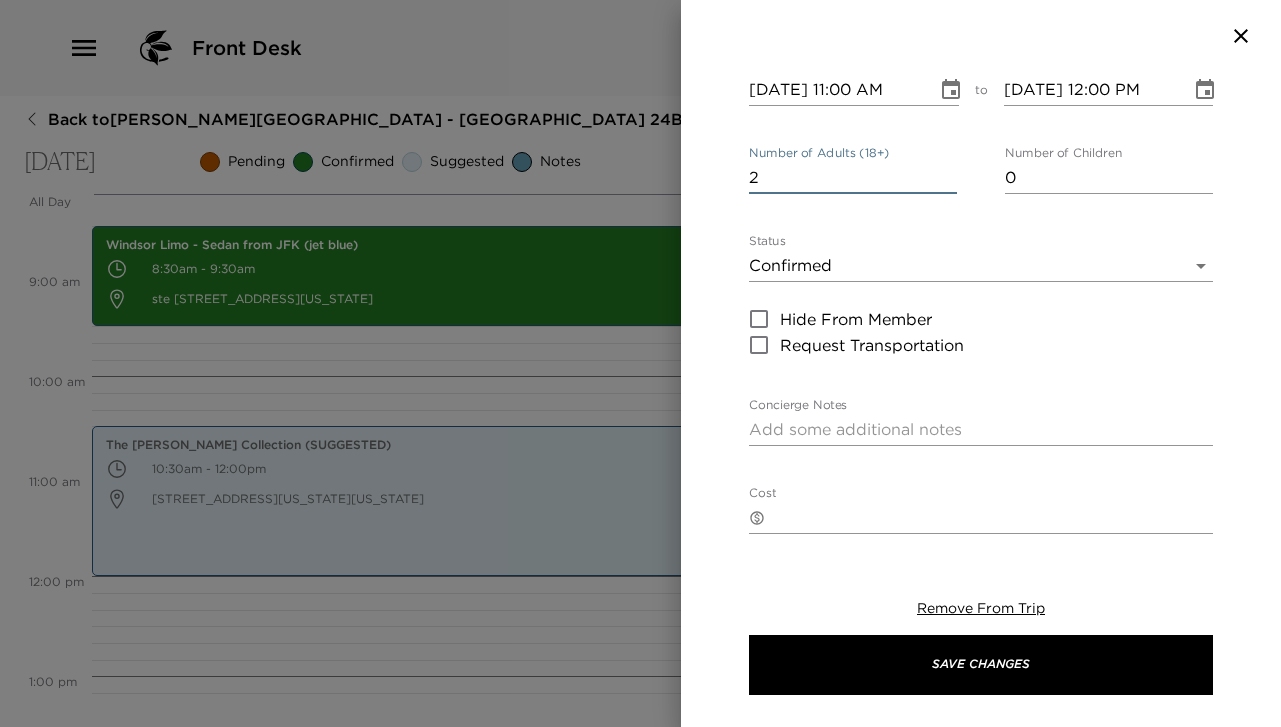 scroll, scrollTop: 147, scrollLeft: 0, axis: vertical 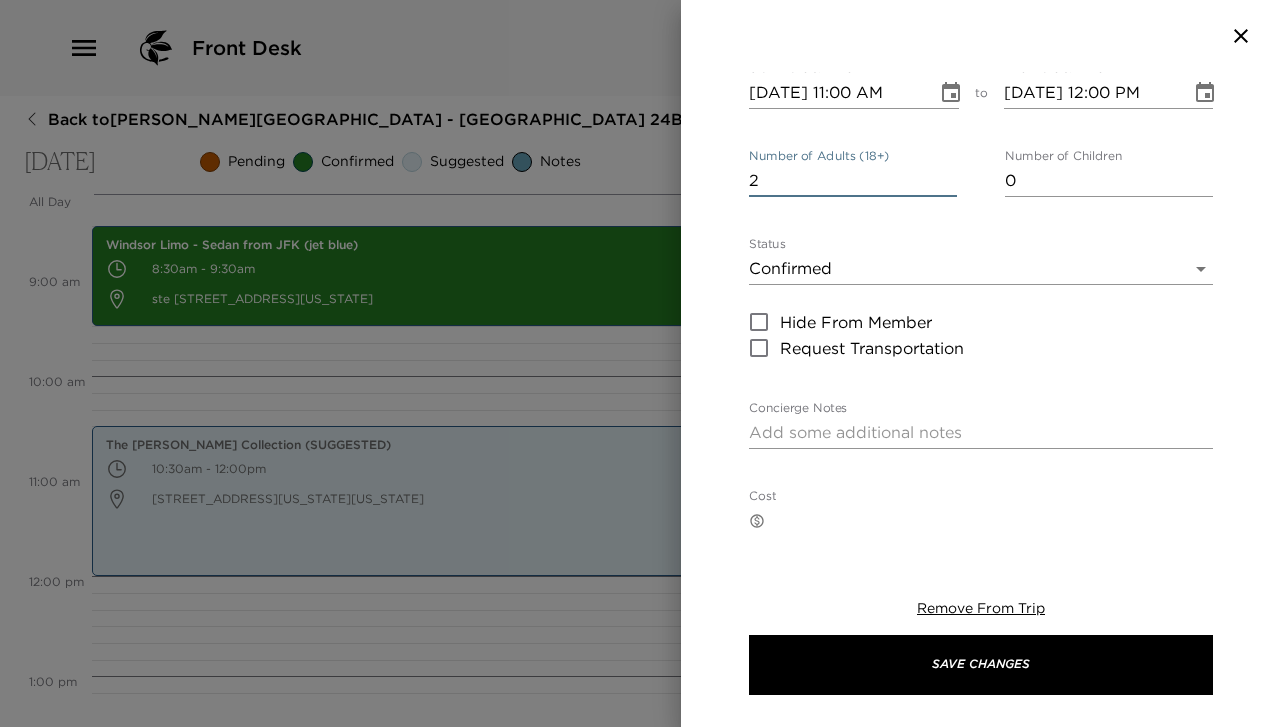 click on "Concierge Notes" at bounding box center (981, 432) 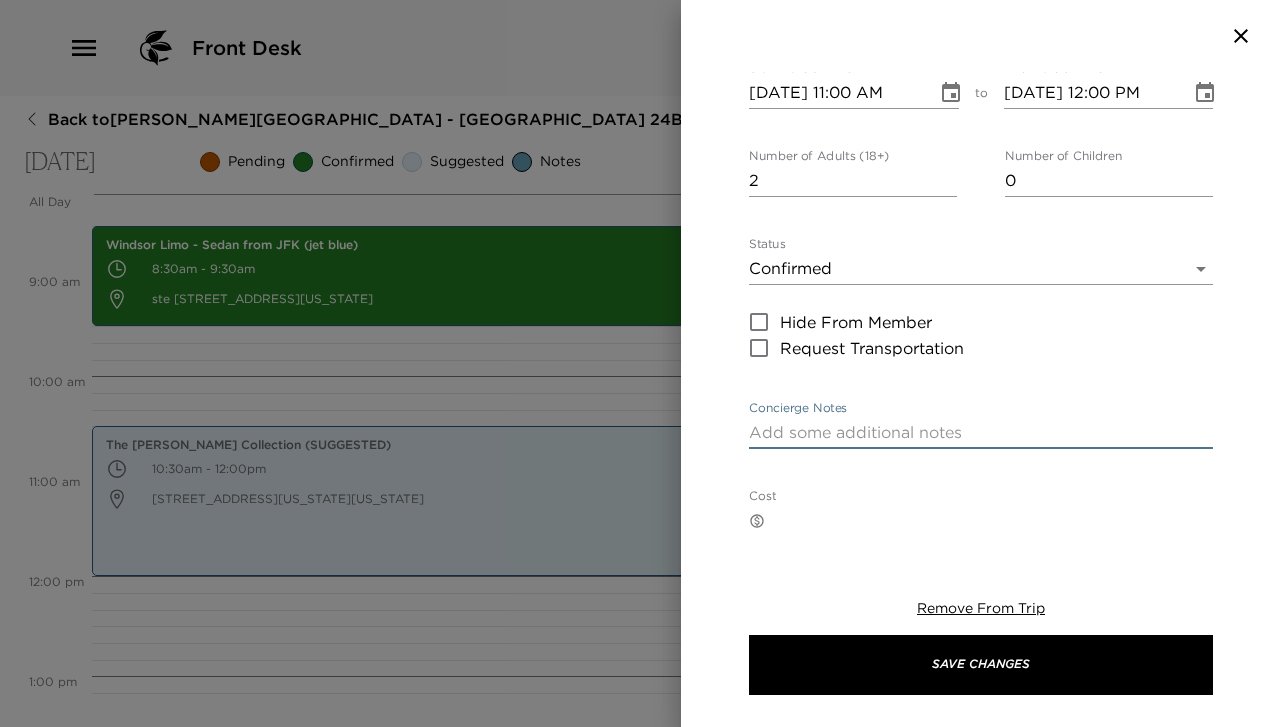 paste on "Omakase Room By Shin | MENU
145 W 53rd St, New York, NY 10019
Thursday, July 24th
Party of 2 @6PM
(Reservation is made under Exclusive Resorts, Lisa Muscato)
Cancelation fee: $195+tax/guest if not canceled by 7/23" 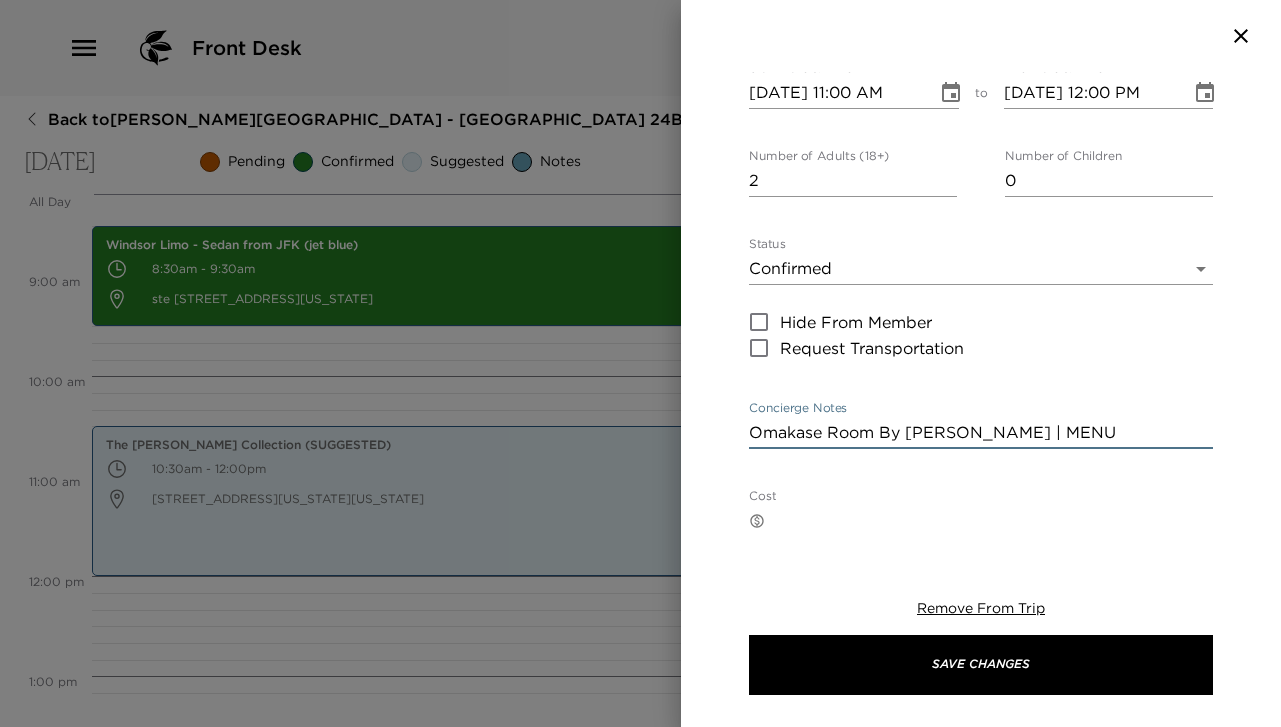 scroll, scrollTop: 167, scrollLeft: 0, axis: vertical 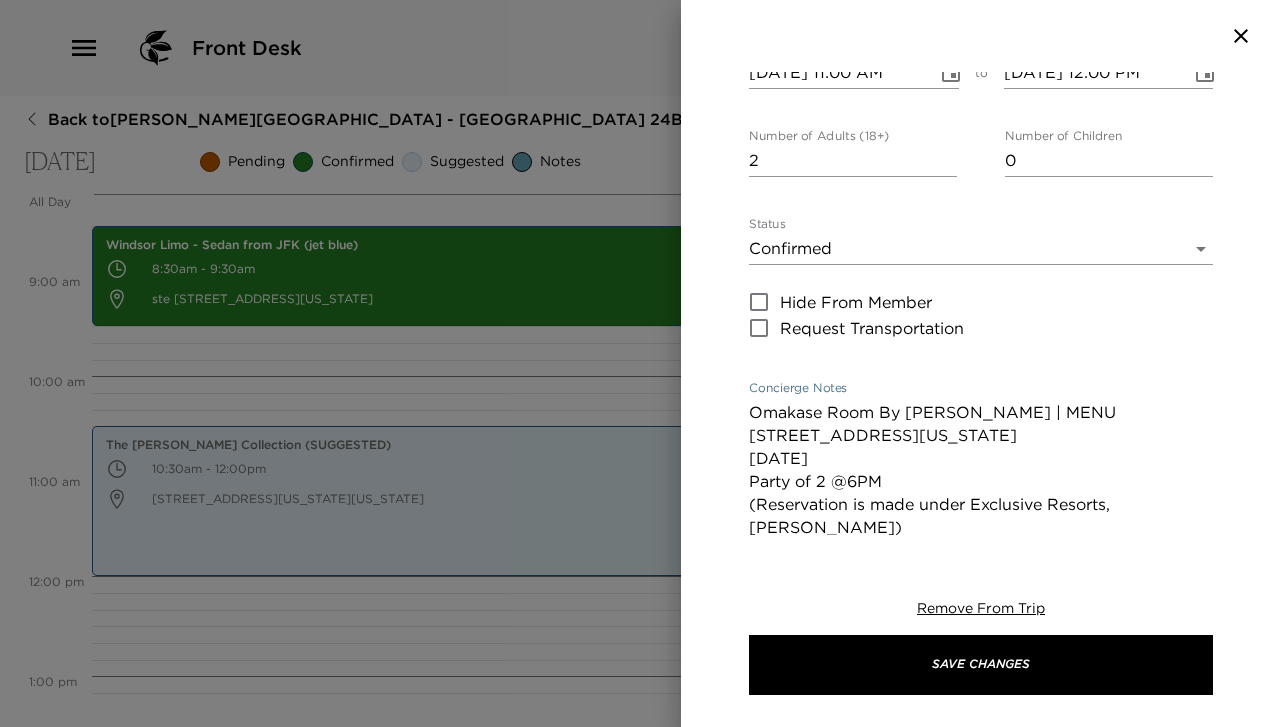 click on "Omakase Room By Shin | MENU
145 W 53rd St, New York, NY 10019
Thursday, July 24th
Party of 2 @6PM
(Reservation is made under Exclusive Resorts, Lisa Muscato)
Cancelation fee: $195+tax/guest if not canceled by 7/23" at bounding box center (981, 493) 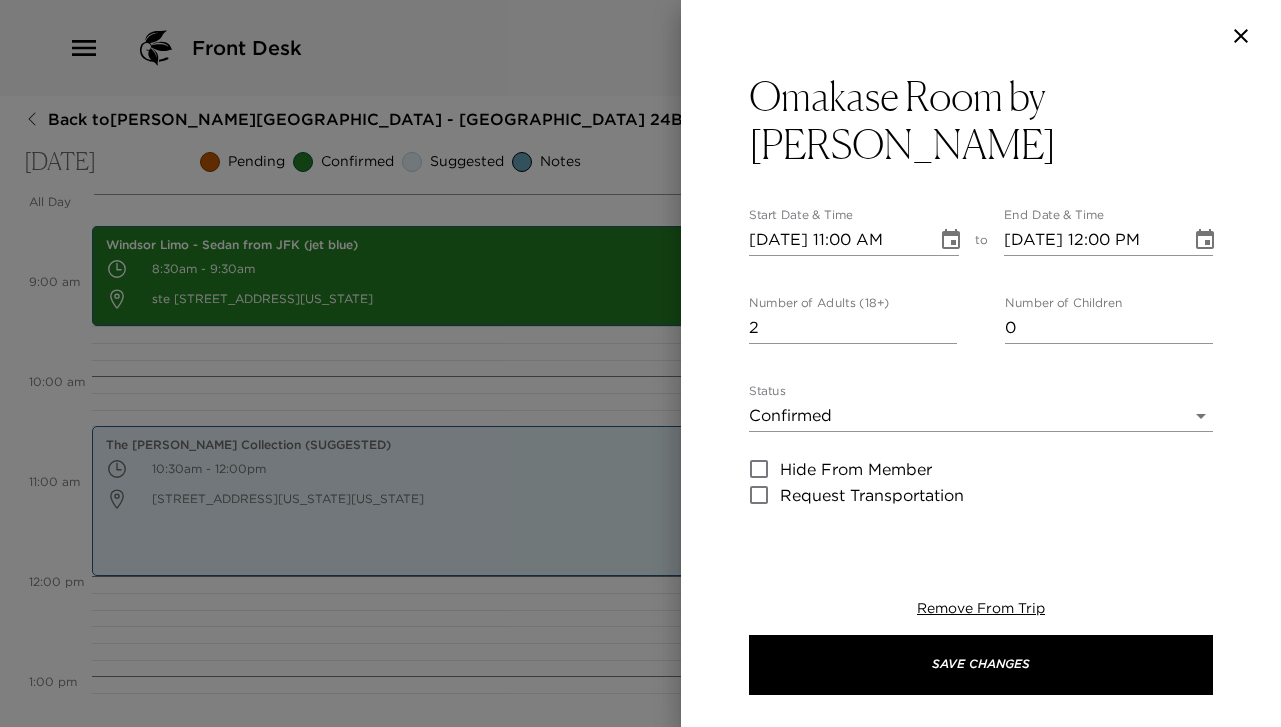 type on "Omakase Room By Shin | MENU
145 W 53rd St, New York, NY 10019
Thursday, July 24th
Party of 2 @6PM
(Reservation is made under Exclusive Resorts, Lisa Muscato)
PLEASE NOTE Cancelation fee: $195+tax/guest if not canceled by 7/23" 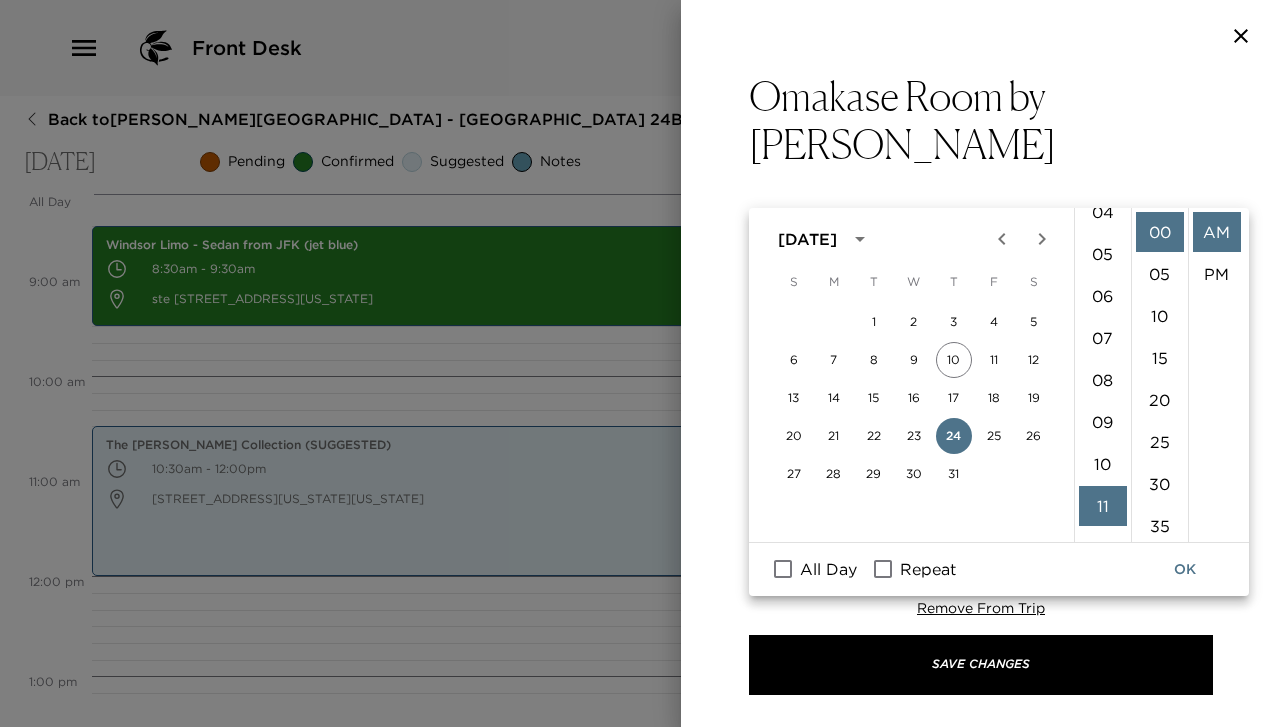 scroll, scrollTop: 33, scrollLeft: 0, axis: vertical 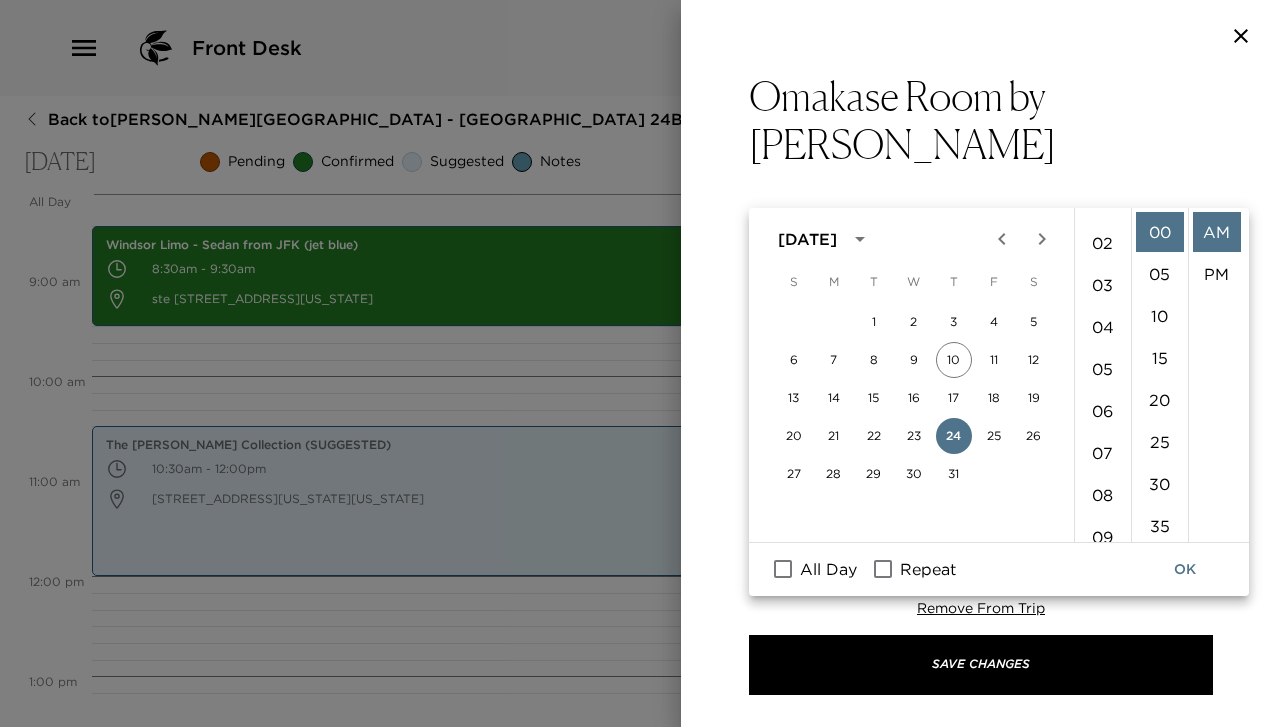 click on "06" at bounding box center [1103, 411] 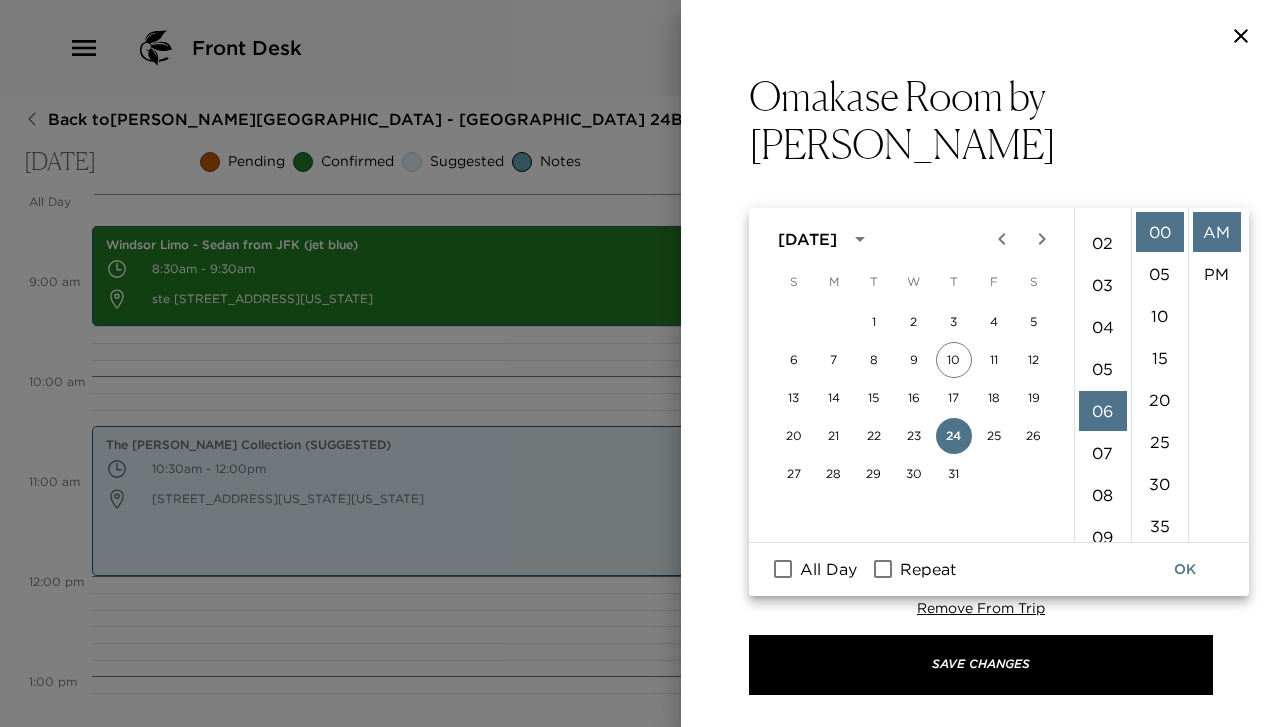 scroll, scrollTop: 252, scrollLeft: 0, axis: vertical 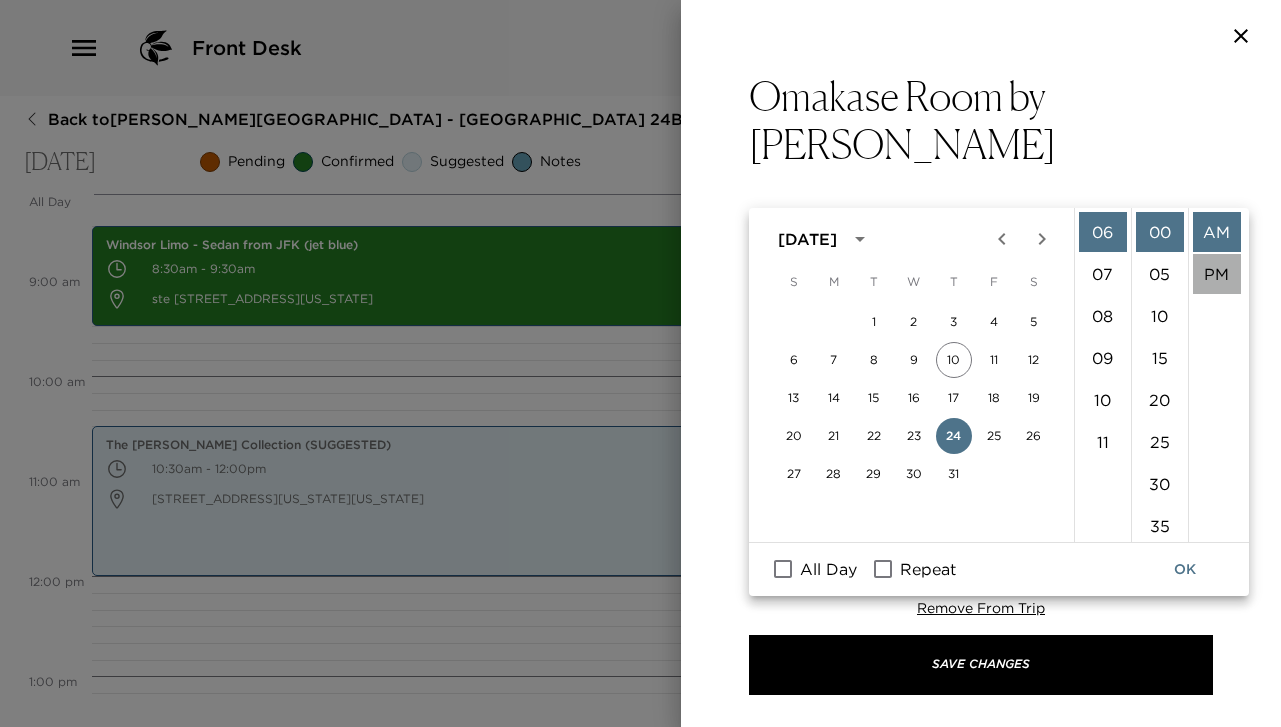 click on "PM" at bounding box center (1217, 274) 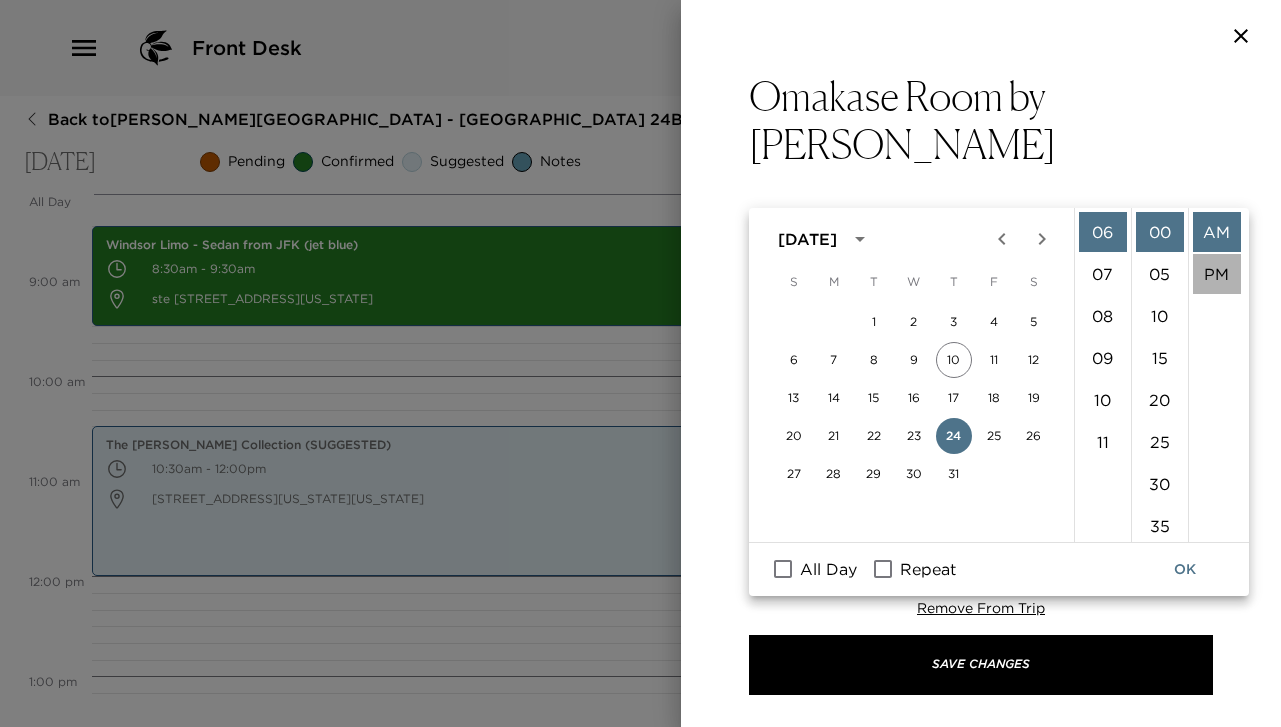 type on "07/24/2025 06:00 PM" 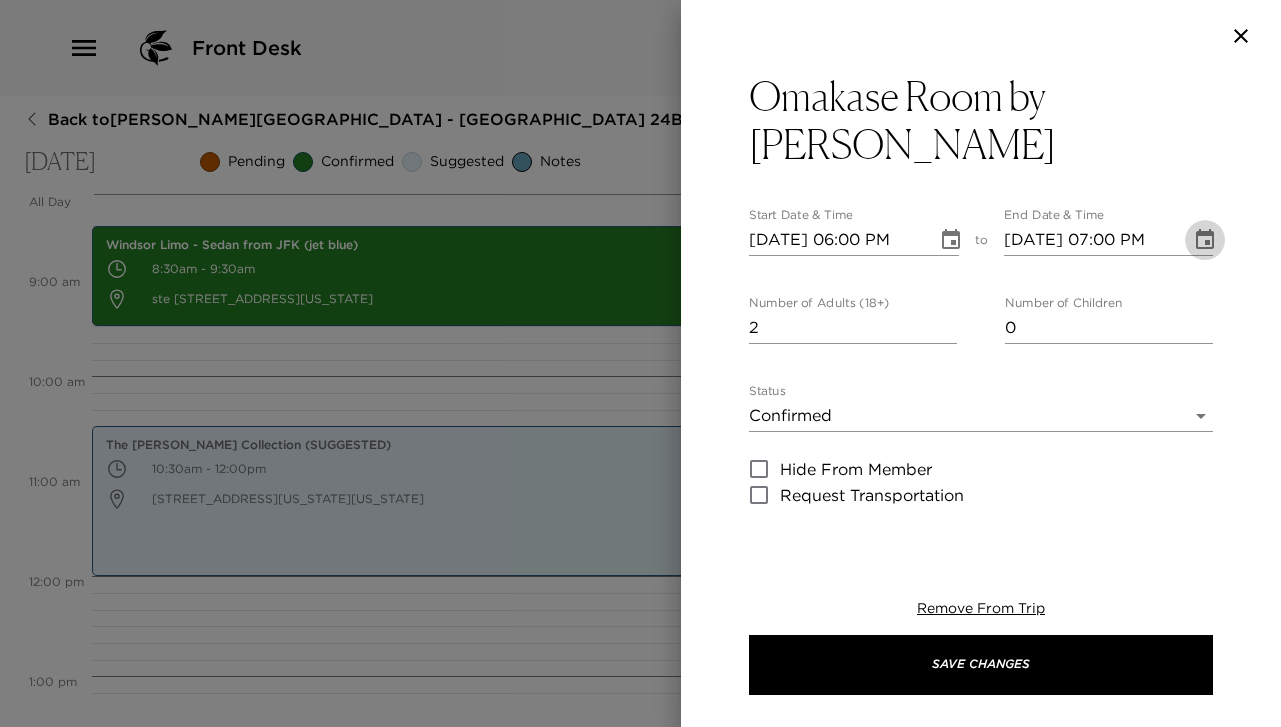 click 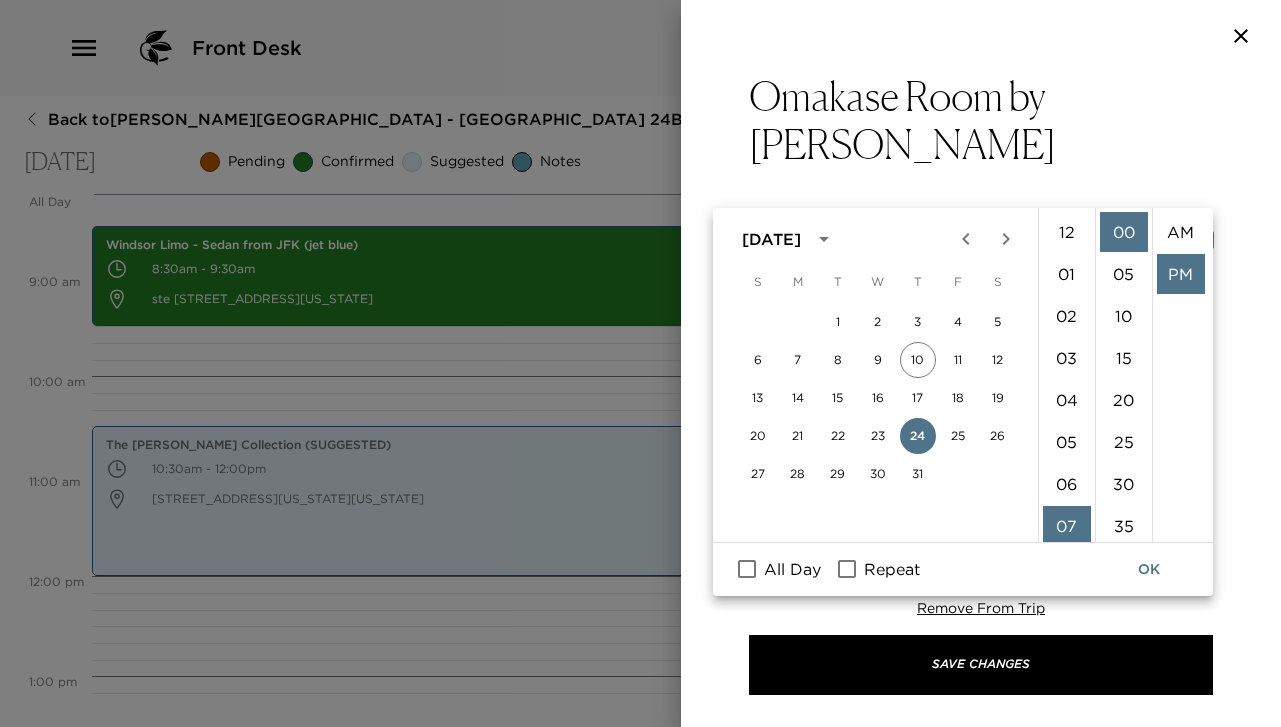 scroll, scrollTop: 294, scrollLeft: 0, axis: vertical 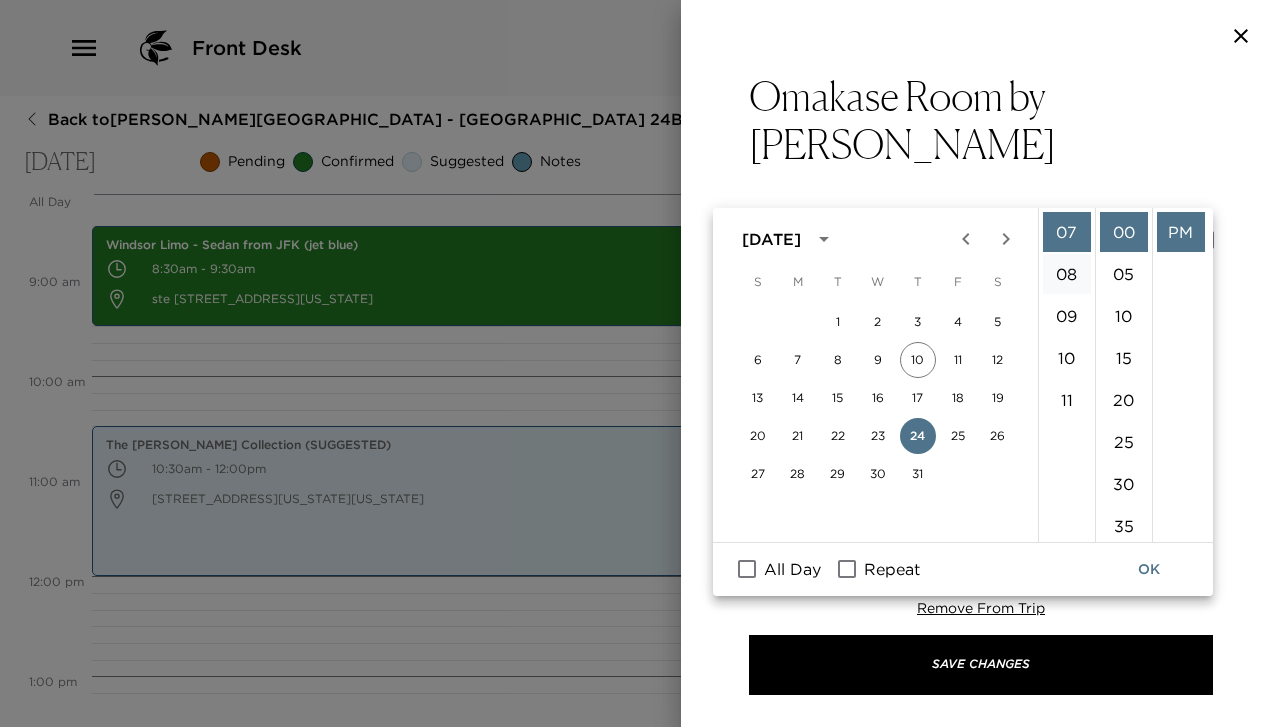 click on "08" at bounding box center [1067, 274] 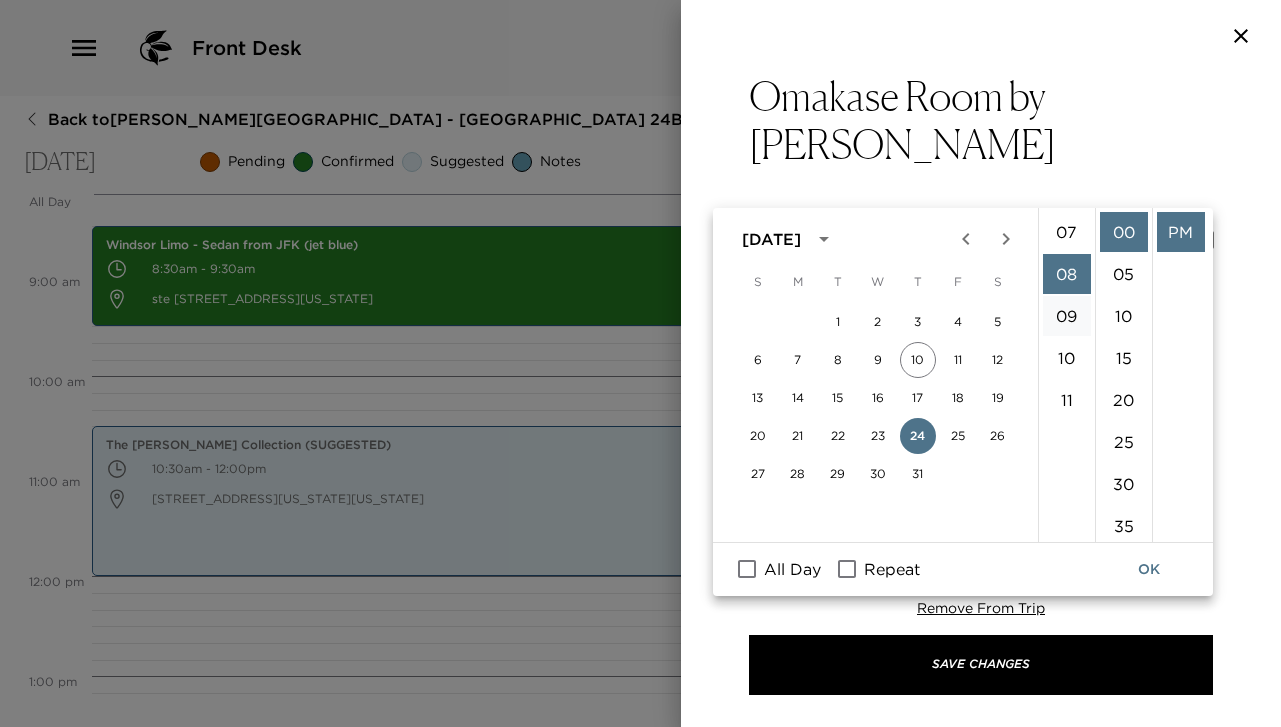 scroll, scrollTop: 336, scrollLeft: 0, axis: vertical 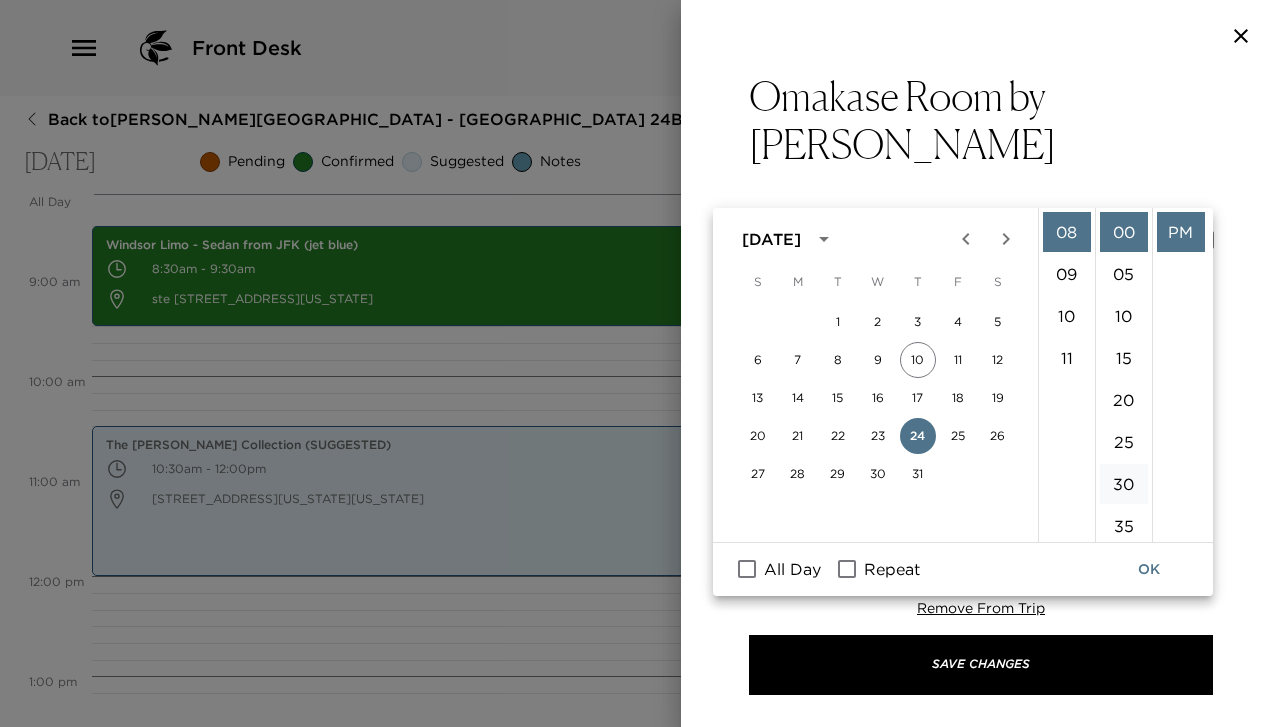 click on "30" at bounding box center (1124, 484) 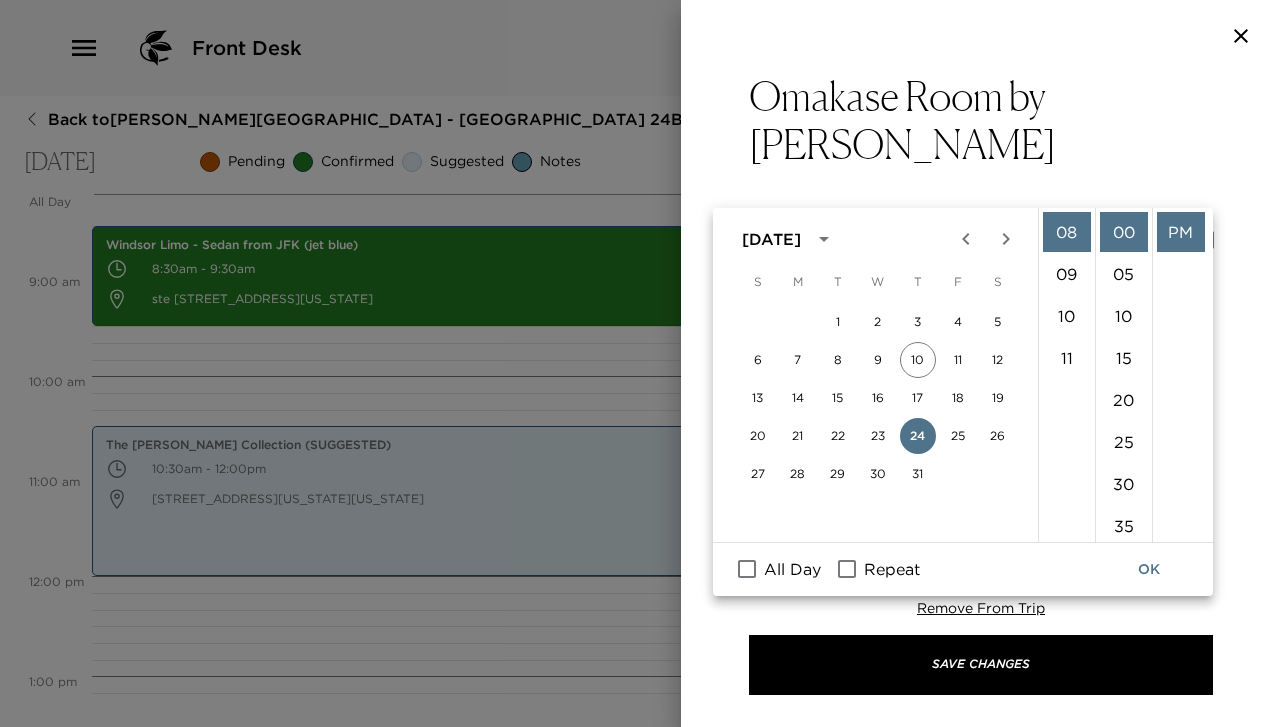 type on "07/24/2025 08:30 PM" 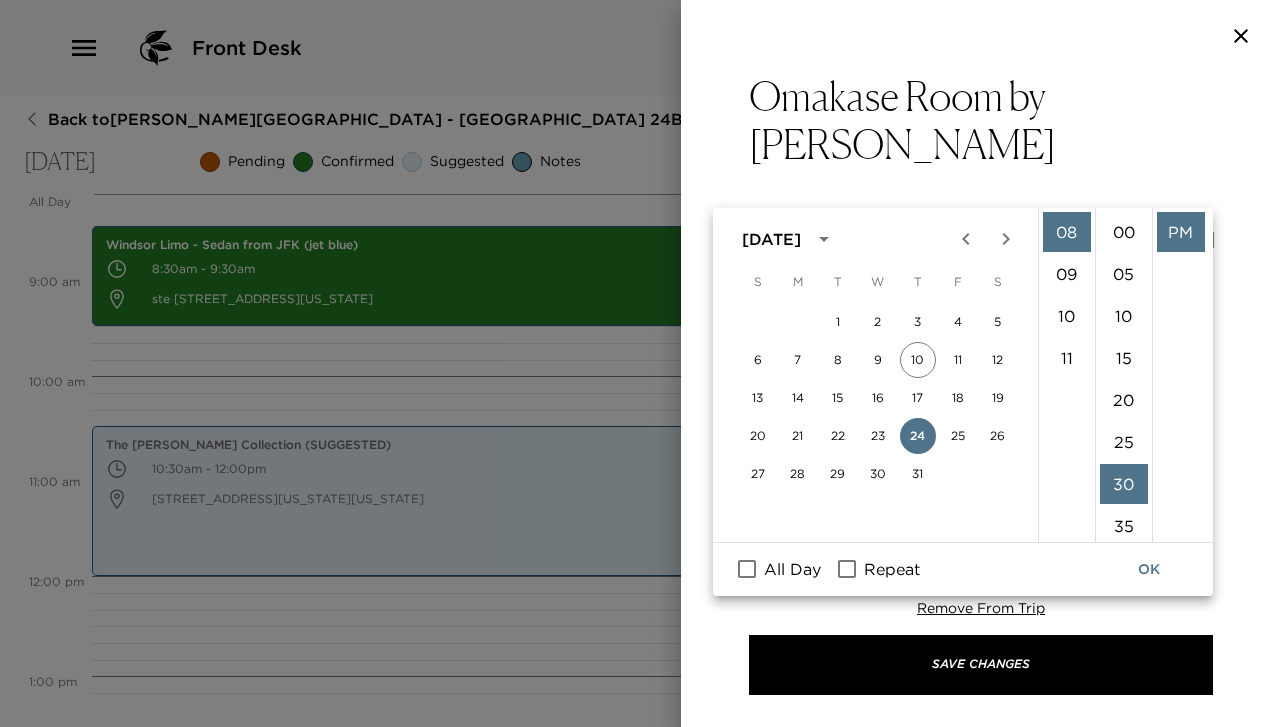 scroll, scrollTop: 252, scrollLeft: 0, axis: vertical 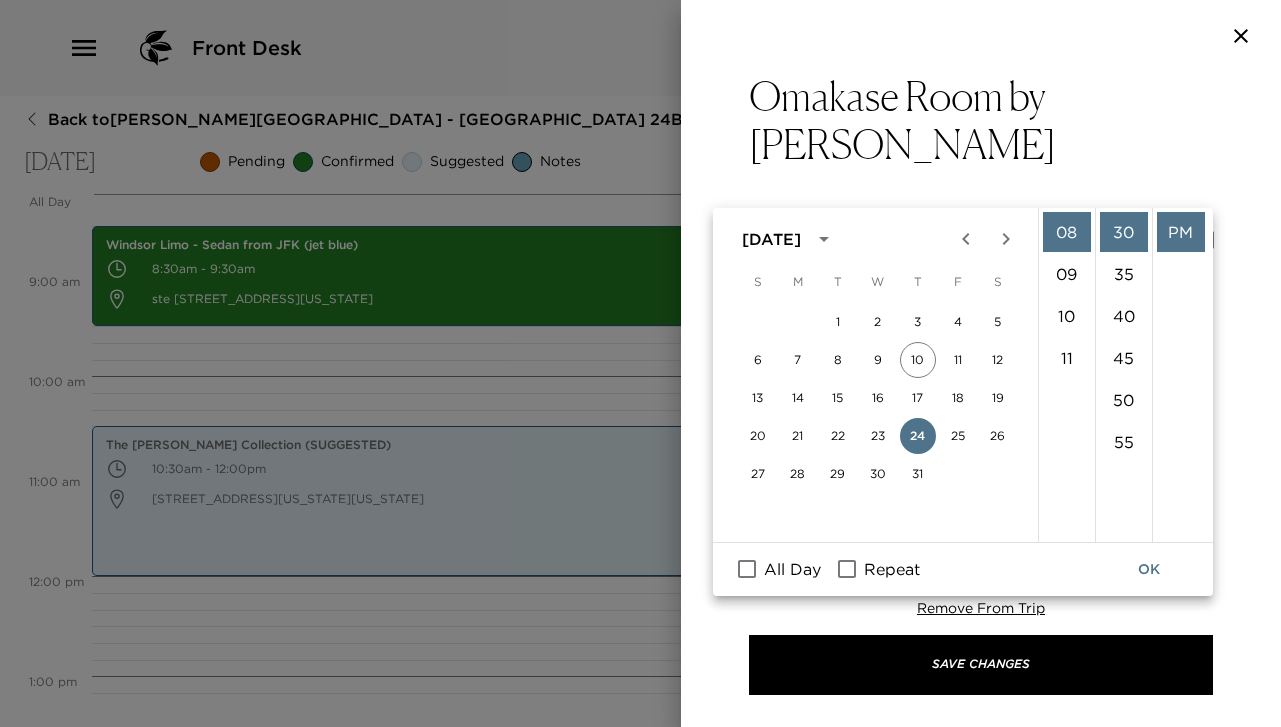 click on "OK" at bounding box center (1149, 569) 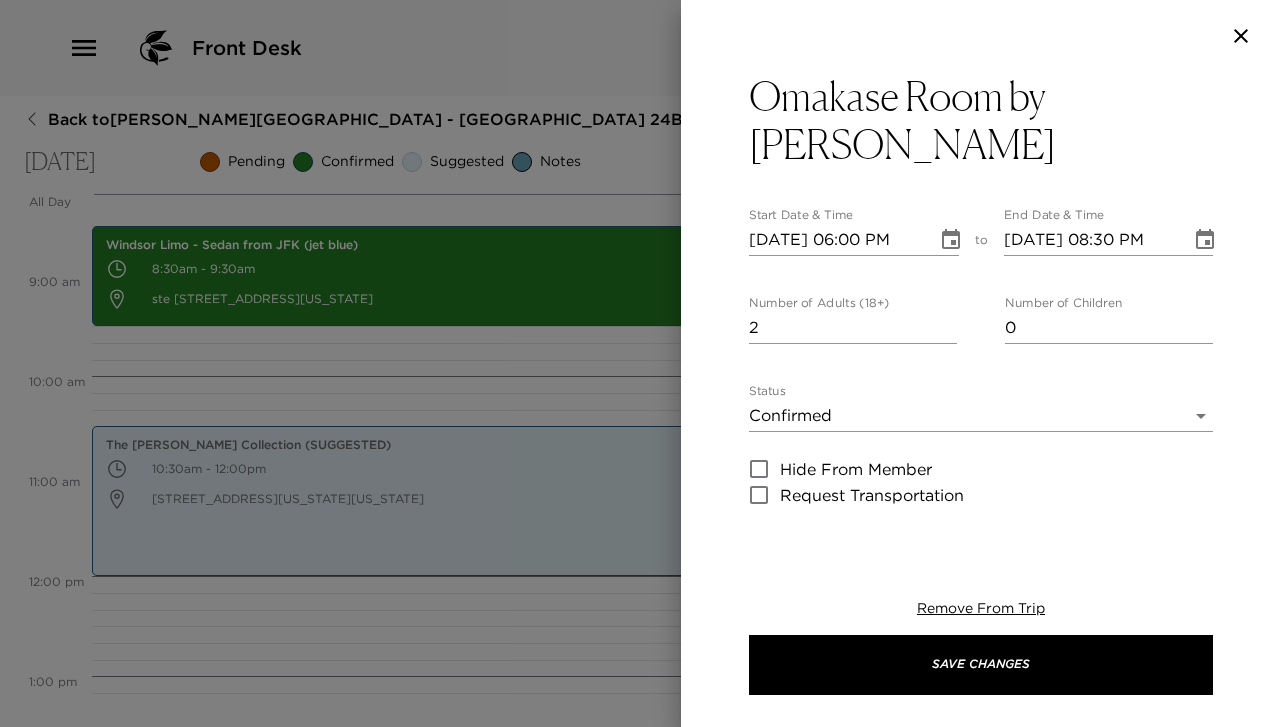 scroll, scrollTop: 425, scrollLeft: 0, axis: vertical 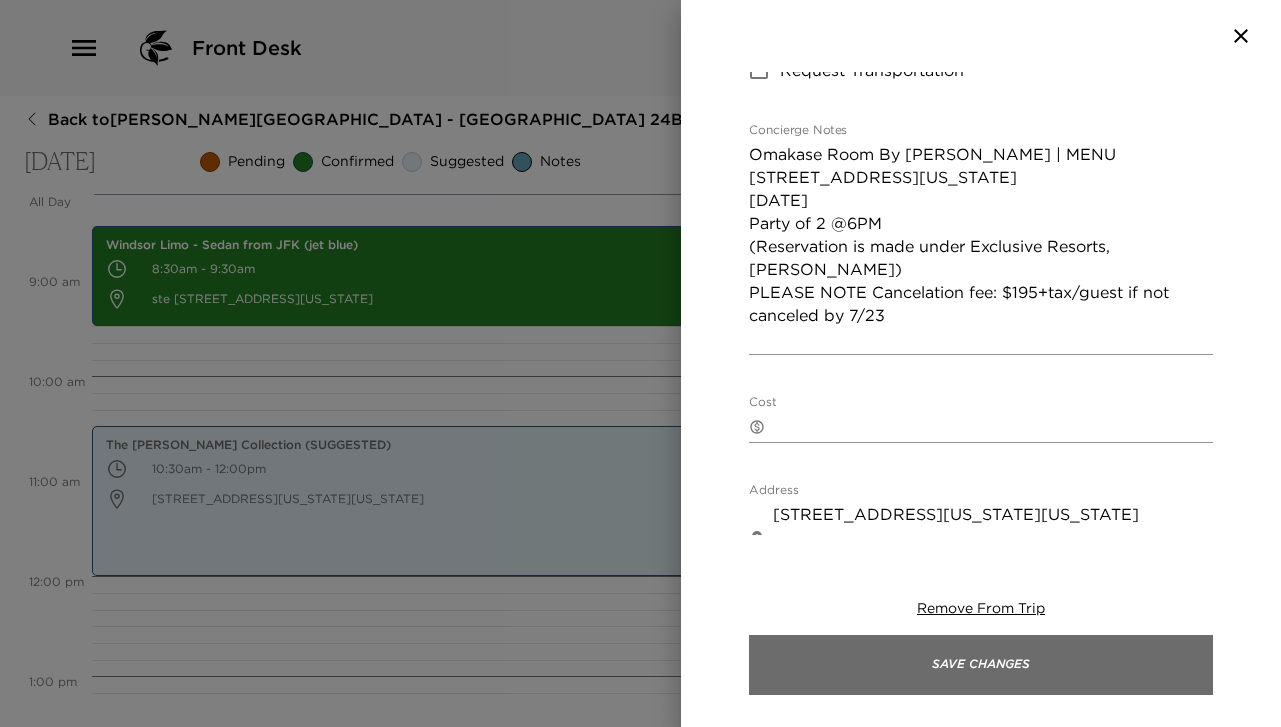click on "Save Changes" at bounding box center [981, 665] 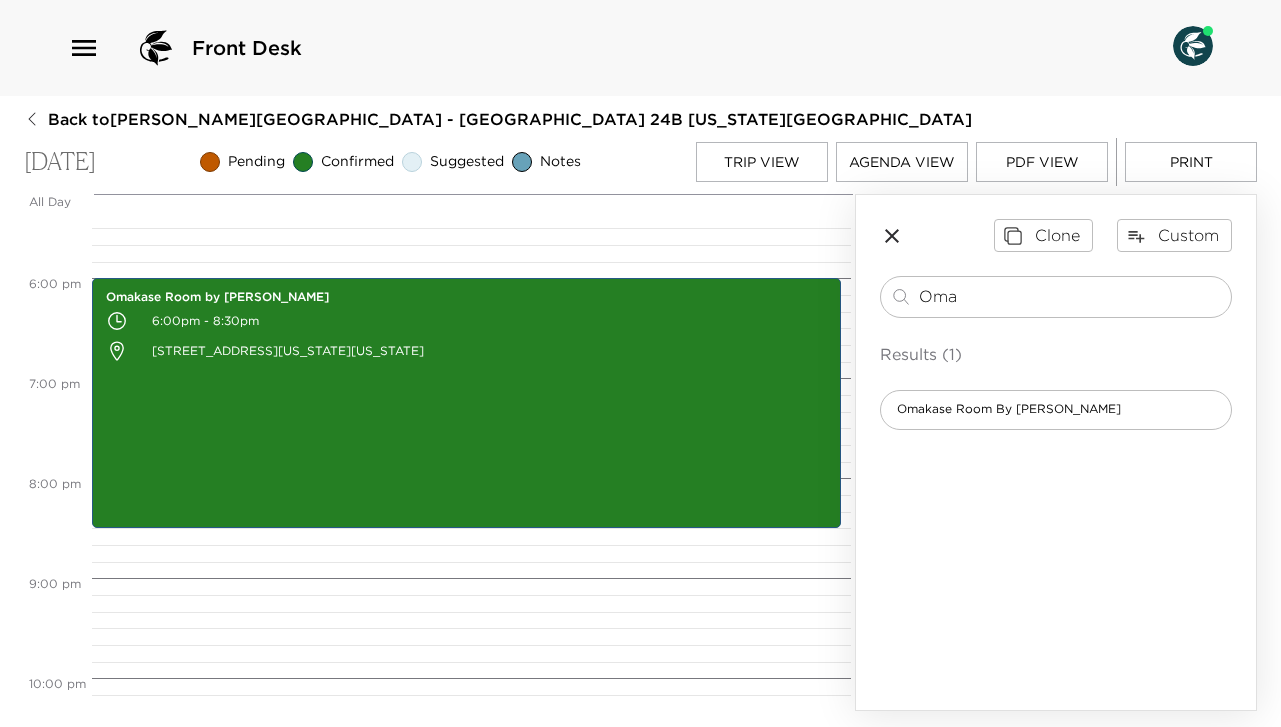 scroll, scrollTop: 1747, scrollLeft: 0, axis: vertical 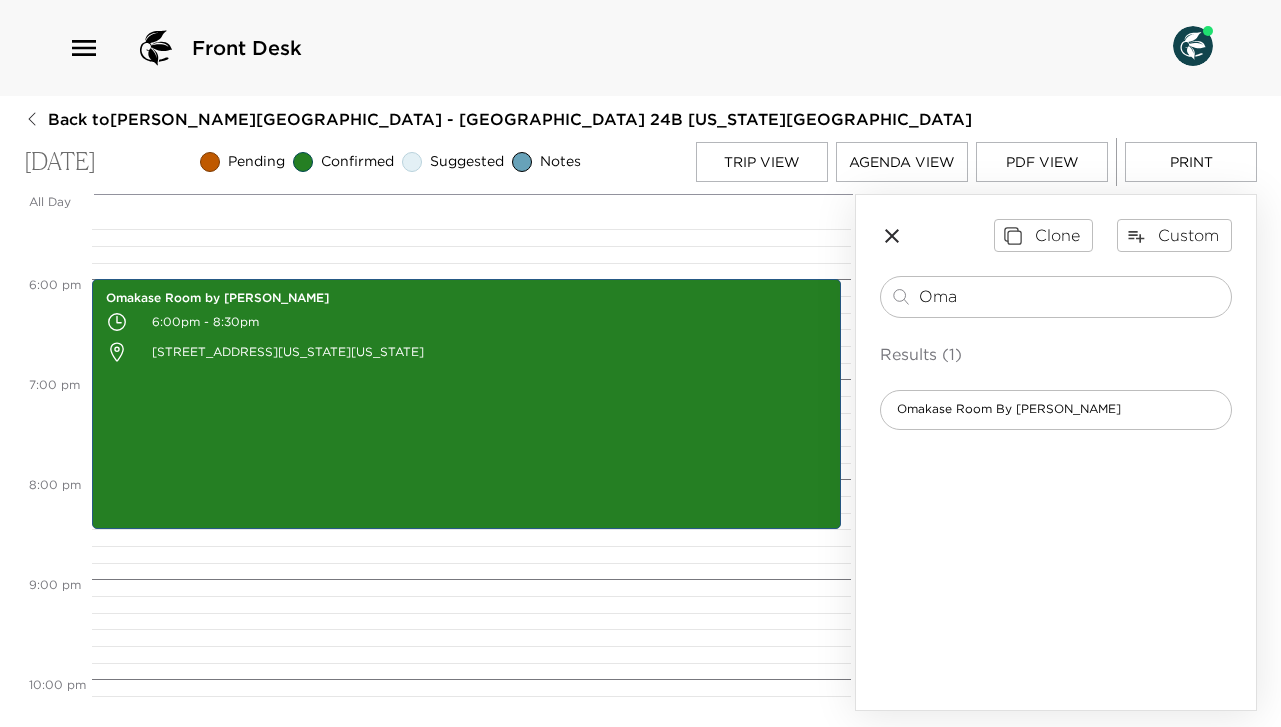 click 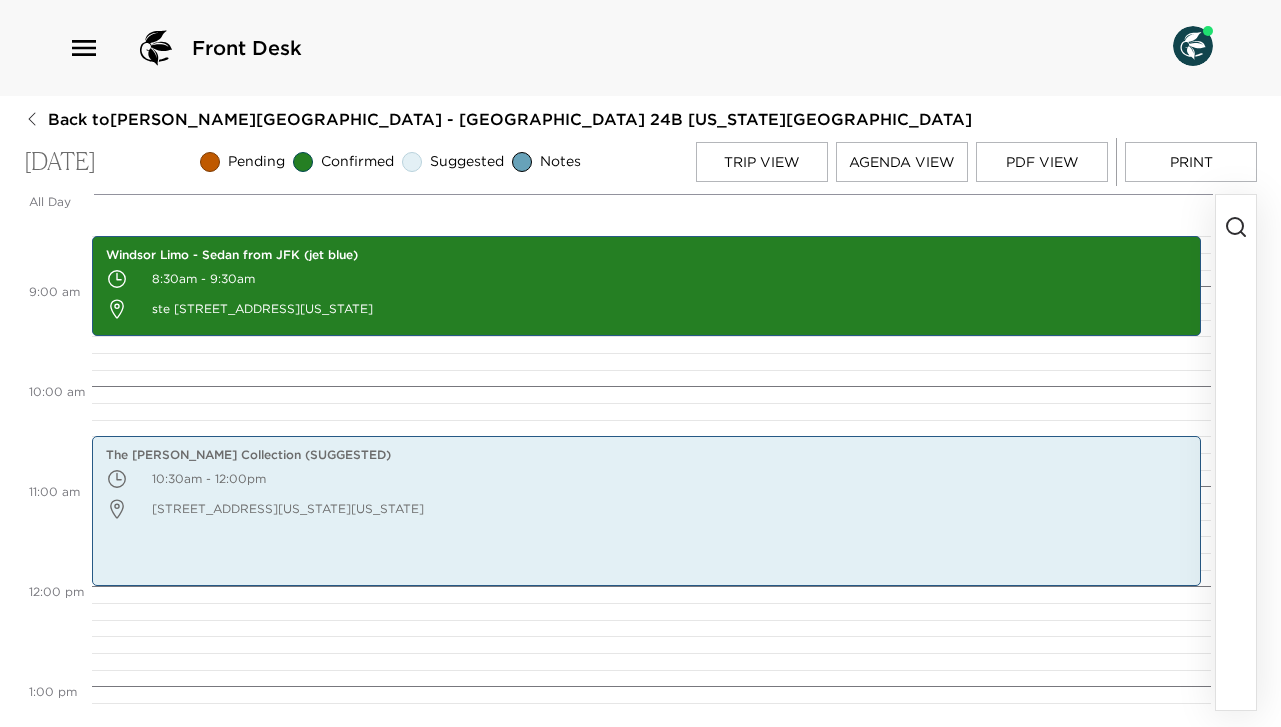 scroll, scrollTop: 0, scrollLeft: 0, axis: both 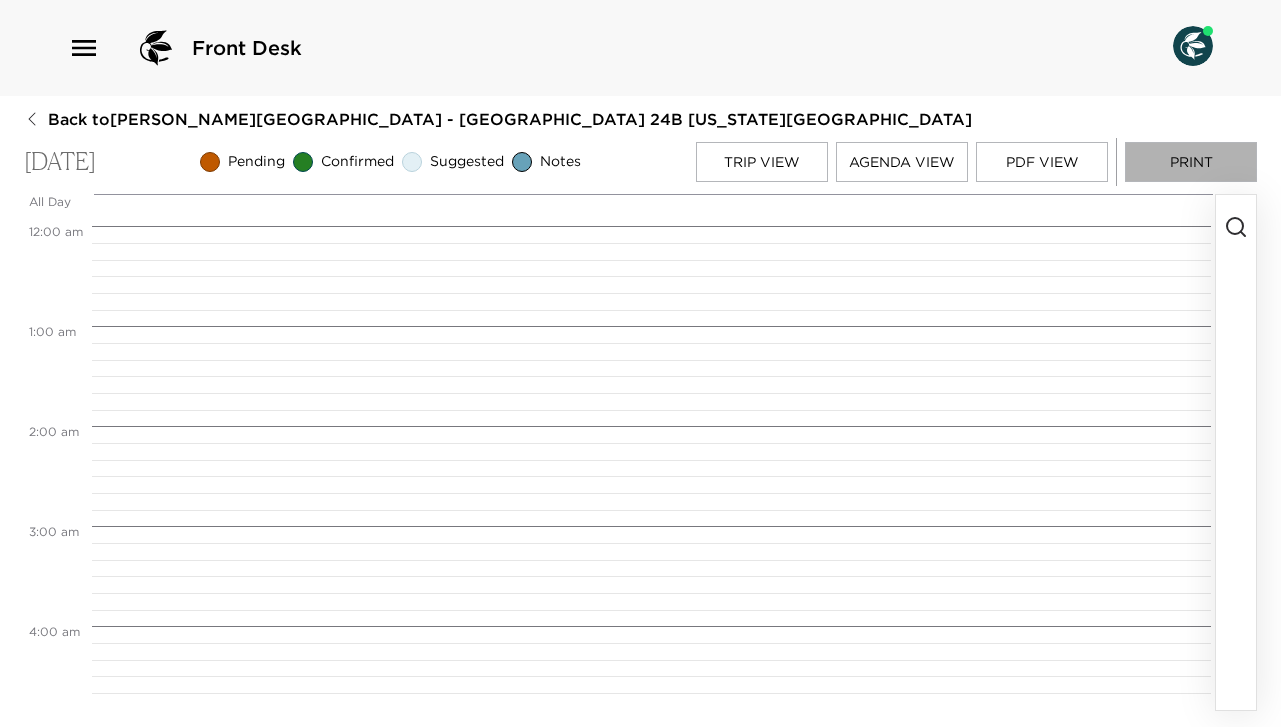 click on "Print" at bounding box center (1191, 162) 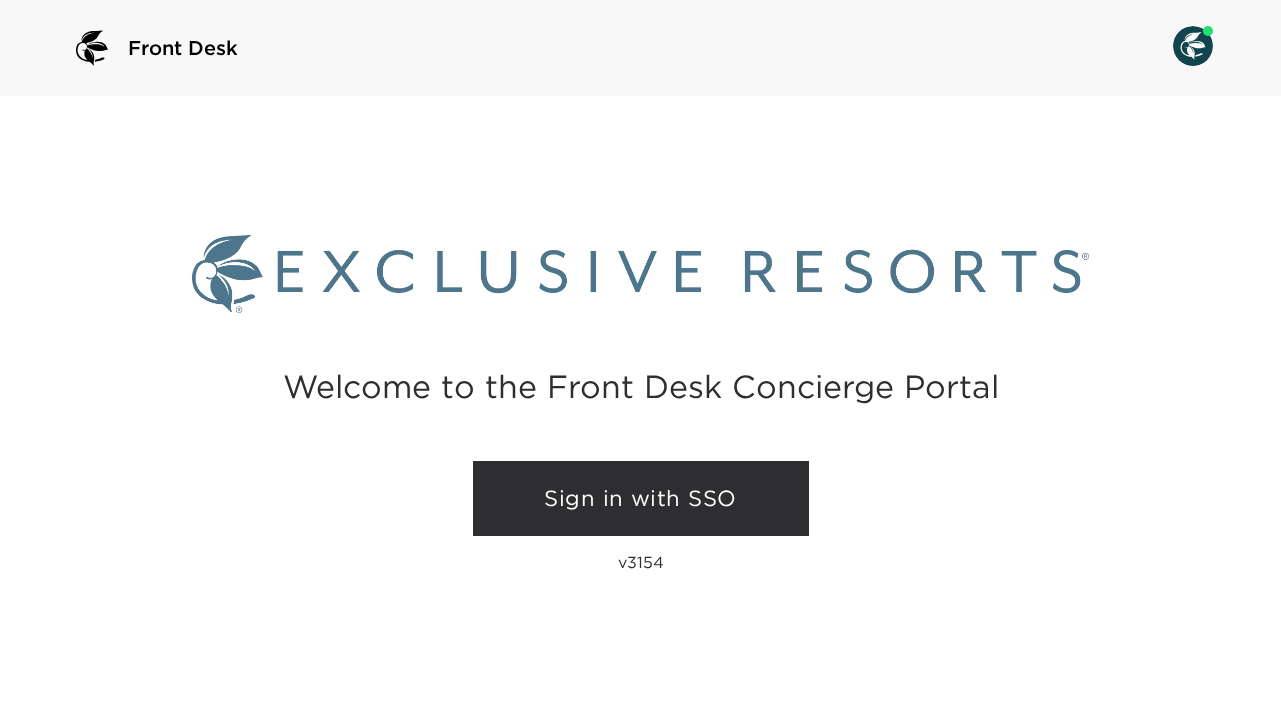 scroll, scrollTop: 0, scrollLeft: 0, axis: both 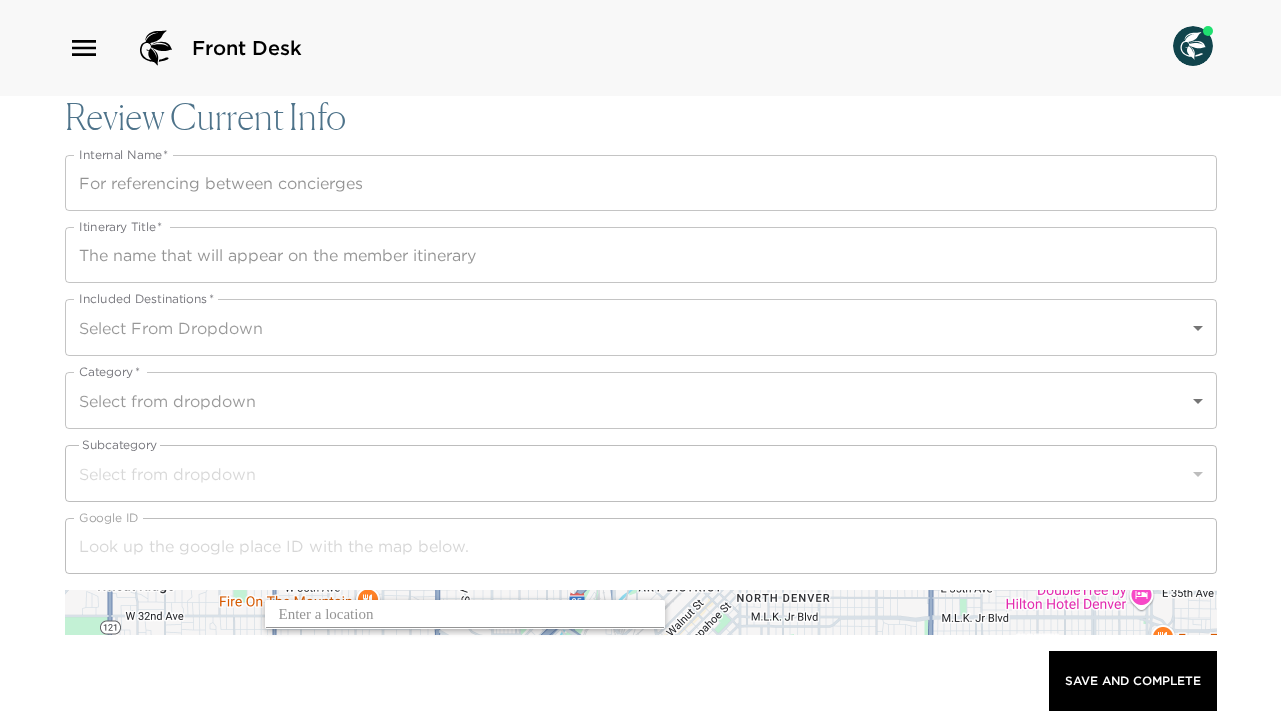 click on "Internal Name   *" at bounding box center [641, 183] 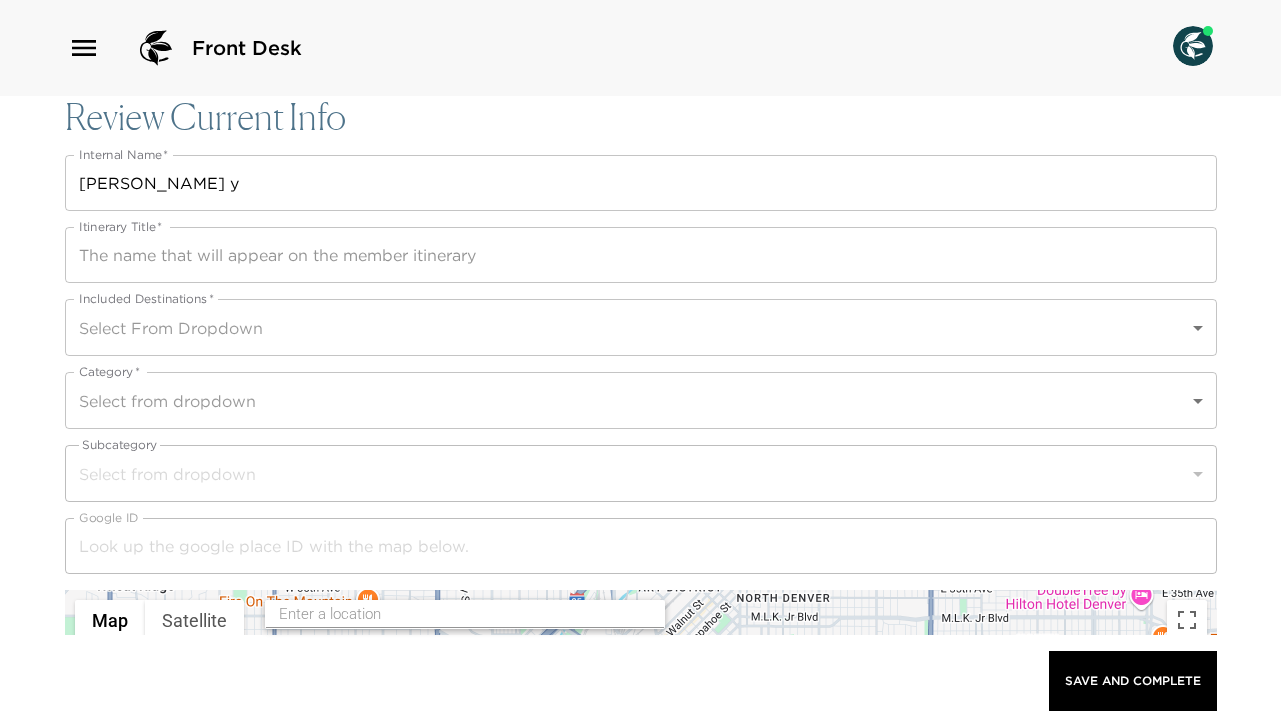 click on "Amaro y" at bounding box center [641, 183] 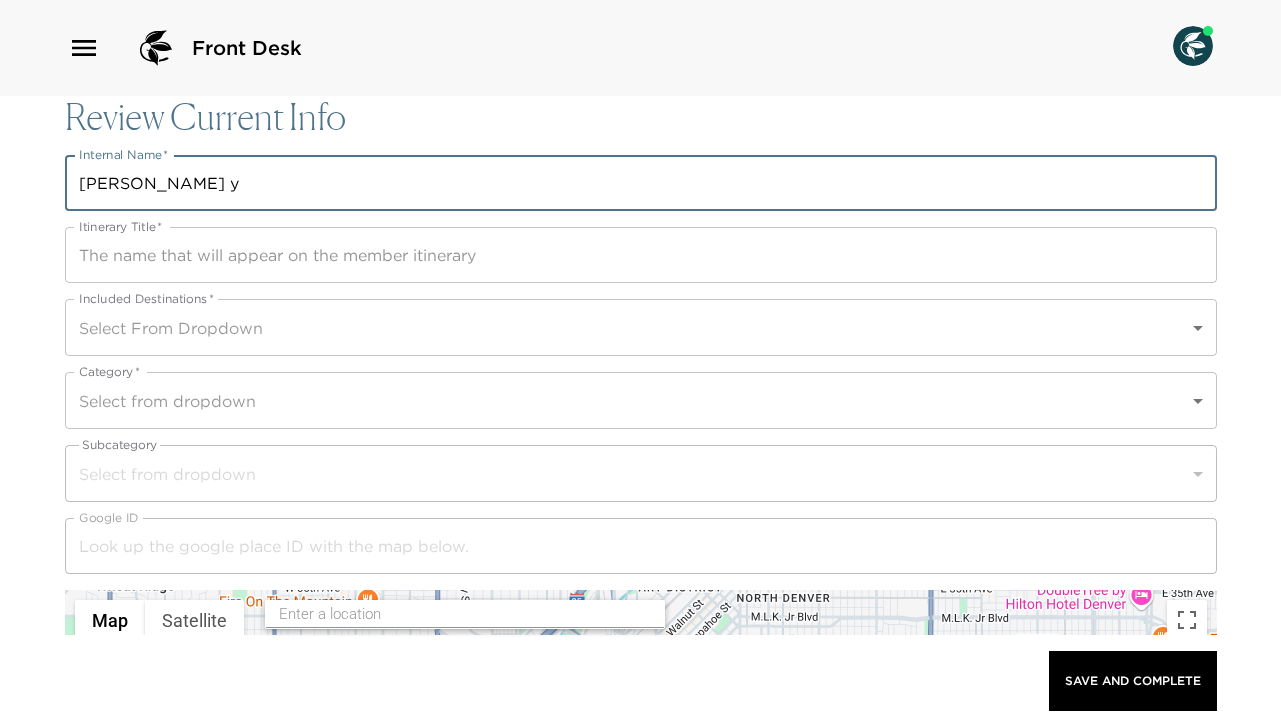 click on "Amaro y" at bounding box center [641, 183] 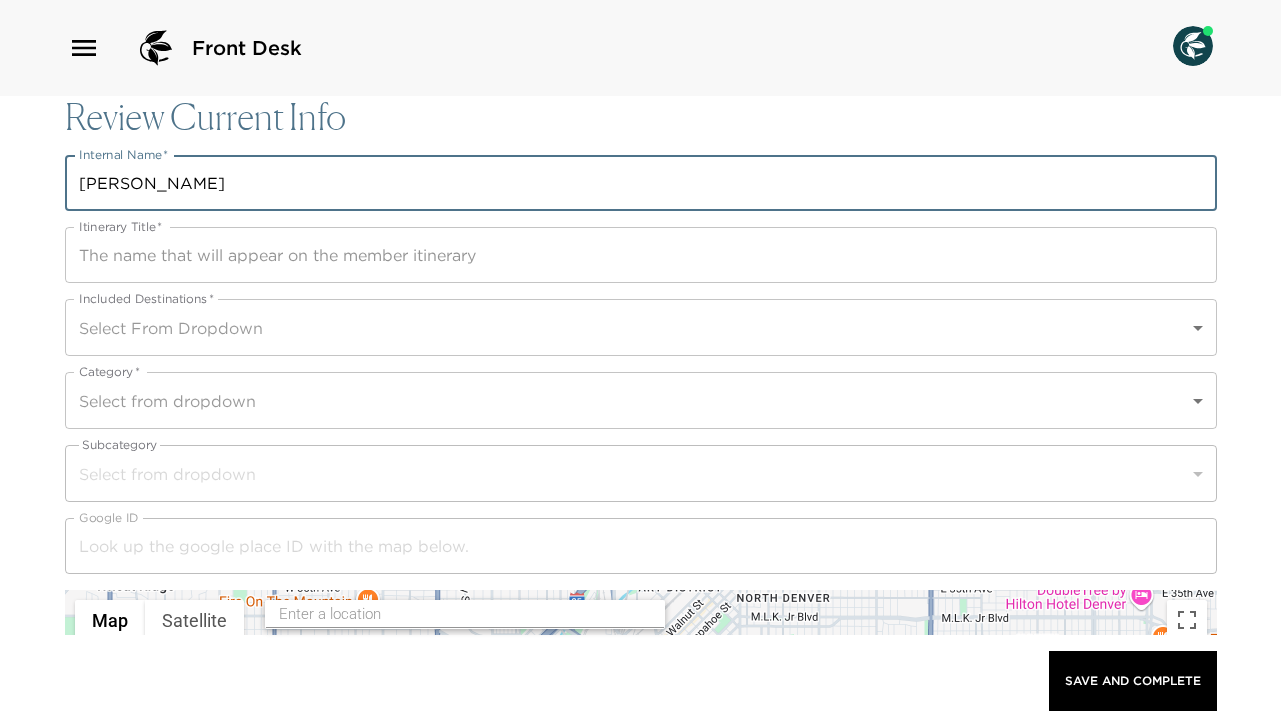 type on "[PERSON_NAME]" 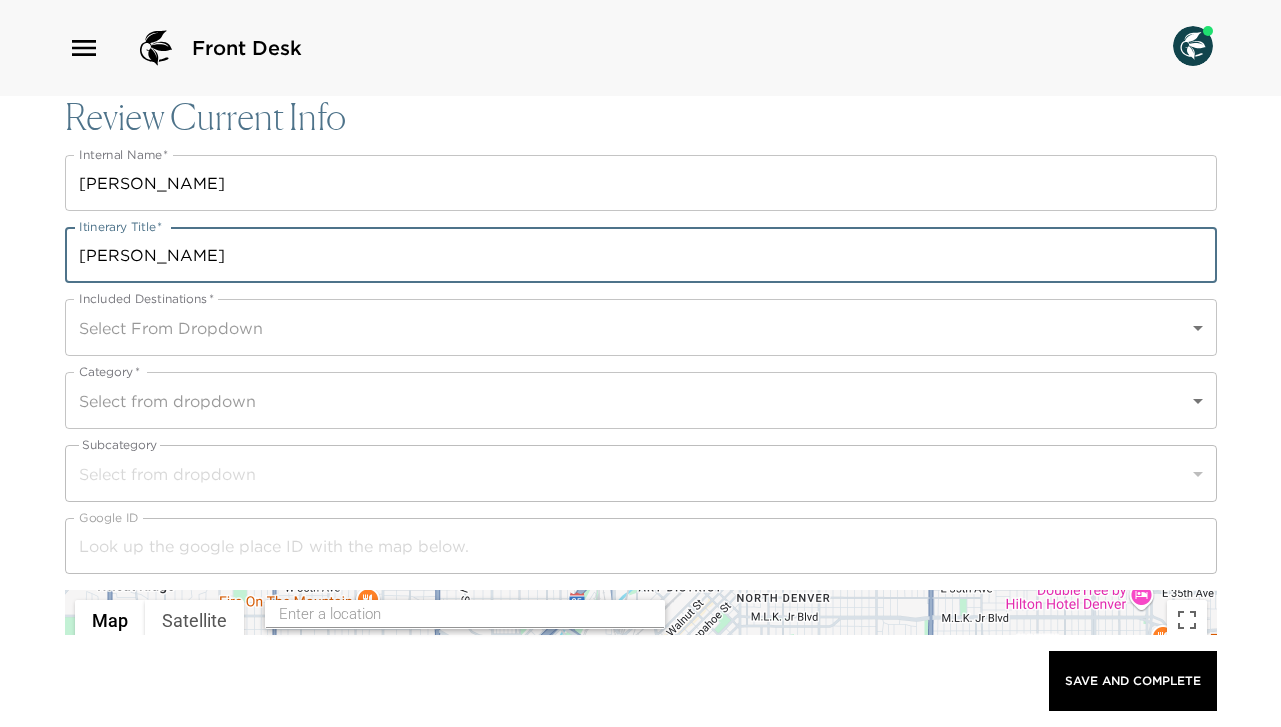 type on "[PERSON_NAME]" 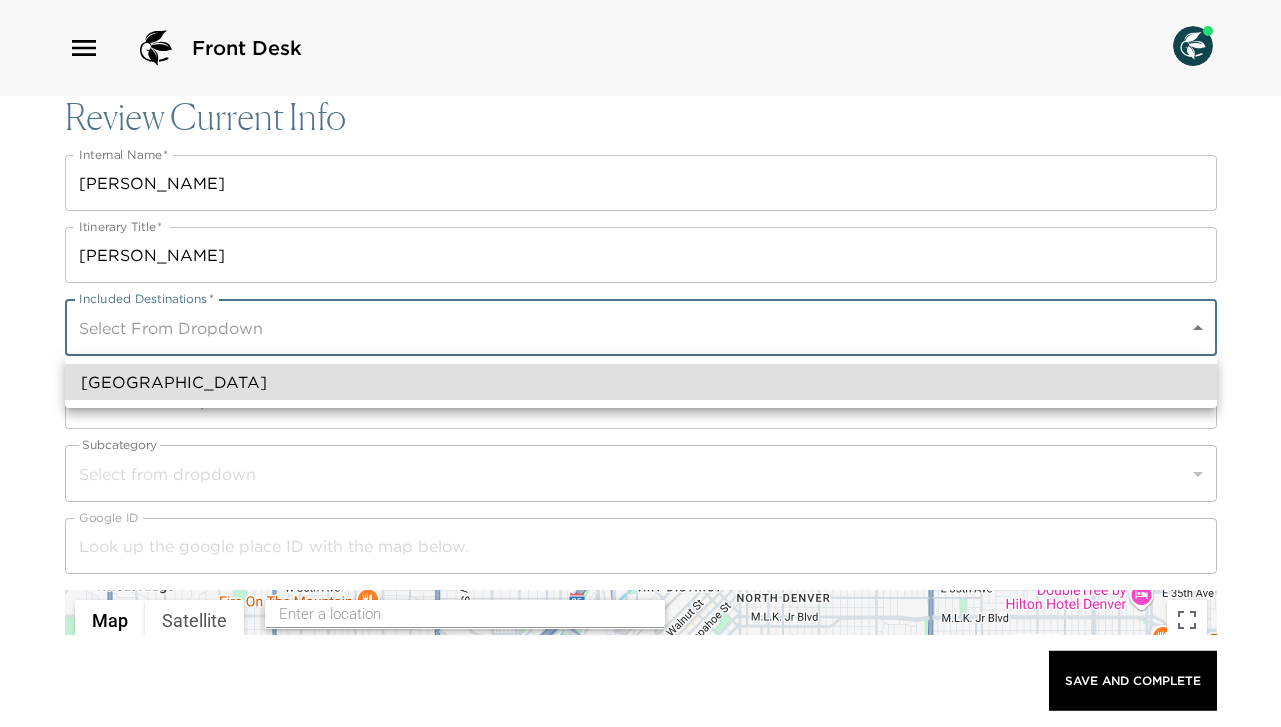 click on "[GEOGRAPHIC_DATA]" at bounding box center [641, 382] 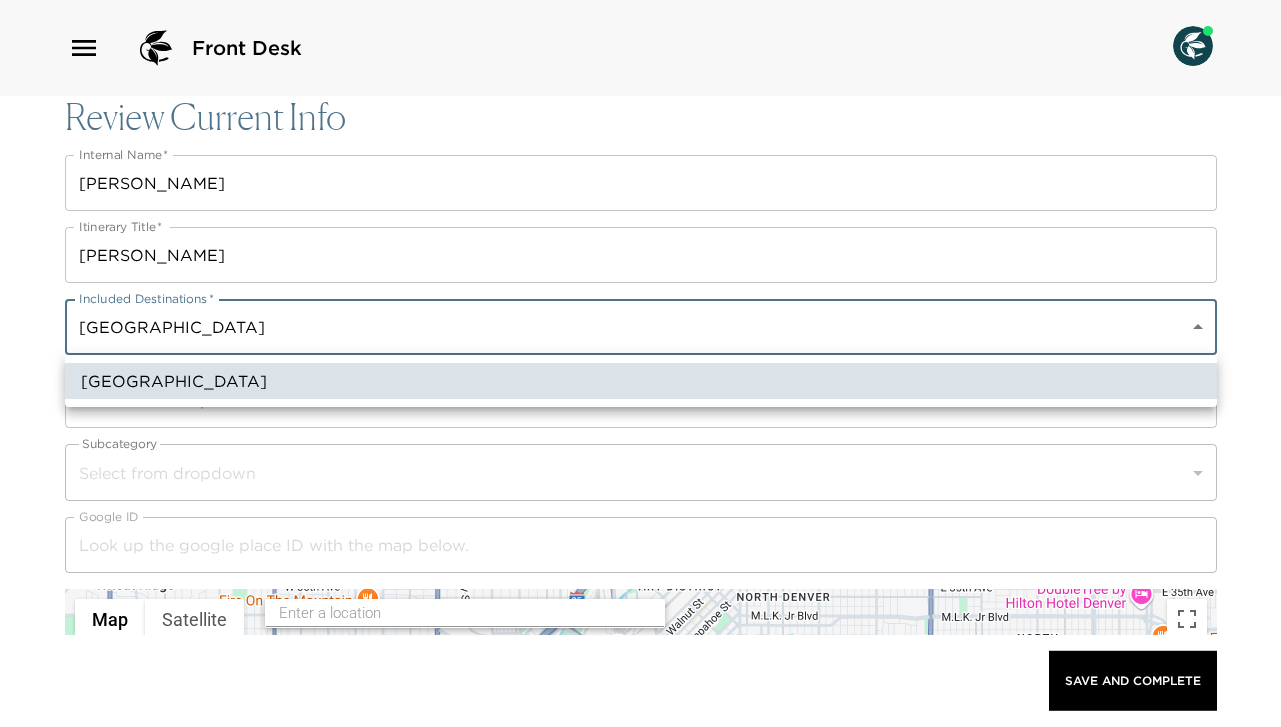 click at bounding box center [640, 363] 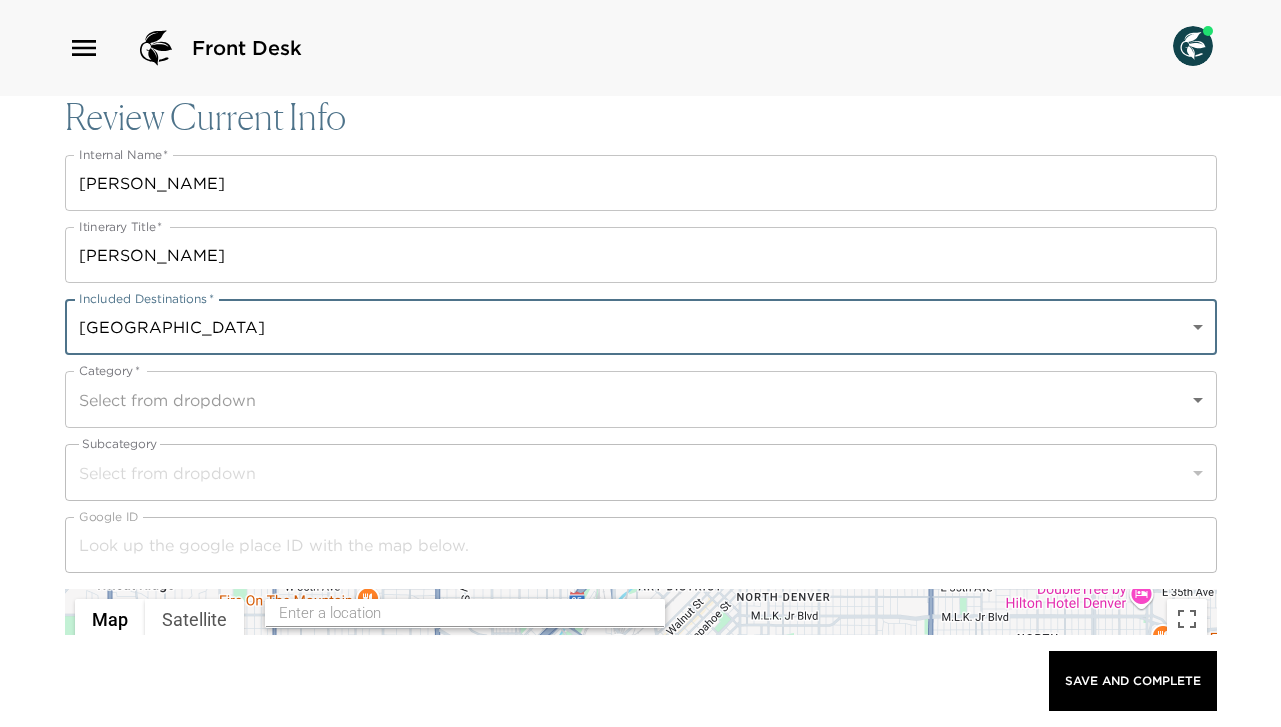 click on "Front Desk Review Current Info Internal Name   * Amaro y Marago Internal Name   * Itinerary Title   * Amaro y Marago Itinerary Title   * Included Destinations   * Park Avenue Place a0n70000004Gg9ZAAS Included Destinations   * Category   * Select from dropdown Category   * Subcategory Select from dropdown ​ Google ID Google ID ← Move left → Move right ↑ Move up ↓ Move down + Zoom in - Zoom out Home Jump left by 75% End Jump right by 75% Page Up Jump up by 75% Page Down Jump down by 75% Map Terrain Satellite Labels Keyboard shortcuts Map Data Map data ©2025 Google Map data ©2025 Google 1 km  Click to toggle between metric and imperial units Terms Report a map error Vendor Name Vendor Name Website Website Phone Phone Address Address City City State/Province State/Province Country Country Latitude 0 Latitude Longitude 0 Longitude Hours Of Operation x Hours Of Operation Email Email Reservation Type Select from dropdown ​ Good To Know Beachfront Concierge Top Pick Delivery Available x" at bounding box center [640, 363] 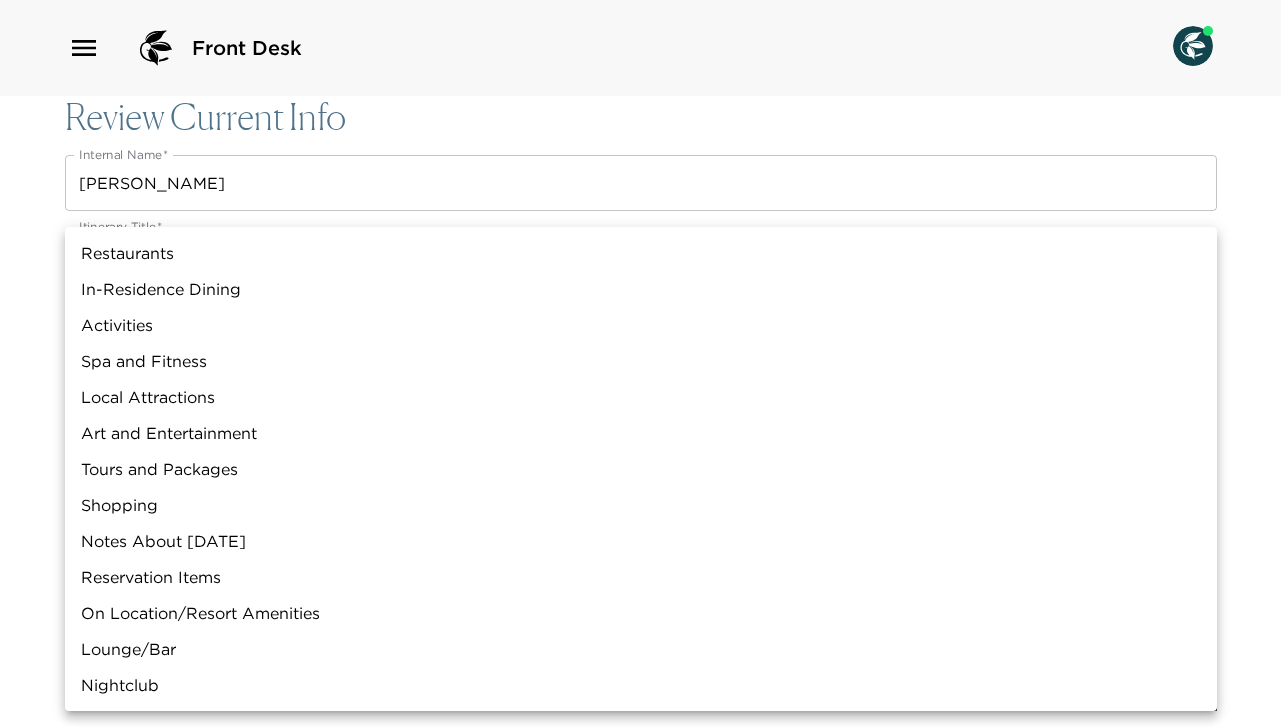 drag, startPoint x: 157, startPoint y: 668, endPoint x: 126, endPoint y: 647, distance: 37.44329 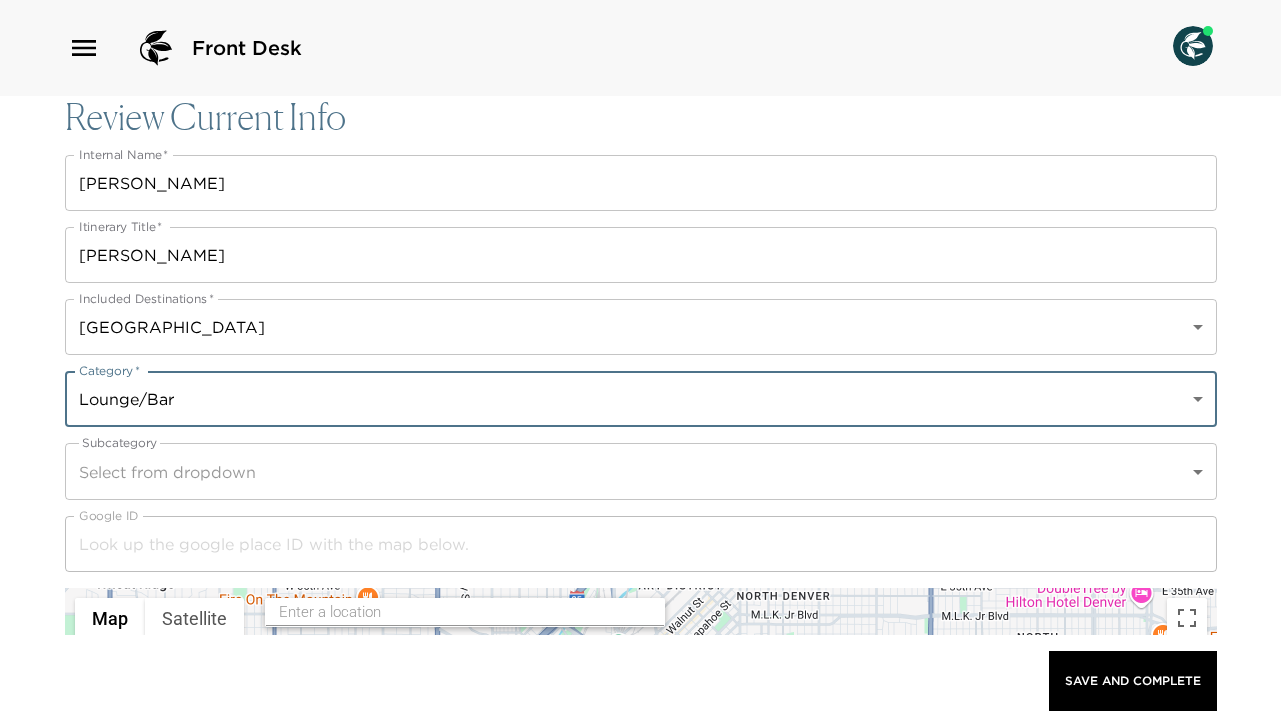 click on "Front Desk Review Current Info Internal Name   * Amaro y Marago Internal Name   * Itinerary Title   * Amaro y Marago Itinerary Title   * Included Destinations   * Park Avenue Place a0n70000004Gg9ZAAS Included Destinations   * Category   * Lounge/Bar Lounge/Bar Category   * Subcategory Select from dropdown ​ Google ID Google ID ← Move left → Move right ↑ Move up ↓ Move down + Zoom in - Zoom out Home Jump left by 75% End Jump right by 75% Page Up Jump up by 75% Page Down Jump down by 75% Map Terrain Satellite Labels Keyboard shortcuts Map Data Map data ©2025 Google Map data ©2025 Google 1 km  Click to toggle between metric and imperial units Terms Report a map error Vendor Name Vendor Name Website Website Phone Phone Address Address City City State/Province State/Province Country Country Latitude 0 Latitude Longitude 0 Longitude Hours Of Operation x Hours Of Operation Email Email Reservation Type Select from dropdown ​ Good To Know Beachfront Concierge Top Pick Delivery Available" at bounding box center (640, 363) 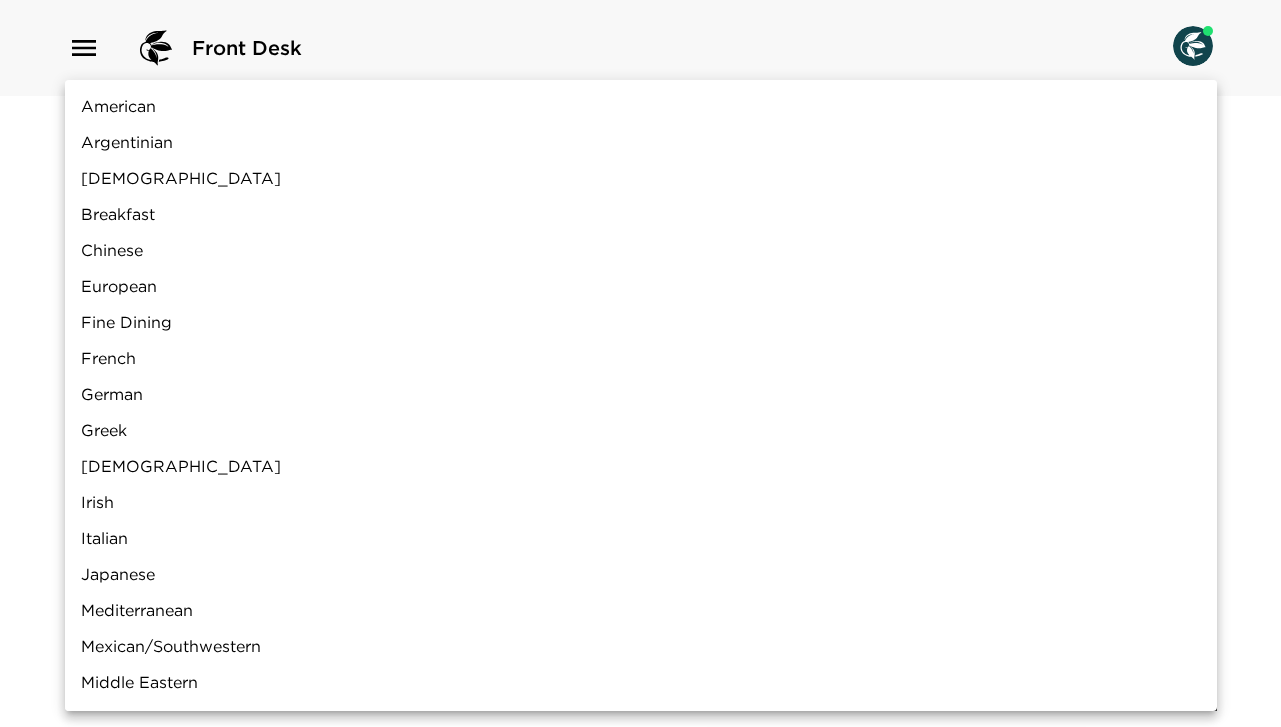 click at bounding box center (640, 363) 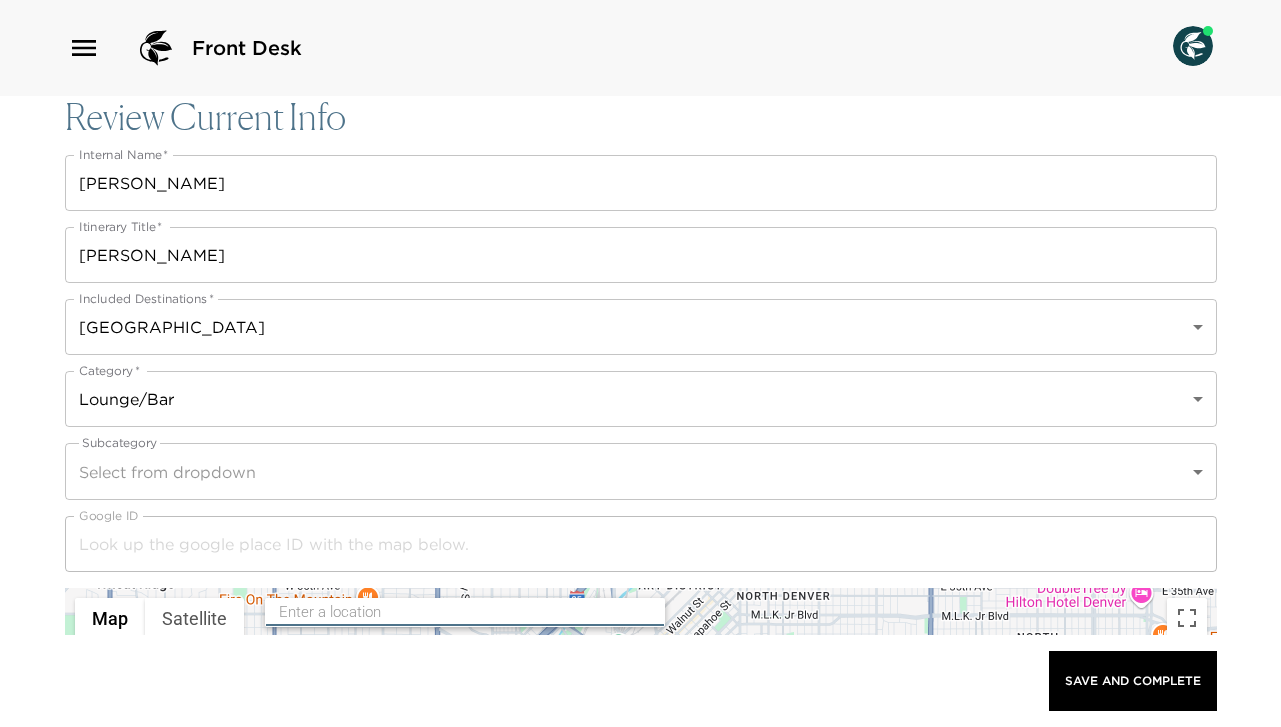click at bounding box center [466, 612] 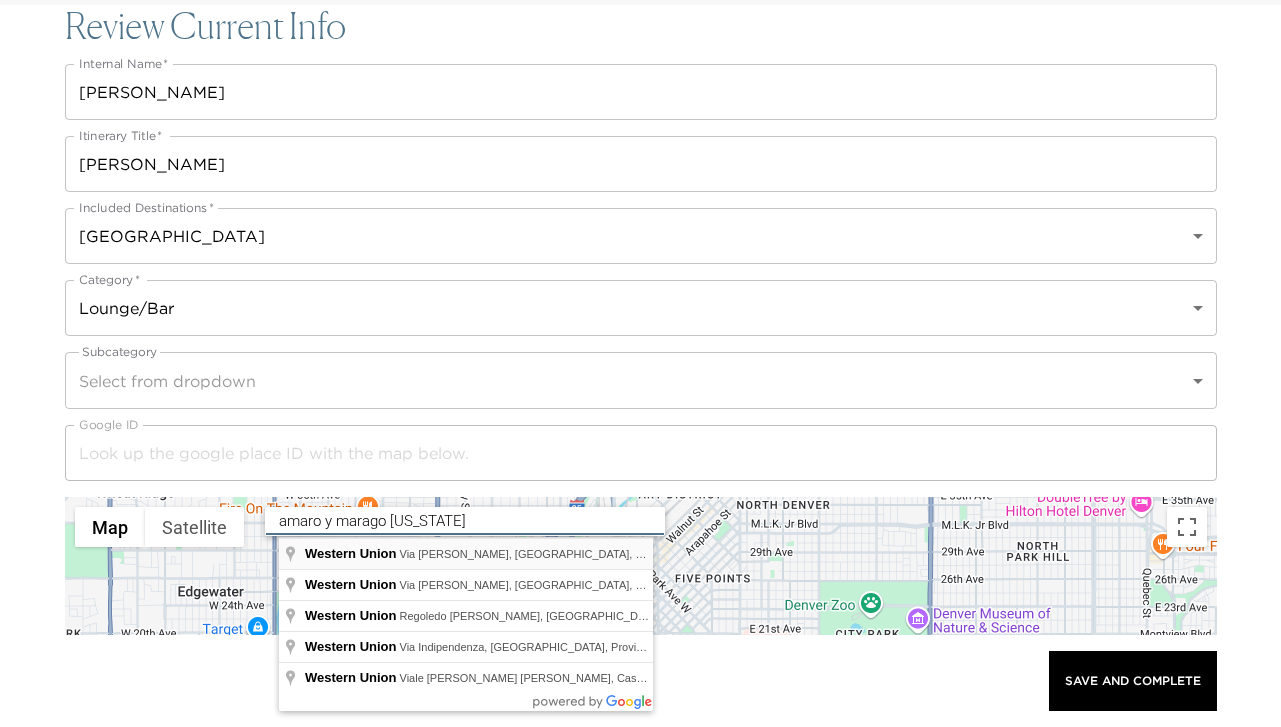 scroll, scrollTop: 106, scrollLeft: 0, axis: vertical 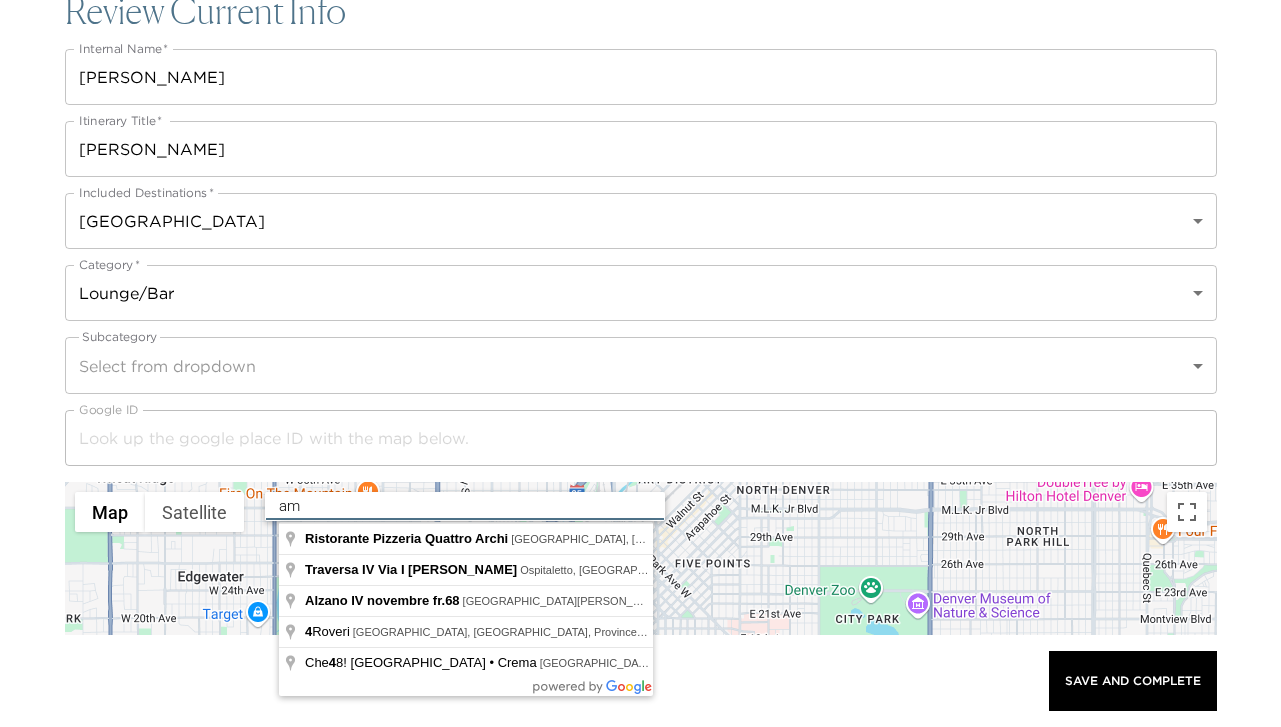 type on "a" 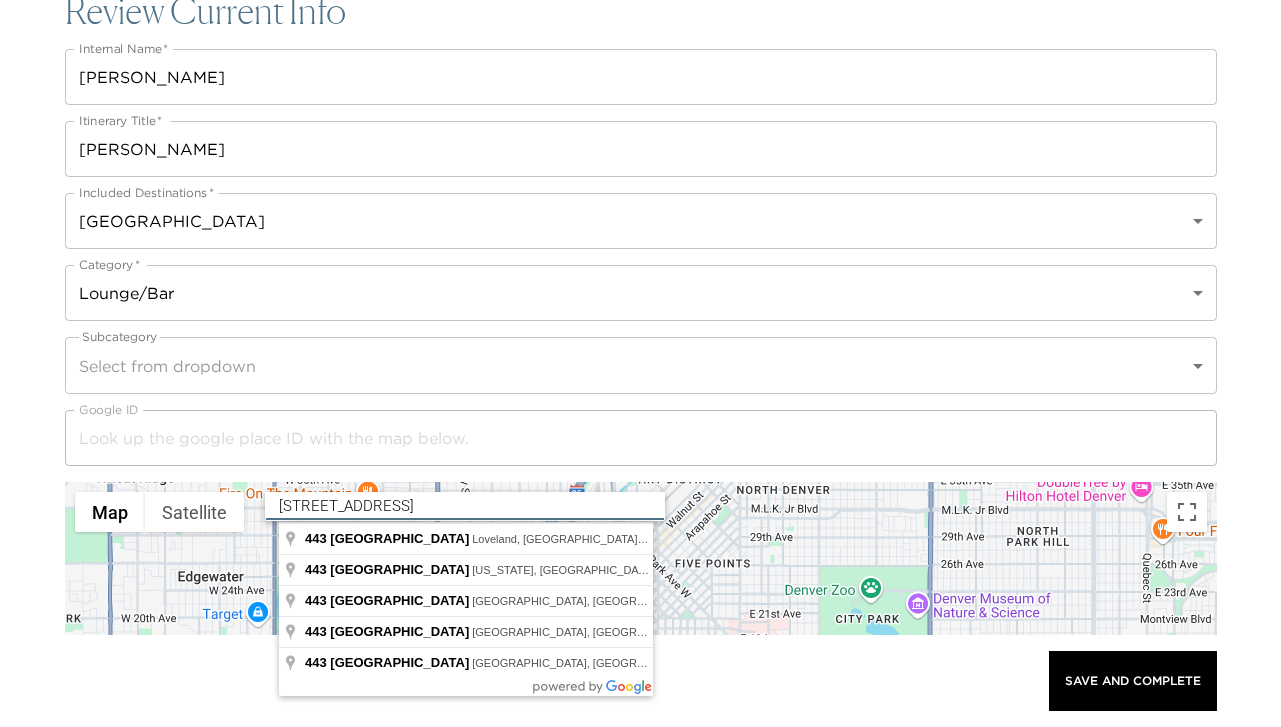 type on "443 East 6th Street, New York, NY, USA" 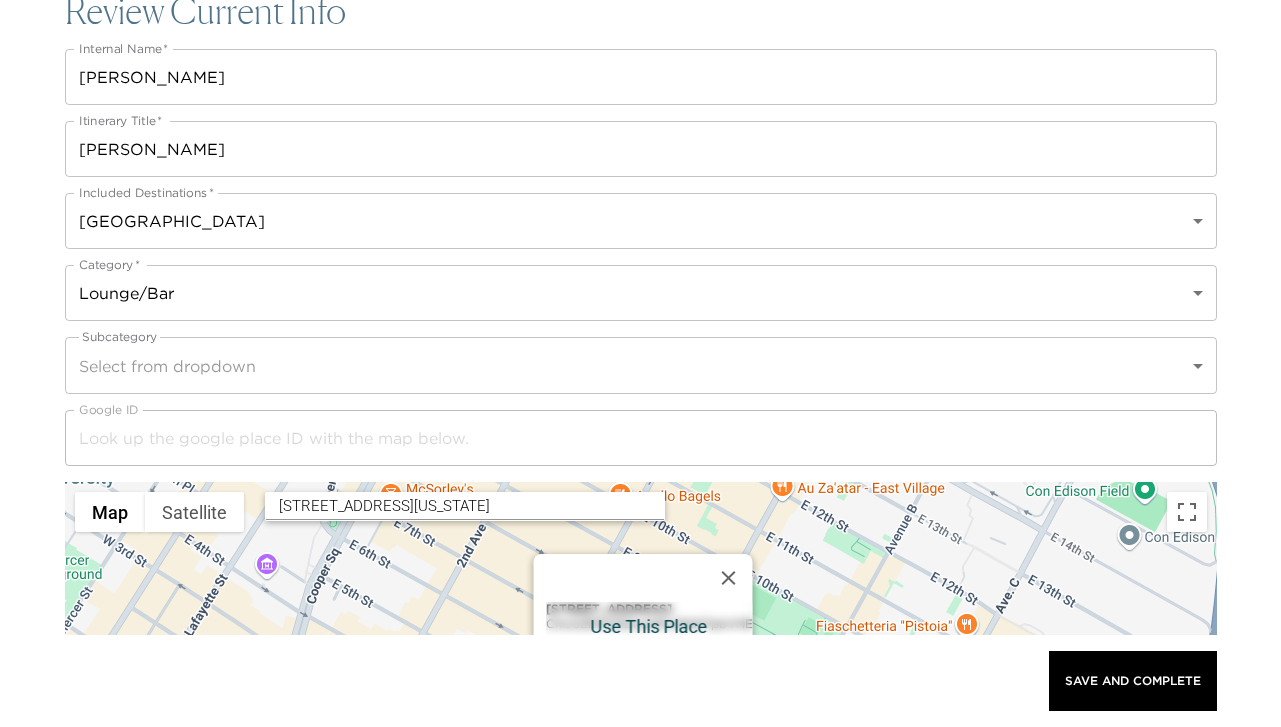 click on "443 E 6th St ChIJSZEKS51ZwokRvd9dhTpbVHE 443 E 6th St, New York, NY 10009, USA" at bounding box center (648, 626) 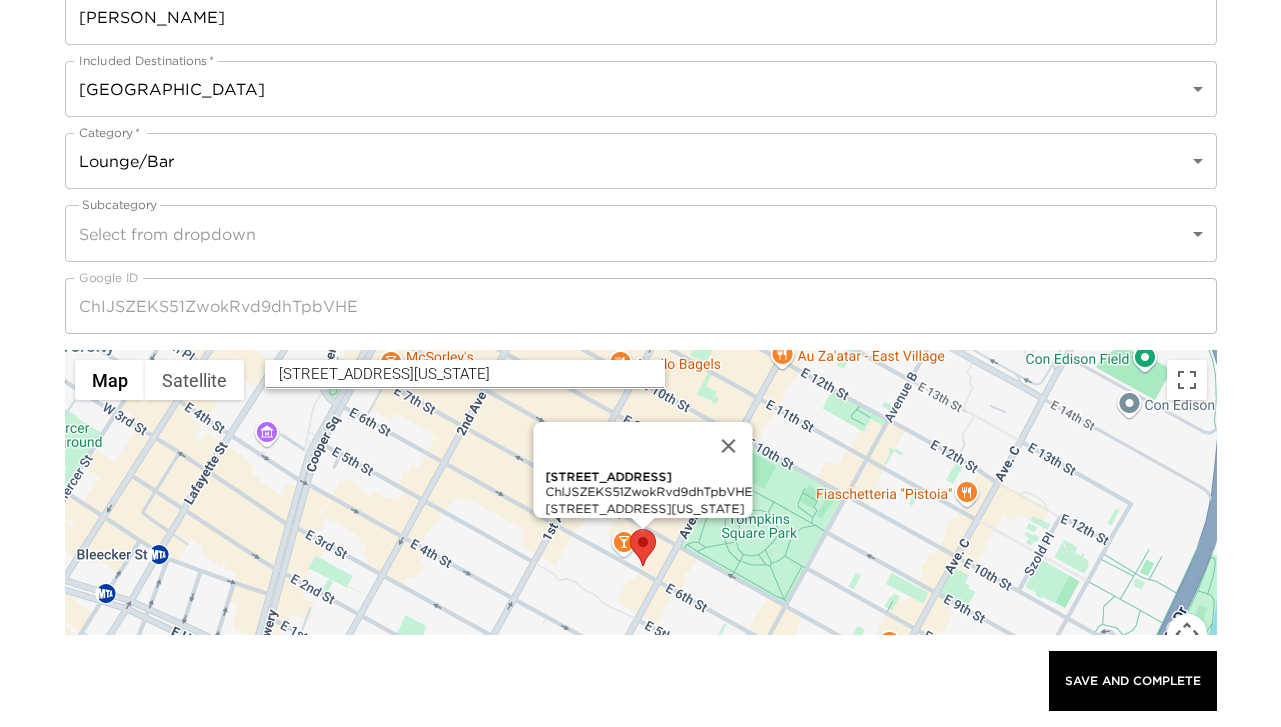 scroll, scrollTop: 441, scrollLeft: 0, axis: vertical 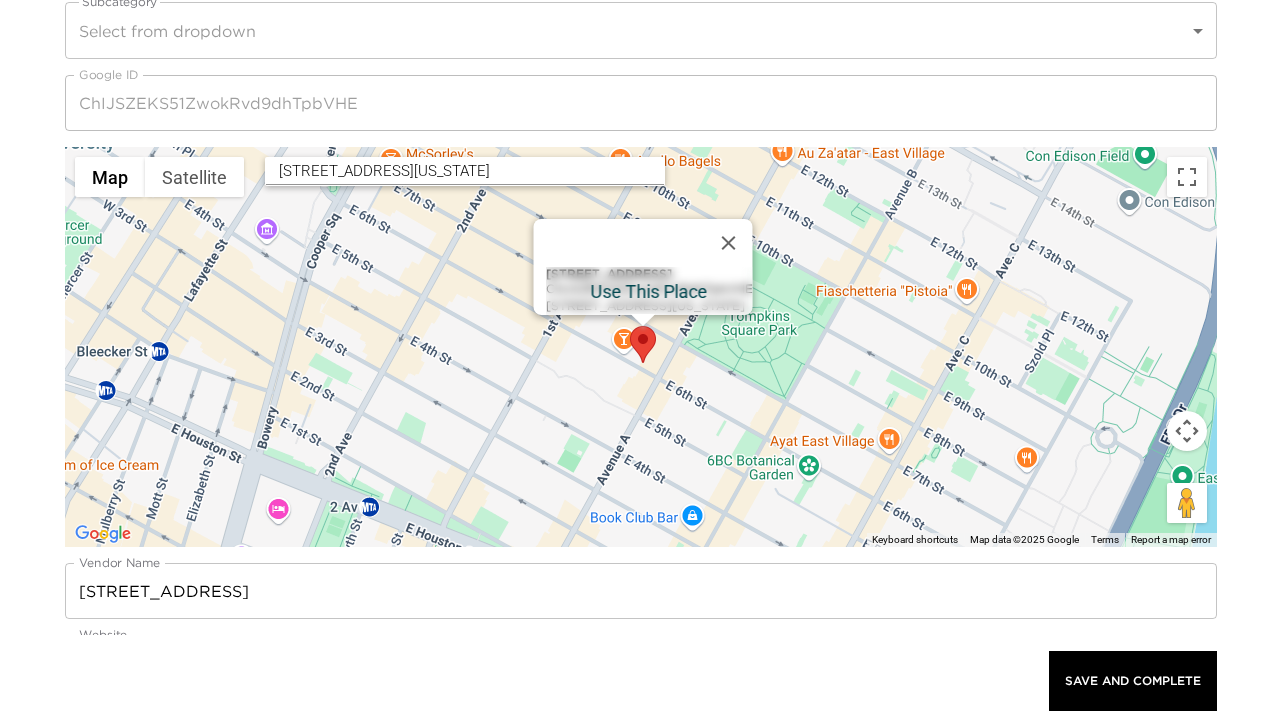 click on "443 E 6th St ChIJSZEKS51ZwokRvd9dhTpbVHE 443 E 6th St, New York, NY 10009, USA" at bounding box center (648, 291) 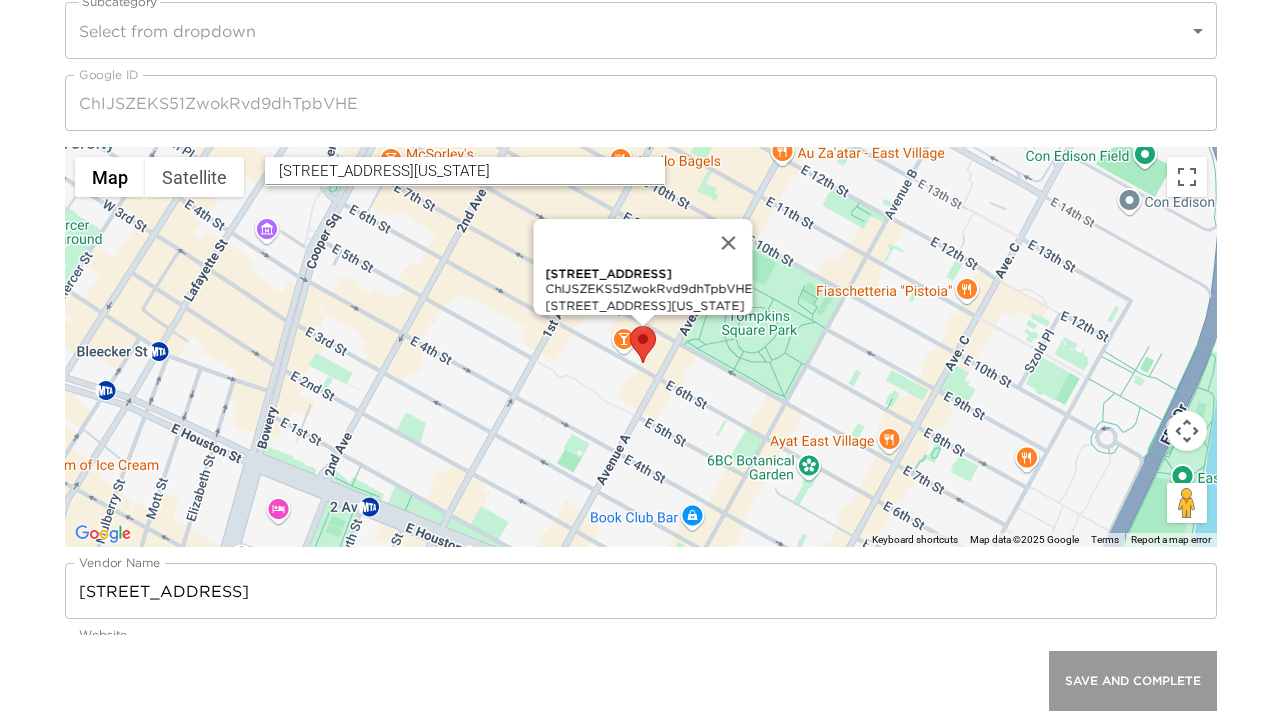 click on "Save And Complete" at bounding box center [1133, 681] 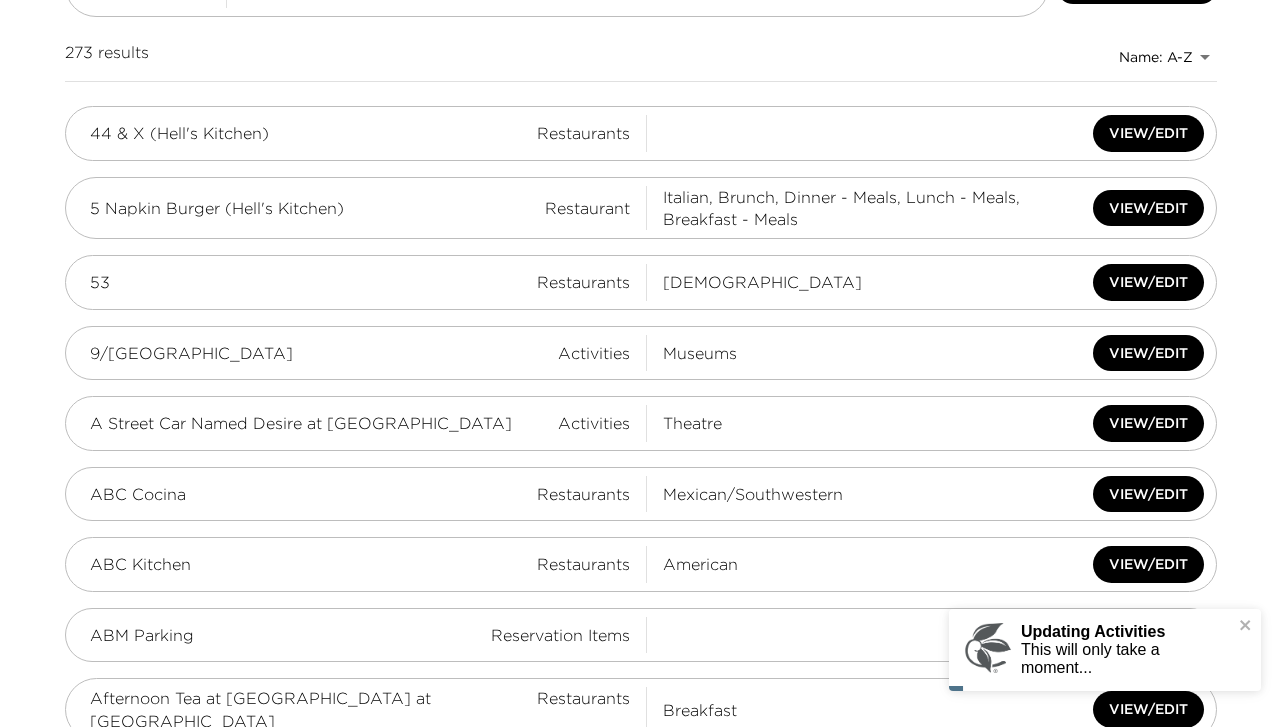 scroll, scrollTop: 0, scrollLeft: 0, axis: both 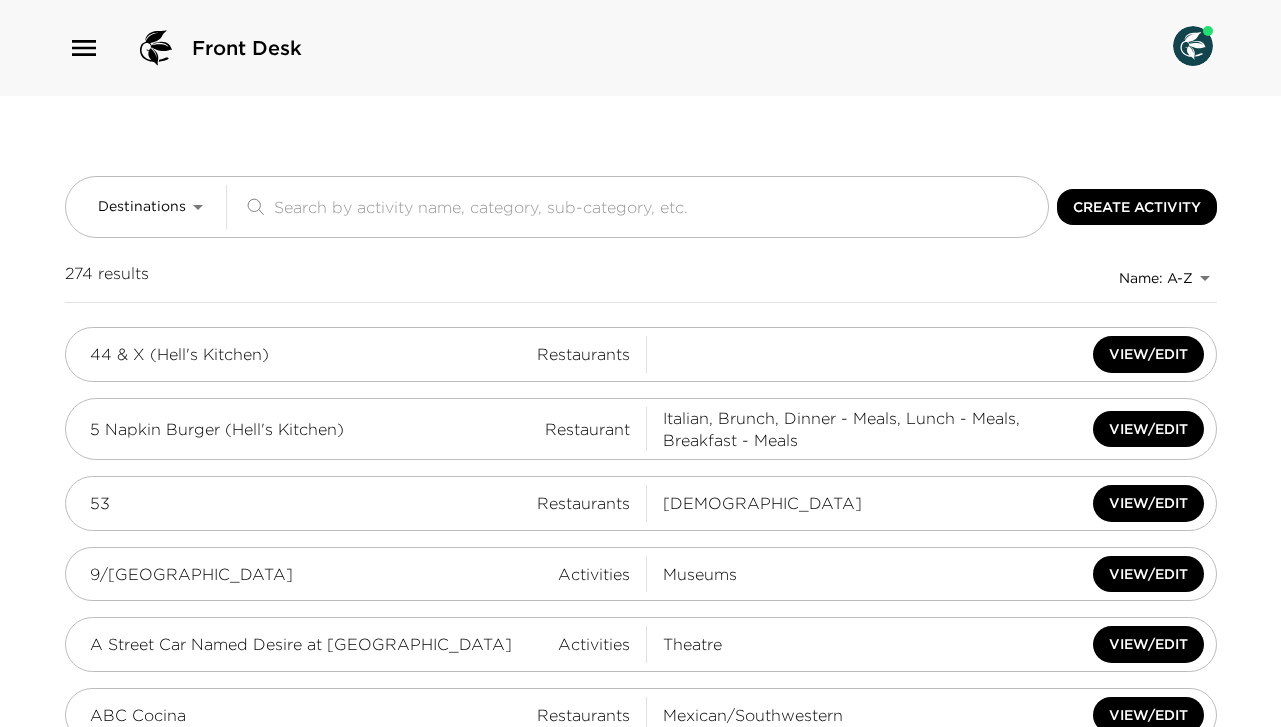 click 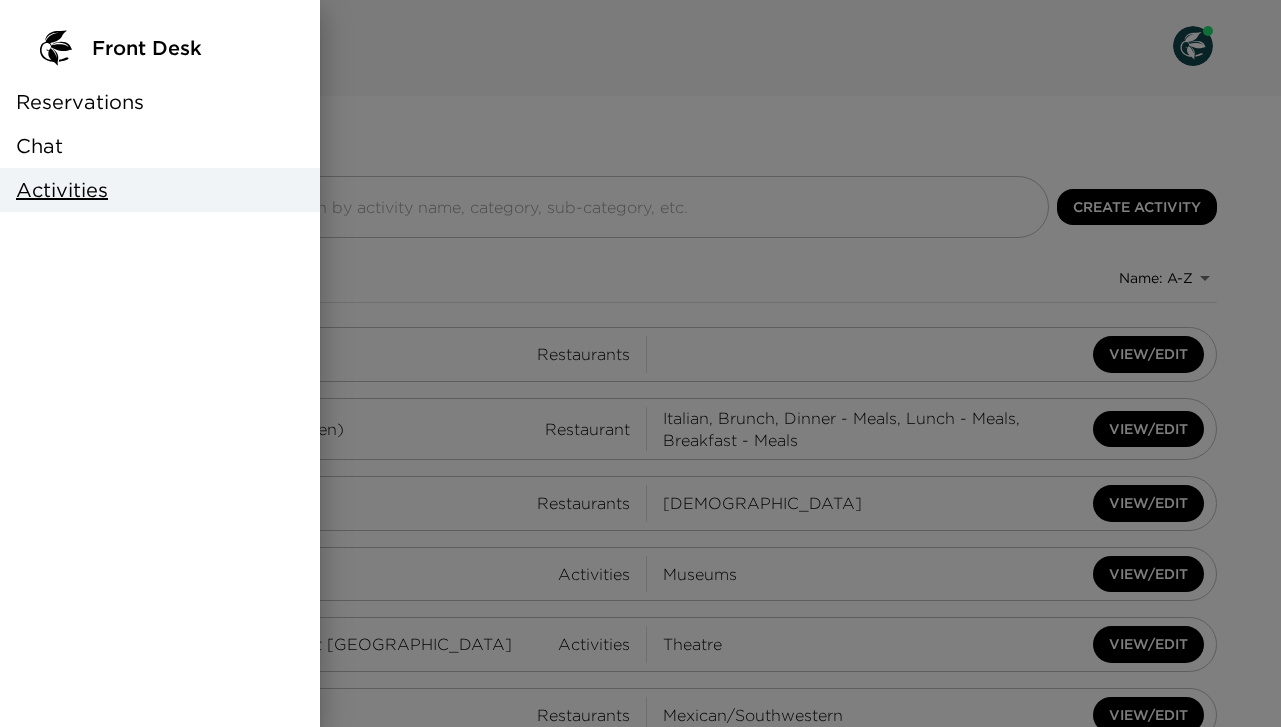 click on "Activities" at bounding box center (62, 190) 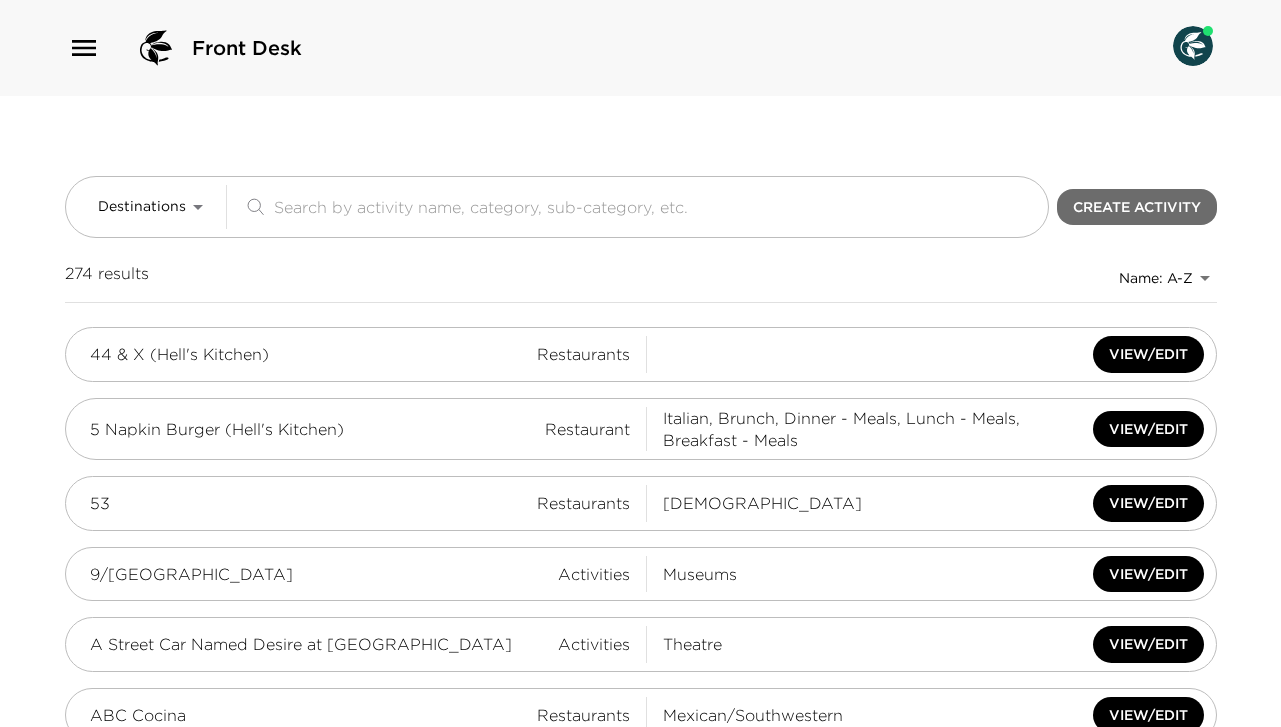 click on "Create Activity" at bounding box center (1137, 207) 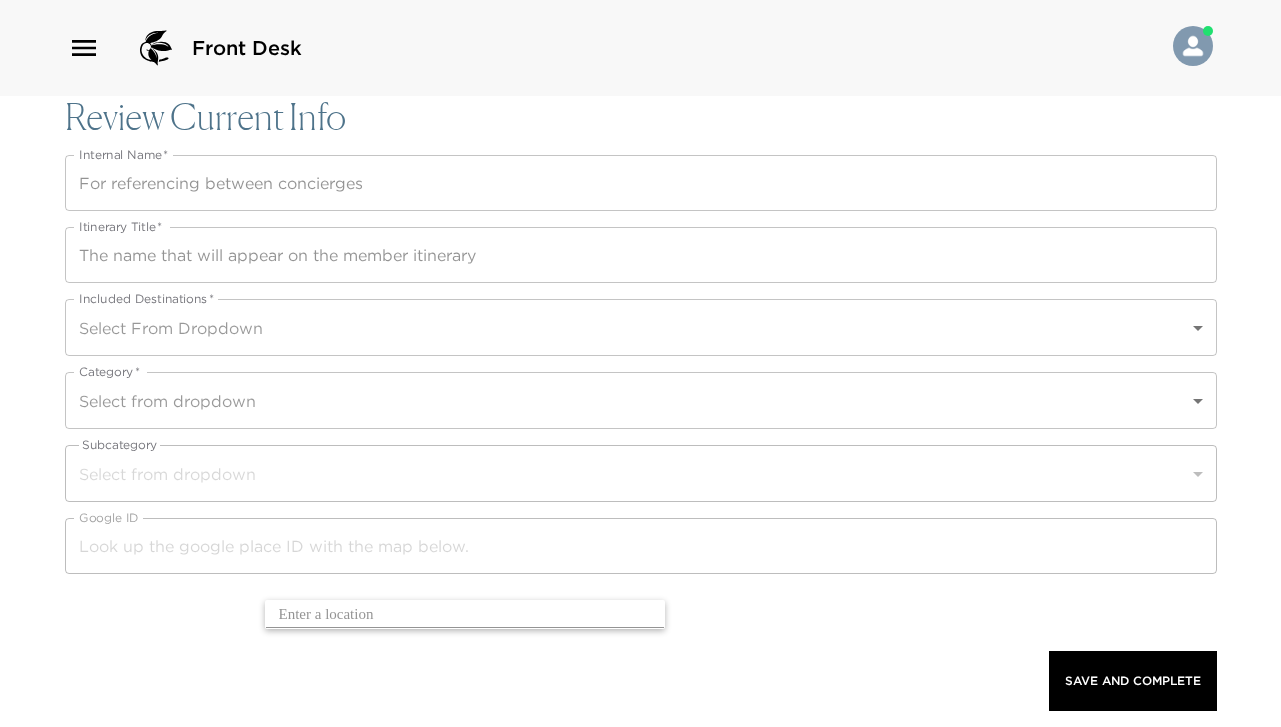 scroll, scrollTop: 0, scrollLeft: 0, axis: both 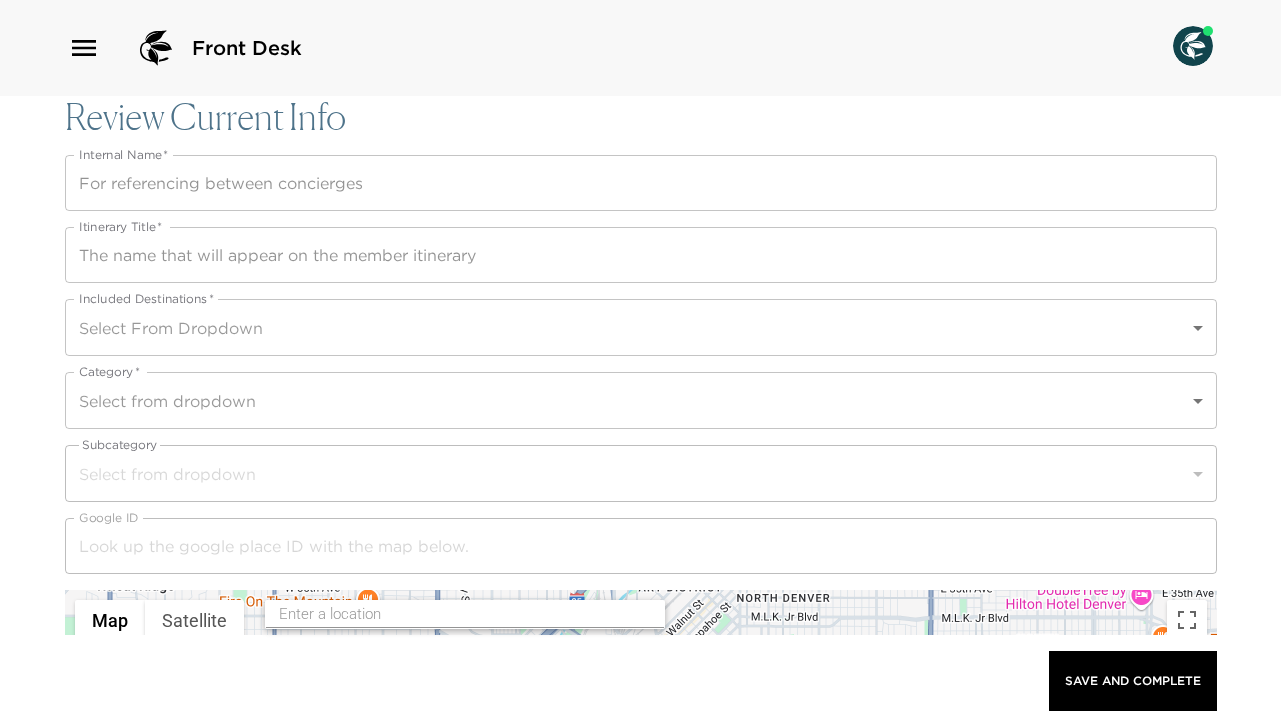 click on "Internal Name   *" at bounding box center [641, 183] 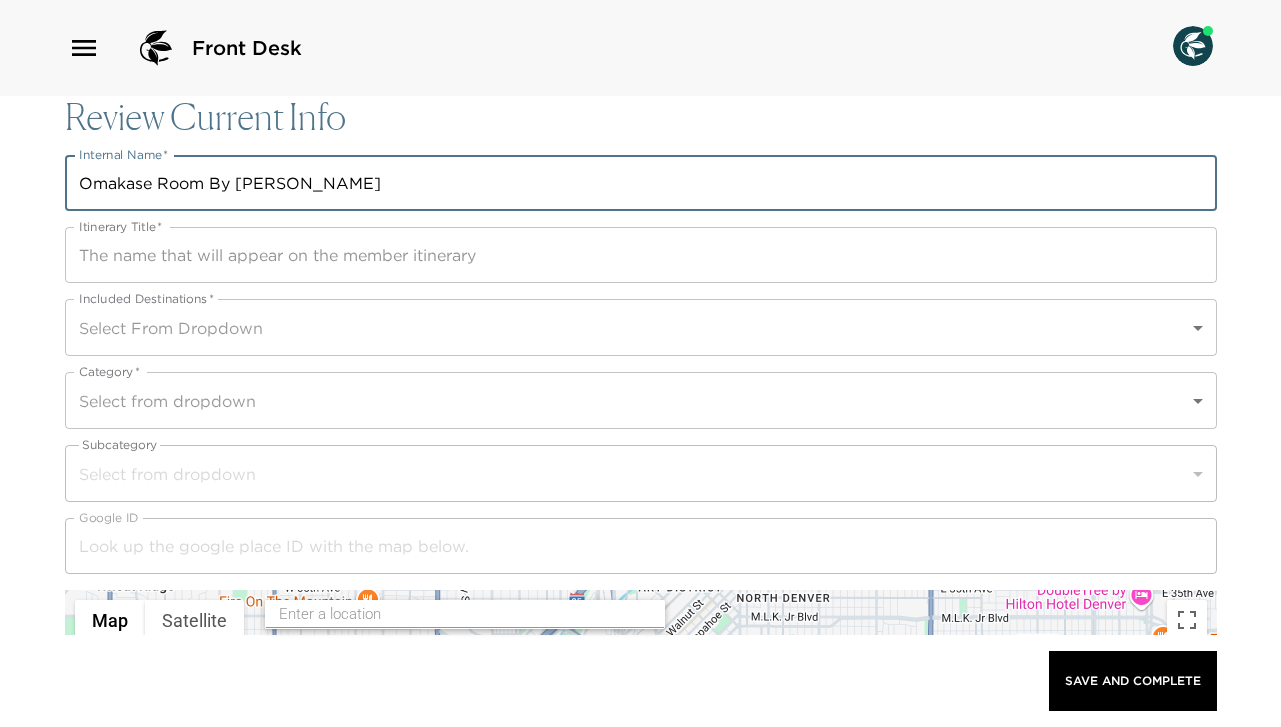 type on "Omakase Room By [PERSON_NAME]" 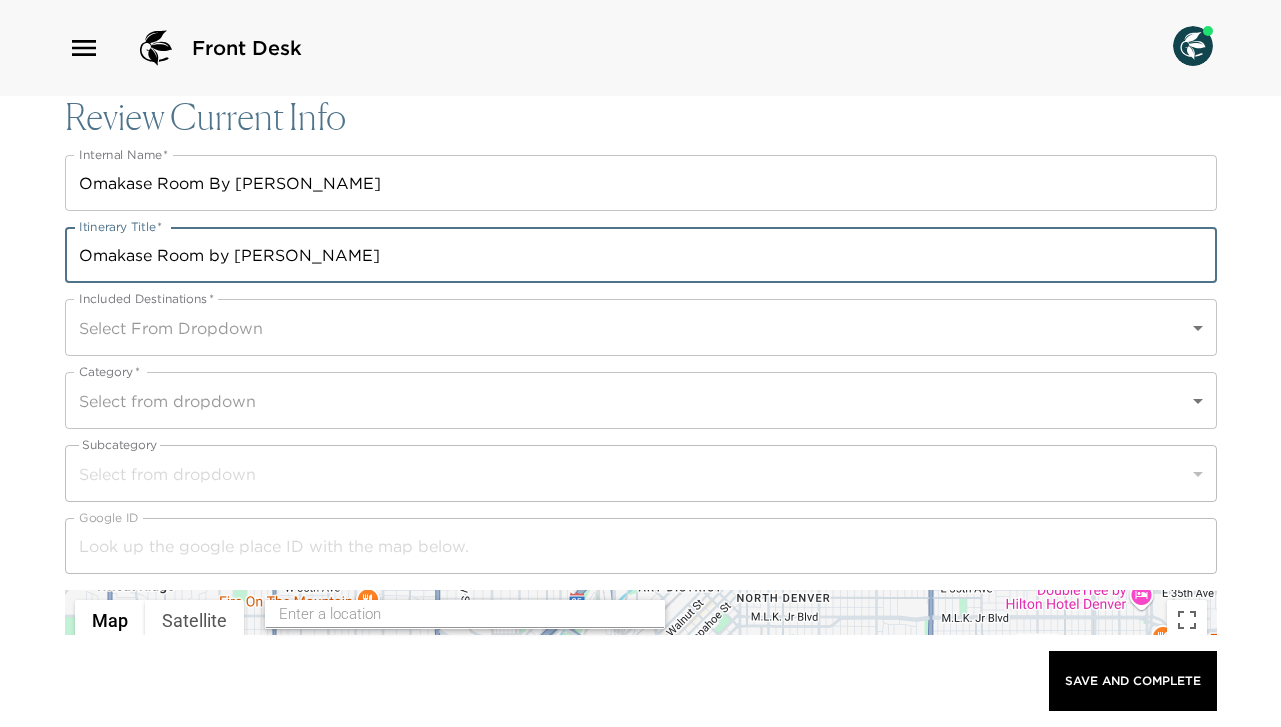 type on "Omakase Room by [PERSON_NAME]" 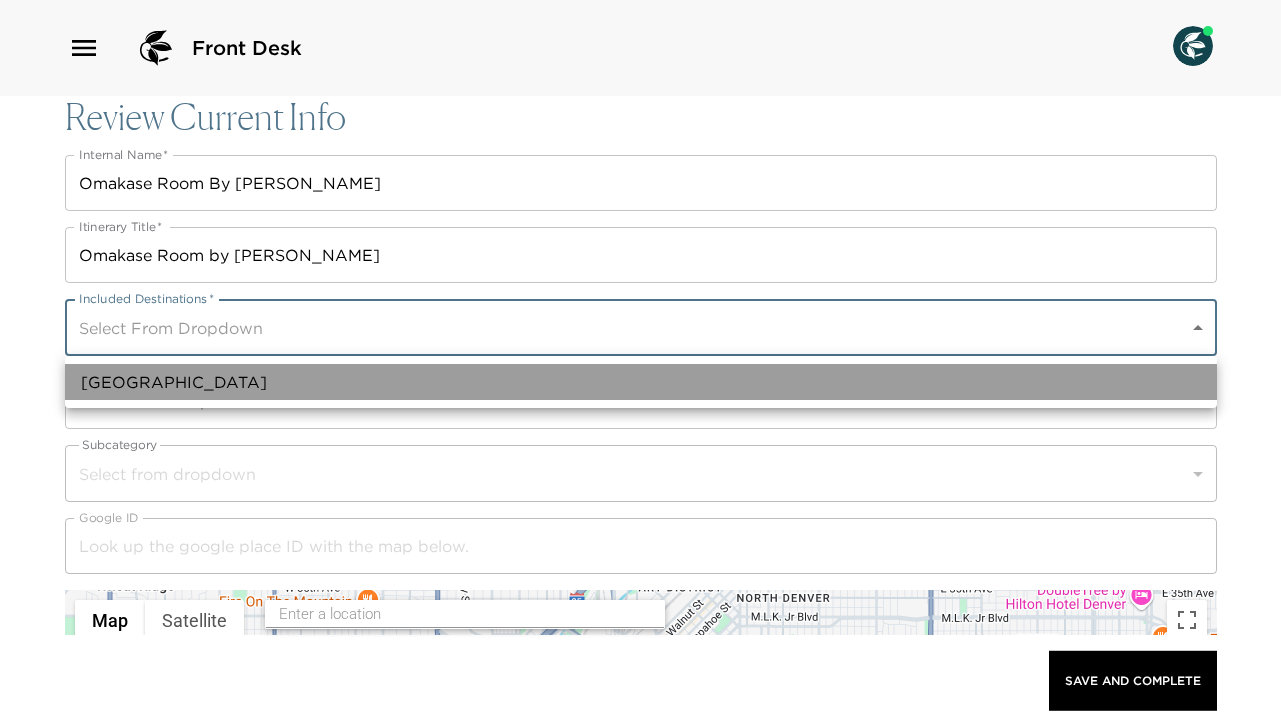 click on "[GEOGRAPHIC_DATA]" at bounding box center [641, 382] 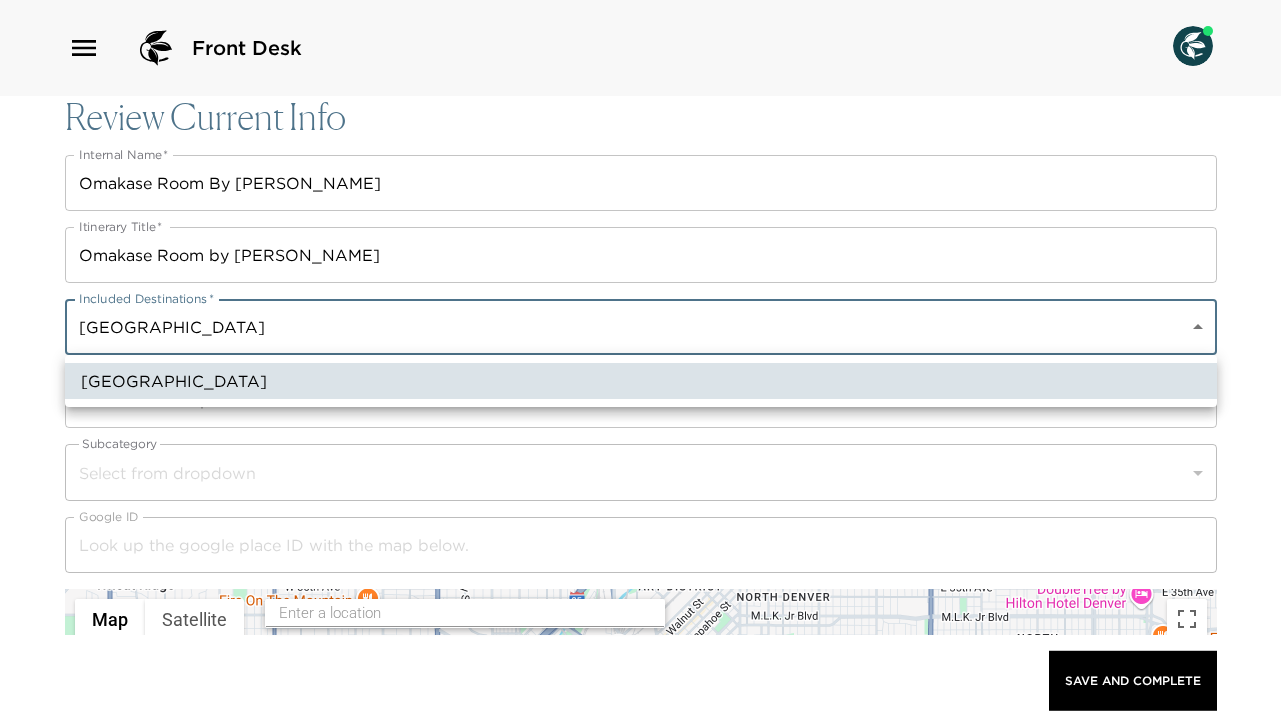 click at bounding box center (640, 363) 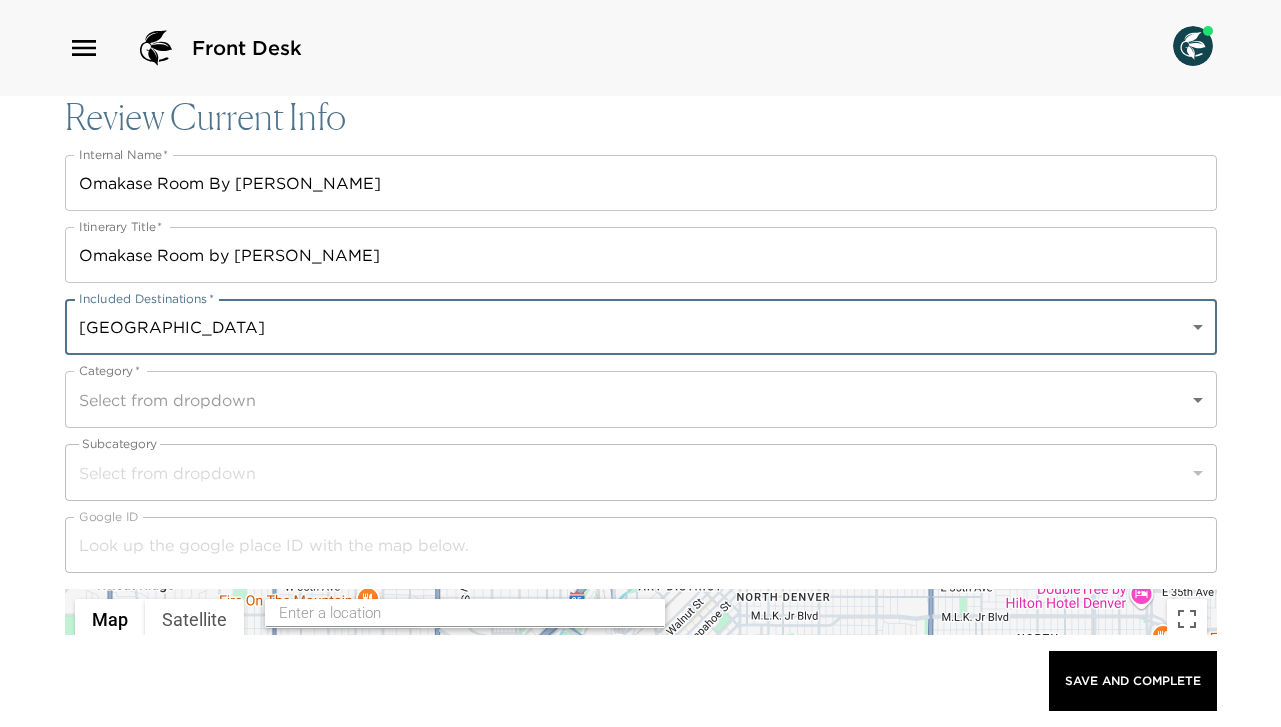 click on "Front Desk Review Current Info Internal Name   * Omakase Room By Shin Internal Name   * Itinerary Title   * Omakase Room by Shin Itinerary Title   * Included Destinations   * [GEOGRAPHIC_DATA] a0n70000004Gg9ZAAS Included Destinations   * Category   * Select from dropdown Category   * Subcategory Select from dropdown ​ Google ID Google ID ← Move left → Move right ↑ Move up ↓ Move down + Zoom in - Zoom out Home Jump left by 75% End Jump right by 75% Page Up Jump up by 75% Page Down Jump down by 75% Map Terrain Satellite Labels Keyboard shortcuts Map Data Map data ©2025 Google Map data ©2025 Google 1 km  Click to toggle between metric and imperial units Terms Report a map error Vendor Name Vendor Name Website Website Phone Phone Address Address City City State/Province State/Province Country Country Latitude 0 Latitude Longitude 0 Longitude Hours Of Operation x Hours Of Operation Email Email Reservation Type Select from dropdown ​ Good To Know Beachfront Concierge Top Pick Views x" at bounding box center (640, 363) 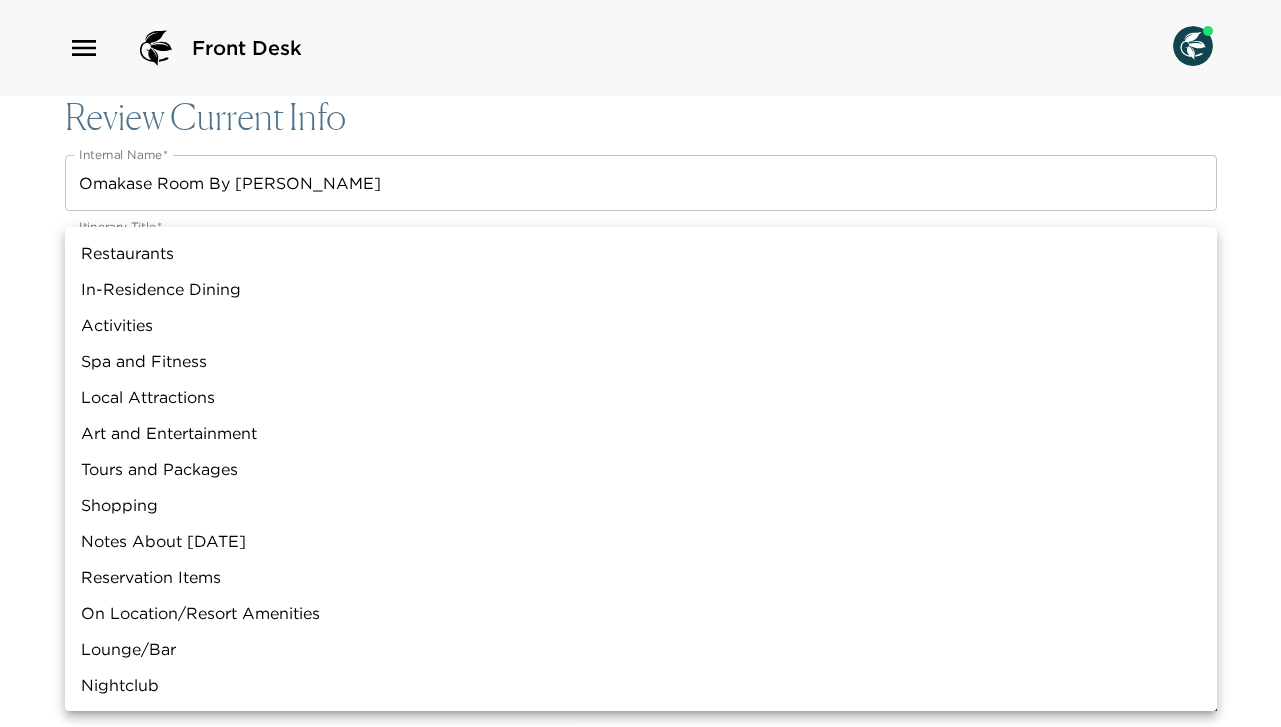 click on "Restaurants" at bounding box center (641, 253) 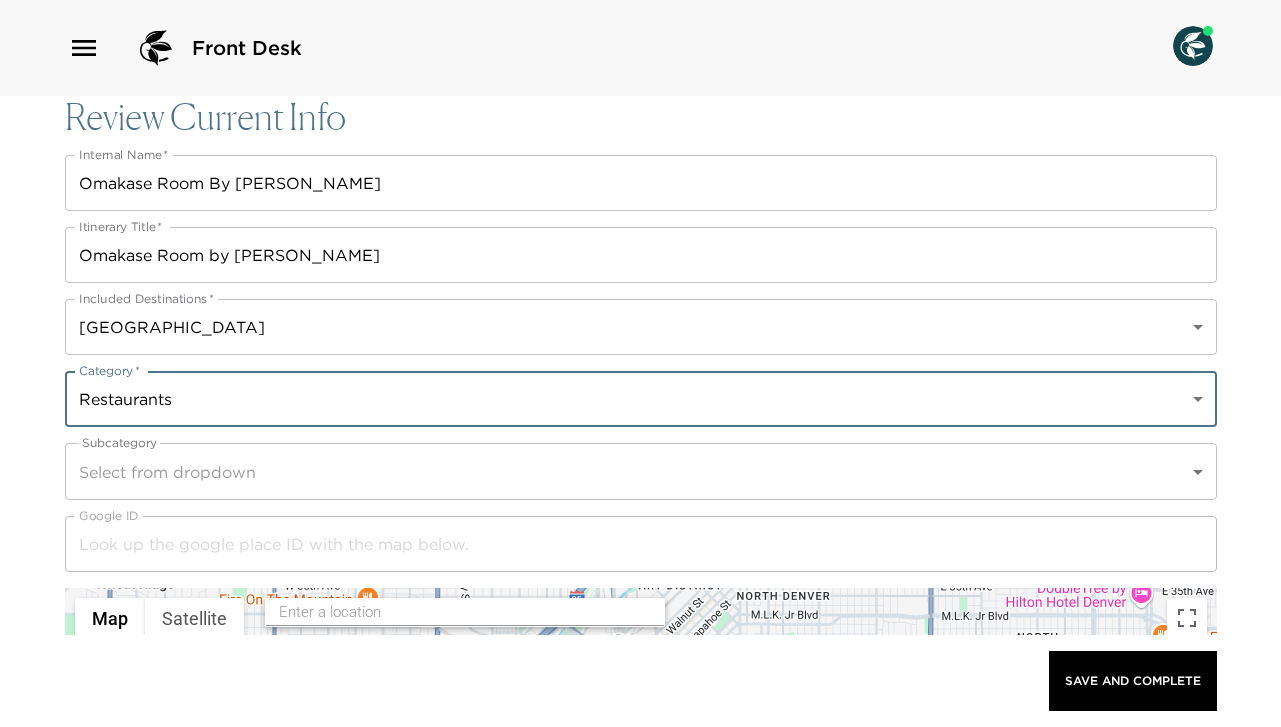 click on "Review Current Info Internal Name   * Omakase Room By Shin Internal Name   * Itinerary Title   * Omakase Room by Shin Itinerary Title   * Included Destinations   * [GEOGRAPHIC_DATA] a0n70000004Gg9ZAAS Included Destinations   * Category   * Restaurants Restaurants Category   * Subcategory Select from dropdown ​ Google ID Google ID ← Move left → Move right ↑ Move up ↓ Move down + Zoom in - Zoom out Home Jump left by 75% End Jump right by 75% Page Up Jump up by 75% Page Down Jump down by 75% Map Terrain Satellite Labels Keyboard shortcuts Map Data Map data ©2025 Google Map data ©2025 Google 1 km  Click to toggle between metric and imperial units Terms Report a map error Vendor Name Vendor Name Website Website Phone Phone Address Address City City State/Province State/Province Country Country Latitude 0 Latitude Longitude 0 Longitude Hours Of Operation x Hours Of Operation Email Email Reservation Type Select from dropdown ​ Good To Know Beachfront Concierge Top Pick Good for Kids x" at bounding box center (641, 1797) 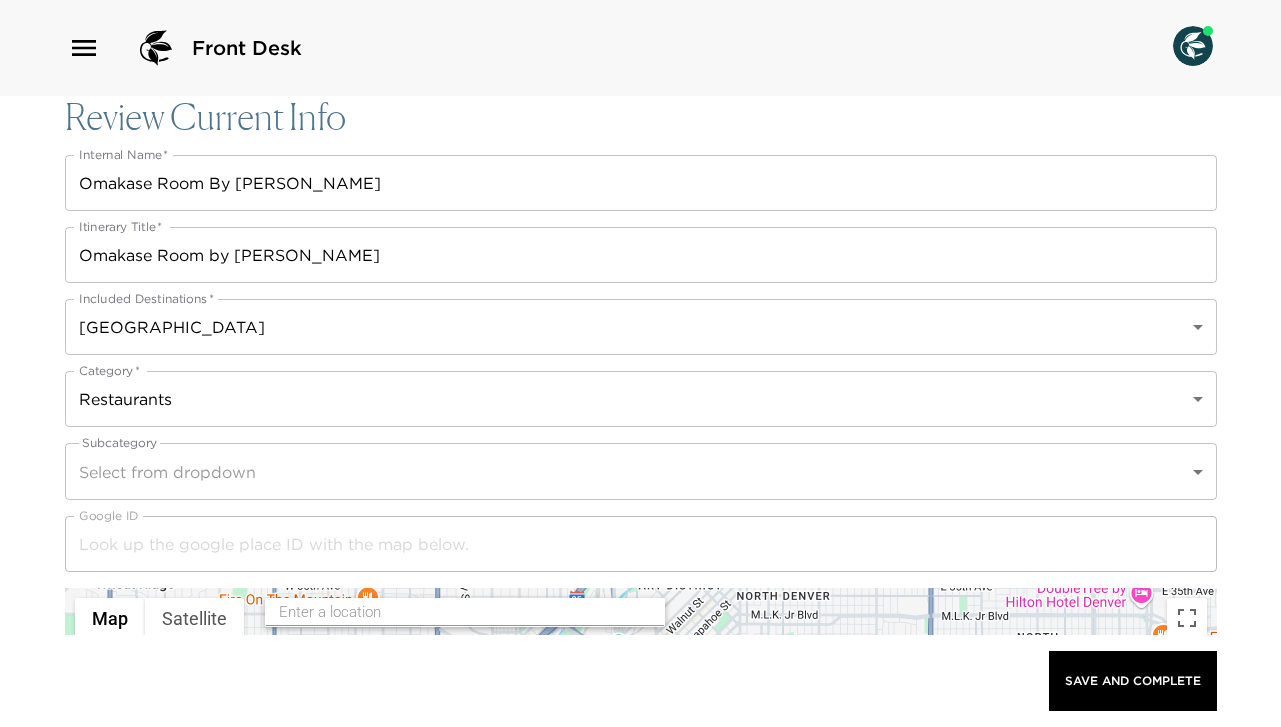 click on "Front Desk Review Current Info Internal Name   * Omakase Room By Shin Internal Name   * Itinerary Title   * Omakase Room by Shin Itinerary Title   * Included Destinations   * [GEOGRAPHIC_DATA] a0n70000004Gg9ZAAS Included Destinations   * Category   * Restaurants Restaurants Category   * Subcategory Select from dropdown ​ Google ID Google ID ← Move left → Move right ↑ Move up ↓ Move down + Zoom in - Zoom out Home Jump left by 75% End Jump right by 75% Page Up Jump up by 75% Page Down Jump down by 75% Map Terrain Satellite Labels Keyboard shortcuts Map Data Map data ©2025 Google Map data ©2025 Google 1 km  Click to toggle between metric and imperial units Terms Report a map error Vendor Name Vendor Name Website Website Phone Phone Address Address City City State/Province State/Province Country Country Latitude 0 Latitude Longitude 0 Longitude Hours Of Operation x Hours Of Operation Email Email Reservation Type Select from dropdown ​ Good To Know Beachfront Concierge Top Pick Views" at bounding box center (640, 363) 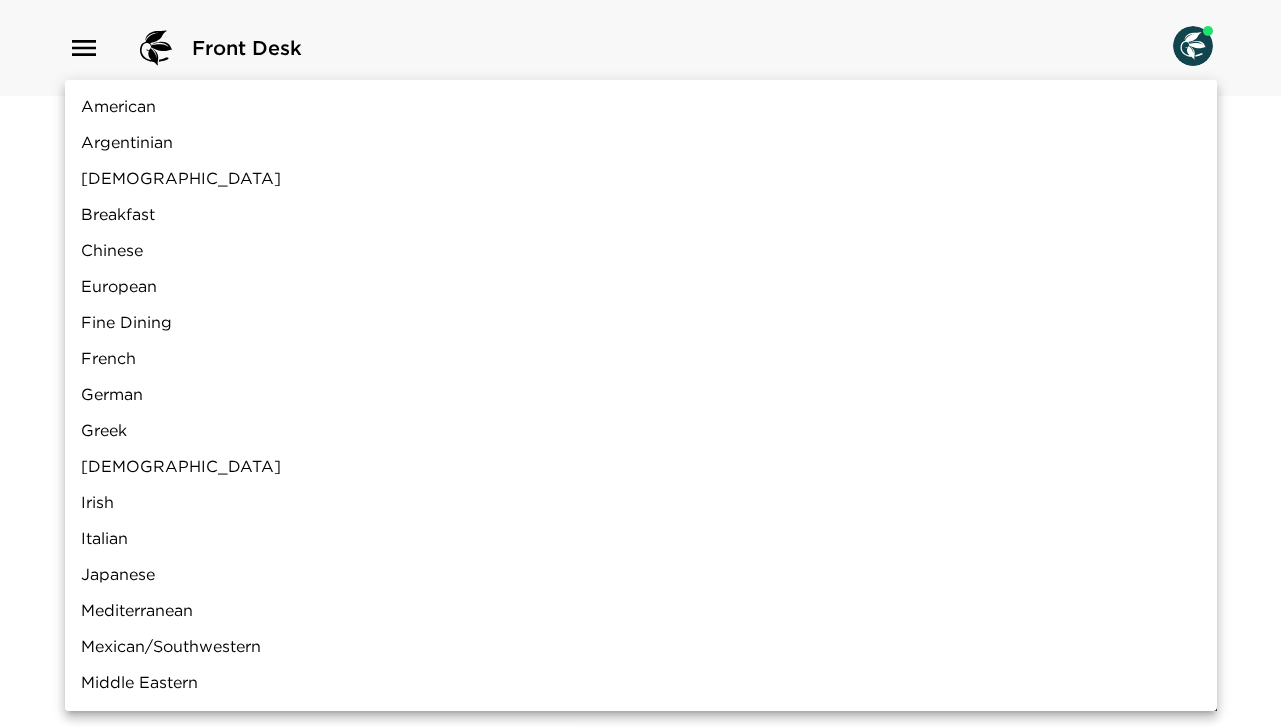 scroll, scrollTop: 14, scrollLeft: 0, axis: vertical 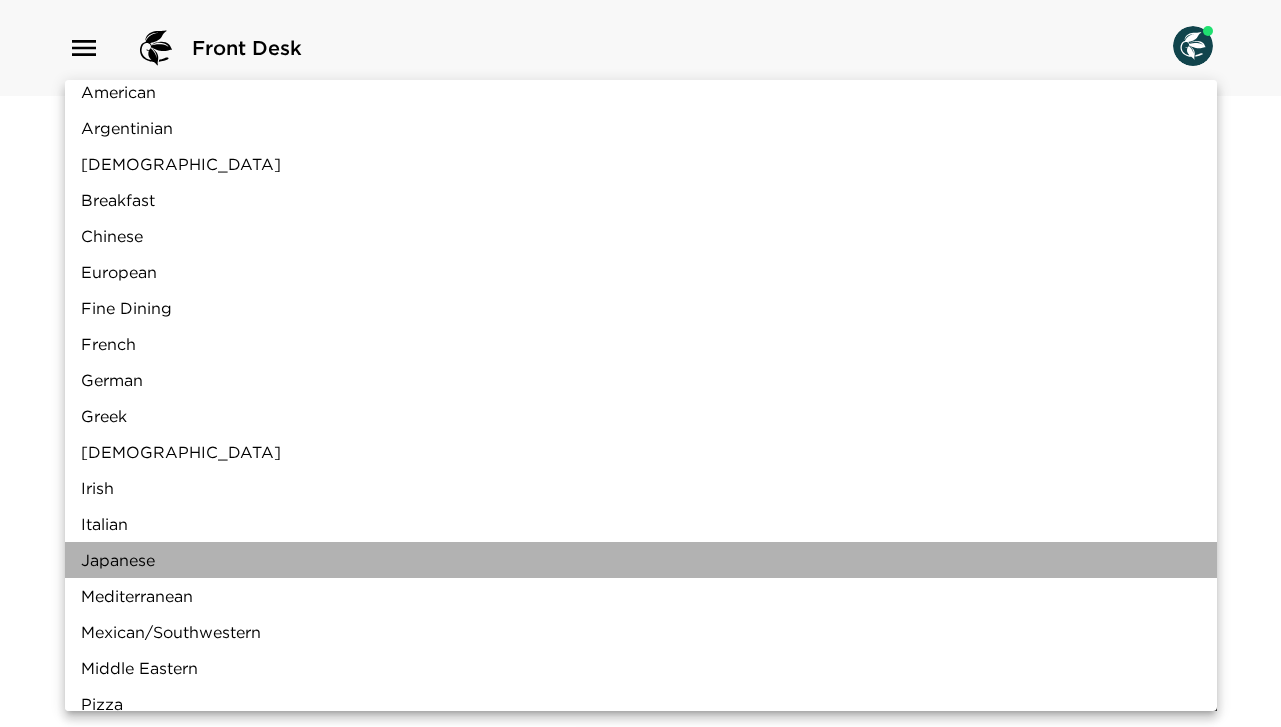 click on "Japanese" at bounding box center [641, 560] 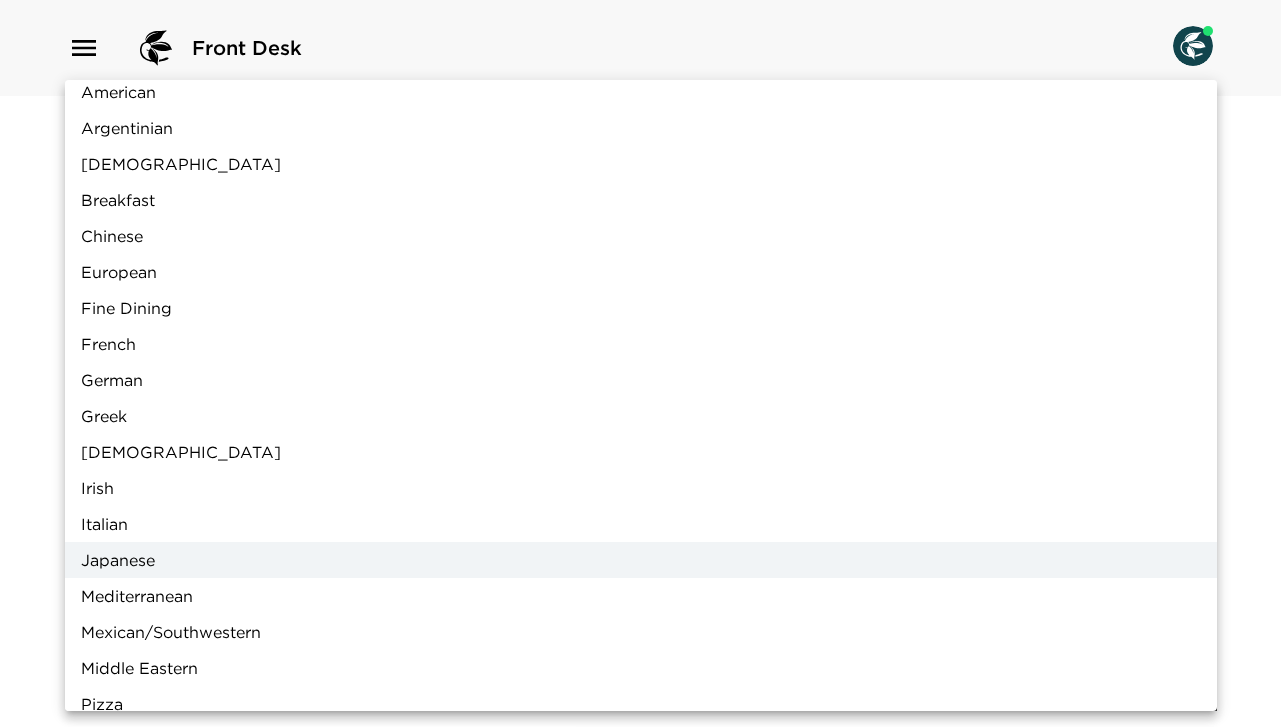 click at bounding box center (640, 363) 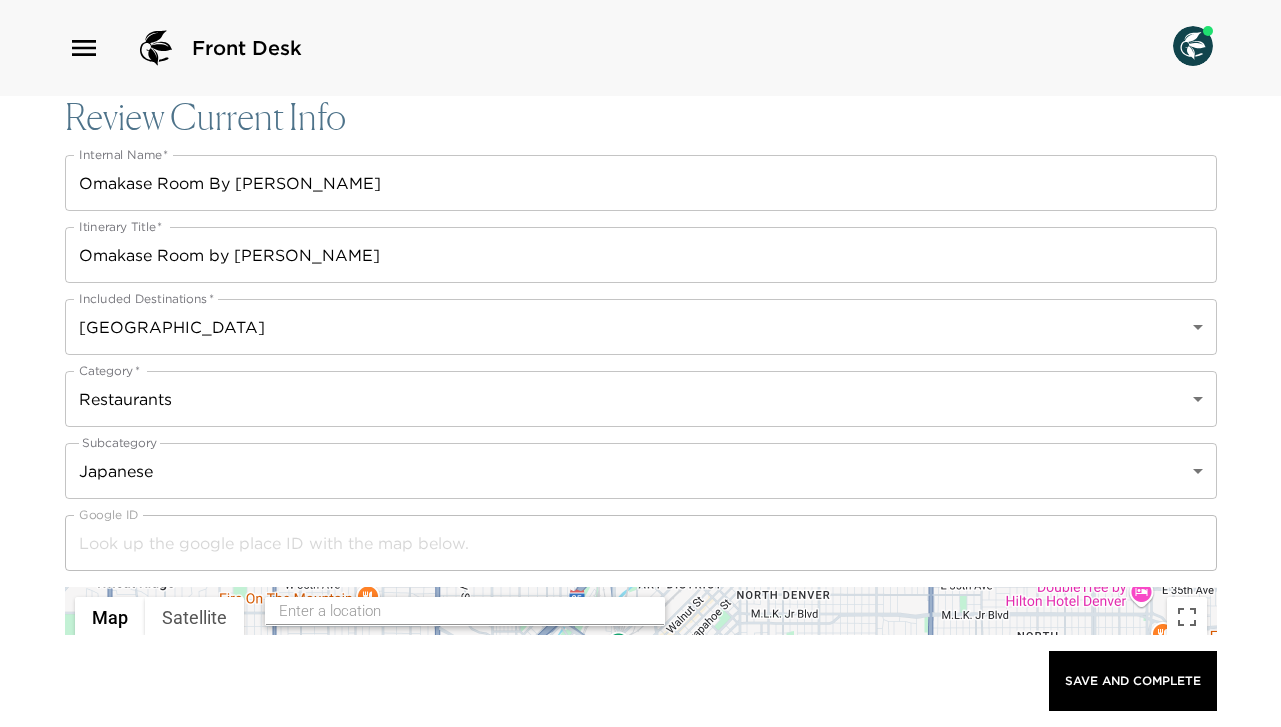 click at bounding box center [466, 611] 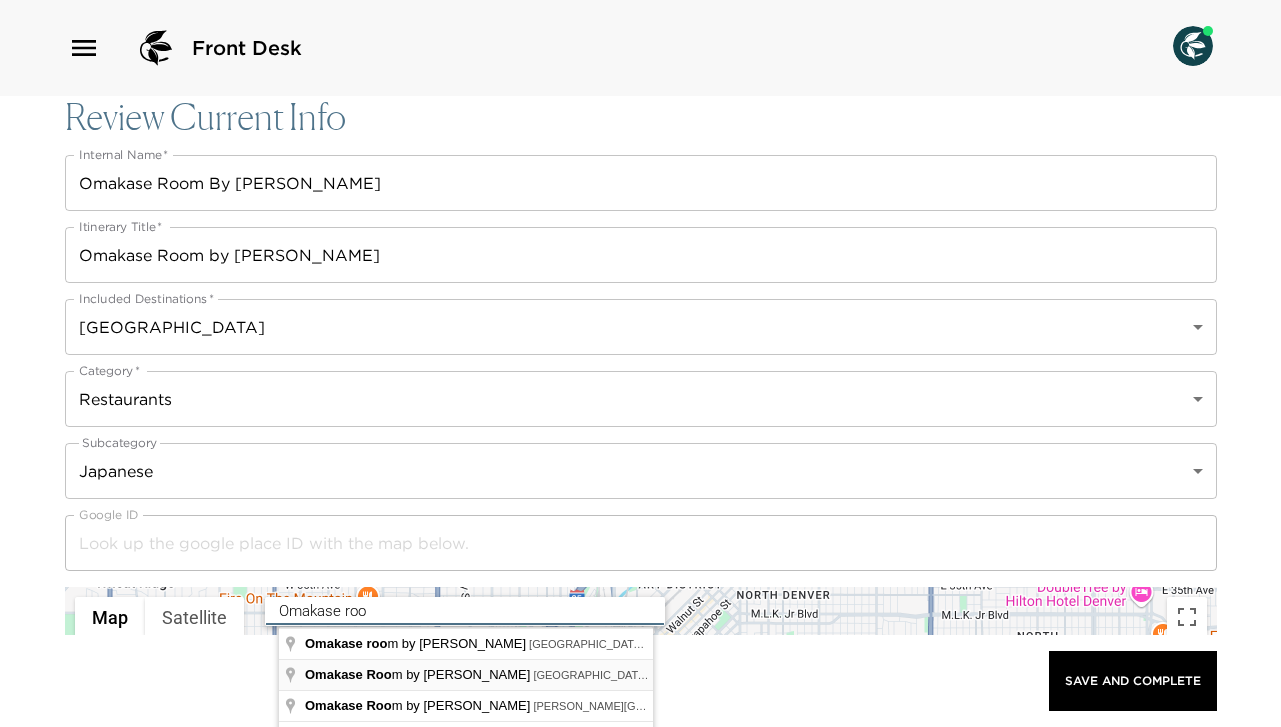 type on "Omakase Room by Shin, [GEOGRAPHIC_DATA][US_STATE], [GEOGRAPHIC_DATA], [GEOGRAPHIC_DATA]" 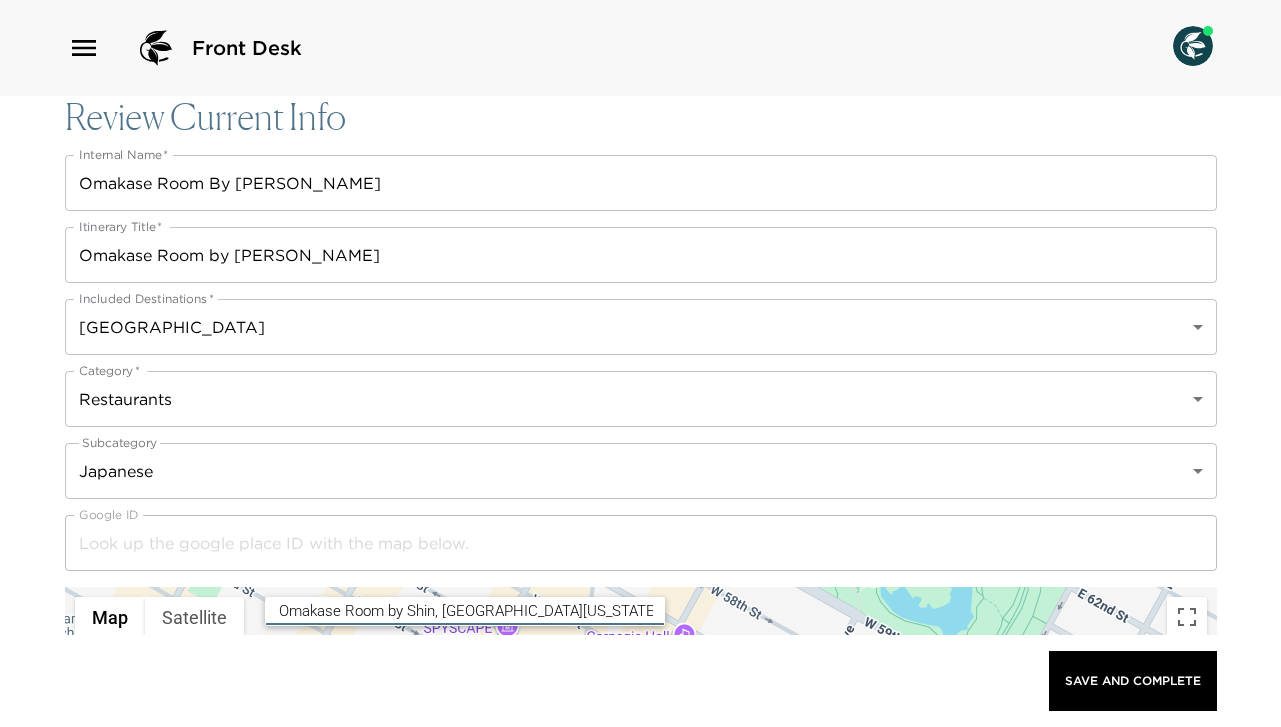 click on "Omakase Room by Shin, [GEOGRAPHIC_DATA][US_STATE], [GEOGRAPHIC_DATA], [GEOGRAPHIC_DATA]" at bounding box center (466, 611) 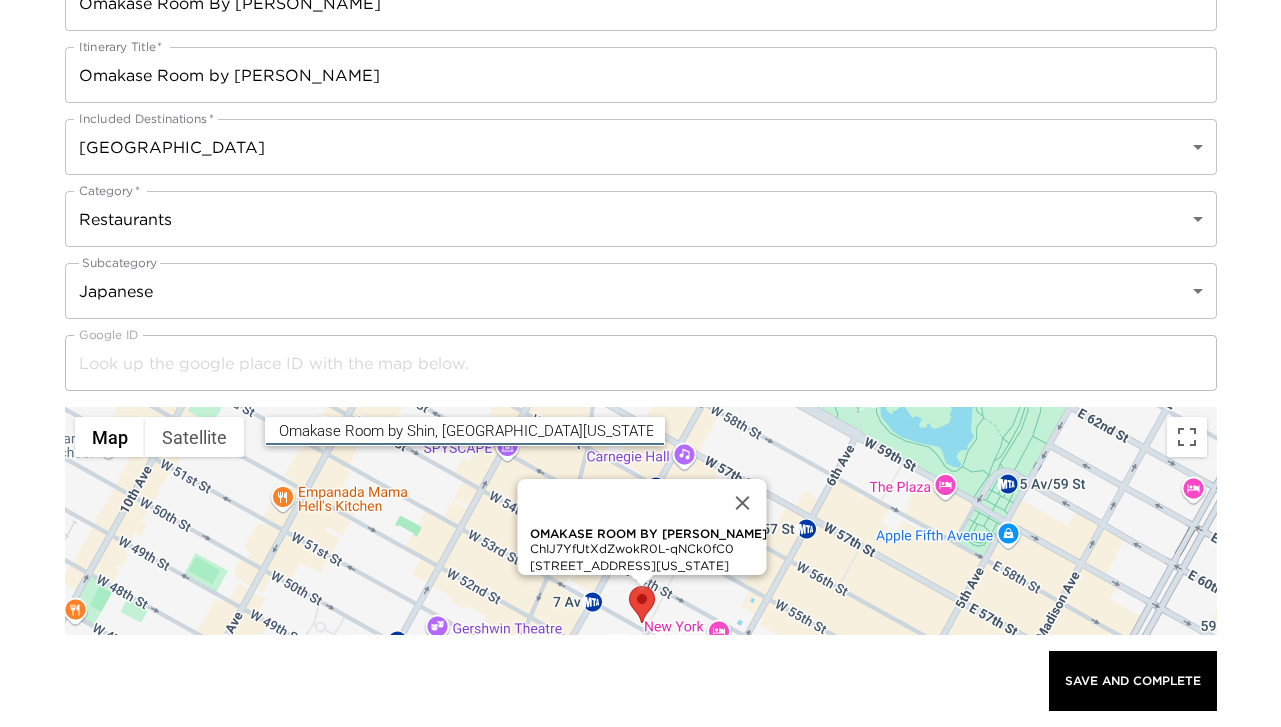 scroll, scrollTop: 325, scrollLeft: 0, axis: vertical 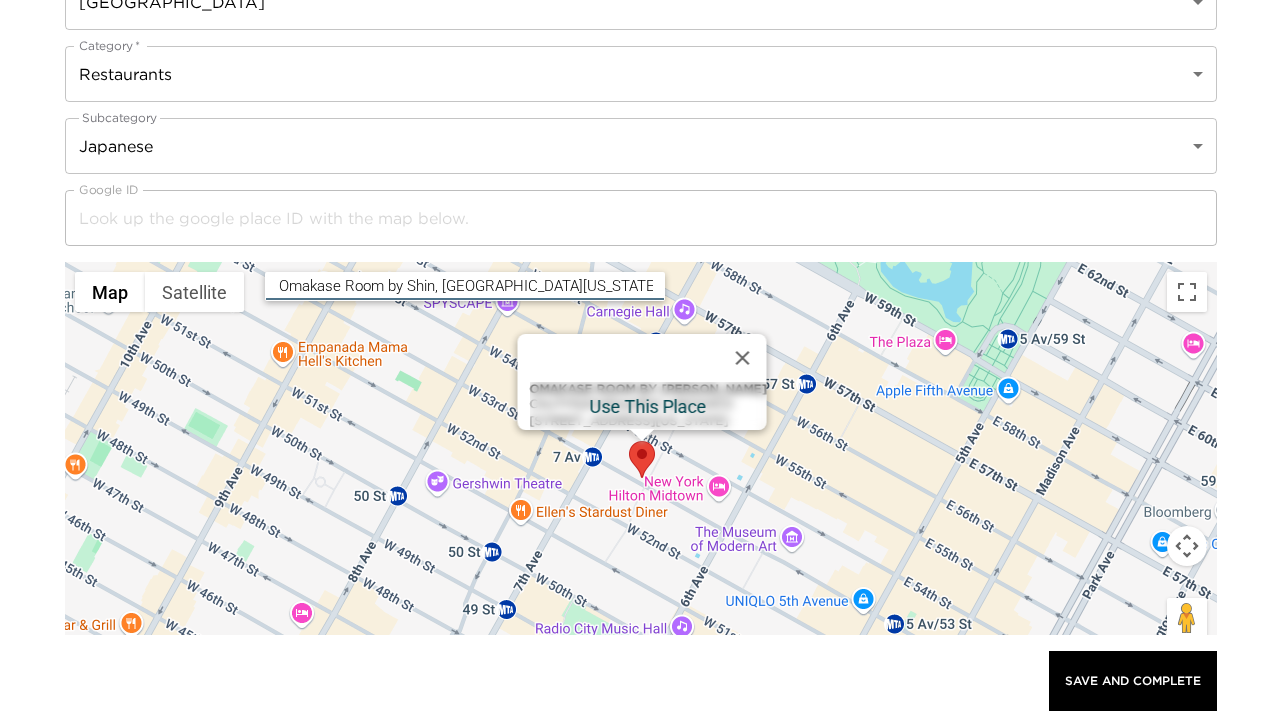 click on "Omakase Room by Shin ChIJ7YfUtXdZwokR0L-qNCk0fC0 [STREET_ADDRESS][US_STATE]" at bounding box center [647, 406] 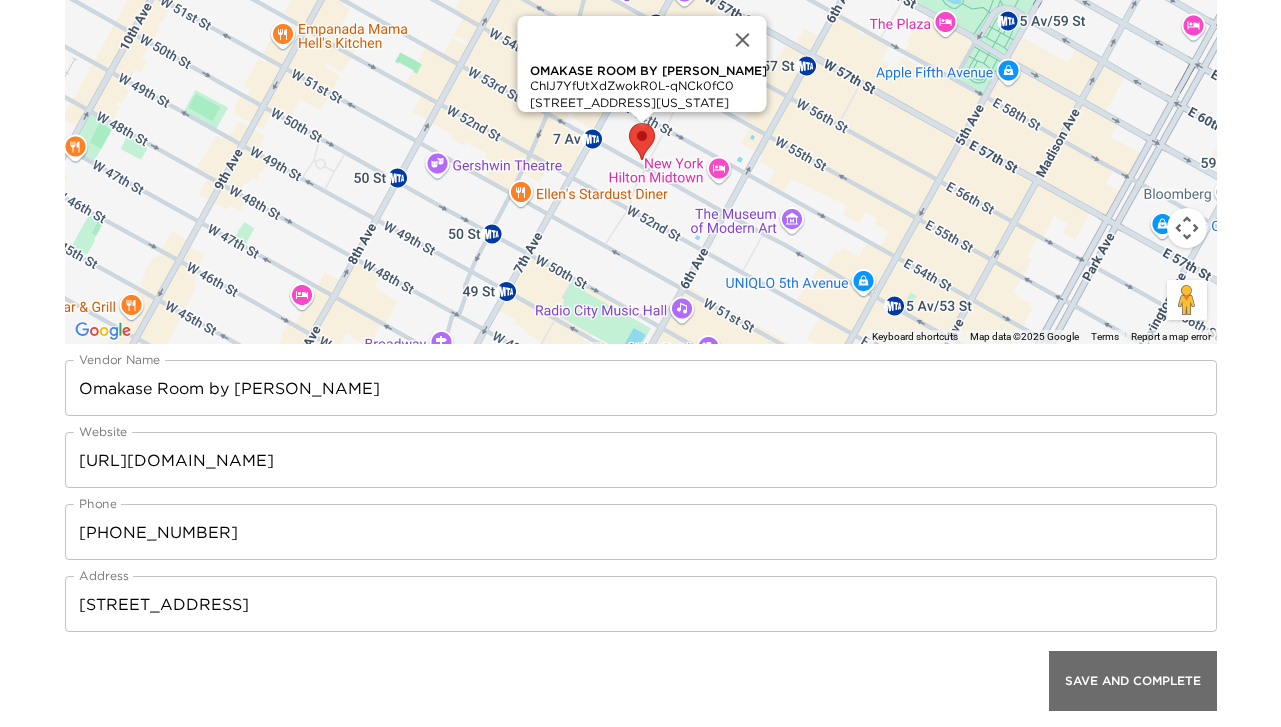scroll, scrollTop: 677, scrollLeft: 0, axis: vertical 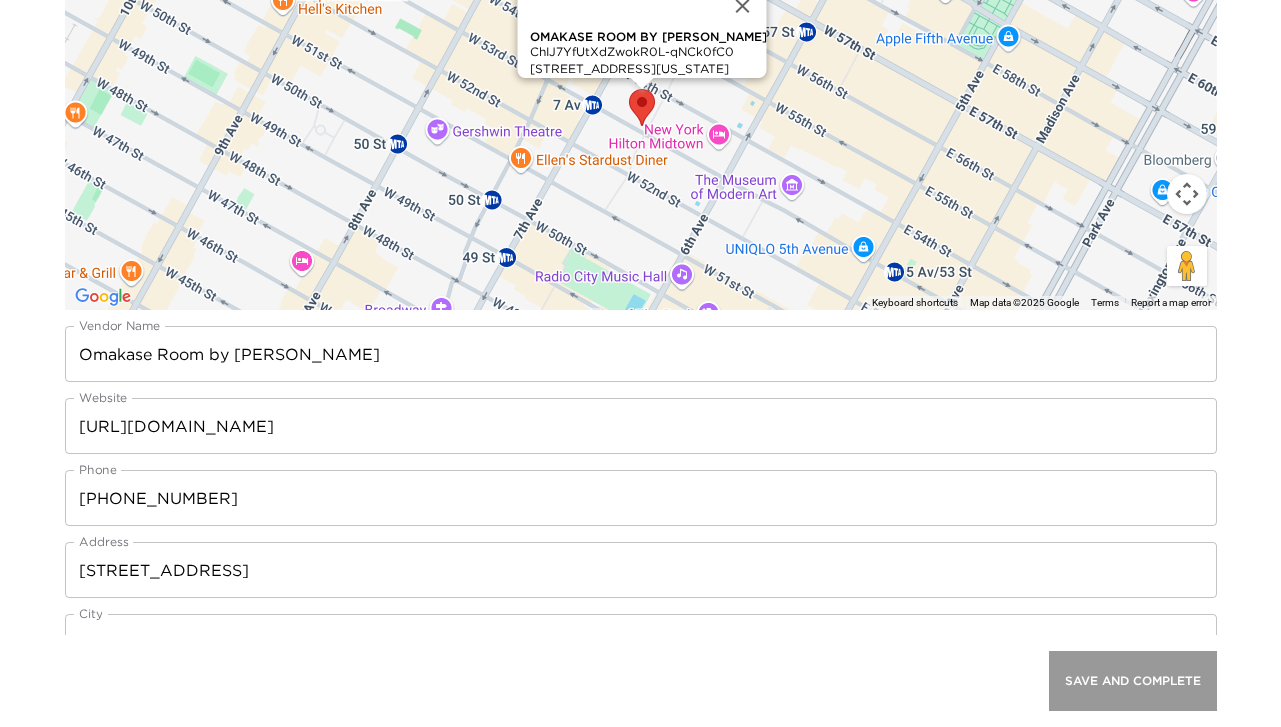 click on "Save And Complete" at bounding box center (1133, 681) 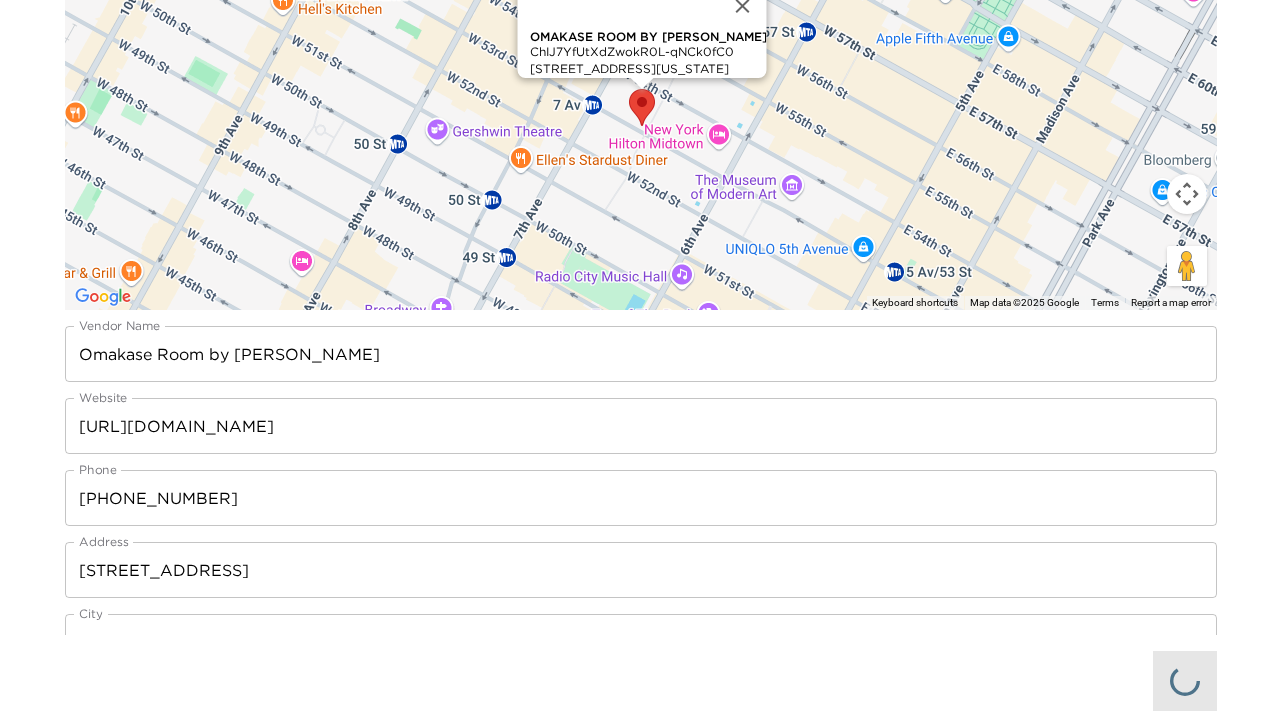 scroll, scrollTop: 0, scrollLeft: 0, axis: both 